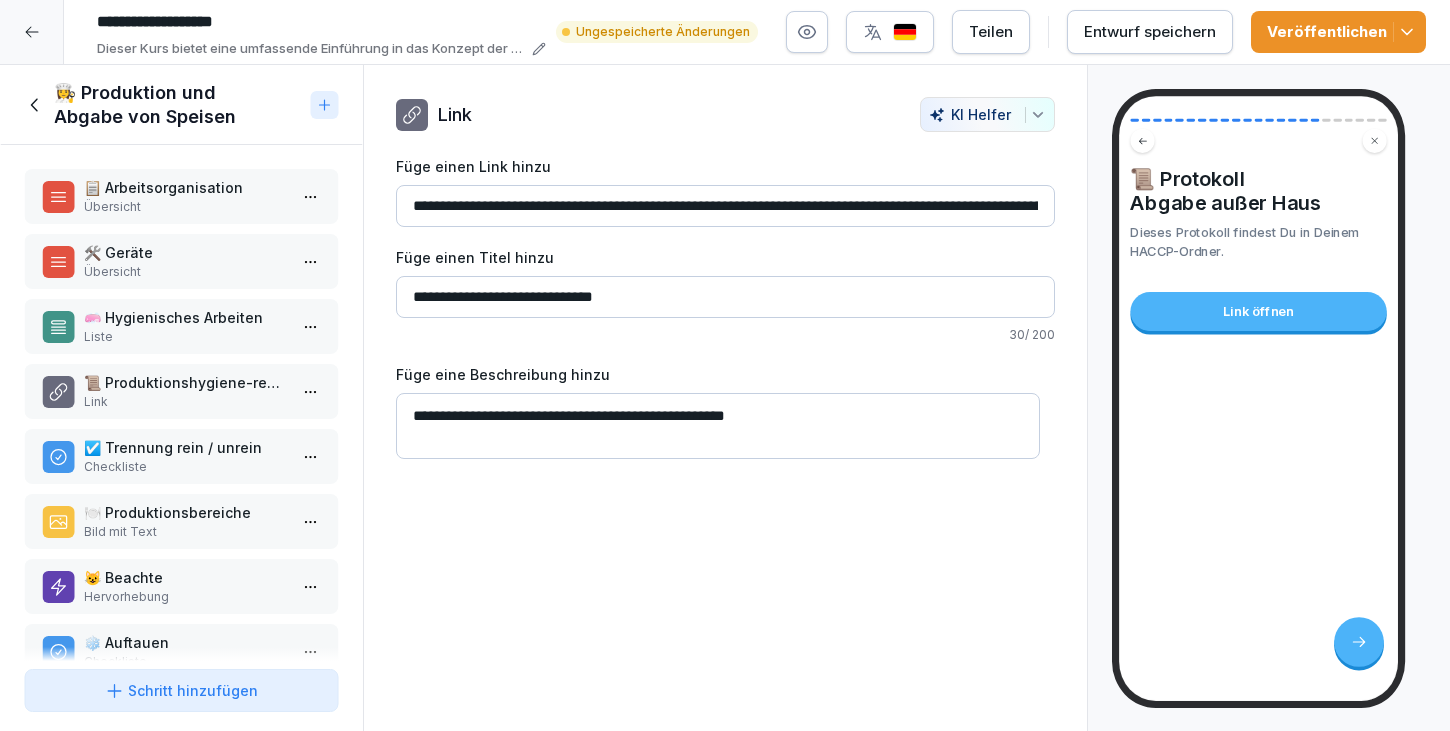 scroll, scrollTop: 0, scrollLeft: 0, axis: both 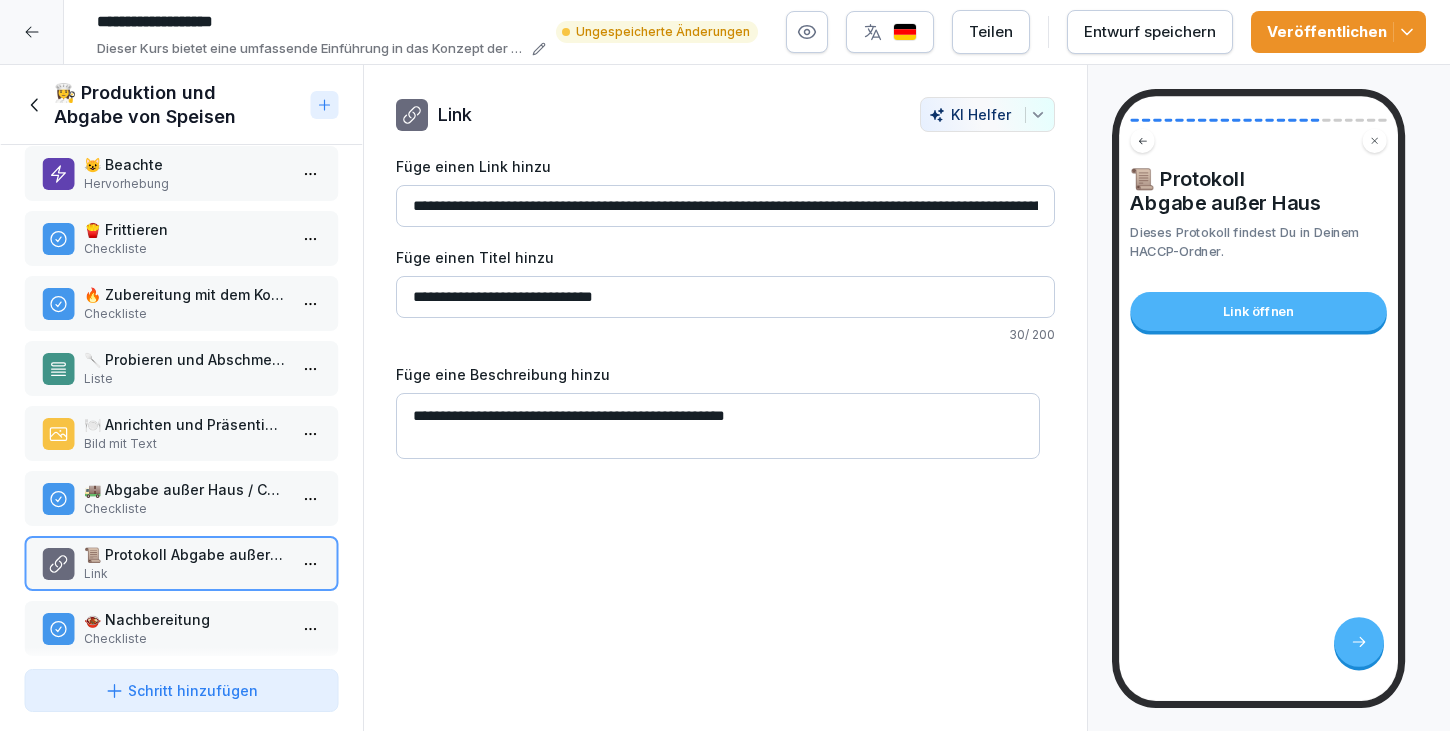 click on "👩‍🍳 Produktion und Abgabe von Speisen" at bounding box center [178, 105] 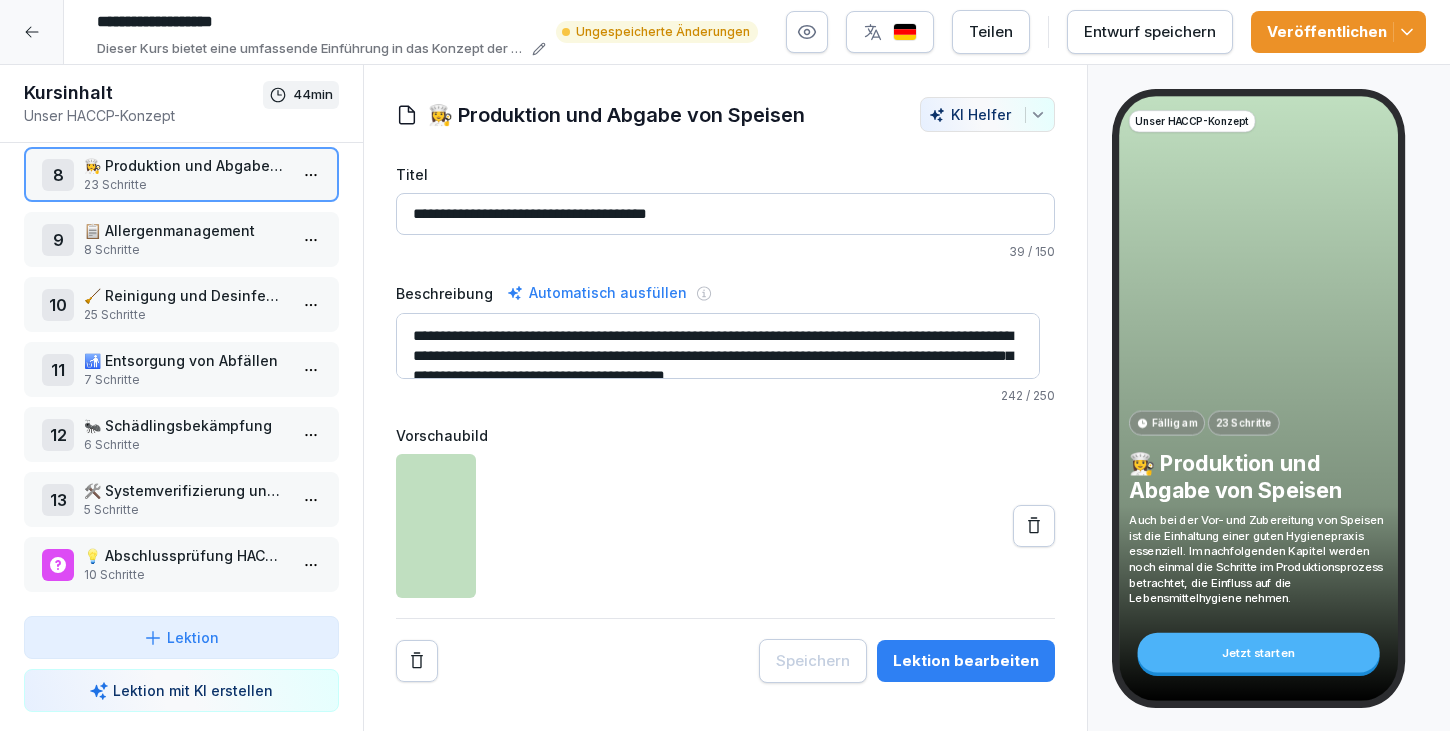 scroll, scrollTop: 0, scrollLeft: 0, axis: both 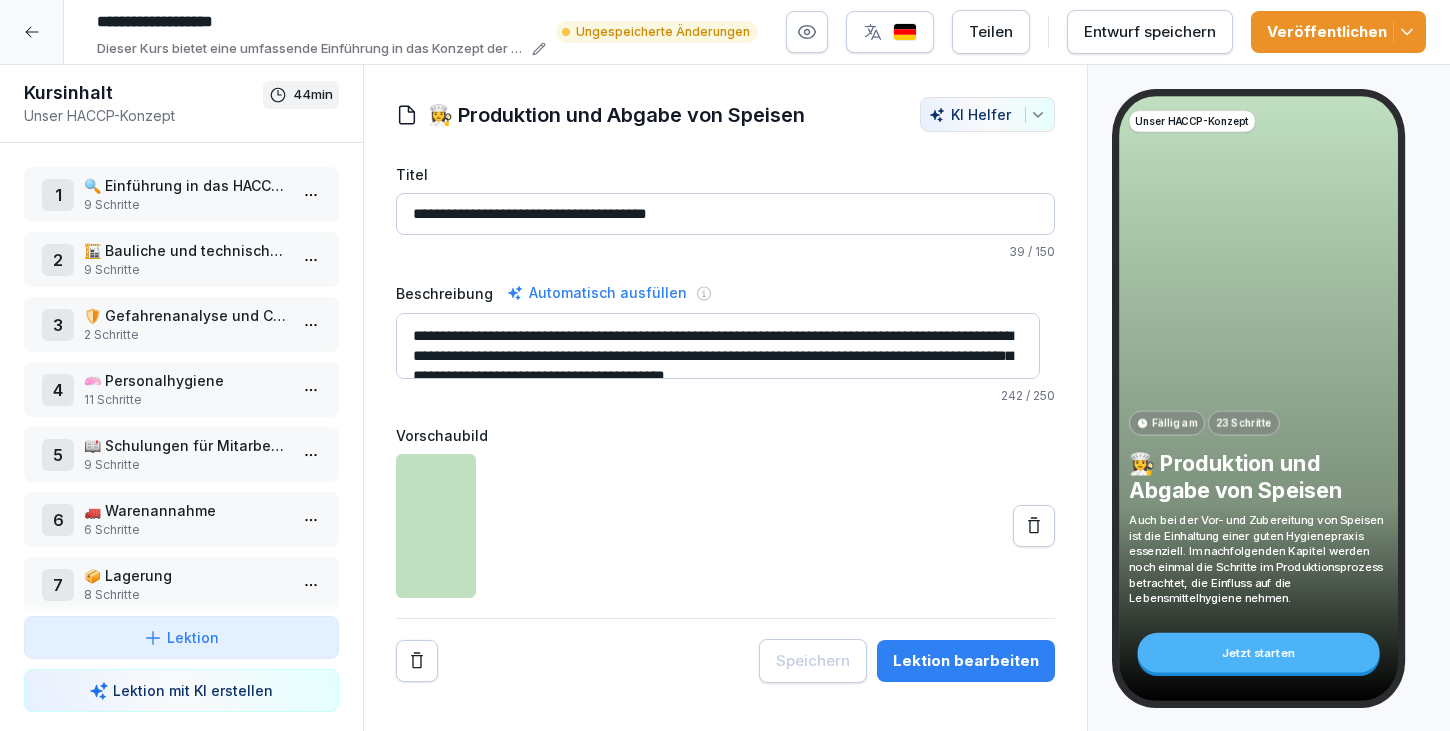 click on "9 Schritte" at bounding box center (185, 205) 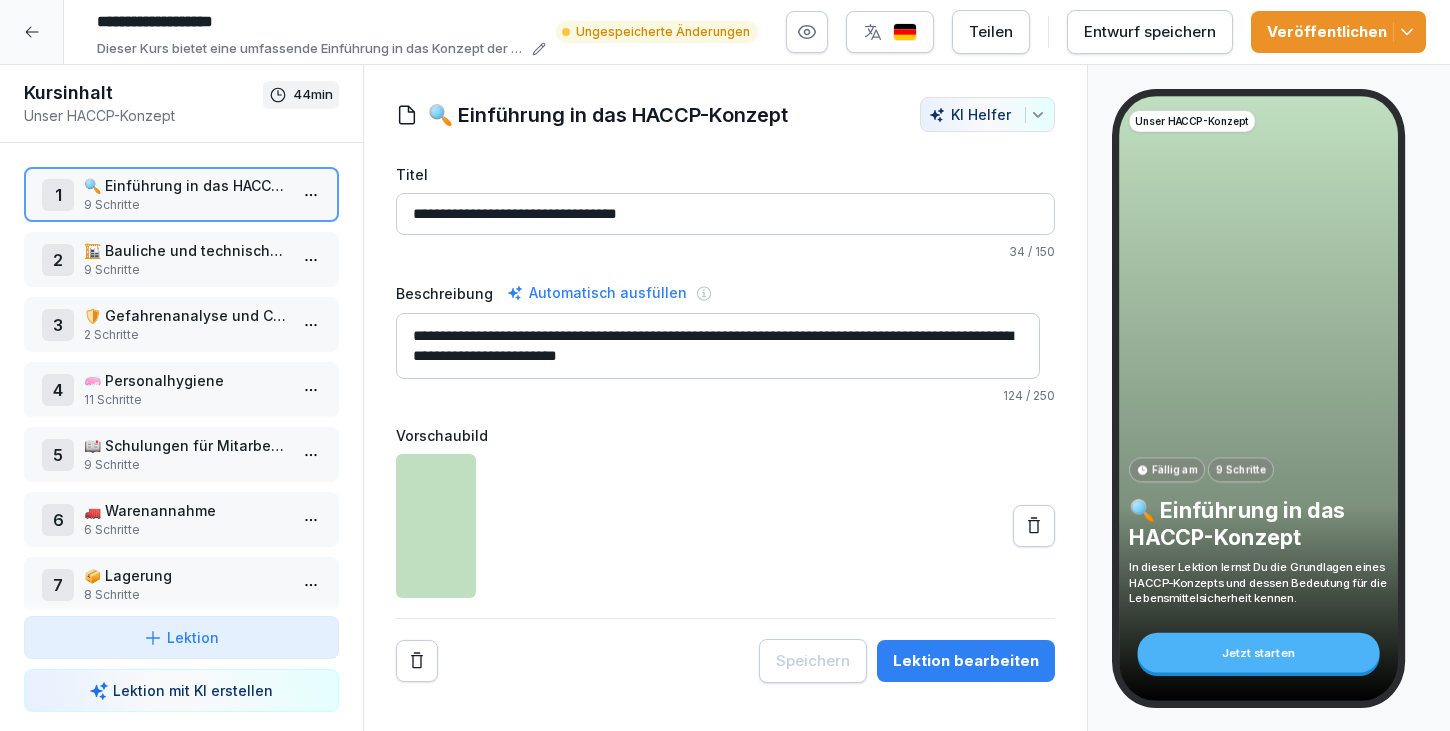 click on "9 Schritte" at bounding box center (185, 270) 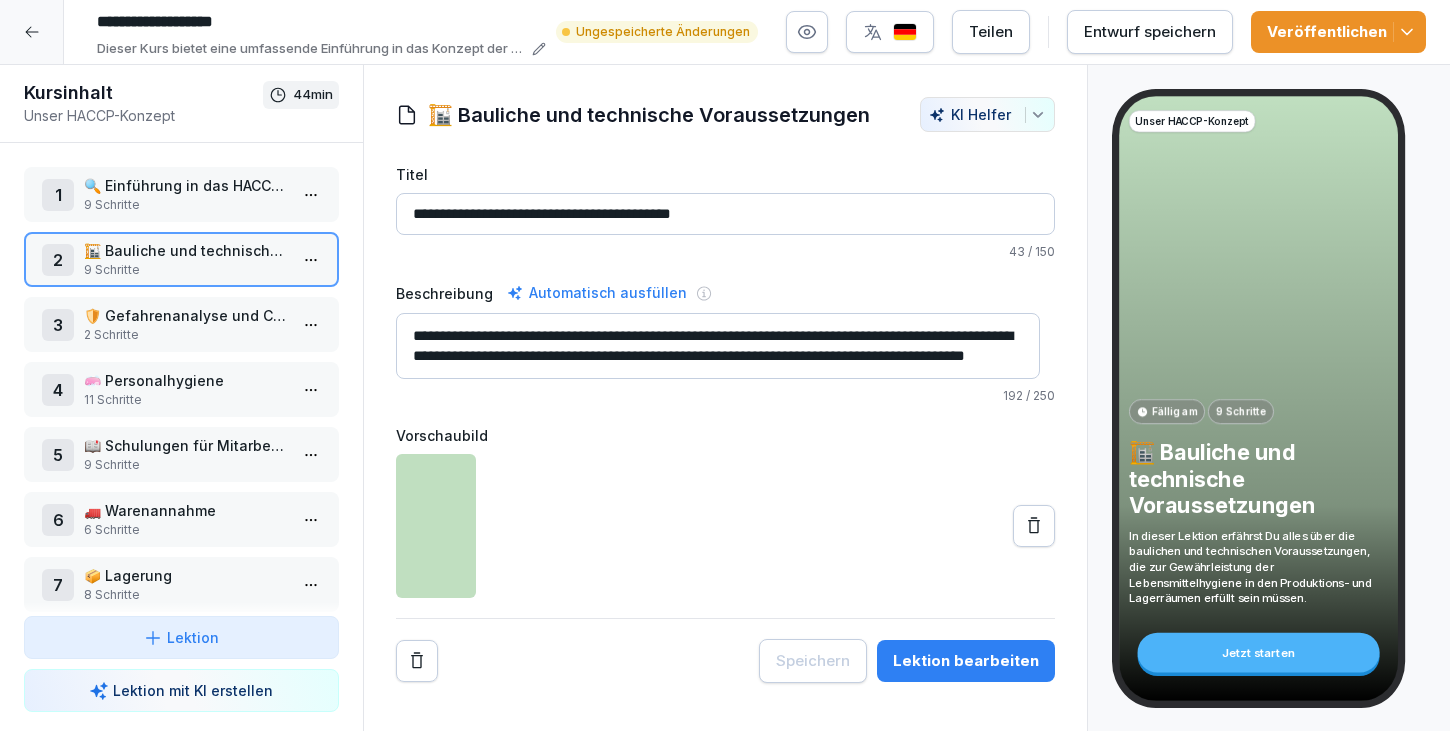 click on "📦 Lagerung" at bounding box center [185, 575] 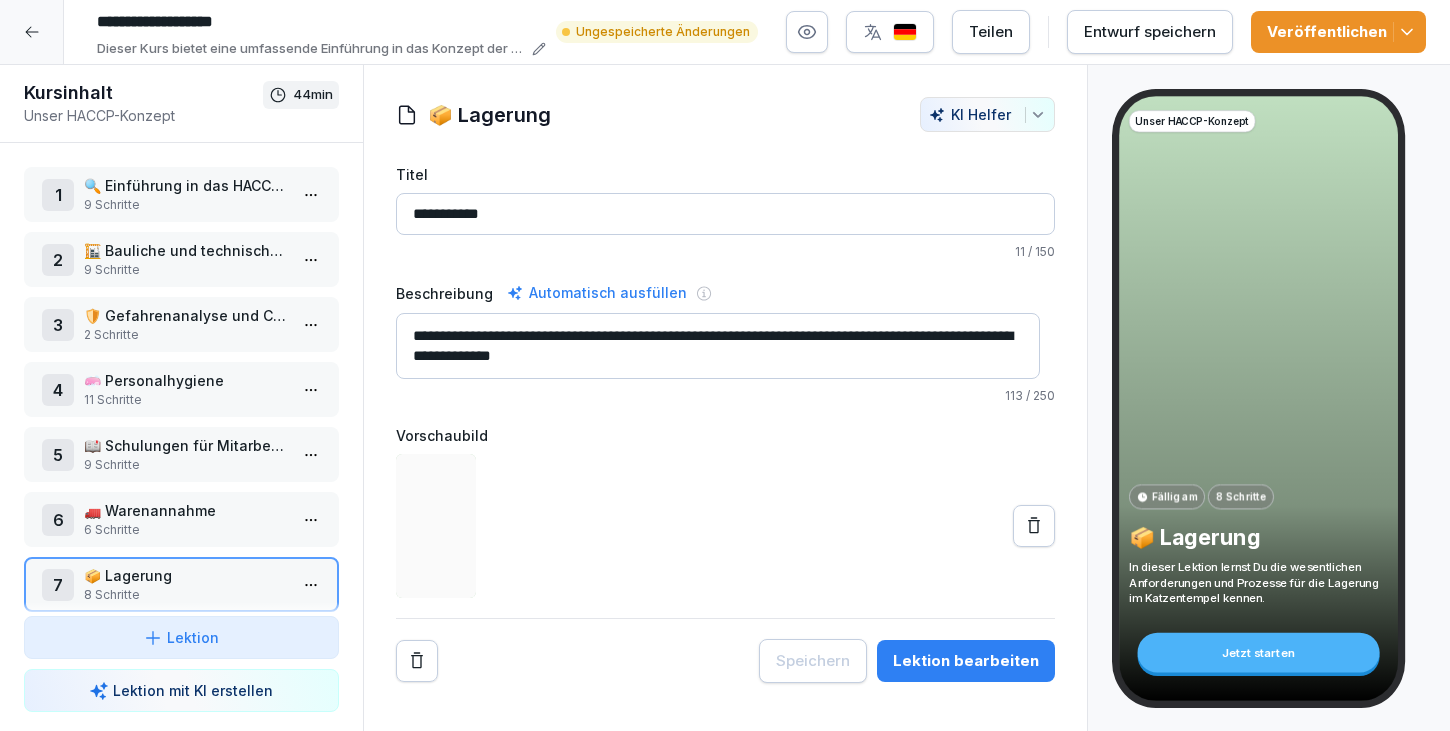 click on "Lektion bearbeiten" at bounding box center [966, 661] 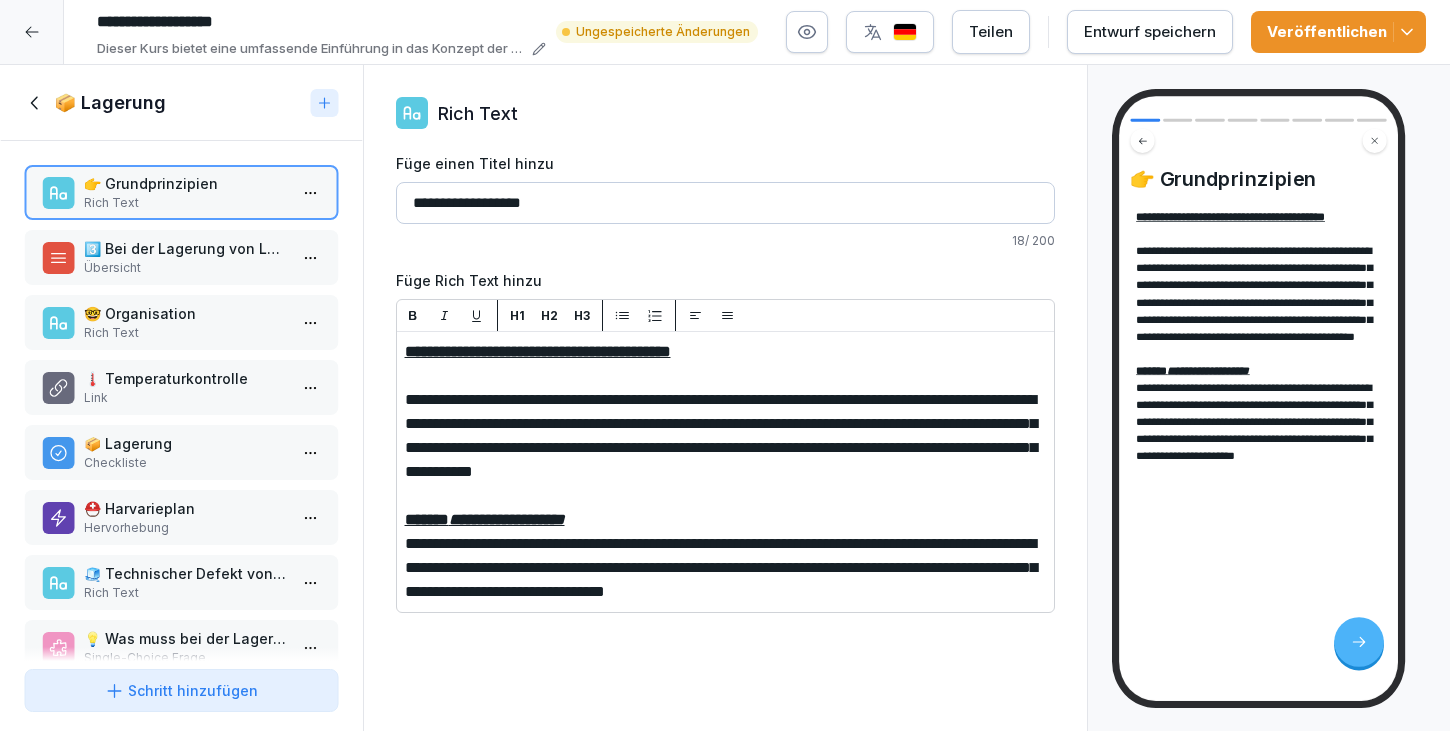 scroll, scrollTop: 38, scrollLeft: 0, axis: vertical 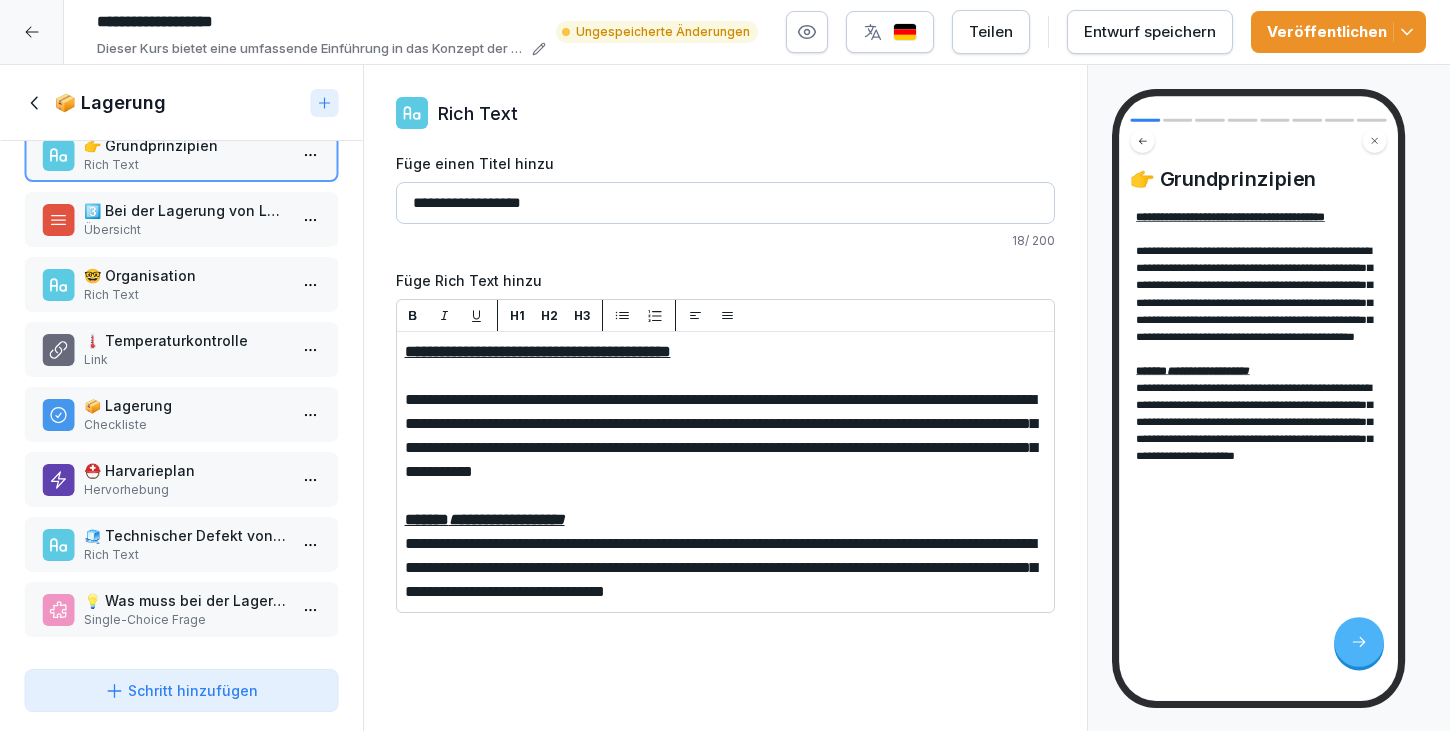 click on "⛑️ Harvarieplan" at bounding box center (185, 470) 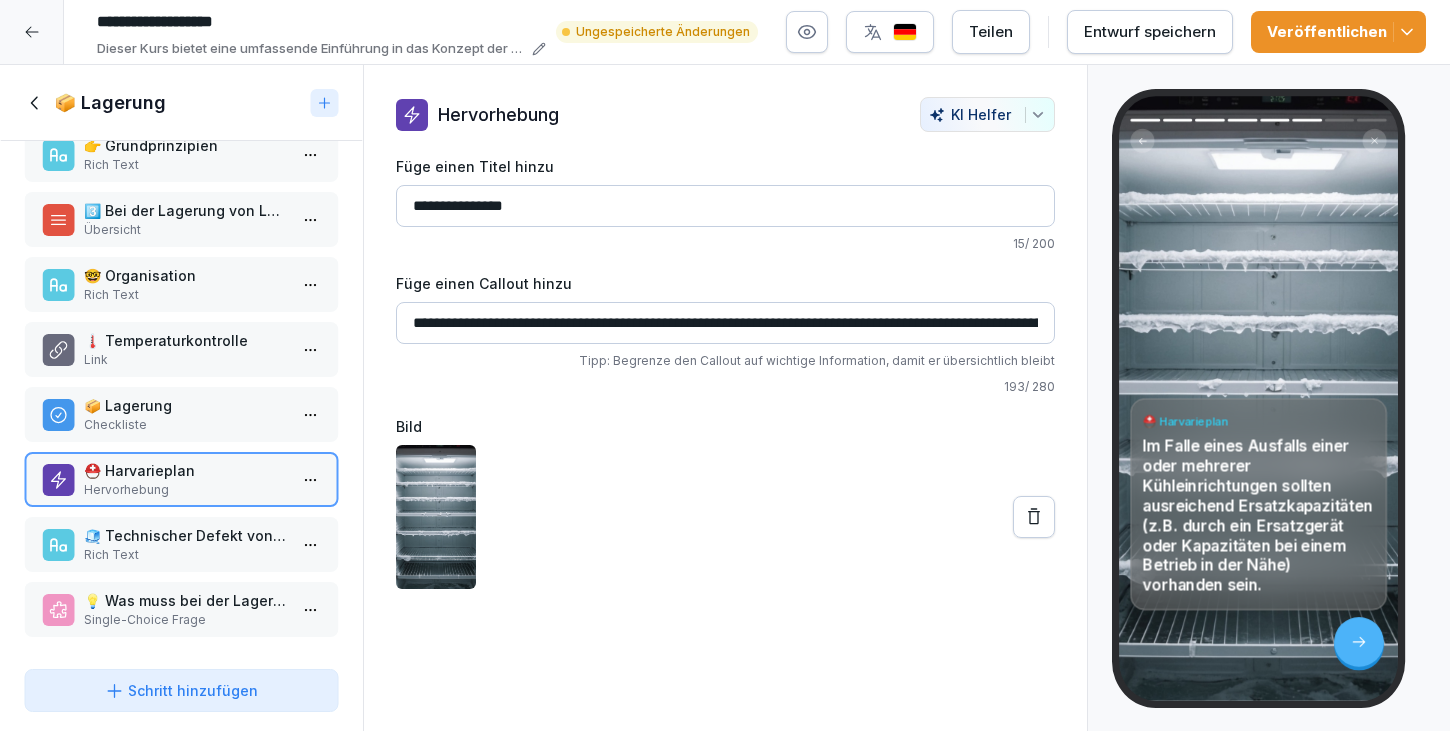 click on "Rich Text" at bounding box center [185, 555] 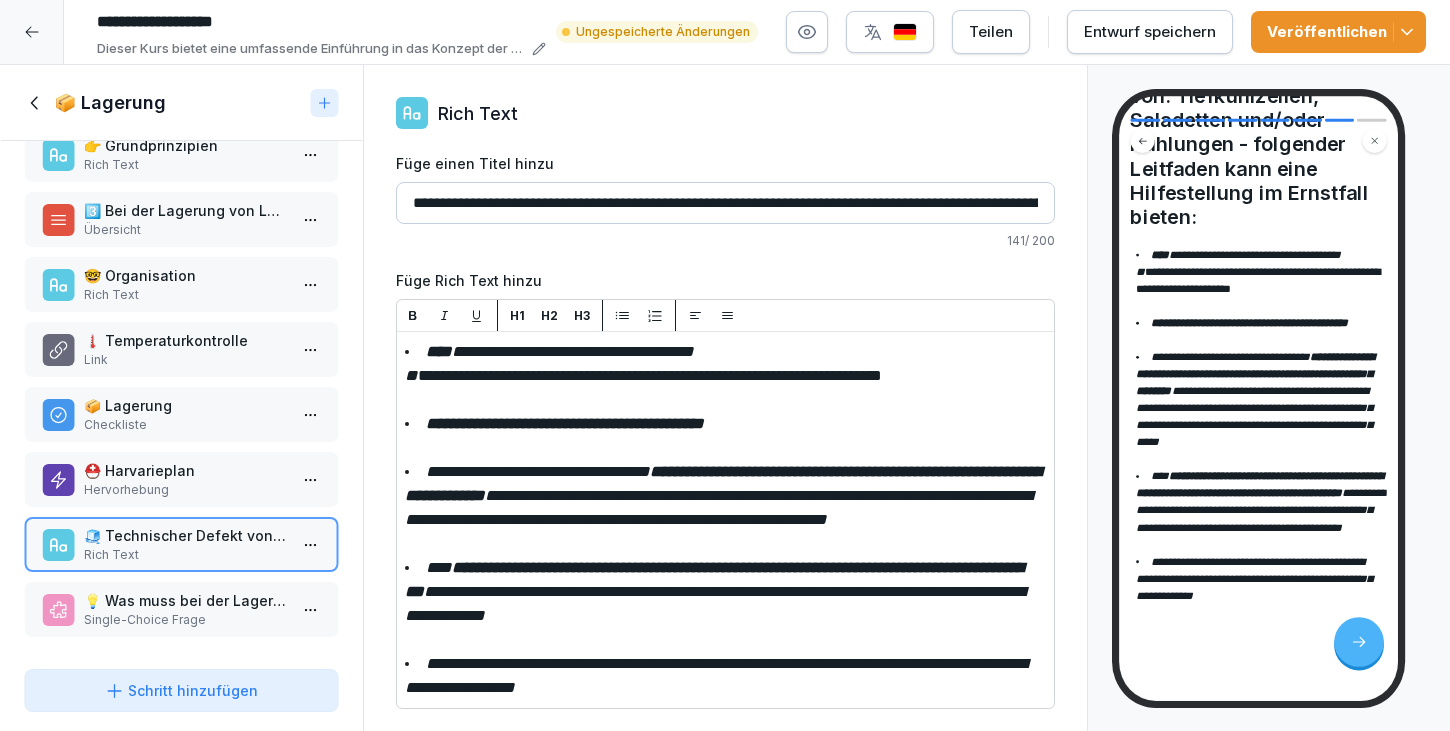 scroll, scrollTop: 295, scrollLeft: 0, axis: vertical 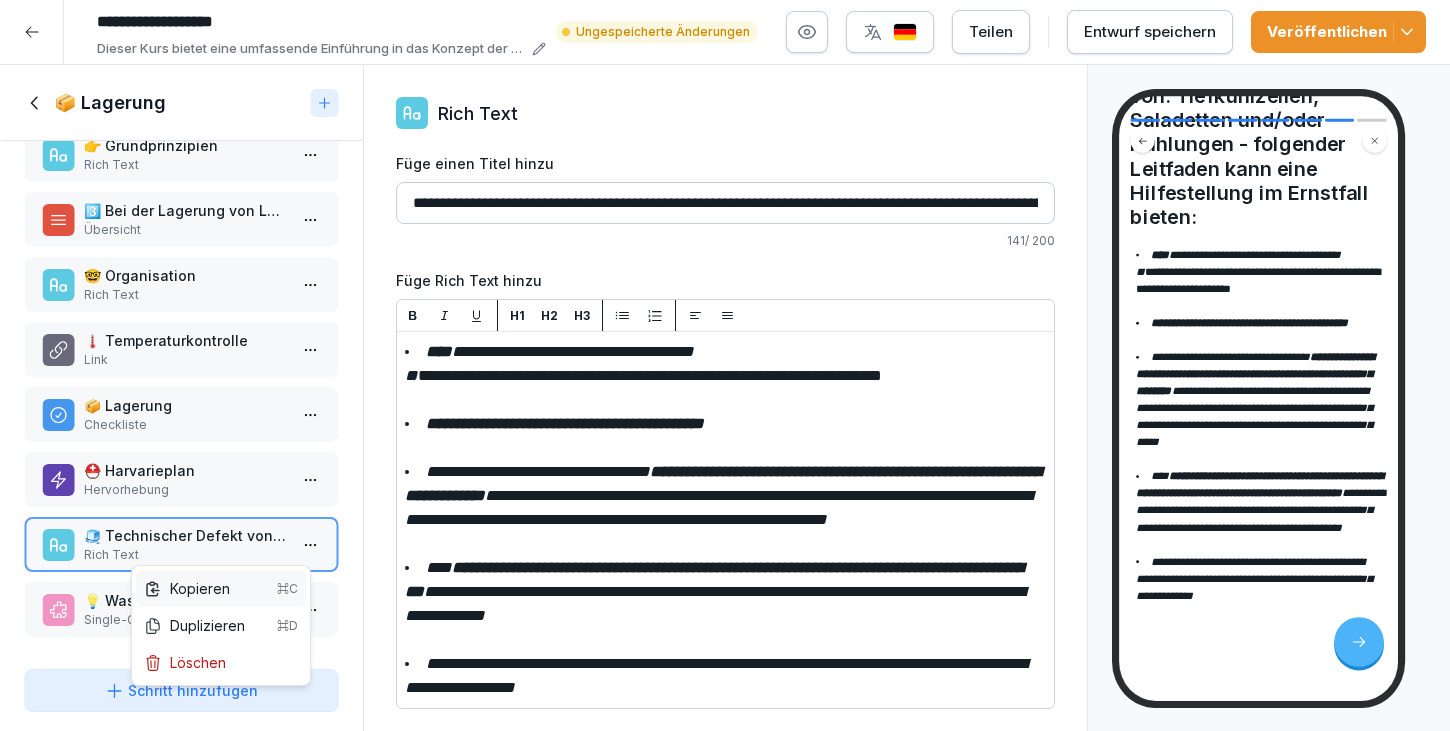 click on "Kopieren ⌘C" at bounding box center [221, 588] 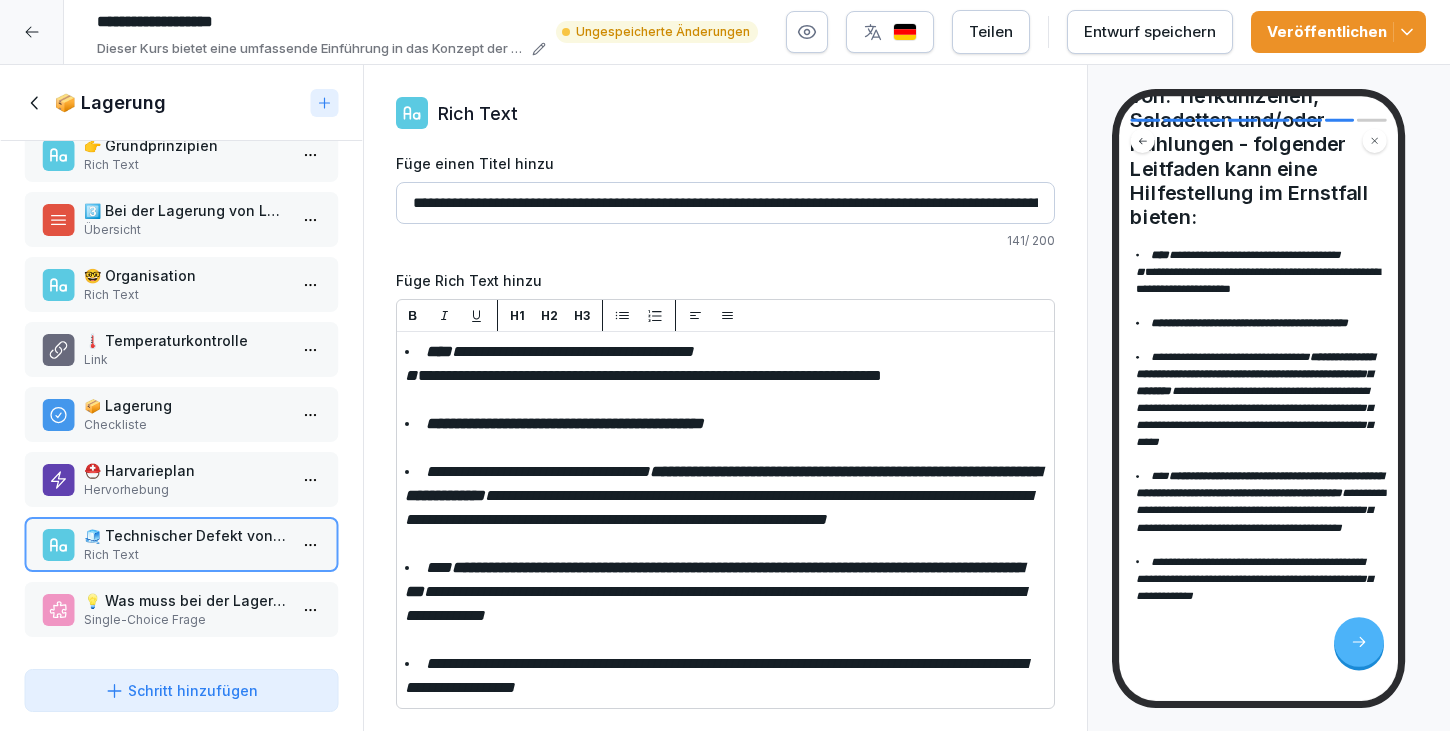 scroll, scrollTop: 16, scrollLeft: 0, axis: vertical 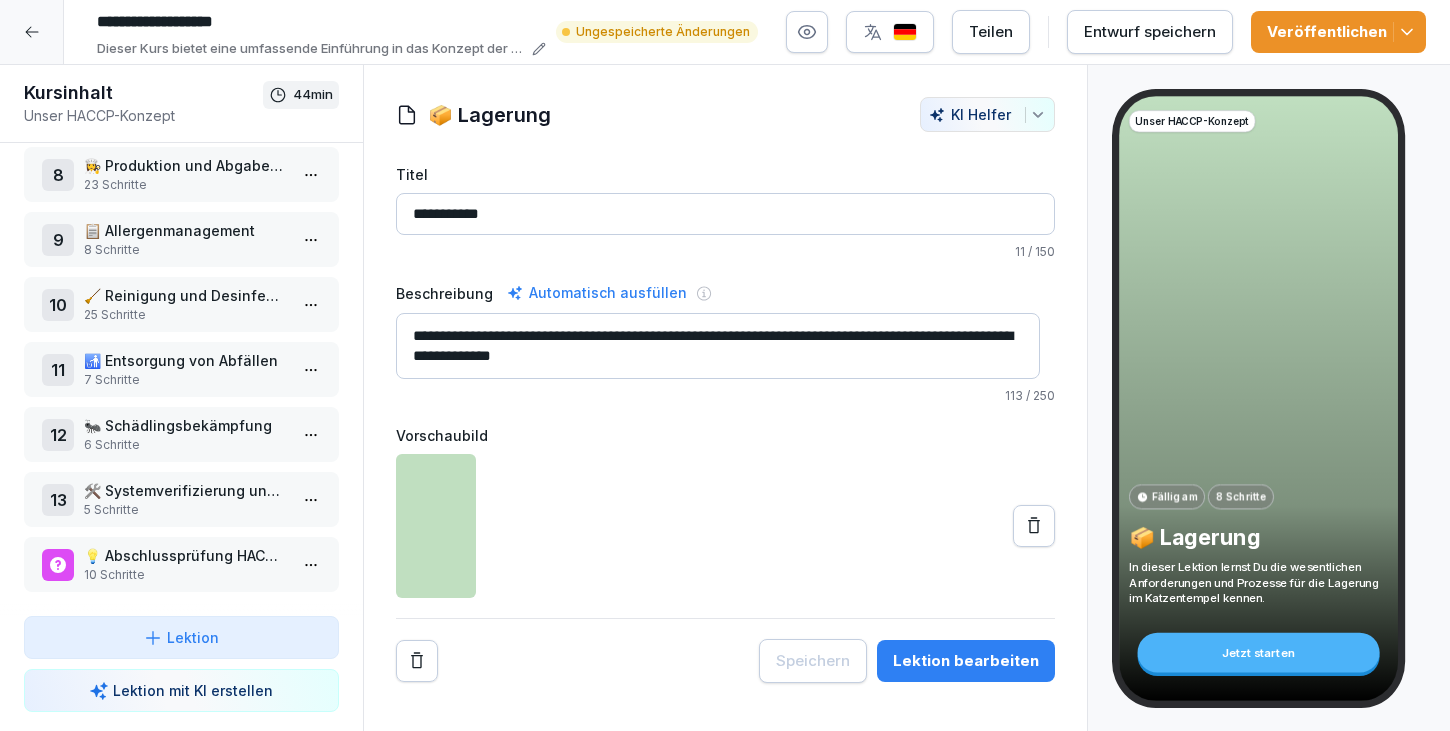 click on "10 Schritte" at bounding box center [185, 575] 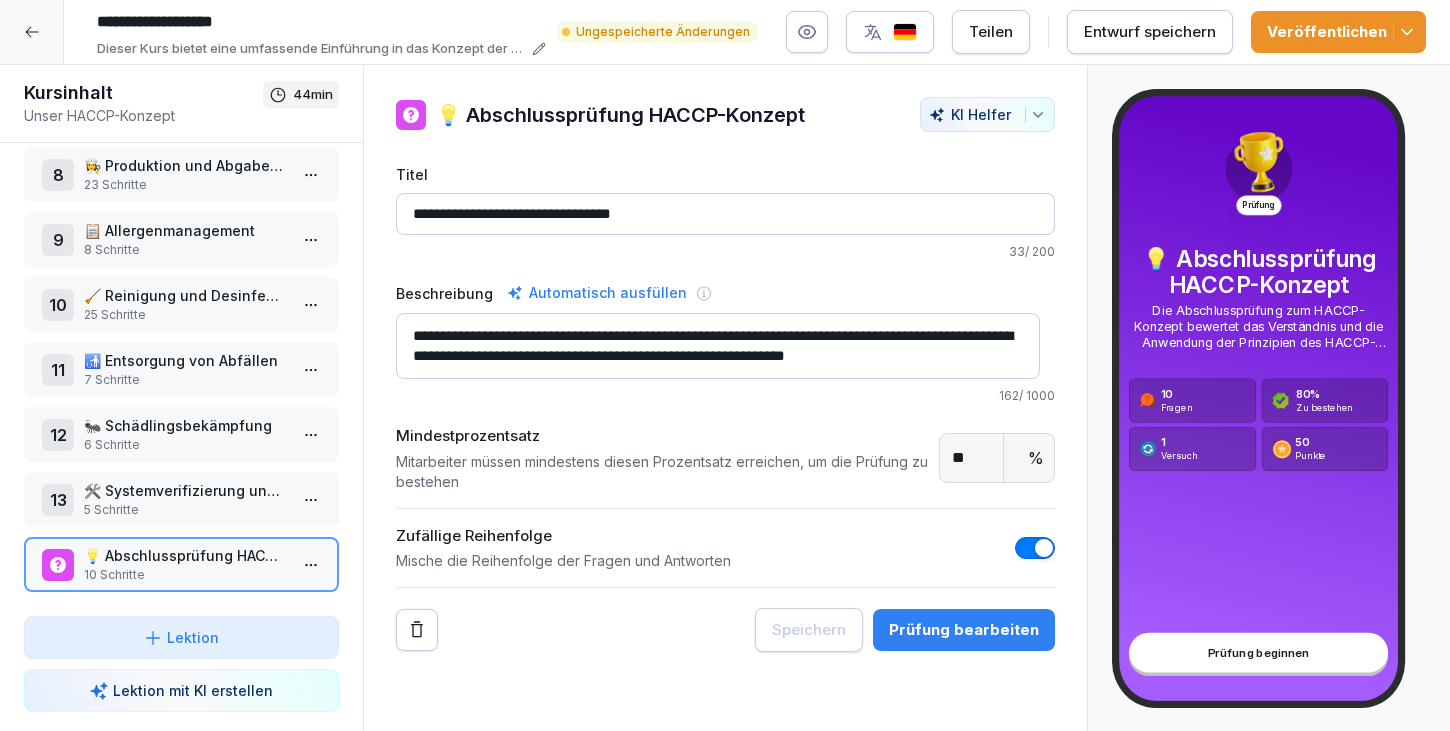 scroll, scrollTop: 20, scrollLeft: 0, axis: vertical 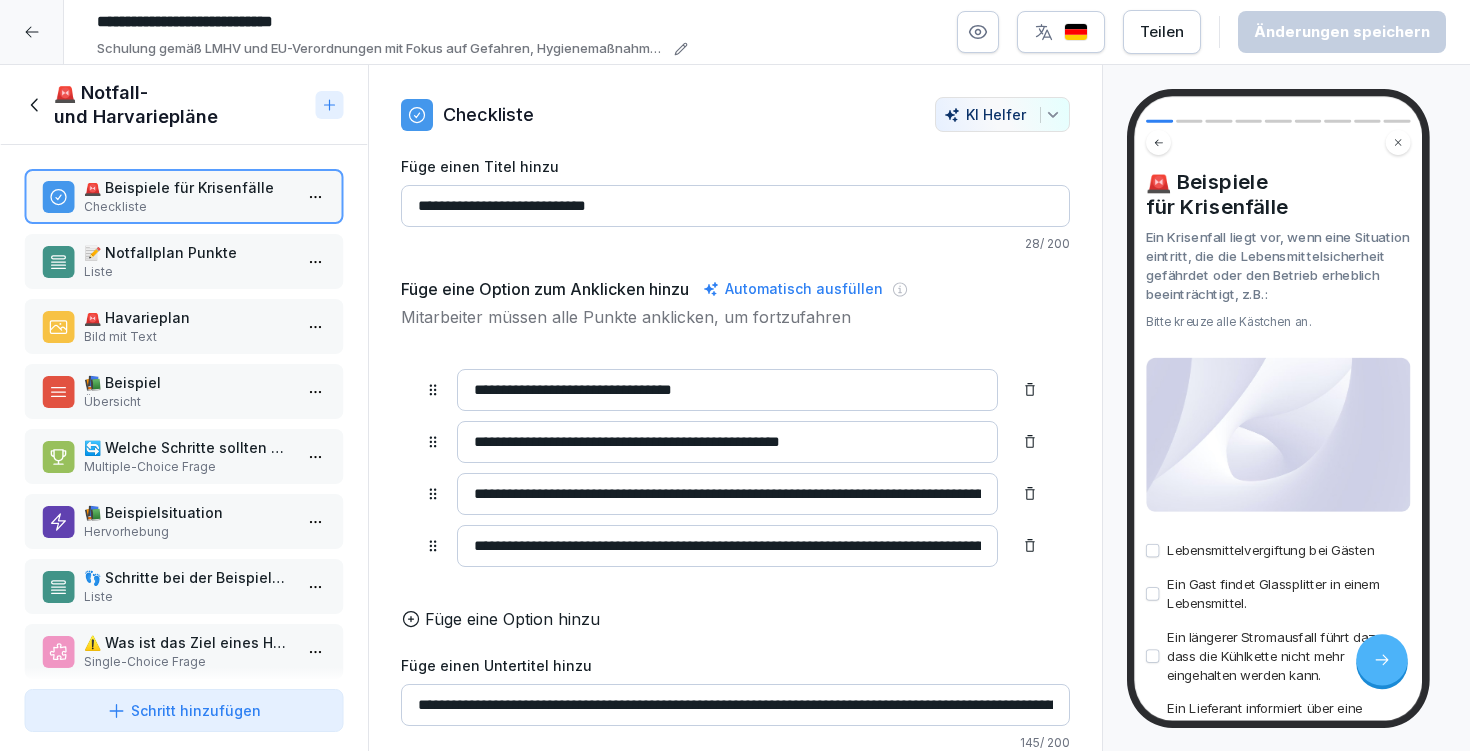 click on "Checkliste" at bounding box center [188, 207] 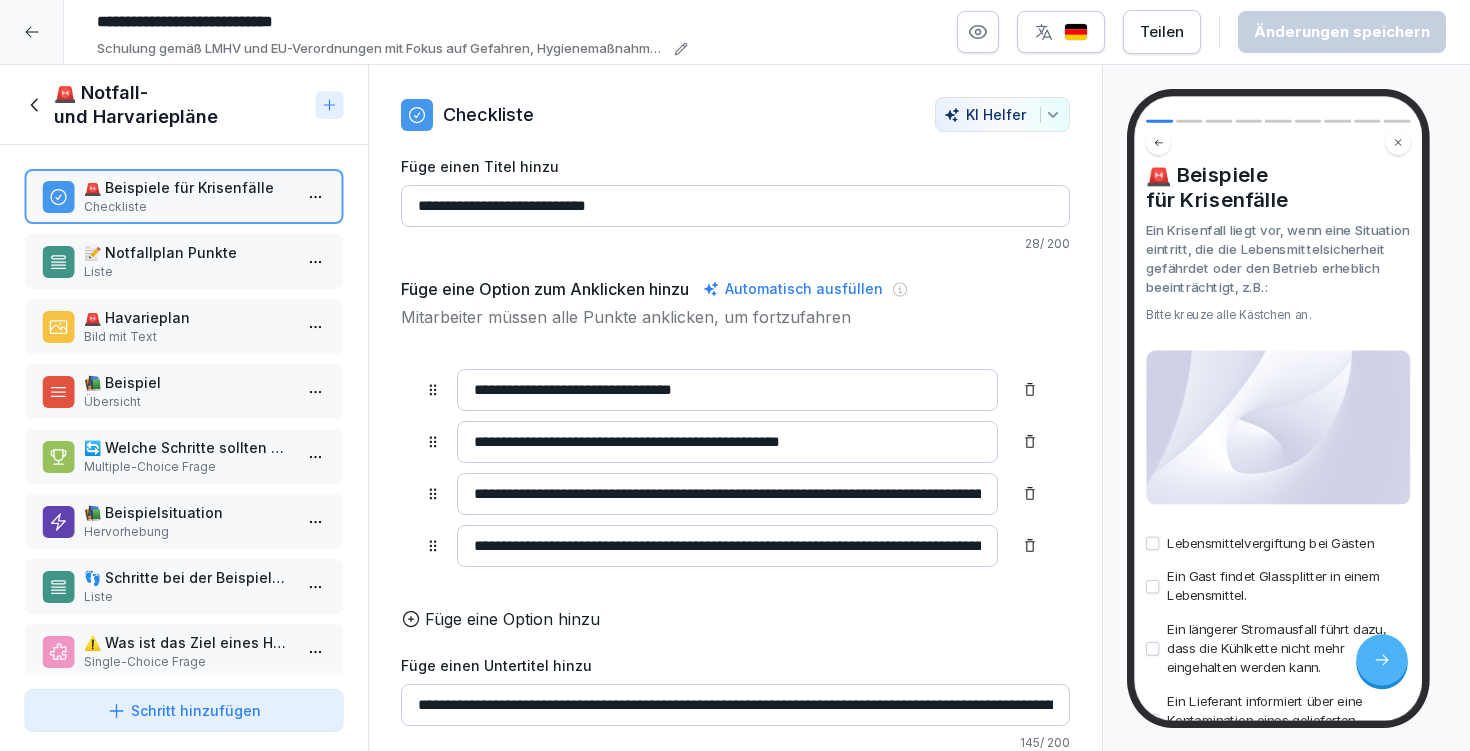 scroll, scrollTop: 120, scrollLeft: 0, axis: vertical 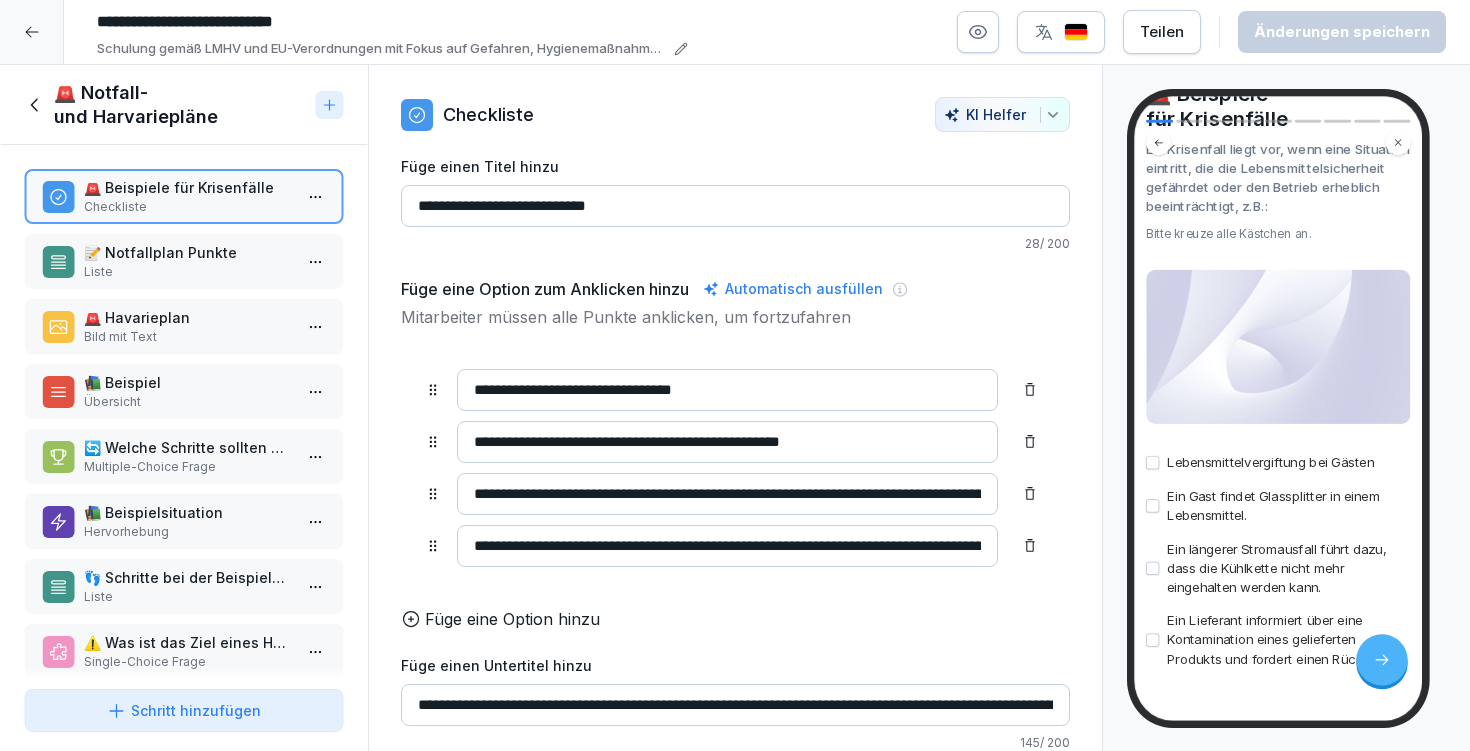 click on "**********" at bounding box center [727, 390] 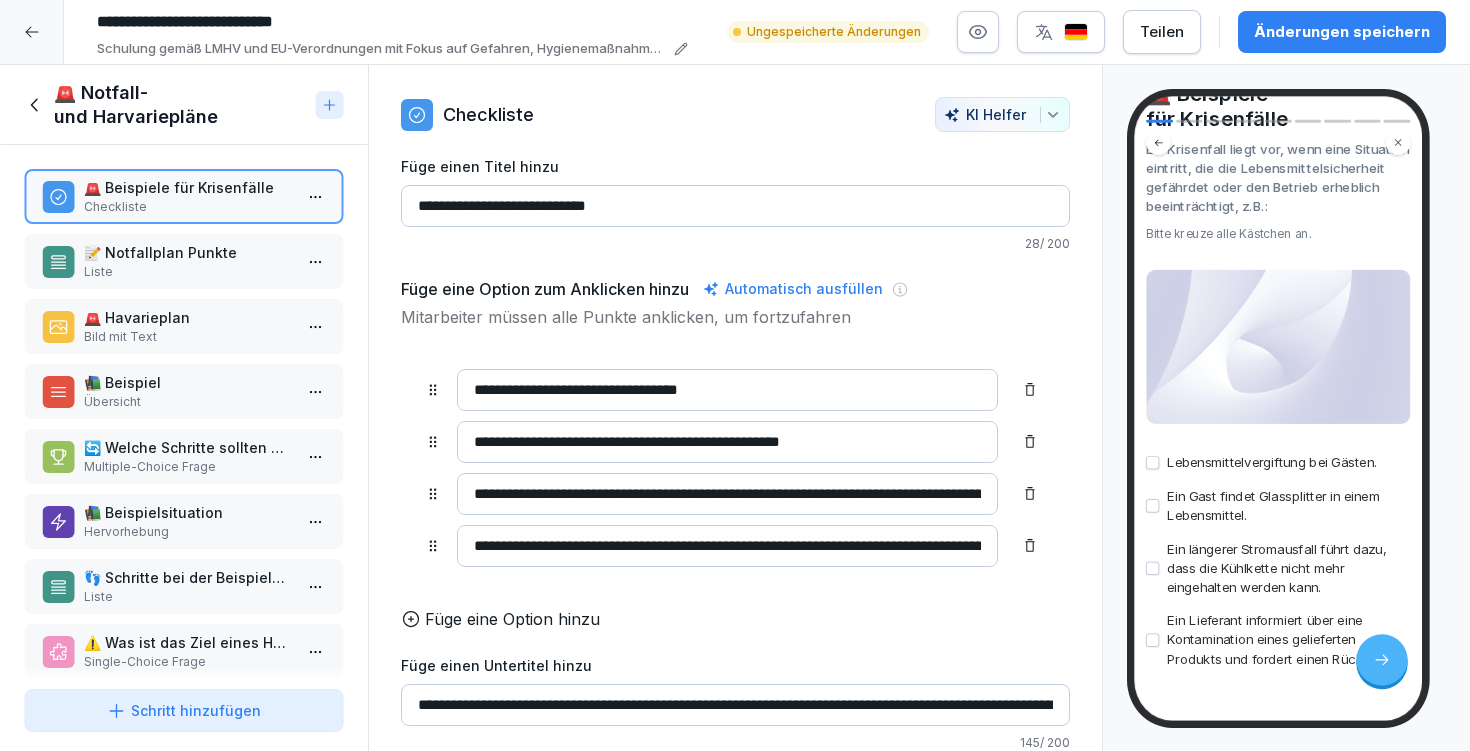 scroll, scrollTop: 124, scrollLeft: 0, axis: vertical 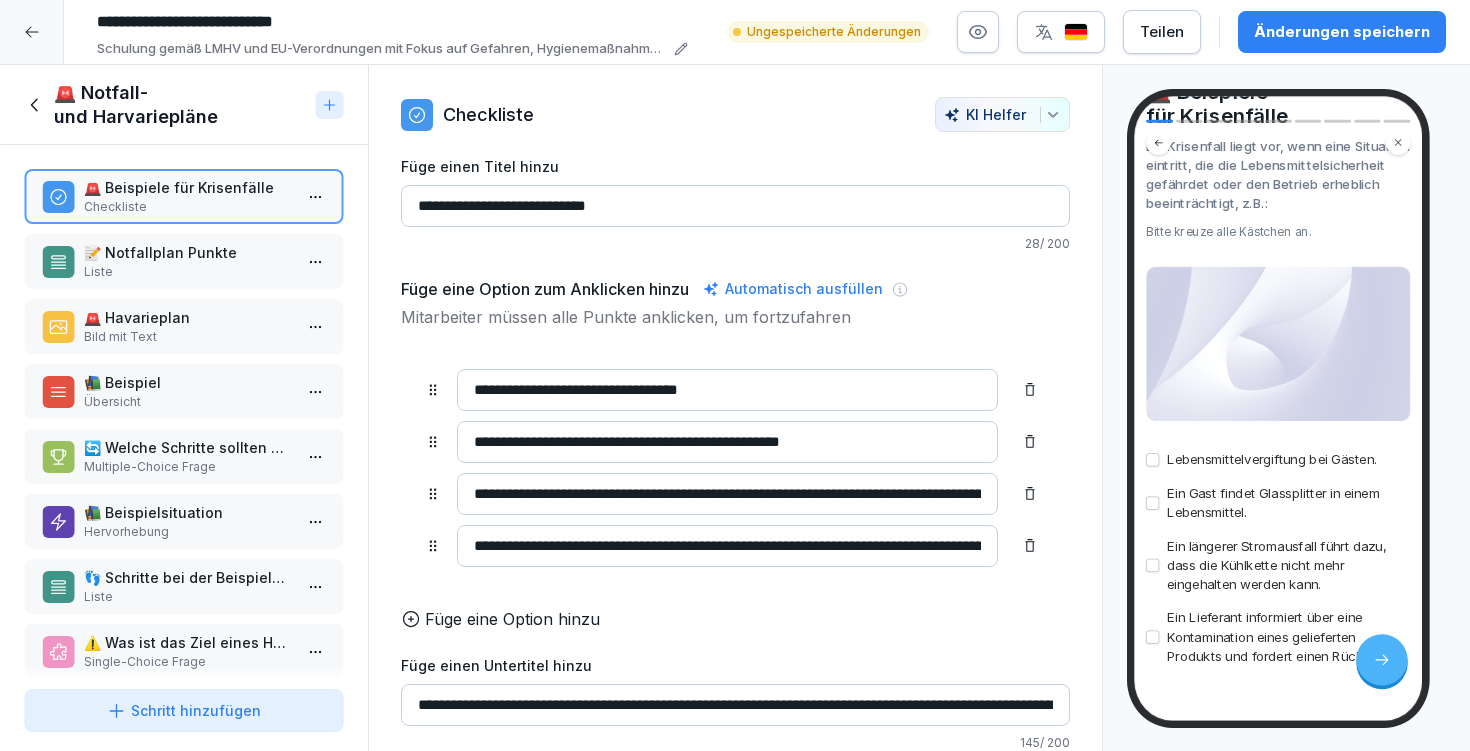 type on "**********" 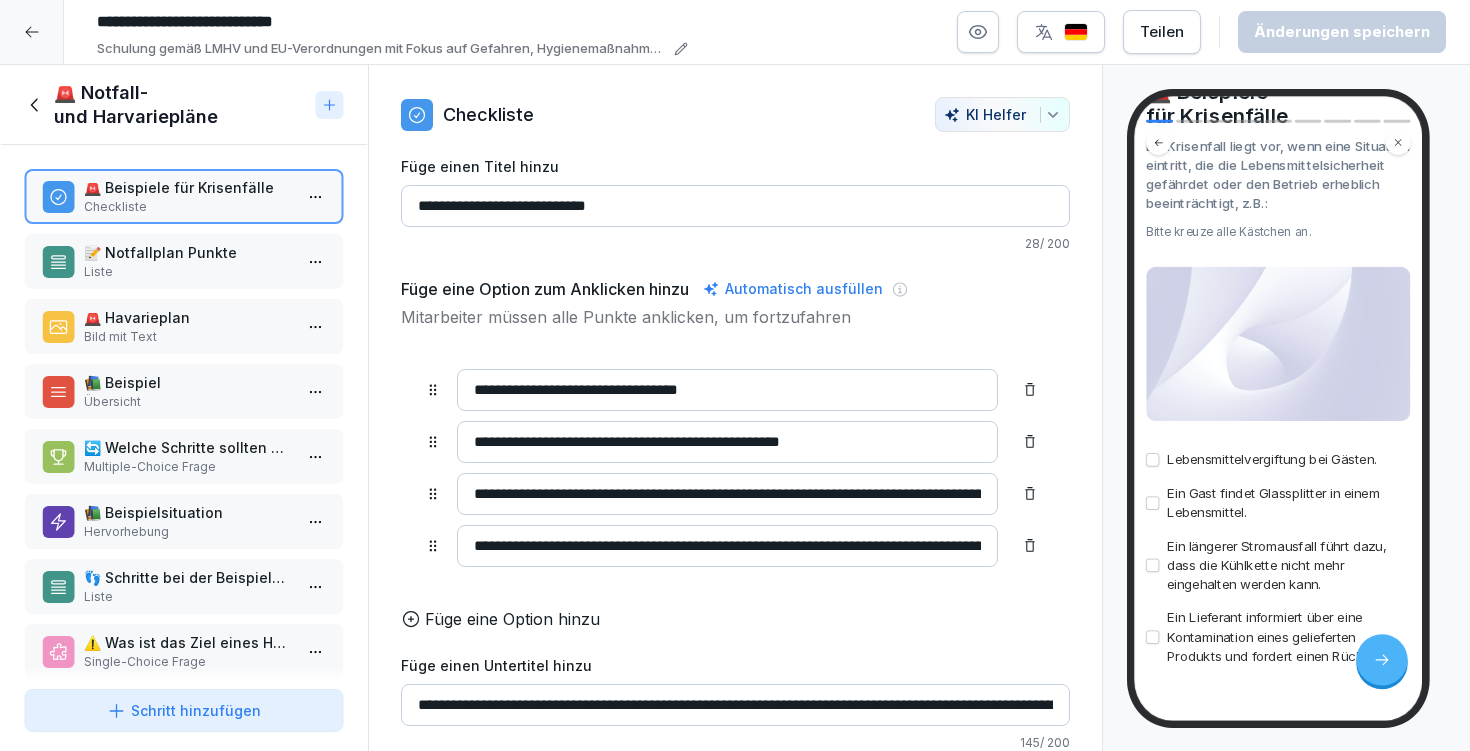 click on "📝 Notfallplan Punkte" at bounding box center [188, 252] 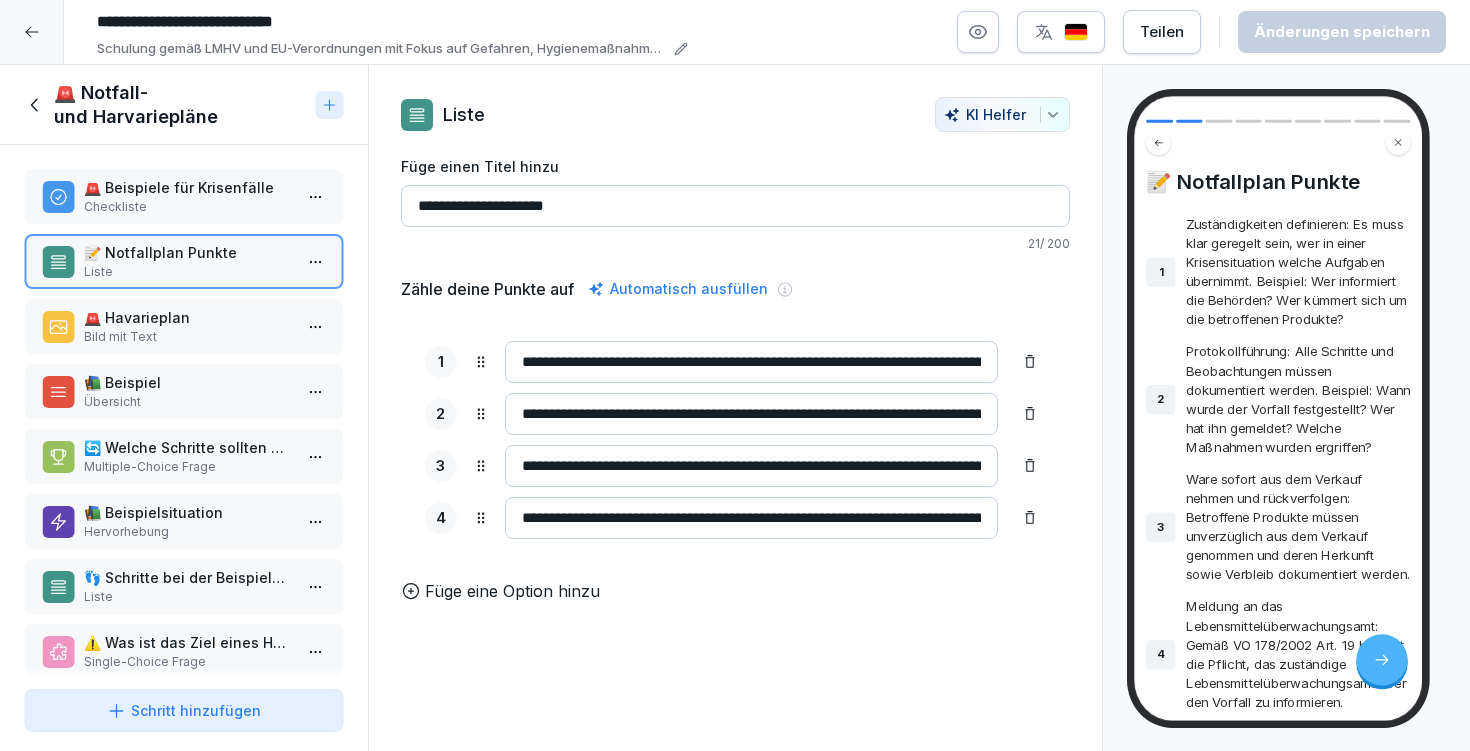 click on "Schritt hinzufügen" at bounding box center (184, 710) 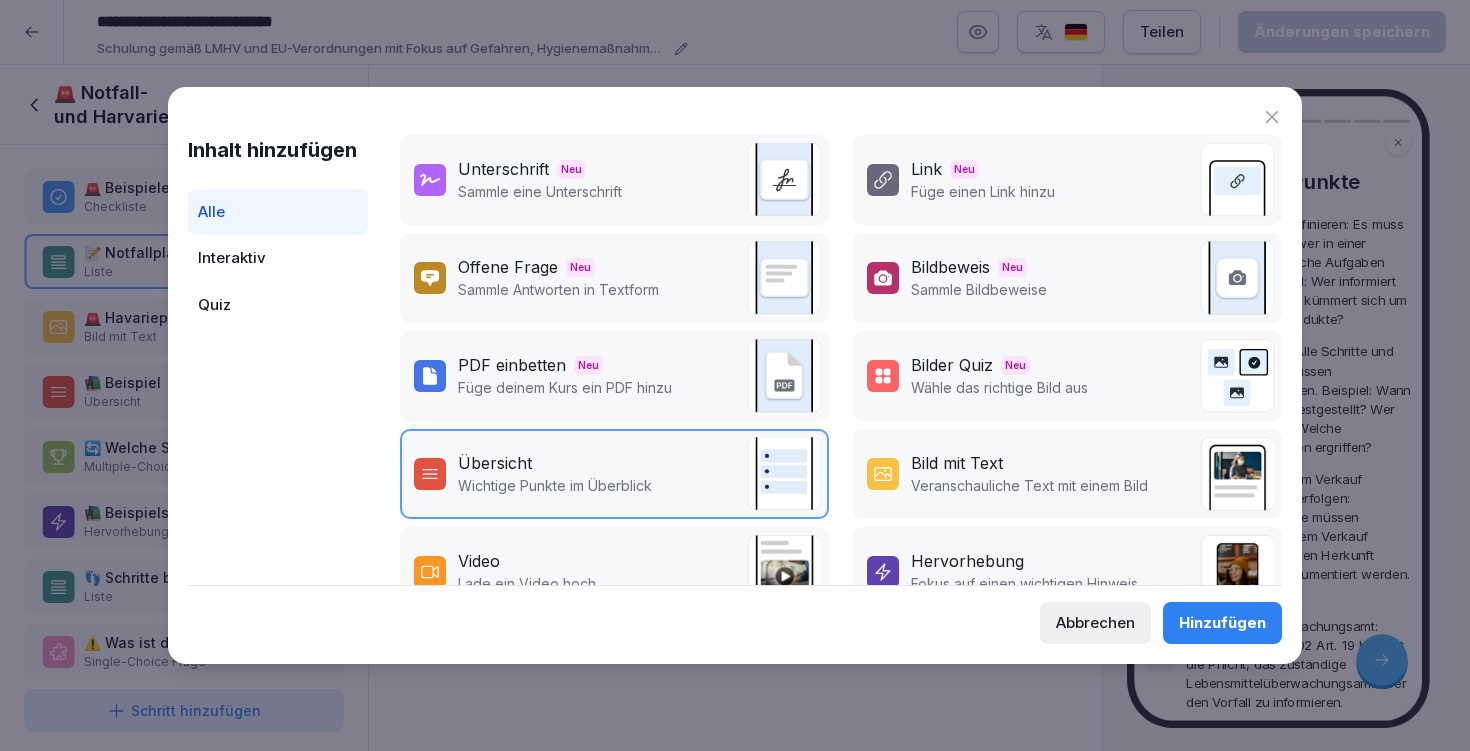 scroll, scrollTop: 204, scrollLeft: 0, axis: vertical 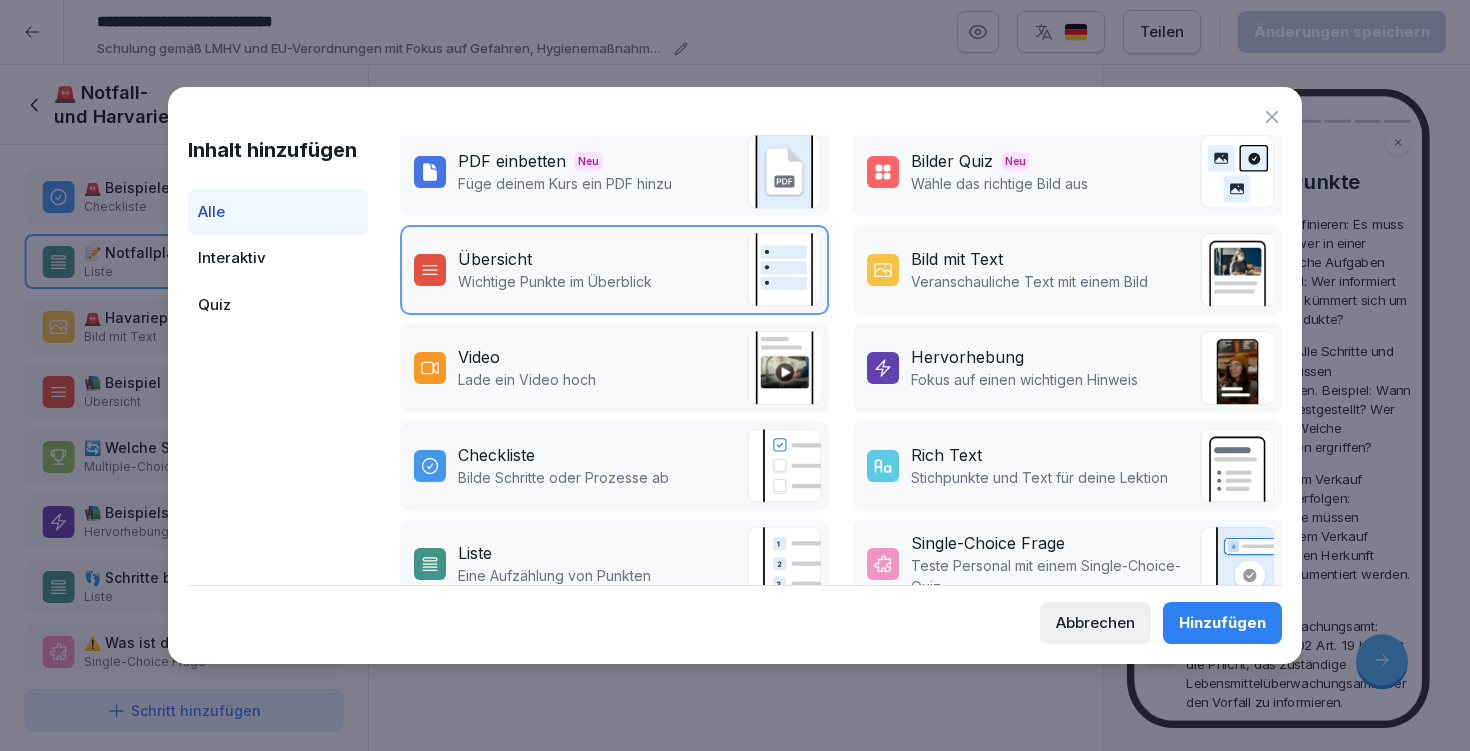 click on "Rich Text Stichpunkte und Text für deine Lektion" at bounding box center (1067, 466) 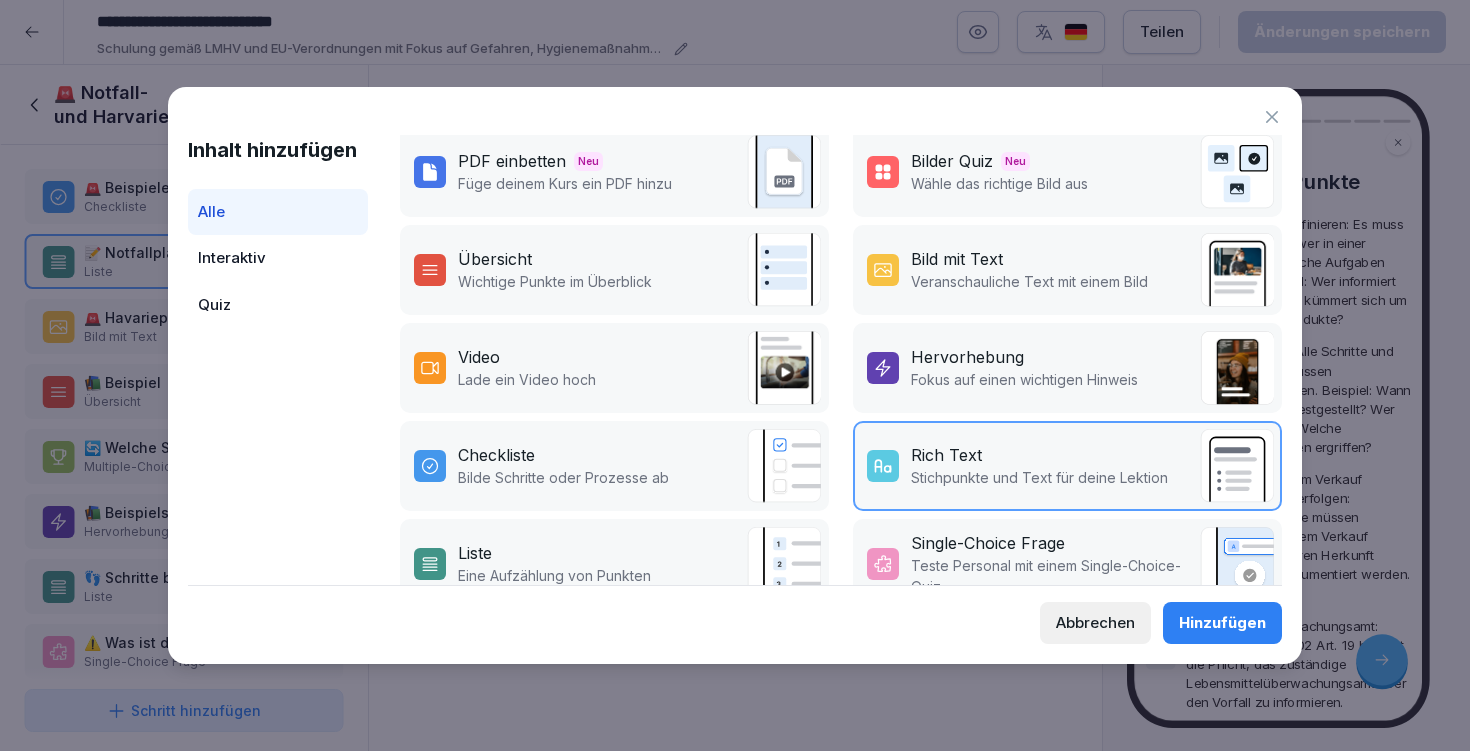 drag, startPoint x: 1219, startPoint y: 618, endPoint x: 1111, endPoint y: 599, distance: 109.65856 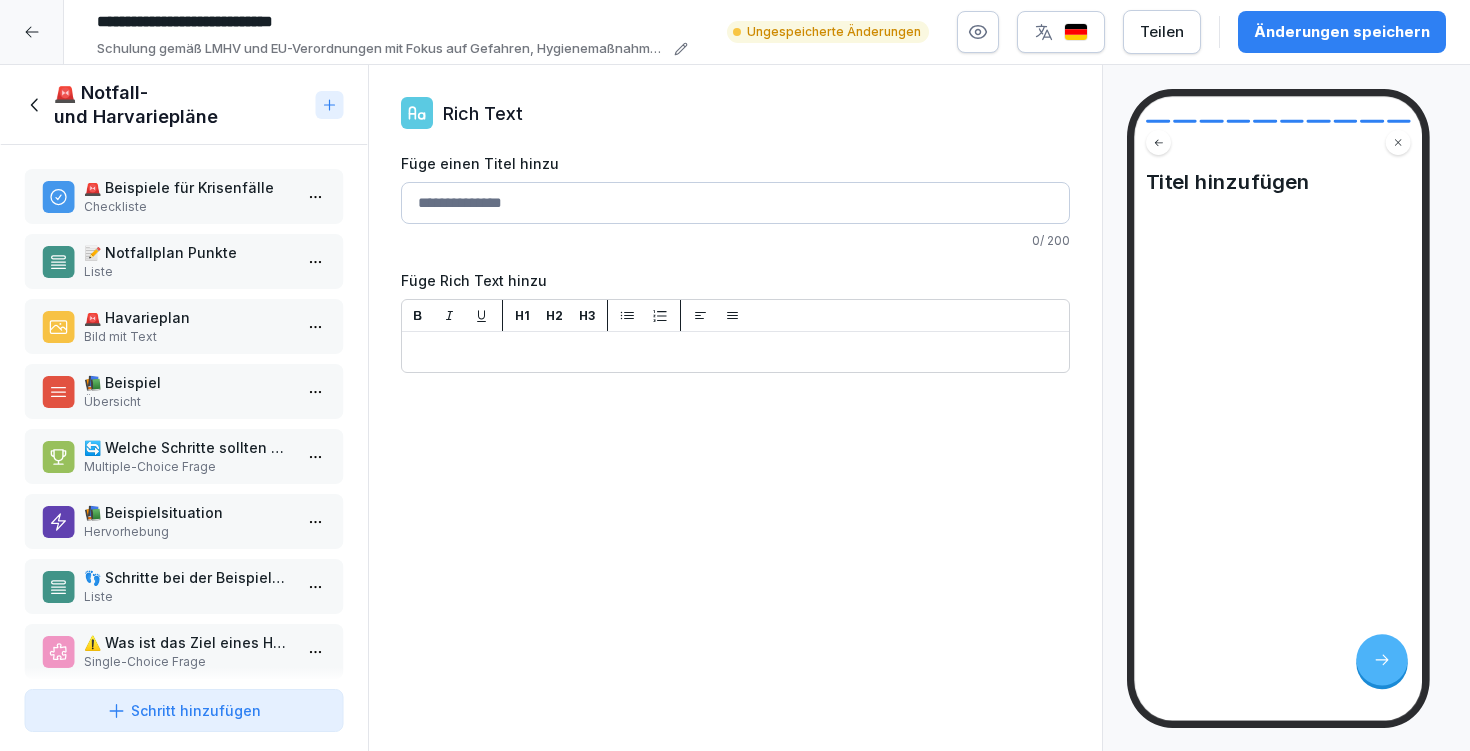 scroll, scrollTop: 167, scrollLeft: 0, axis: vertical 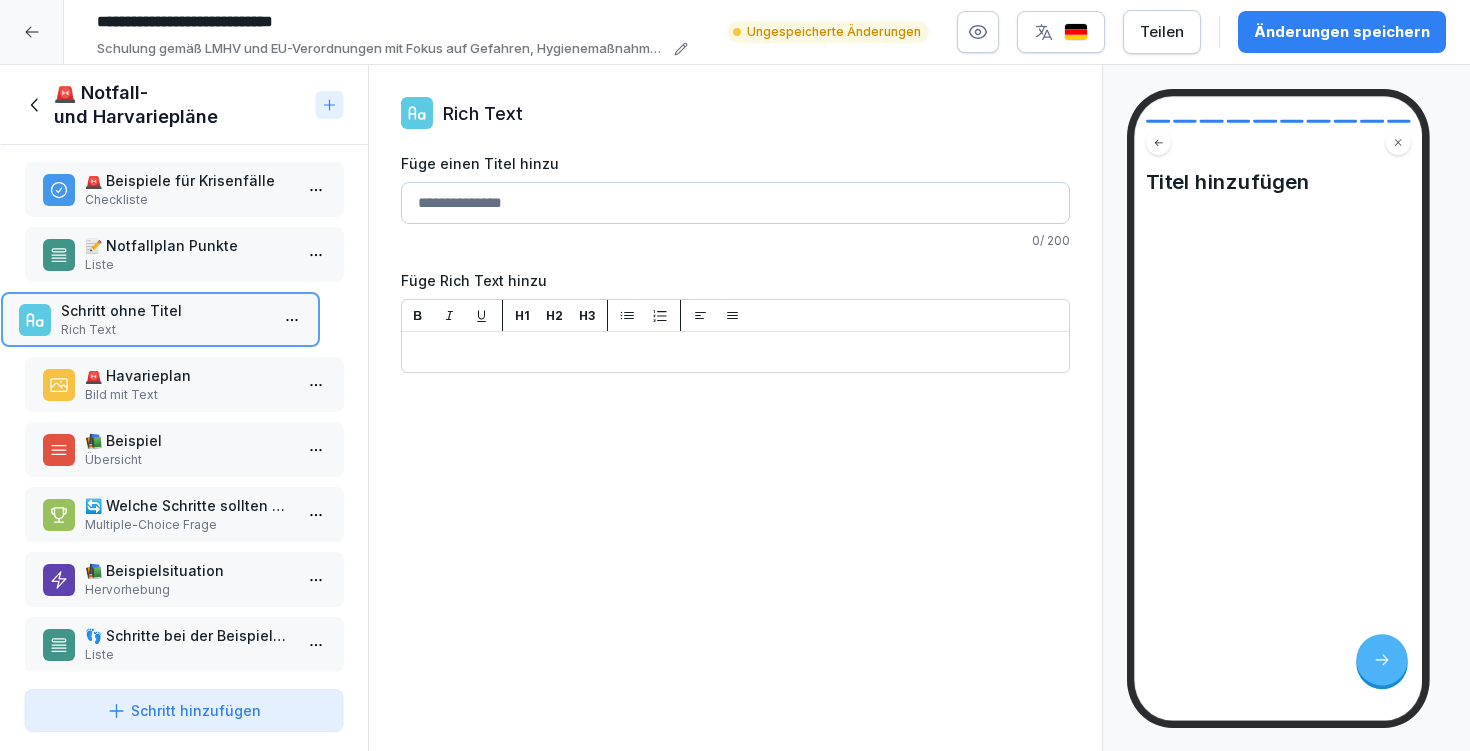 drag, startPoint x: 162, startPoint y: 589, endPoint x: 133, endPoint y: 320, distance: 270.5587 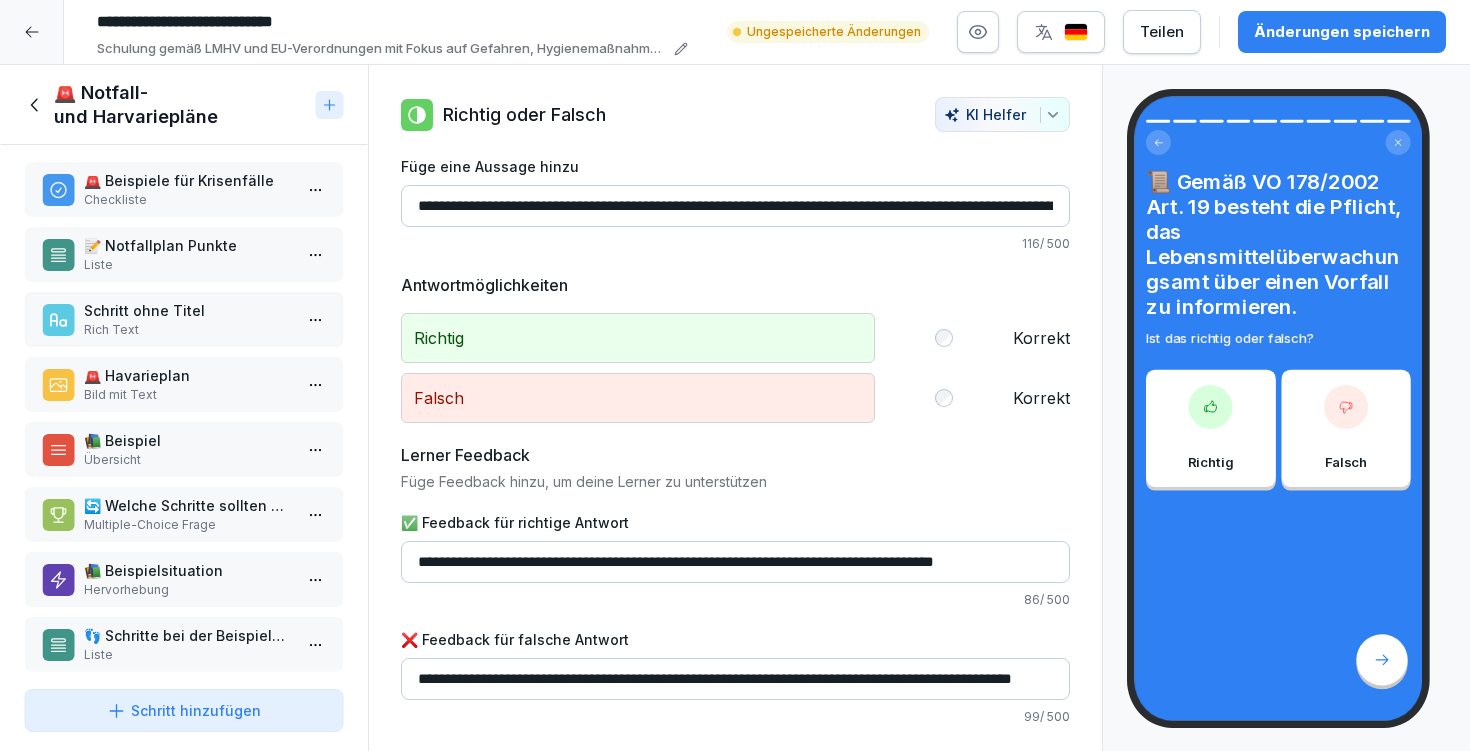 click on "🚨 Beispiele für Krisenfälle Checkliste 📝 Notfallplan Punkte Liste Schritt ohne Titel Rich Text 🚨 Havarieplan Bild mit Text 📚 Beispiel  Übersicht 🔄 Welche Schritte sollten bei einem Rückruf von kontaminierten Produkten unternommen werden? Multiple-Choice Frage 📚 Beispielsituation Hervorhebung 👣 Schritte bei der Beispielsituation Liste ⚠️ Was ist das Ziel eines Havarieplans? Single-Choice Frage 📜 Gemäß VO 178/2002 Art. 19 besteht die Pflicht, das Lebensmittelüberwachungsamt über einen Vorfall zu informieren. Richtig oder Falsch
To pick up a draggable item, press the space bar.
While dragging, use the arrow keys to move the item.
Press space again to drop the item in its new position, or press escape to cancel.
Draggable item [ID] was dropped over droppable area [ID]" at bounding box center (184, 413) 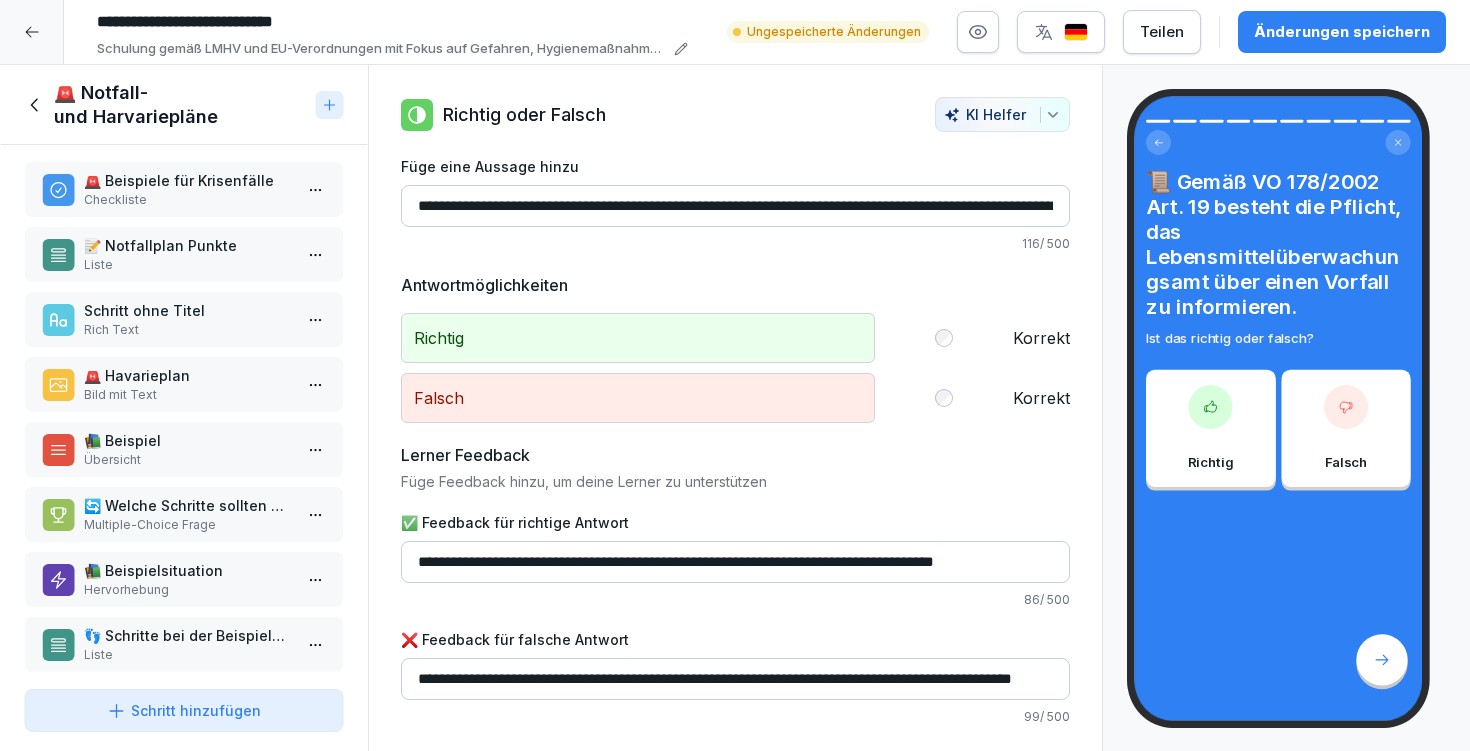 click on "📝 Notfallplan Punkte" at bounding box center (188, 245) 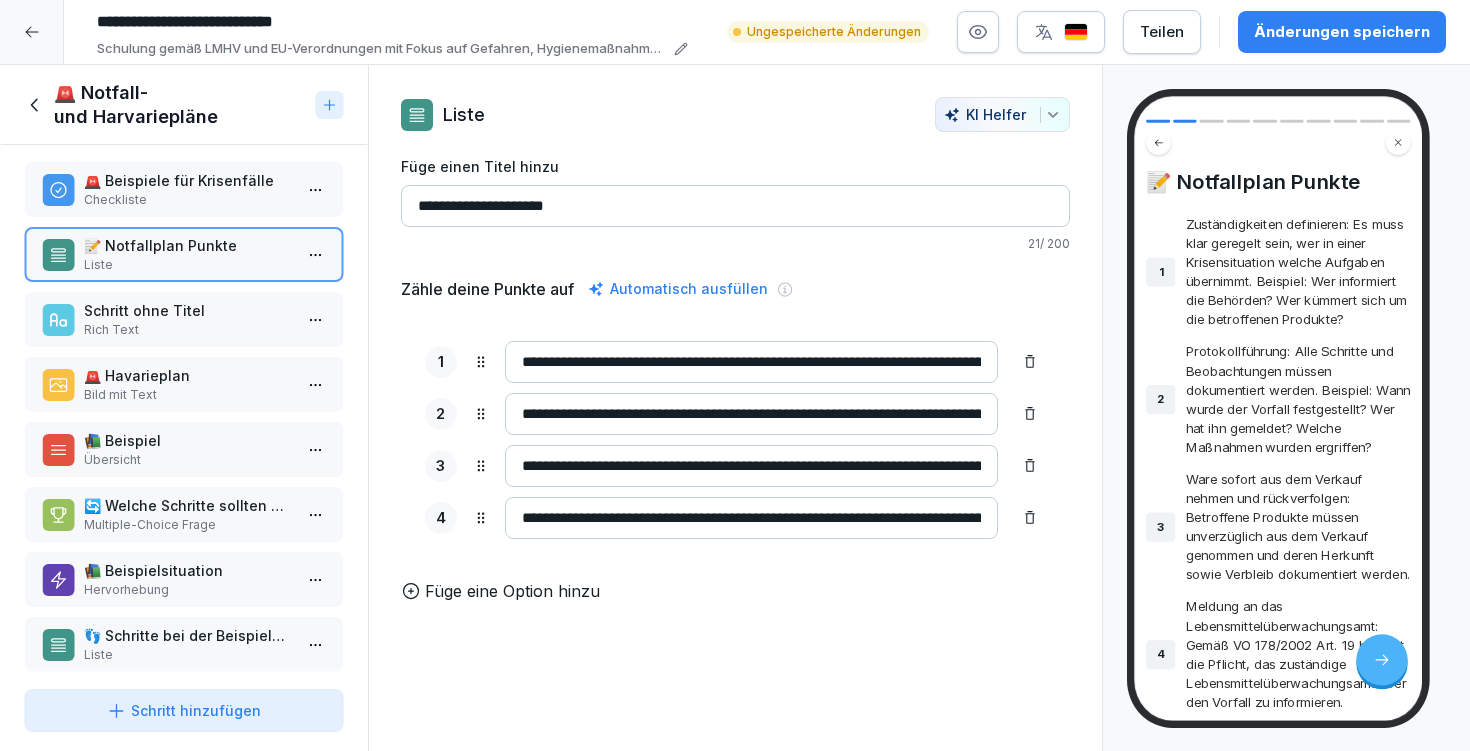 drag, startPoint x: 588, startPoint y: 214, endPoint x: 408, endPoint y: 203, distance: 180.3358 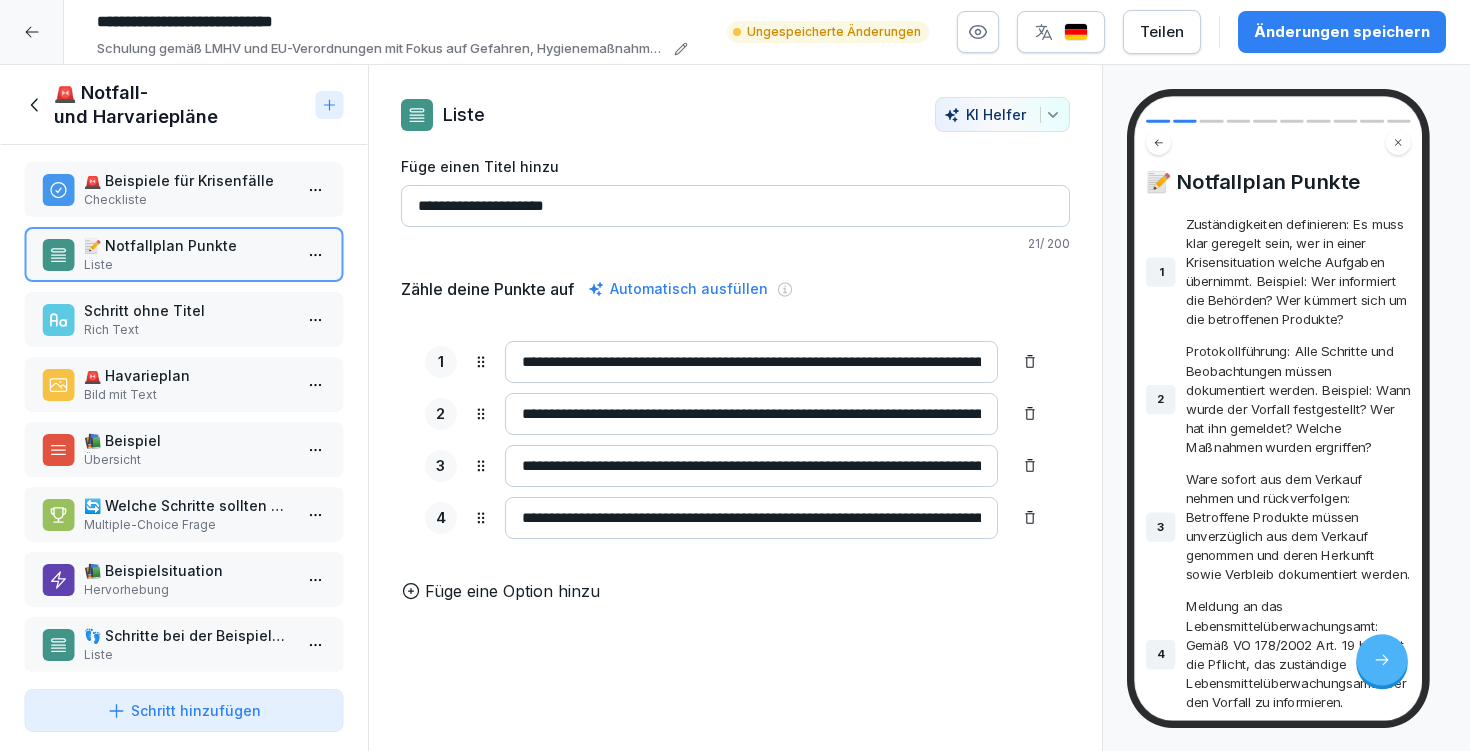 click on "Schritt ohne Titel" at bounding box center [188, 310] 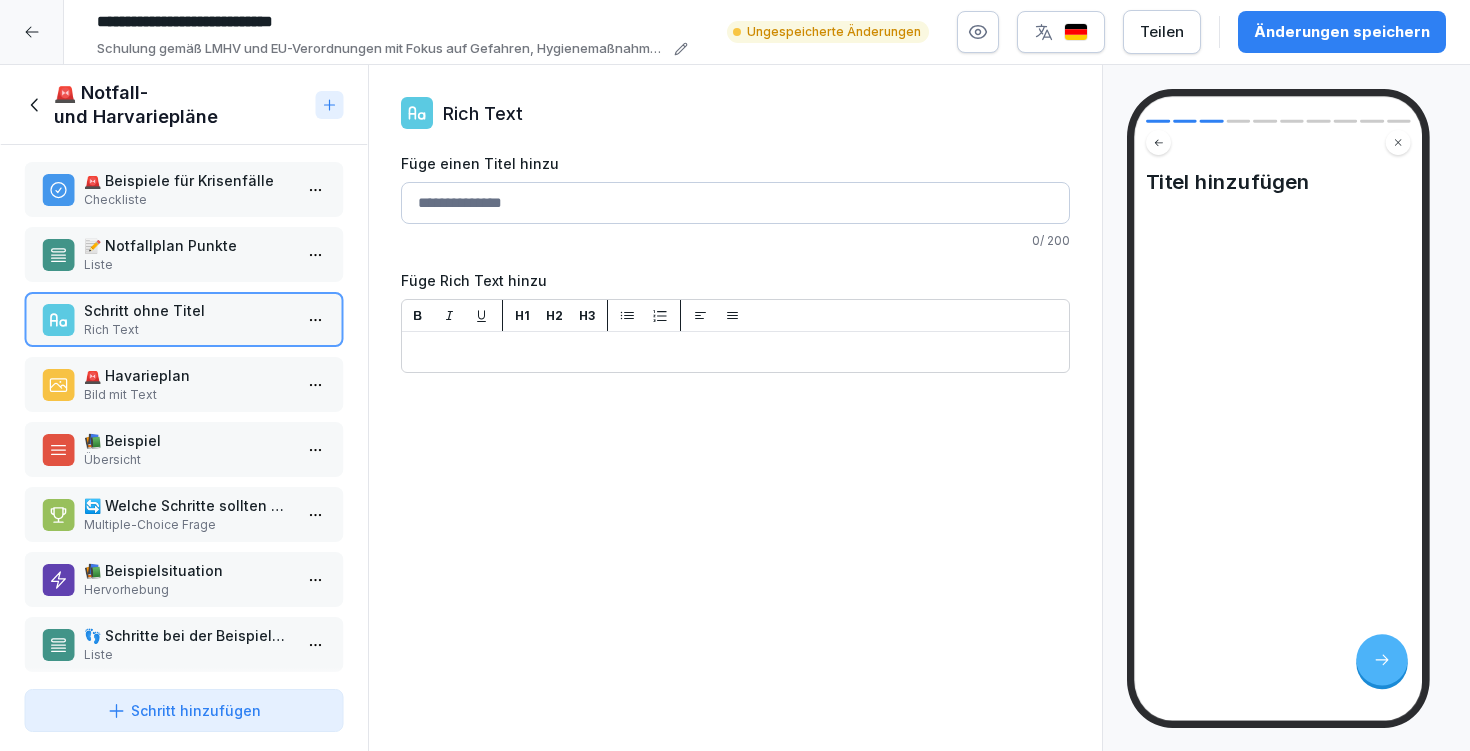 click on "Füge einen Titel hinzu" at bounding box center [735, 203] 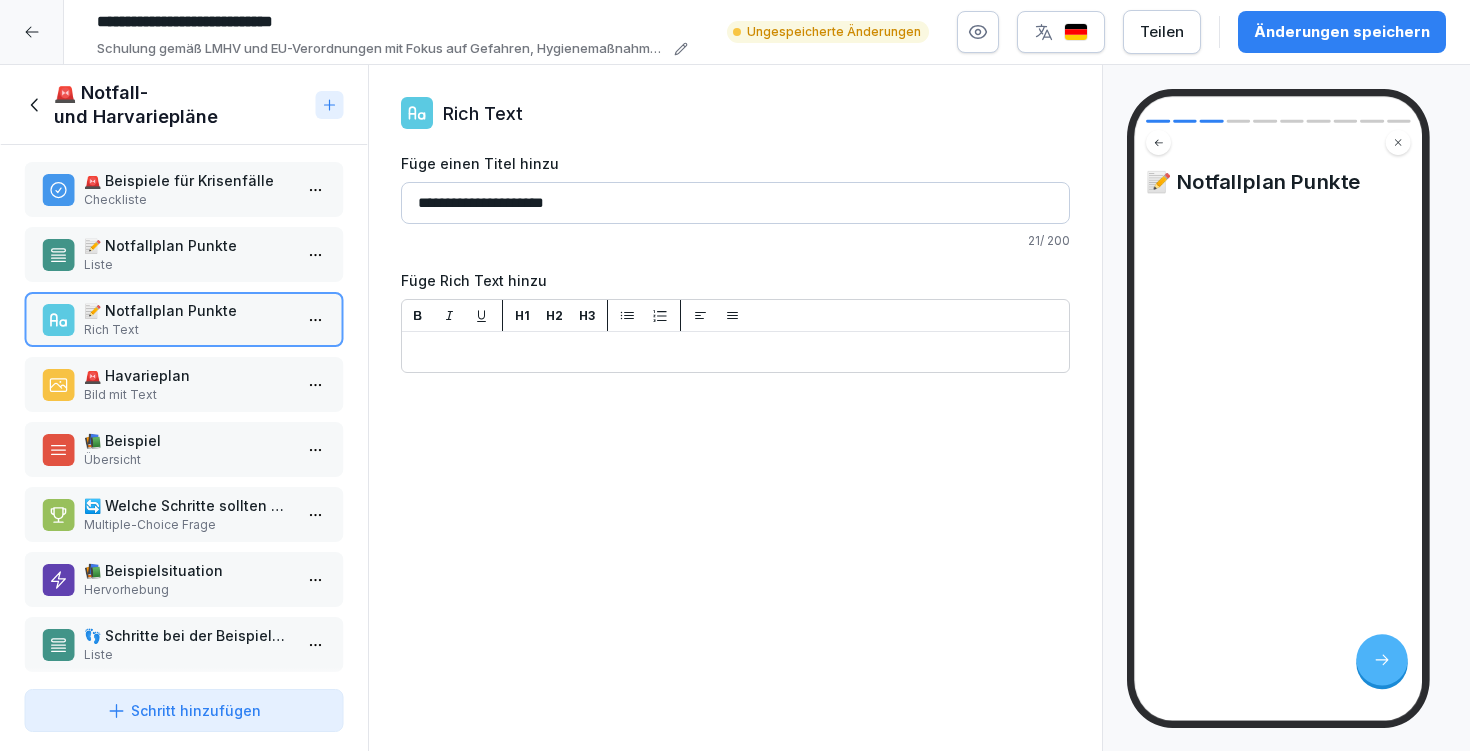 type on "**********" 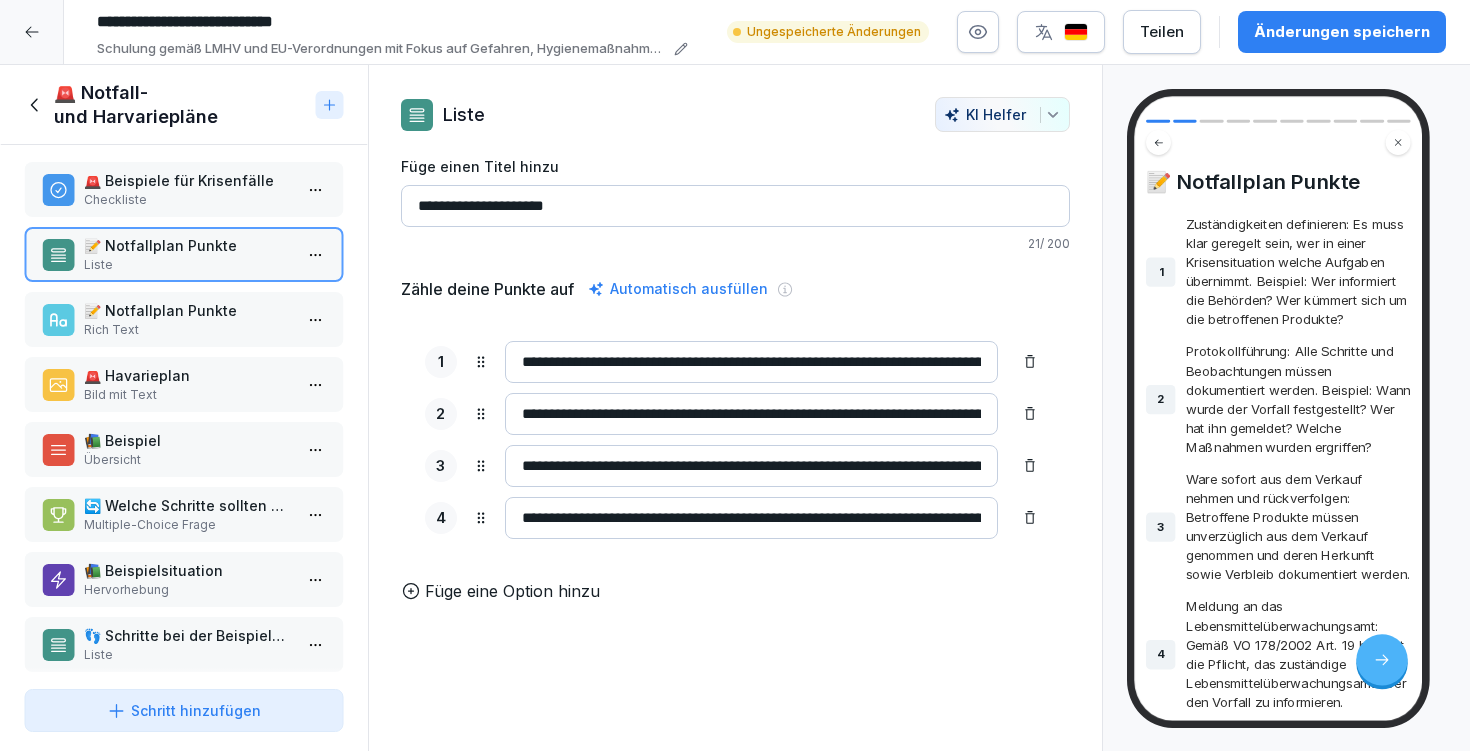 drag, startPoint x: 521, startPoint y: 356, endPoint x: 1234, endPoint y: 365, distance: 713.0568 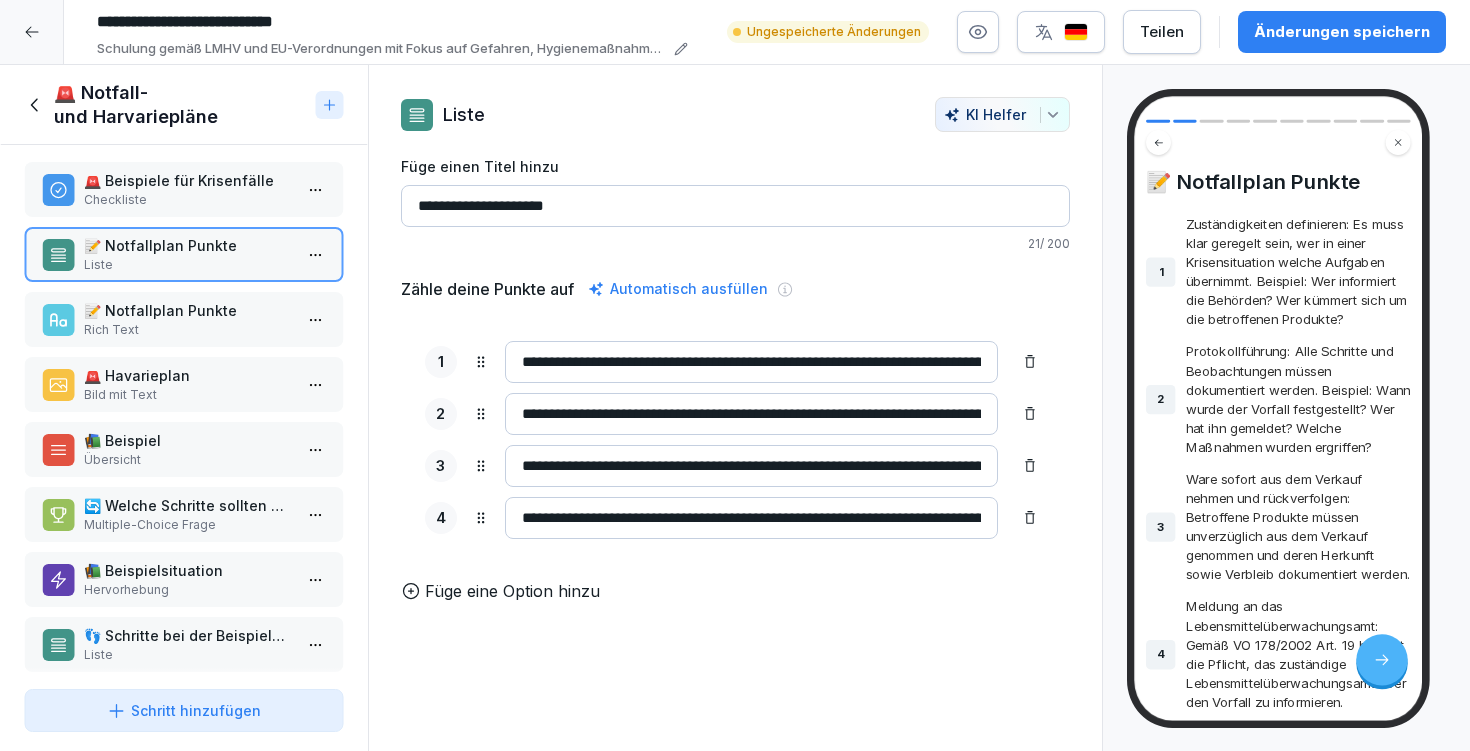 click on "🚨 Beispiele für Krisenfälle Checkliste 📝 Notfallplan Punkte Liste 📝 Notfallplan Punkte Rich Text 🚨 Havarieplan Bild mit Text 📚 Beispiel  Übersicht 🔄 Welche Schritte sollten bei einem Rückruf von kontaminierten Produkten unternommen werden? Multiple-Choice Frage 📚 Beispielsituation Hervorhebung 👣 Schritte bei der Beispielsituation Liste ⚠️ Was ist das Ziel eines Havarieplans? Single-Choice Frage 📜 Gemäß VO 178/2002 Art. 19 besteht die Pflicht, das Lebensmittelüberwachungsamt über einen Vorfall zu informieren. Richtig oder Falsch
To pick up a draggable item, press the space bar.
While dragging, use the arrow keys to move the item.
Press space again to drop the item in its new position, or press escape to cancel.
Draggable item umhhsp5g2w8dxw0wa79gwf3z was dropped over droppable area umhhsp5g2w8dxw0wa79gwf3z" at bounding box center [184, 413] 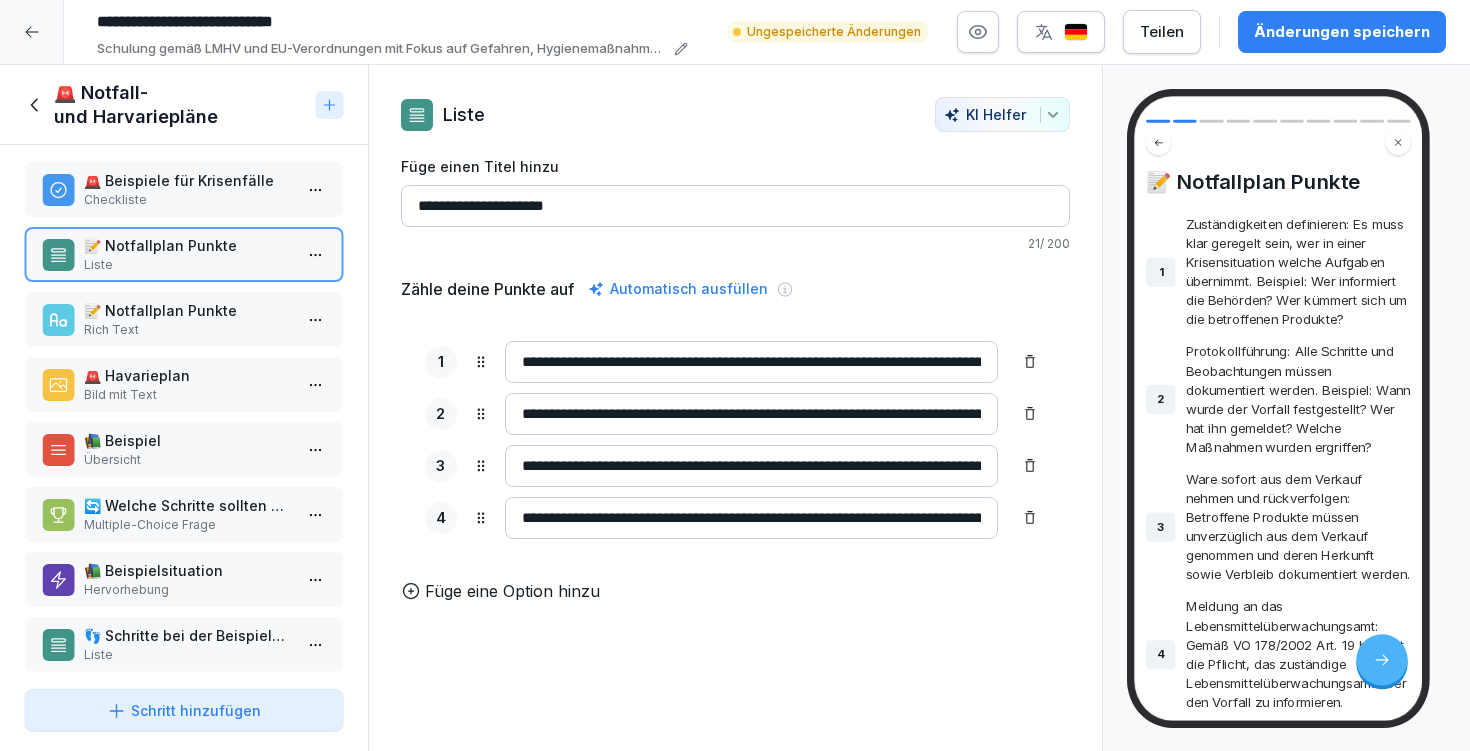 click on "📝 Notfallplan Punkte" at bounding box center (188, 310) 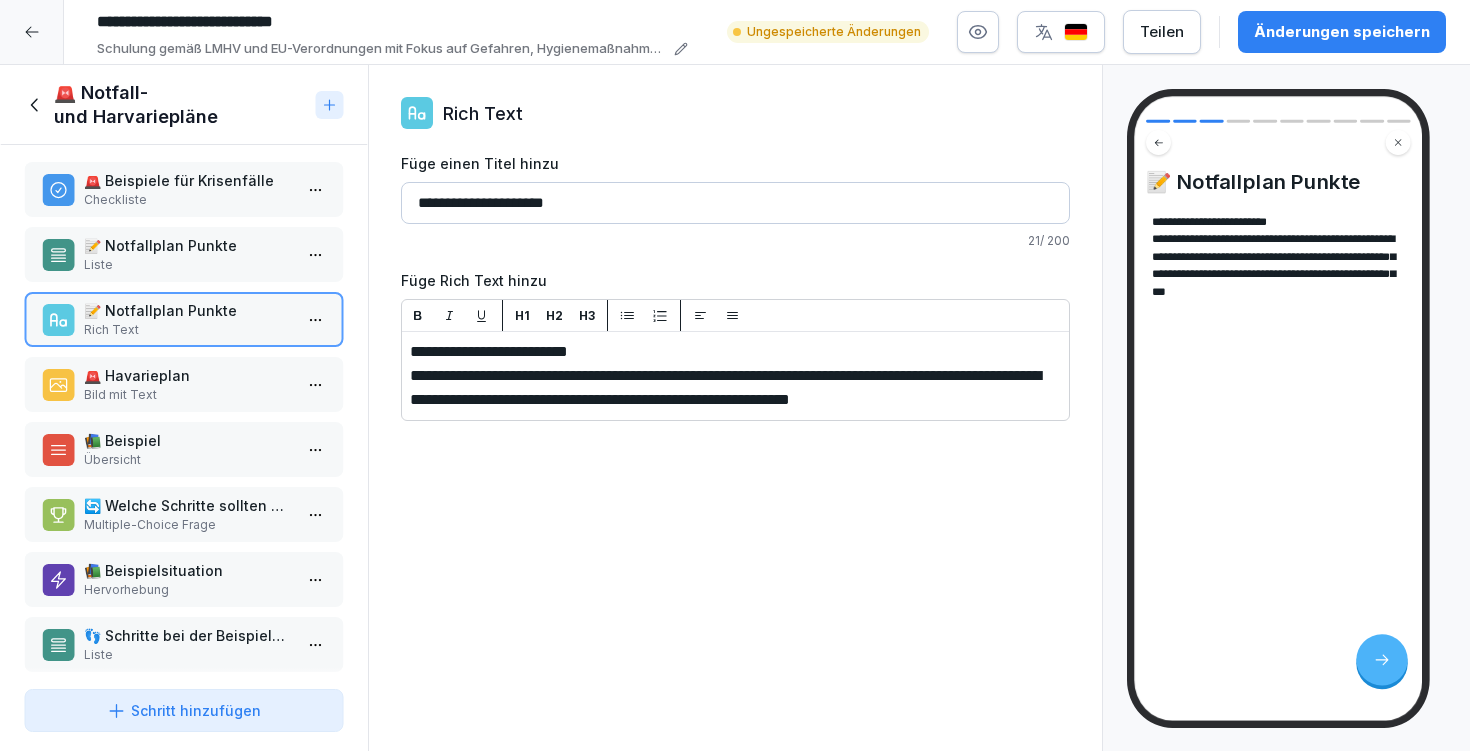 drag, startPoint x: 652, startPoint y: 352, endPoint x: 393, endPoint y: 345, distance: 259.09457 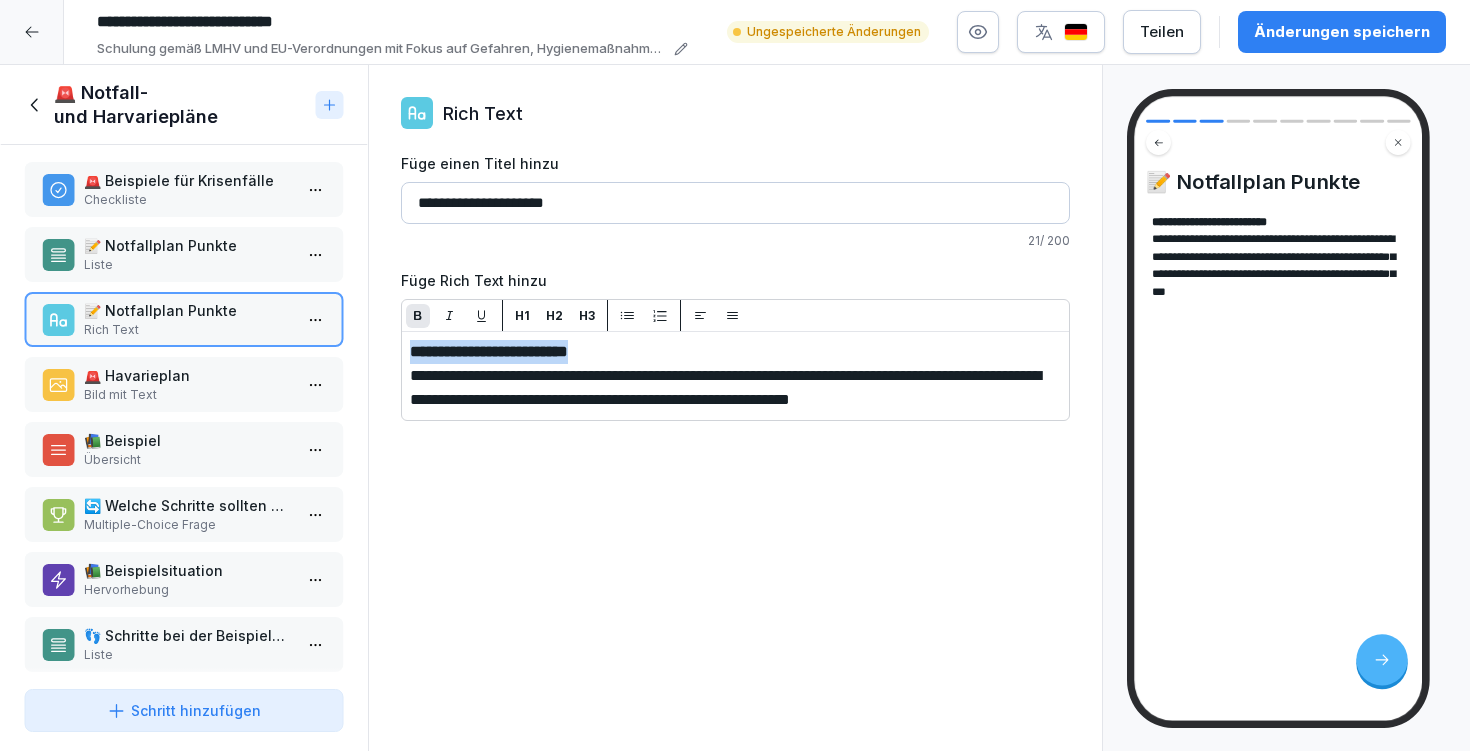 click 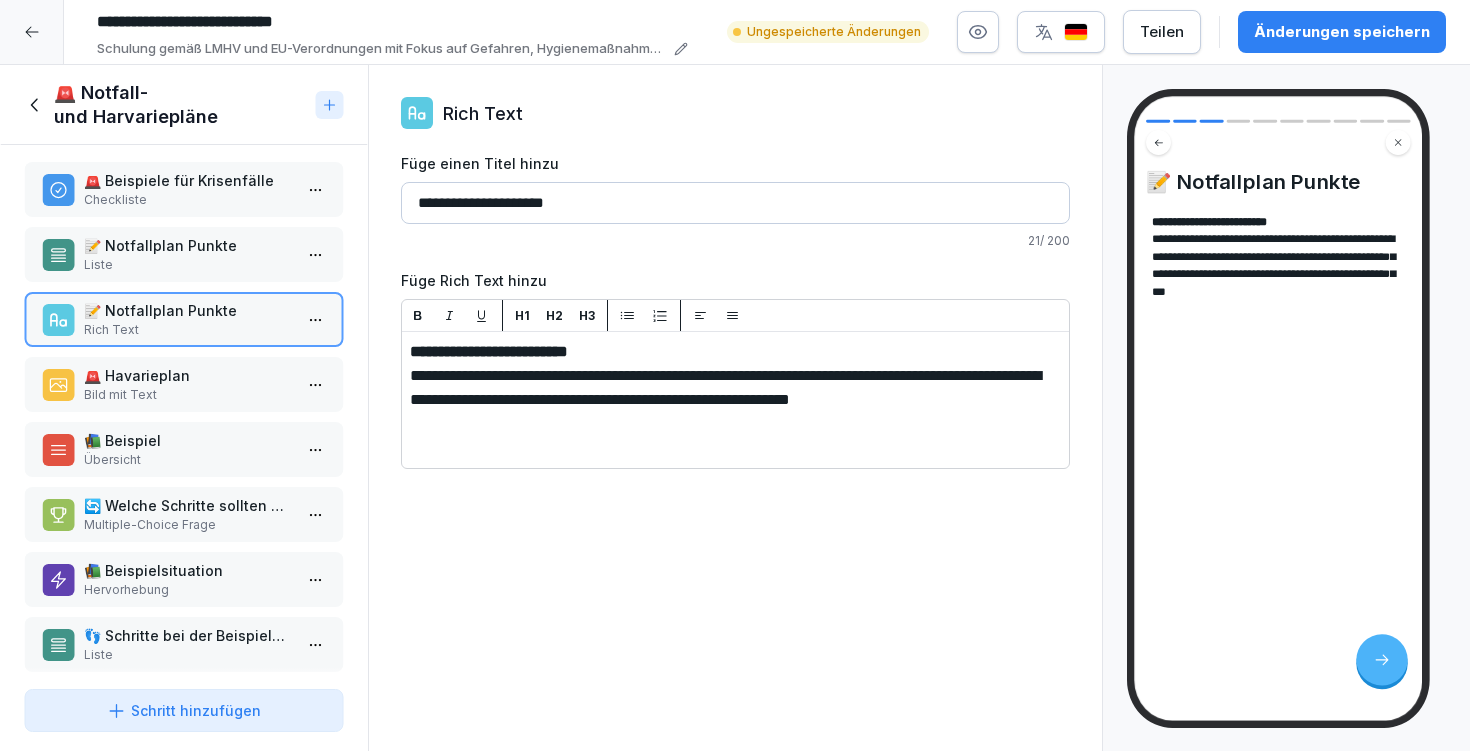 click on "🚨 Beispiele für Krisenfälle Checkliste 📝 Notfallplan Punkte Liste 📝 Notfallplan Punkte Rich Text 🚨 Havarieplan Bild mit Text 📚 Beispiel  Übersicht 🔄 Welche Schritte sollten bei einem Rückruf von kontaminierten Produkten unternommen werden? Multiple-Choice Frage 📚 Beispielsituation Hervorhebung 👣 Schritte bei der Beispielsituation Liste ⚠️ Was ist das Ziel eines Havarieplans? Single-Choice Frage 📜 Gemäß VO 178/2002 Art. 19 besteht die Pflicht, das Lebensmittelüberwachungsamt über einen Vorfall zu informieren. Richtig oder Falsch
To pick up a draggable item, press the space bar.
While dragging, use the arrow keys to move the item.
Press space again to drop the item in its new position, or press escape to cancel.
Draggable item hux8qtnus0q966fgteapfhw5 was dropped over droppable area hux8qtnus0q966fgteapfhw5" at bounding box center [184, 413] 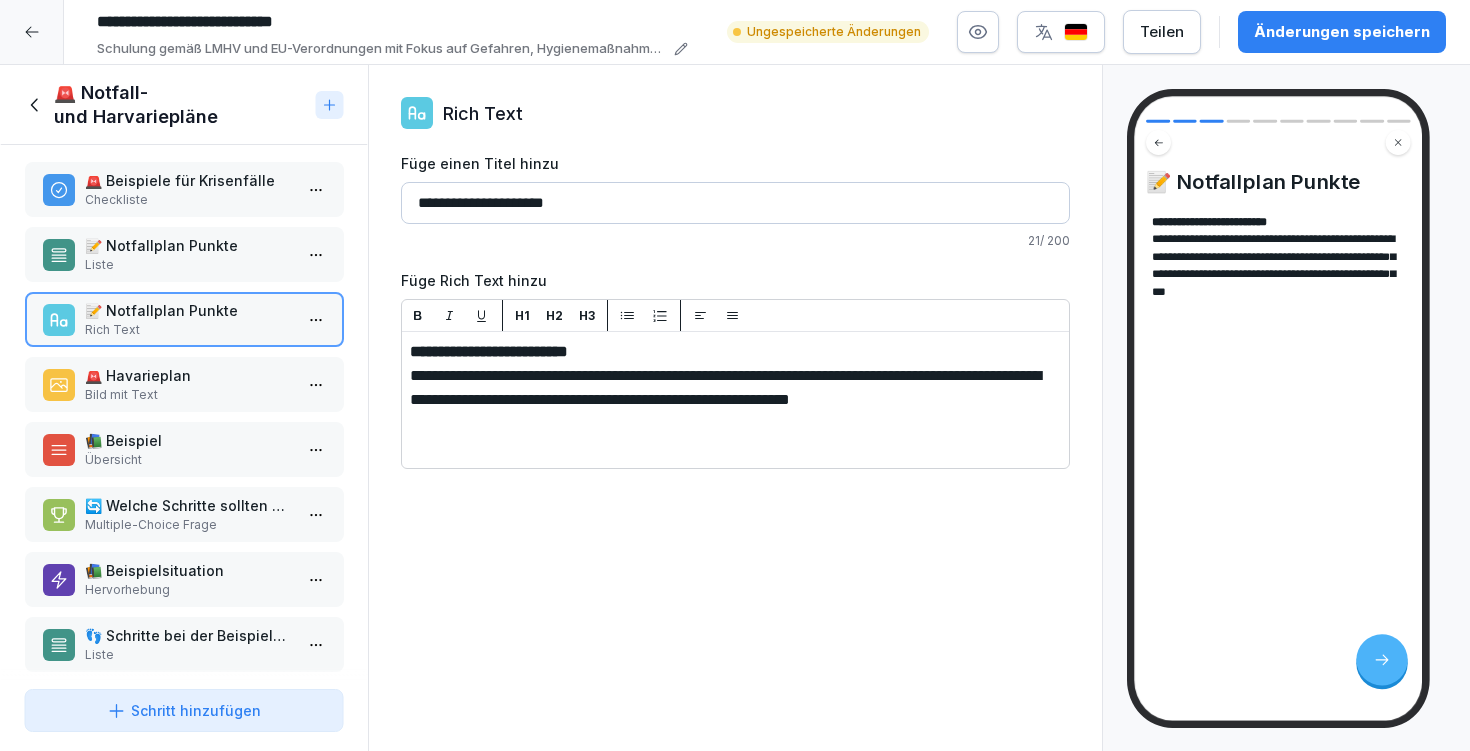click on "📝 Notfallplan Punkte" at bounding box center (188, 245) 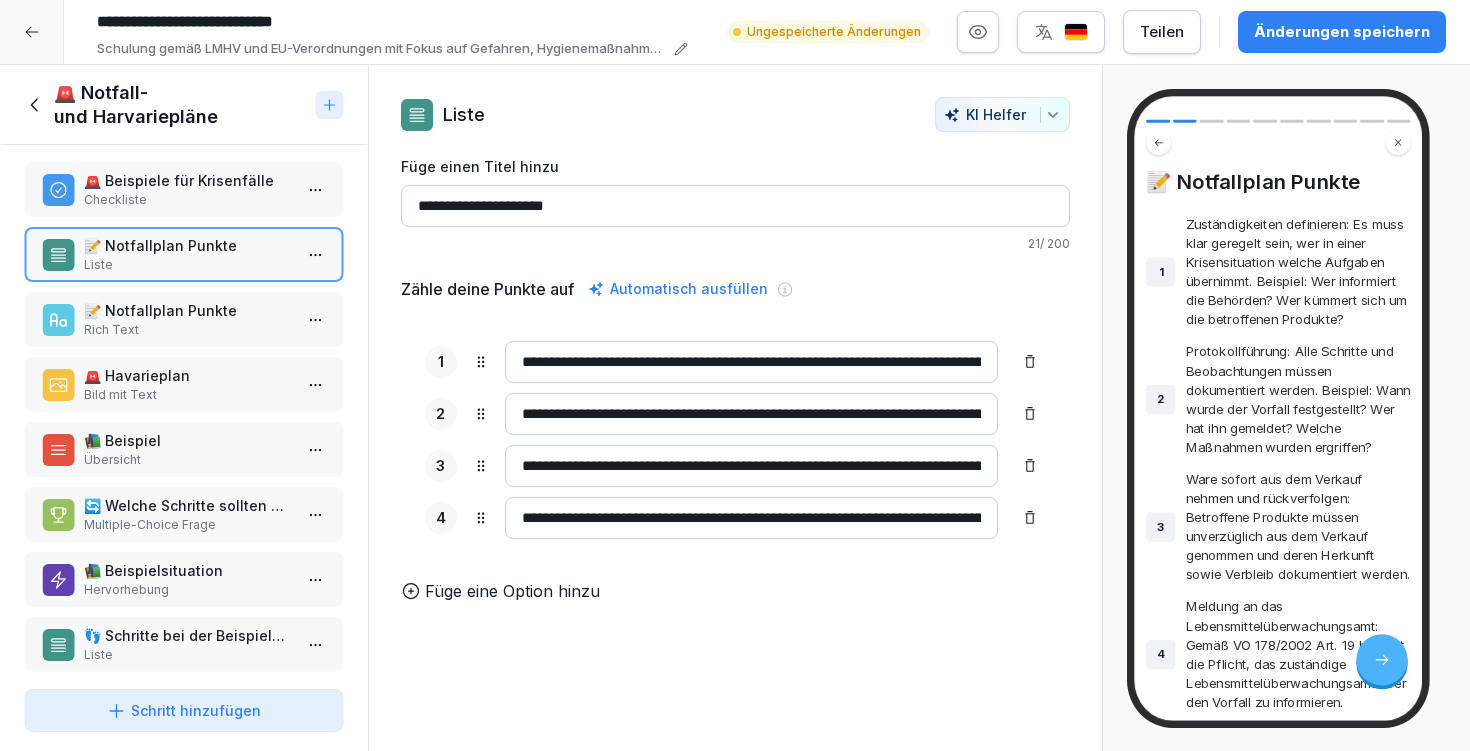 drag, startPoint x: 515, startPoint y: 417, endPoint x: 1058, endPoint y: 440, distance: 543.4869 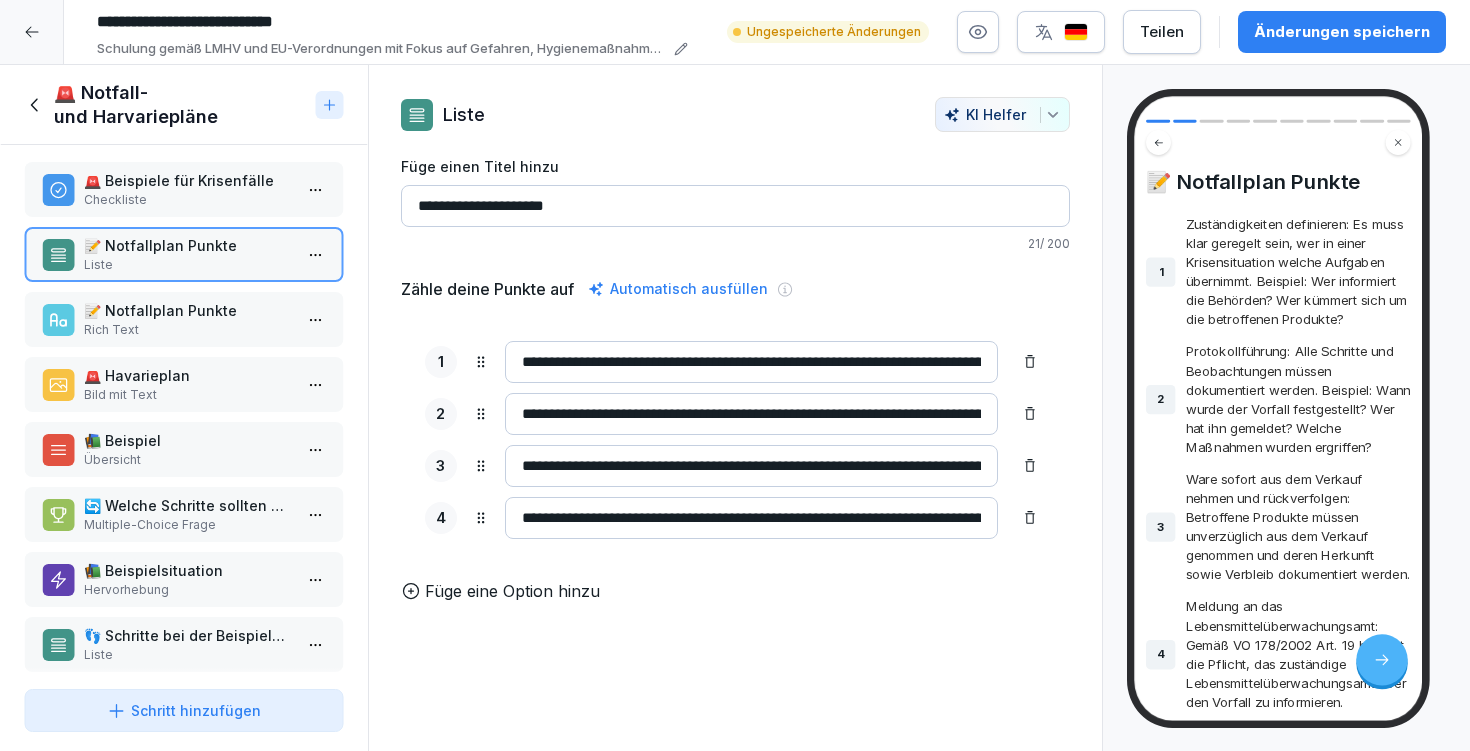 click on "**********" at bounding box center [735, 350] 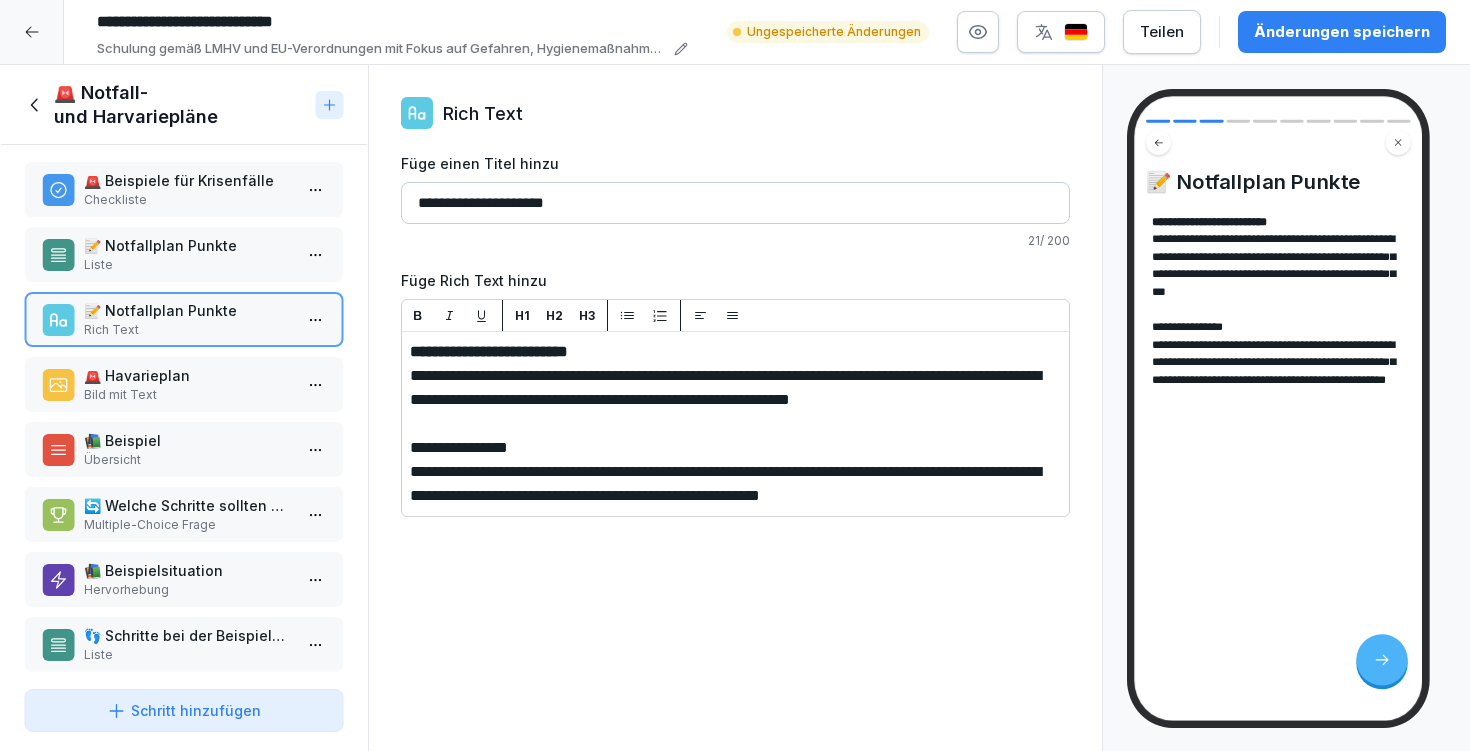 drag, startPoint x: 551, startPoint y: 472, endPoint x: 395, endPoint y: 473, distance: 156.0032 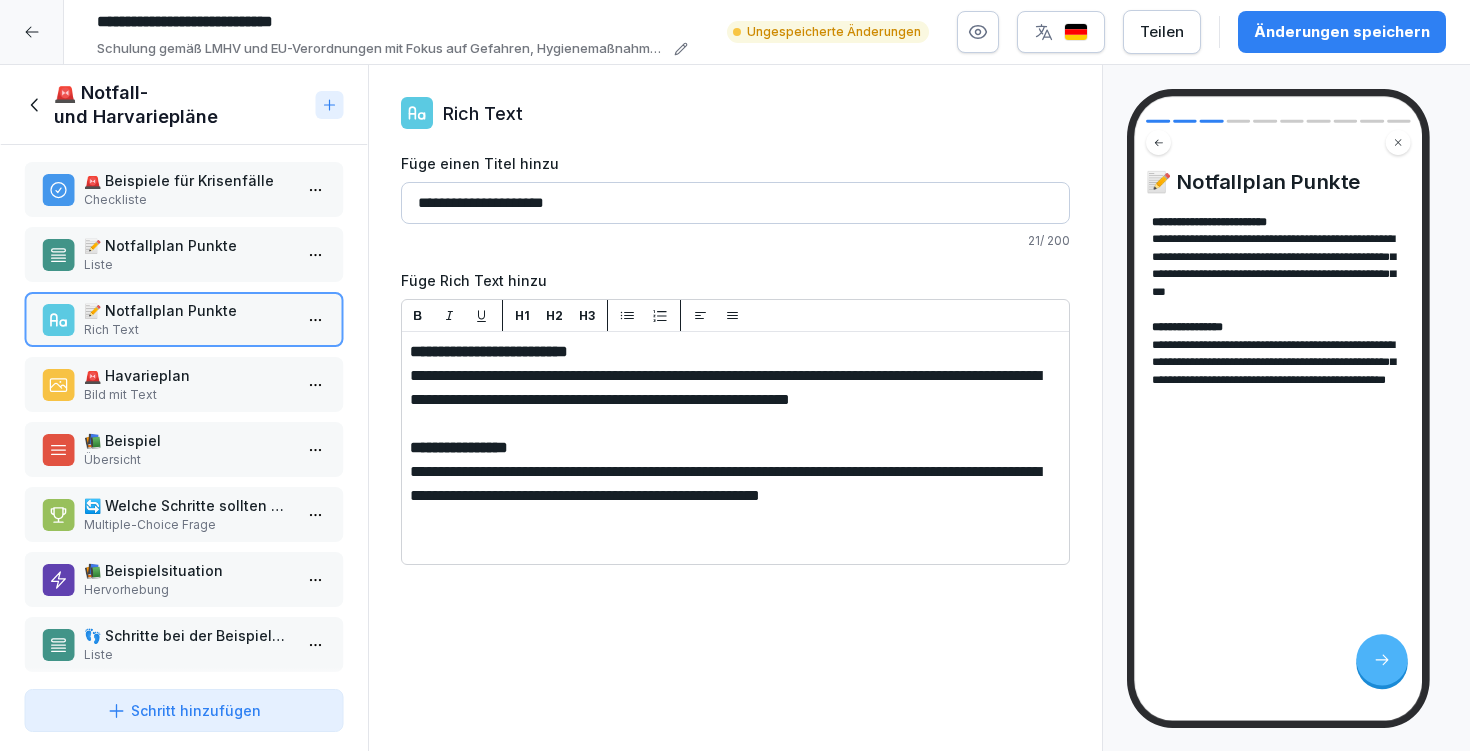 click on "🚨 Beispiele für Krisenfälle Checkliste 📝 Notfallplan Punkte Liste 📝 Notfallplan Punkte Rich Text 🚨 Havarieplan Bild mit Text 📚 Beispiel  Übersicht 🔄 Welche Schritte sollten bei einem Rückruf von kontaminierten Produkten unternommen werden? Multiple-Choice Frage 📚 Beispielsituation Hervorhebung 👣 Schritte bei der Beispielsituation Liste ⚠️ Was ist das Ziel eines Havarieplans? Single-Choice Frage 📜 Gemäß VO 178/2002 Art. 19 besteht die Pflicht, das Lebensmittelüberwachungsamt über einen Vorfall zu informieren. Richtig oder Falsch
To pick up a draggable item, press the space bar.
While dragging, use the arrow keys to move the item.
Press space again to drop the item in its new position, or press escape to cancel.
Draggable item umhhsp5g2w8dxw0wa79gwf3z was dropped over droppable area umhhsp5g2w8dxw0wa79gwf3z" at bounding box center (184, 413) 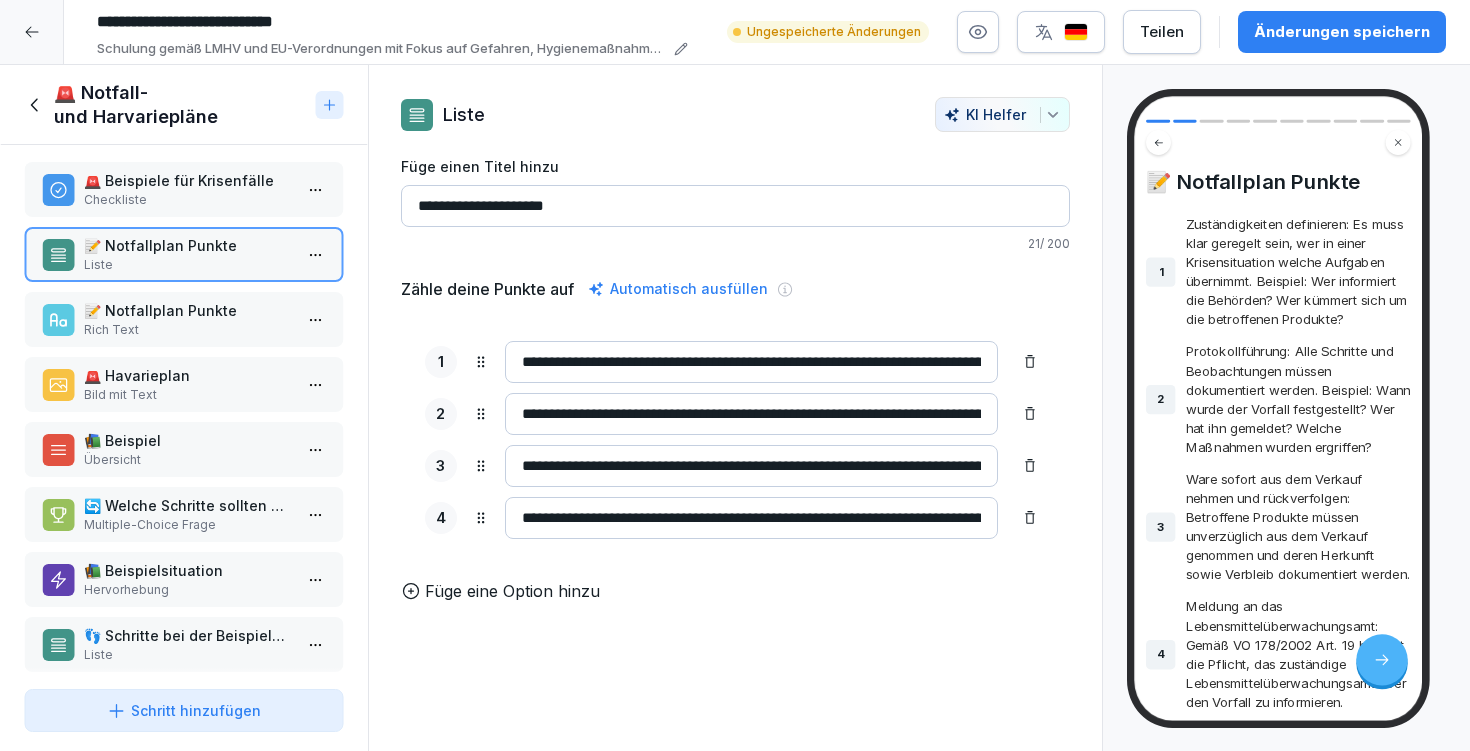 drag, startPoint x: 515, startPoint y: 463, endPoint x: 1035, endPoint y: 474, distance: 520.11633 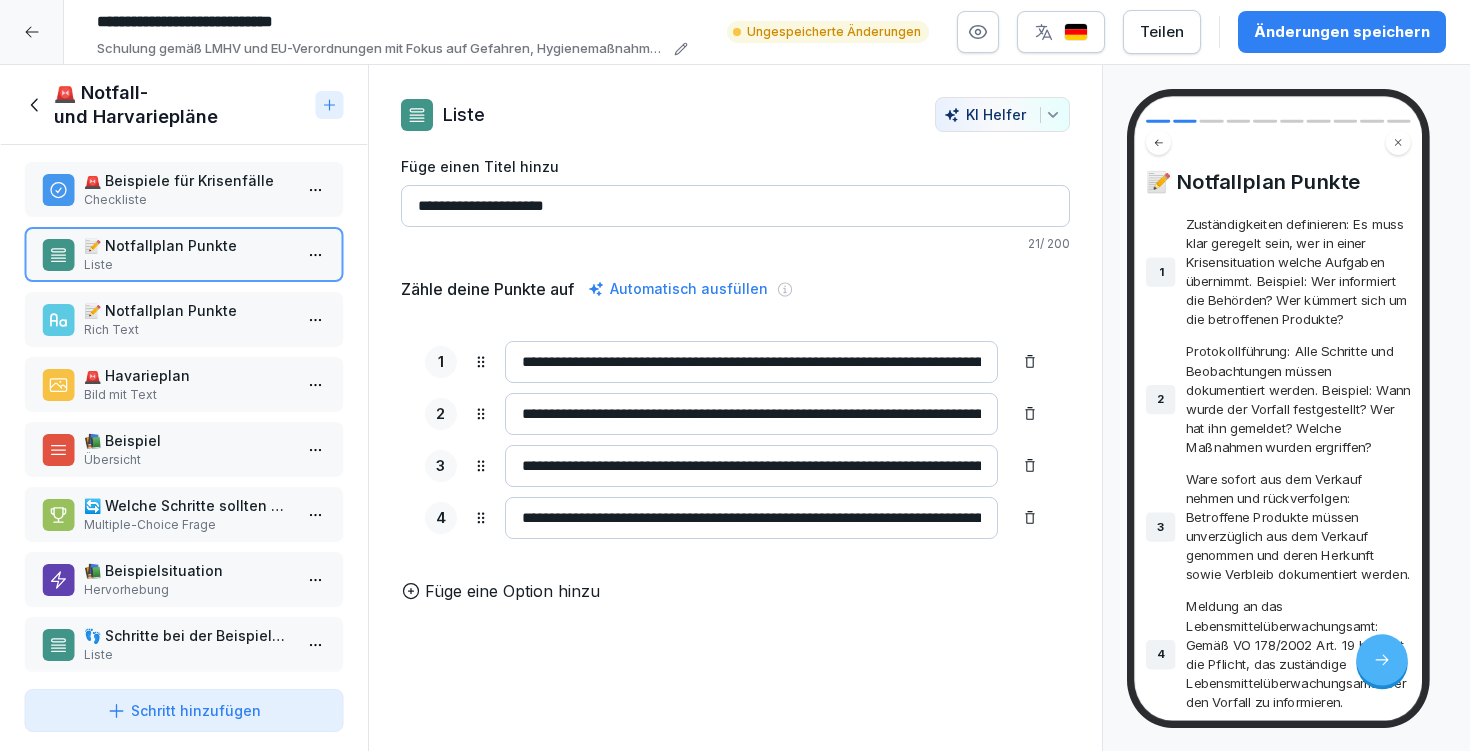 click on "**********" at bounding box center [735, 440] 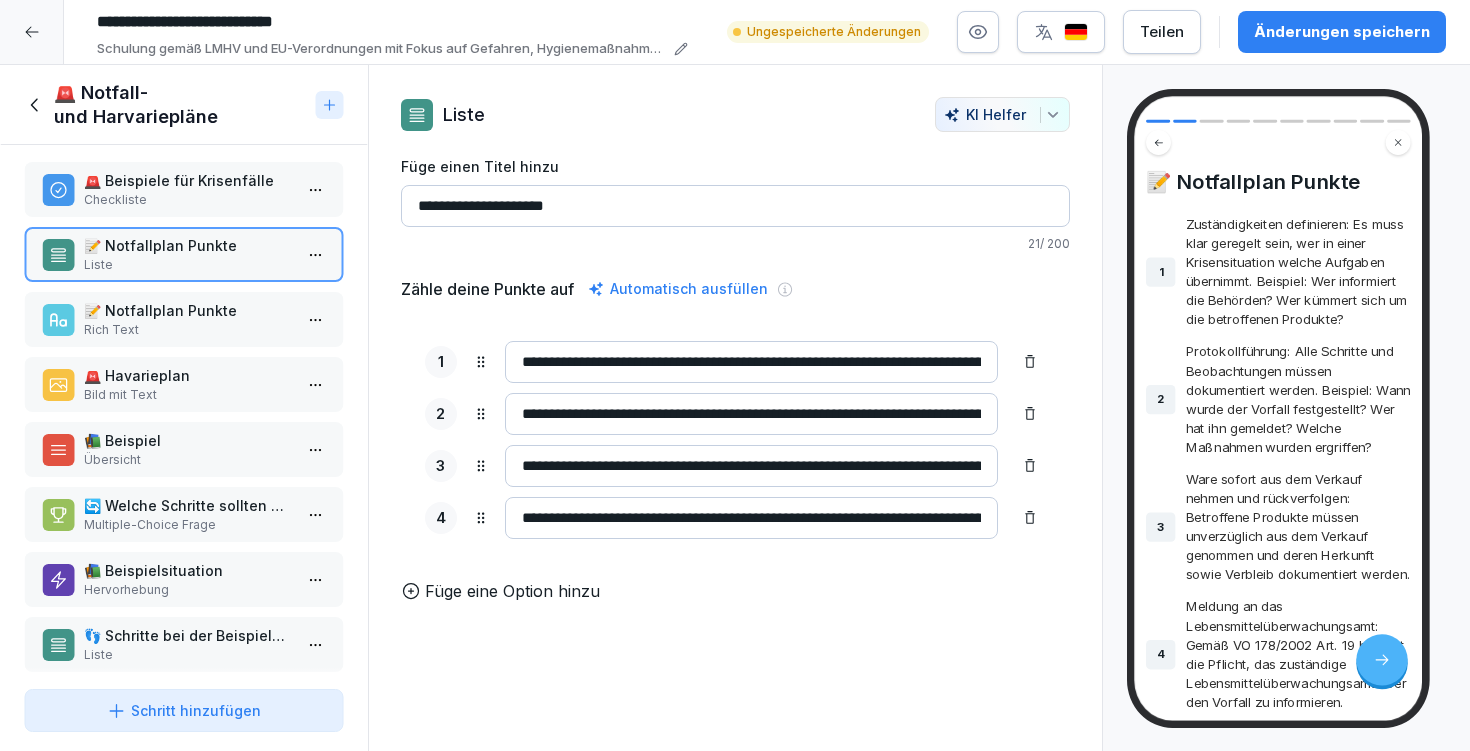 click on "🚨 Beispiele für Krisenfälle Checkliste 📝 Notfallplan Punkte Liste 📝 Notfallplan Punkte Rich Text 🚨 Havarieplan Bild mit Text 📚 Beispiel  Übersicht 🔄 Welche Schritte sollten bei einem Rückruf von kontaminierten Produkten unternommen werden? Multiple-Choice Frage 📚 Beispielsituation Hervorhebung 👣 Schritte bei der Beispielsituation Liste ⚠️ Was ist das Ziel eines Havarieplans? Single-Choice Frage 📜 Gemäß VO 178/2002 Art. 19 besteht die Pflicht, das Lebensmittelüberwachungsamt über einen Vorfall zu informieren. Richtig oder Falsch
To pick up a draggable item, press the space bar.
While dragging, use the arrow keys to move the item.
Press space again to drop the item in its new position, or press escape to cancel.
Draggable item umhhsp5g2w8dxw0wa79gwf3z was dropped over droppable area umhhsp5g2w8dxw0wa79gwf3z" at bounding box center [184, 413] 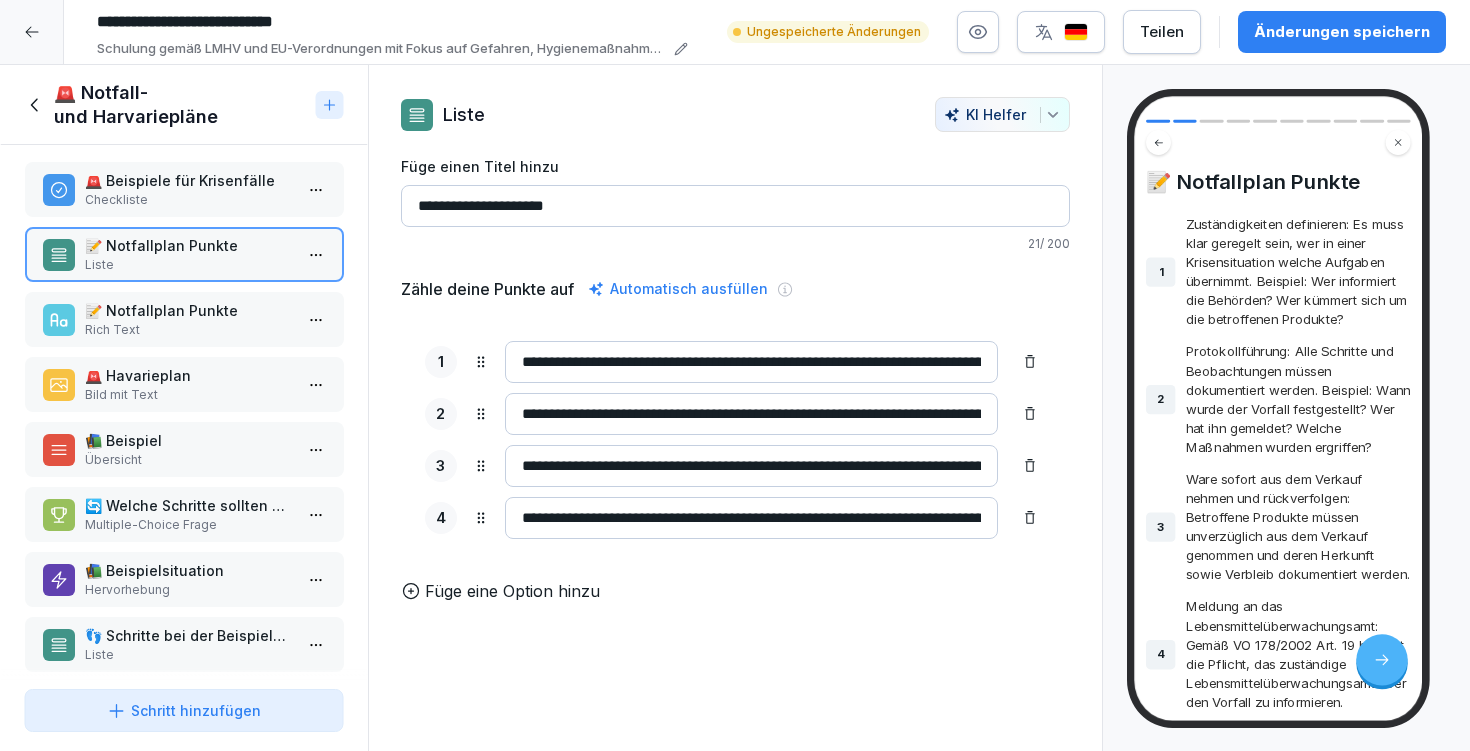 click on "📝 Notfallplan Punkte" at bounding box center (188, 310) 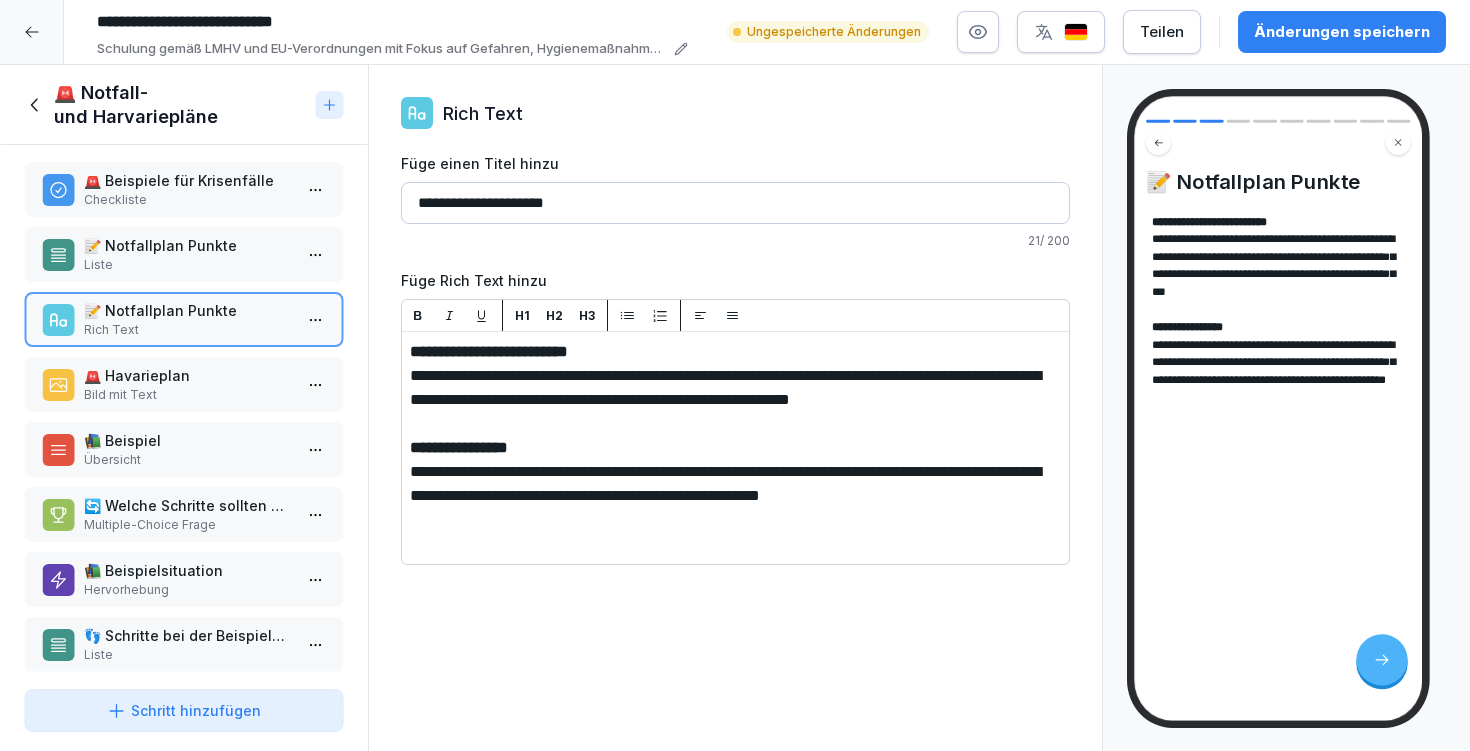 click on "**********" at bounding box center (735, 432) 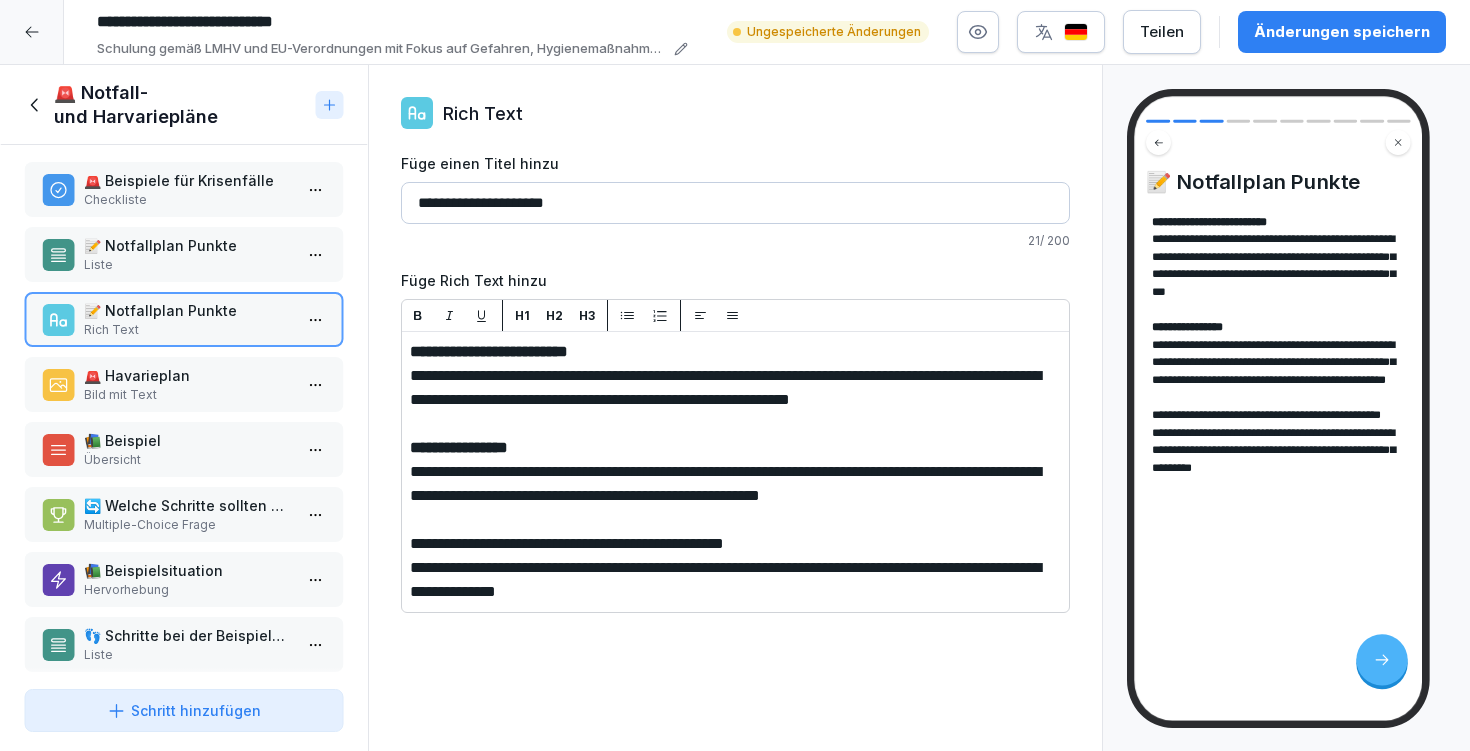 click 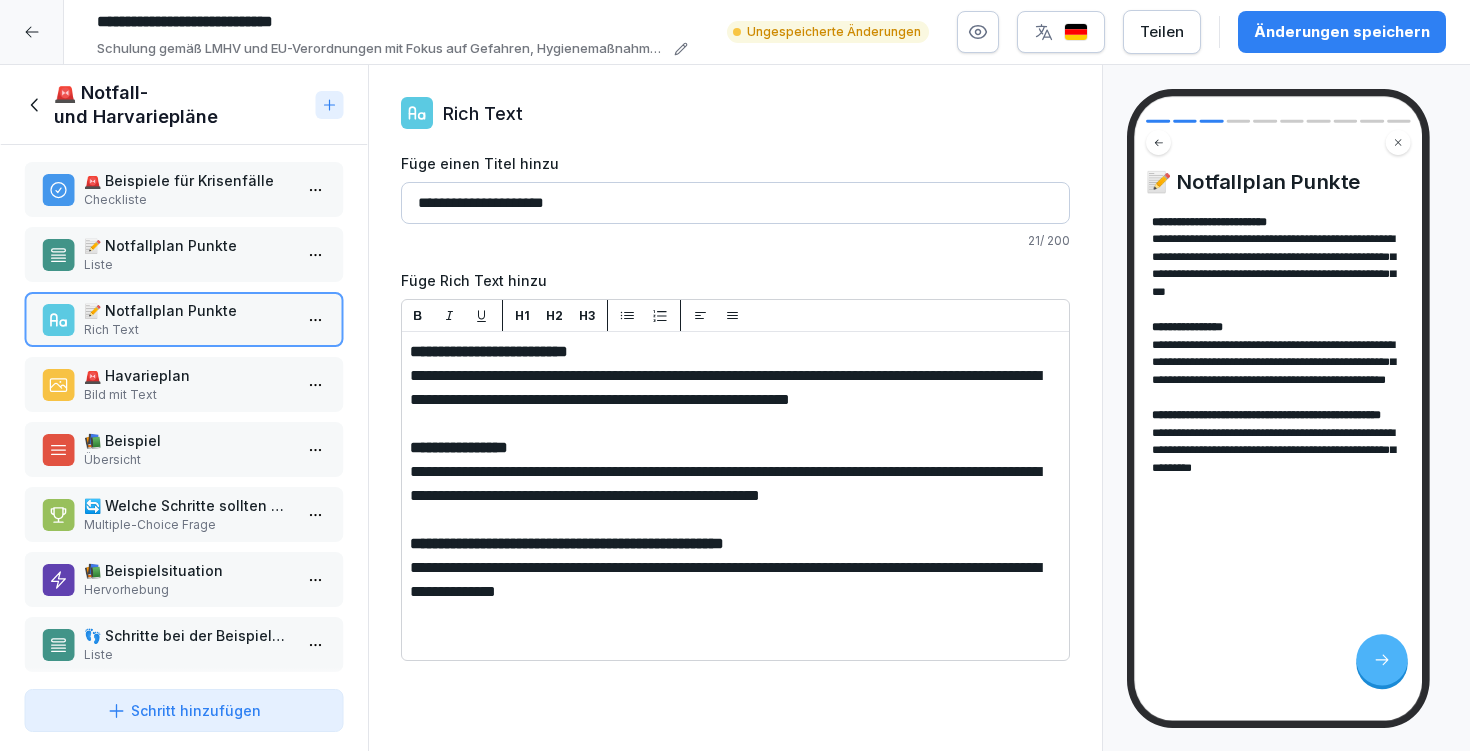 click on "📝 Notfallplan Punkte" at bounding box center (188, 245) 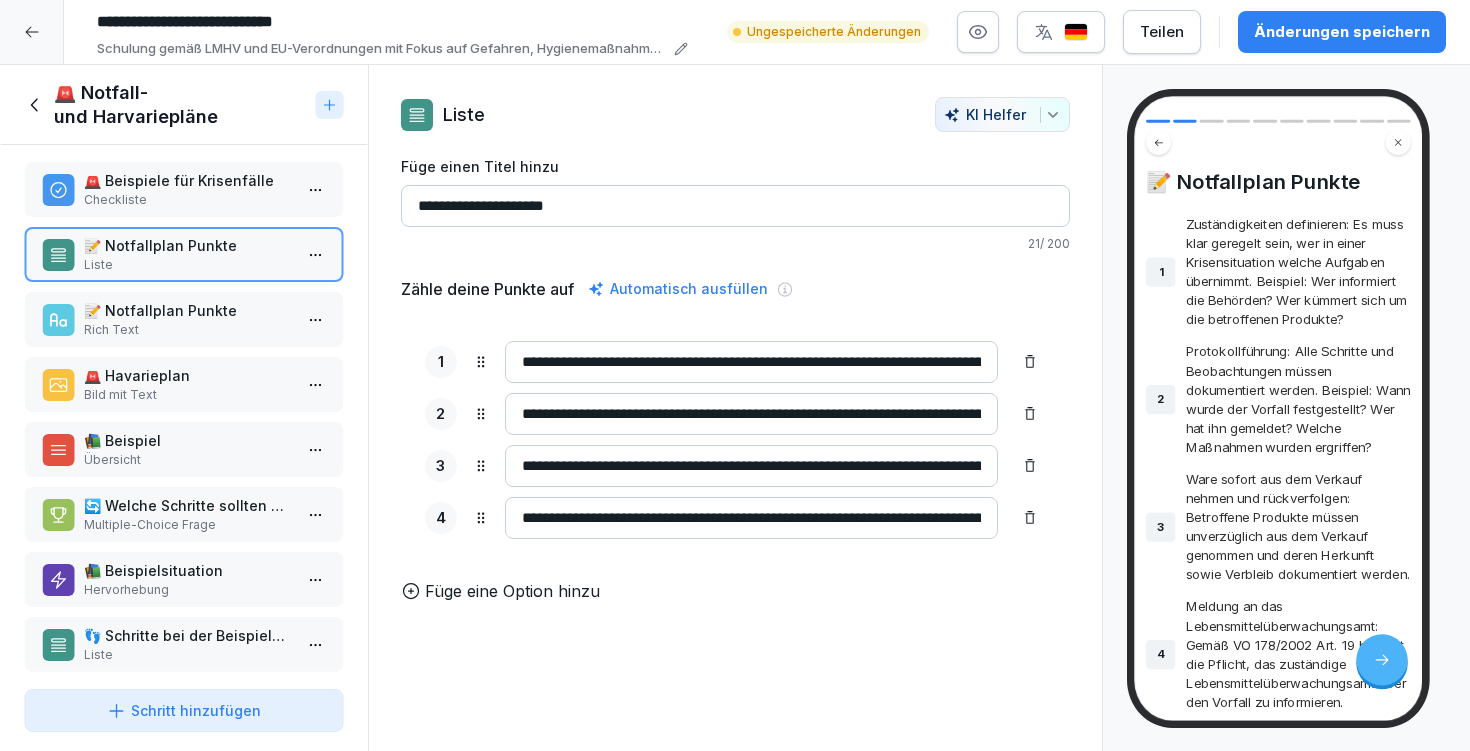drag, startPoint x: 526, startPoint y: 516, endPoint x: 1128, endPoint y: 529, distance: 602.1403 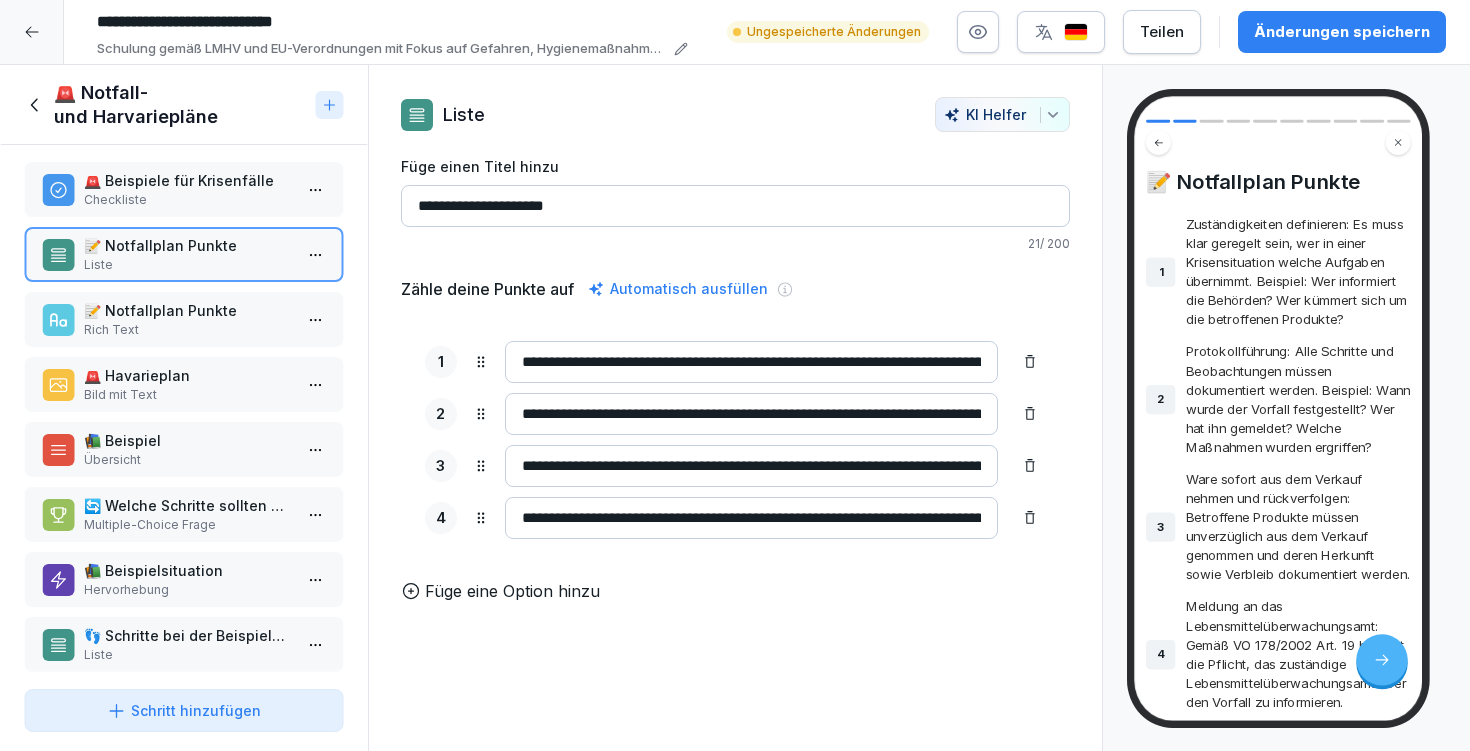 click on "Kursinhalt Lebensmittelhygiene nach LMHV [TIME] 1 🔍 Einführung 9 Schritte 2 🍎 Grundlagen der Lebensmittelhygiene 19 Schritte 3 🕵️‍♀️ Warenkontrolle 8 Schritte 4 📜 Gesetzliche Hygienestandards 16 Schritte 5 📋 Eigenkontrollen nach HACCP 10 Schritte 6 🚨 Notfall- und Harvariepläne 10 Schritte 7 👍 Gut zu wissen 10 Schritte Wissensprüfung 14 Schritte
To pick up a draggable item, press the space bar.
While dragging, use the arrow keys to move the item.
Press space again to drop the item in its new position, or press escape to cancel.
Draggable item [ID] was dropped over droppable area [ID] Lektion Lektion mit KI erstellen 🚨 Notfall- und Harvariepläne 🚨 Beispiele für Krisenfälle Checkliste 📝 Notfallplan Punkte Liste 📝 Notfallplan Punkte Rich Text 🚨 Havarieplan Bild mit Text 📚 Beispiel Übersicht 🔄 Welche Schritte sollten bei einem Rückruf von kontaminierten Produkten unternommen werden? Hervorhebung 21" at bounding box center (735, 408) 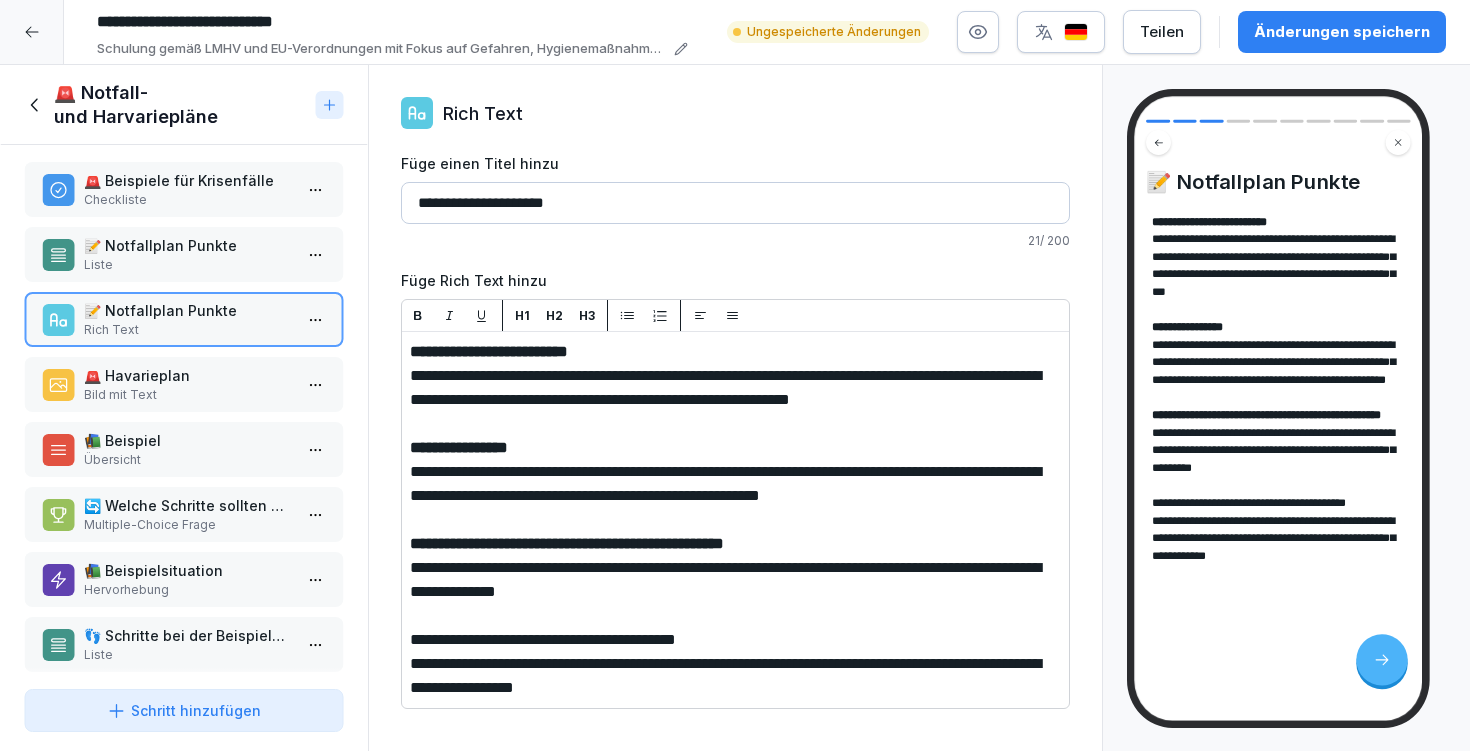 scroll, scrollTop: 20, scrollLeft: 0, axis: vertical 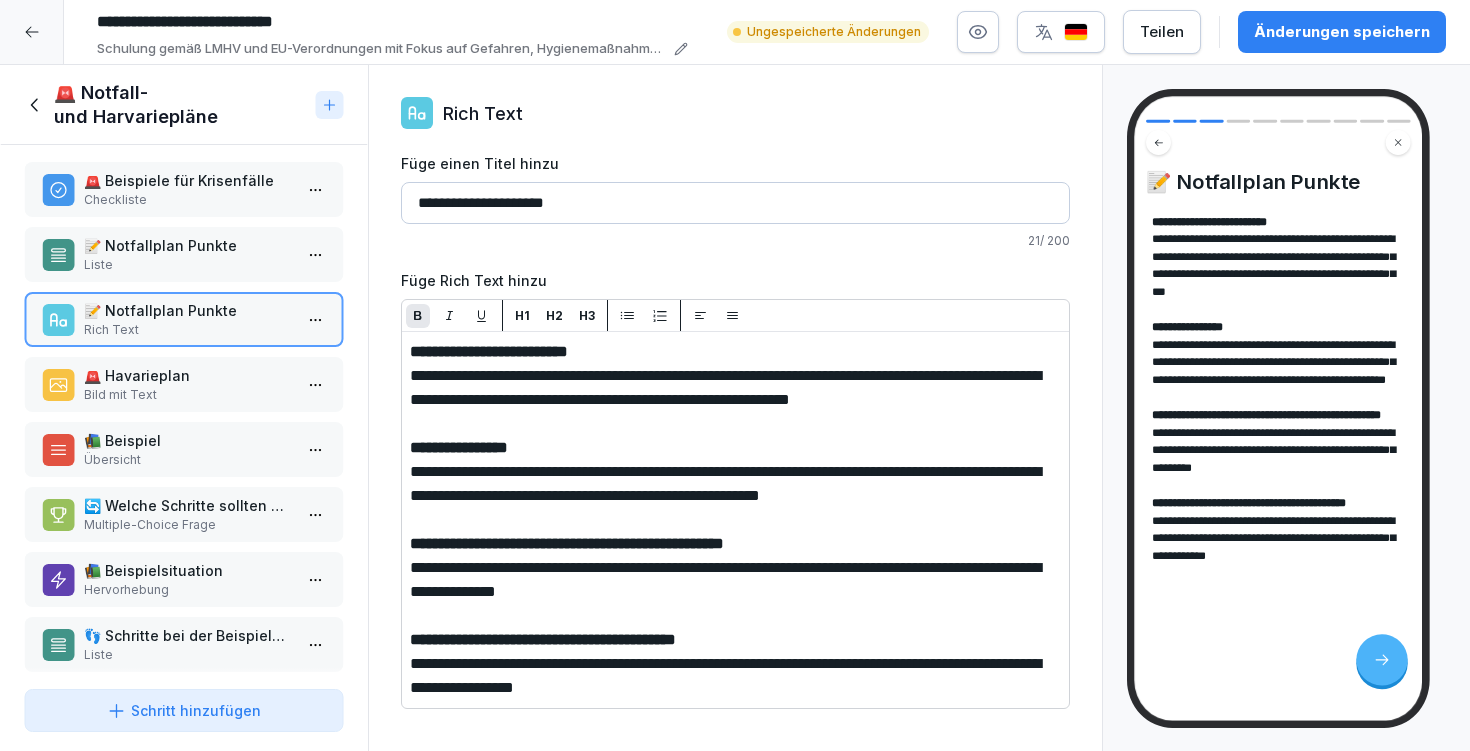 click on "**********" at bounding box center (735, 640) 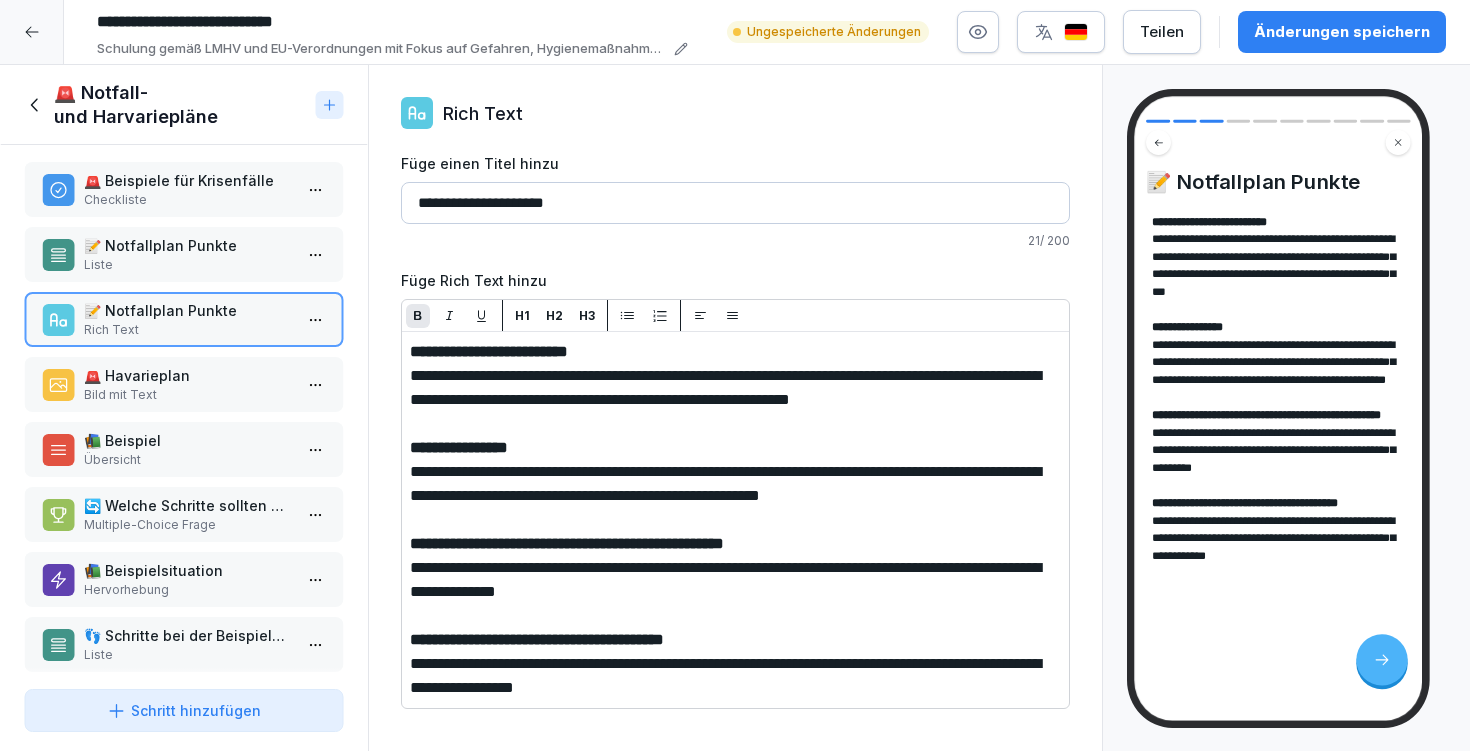 click on "Änderungen speichern" at bounding box center [1342, 32] 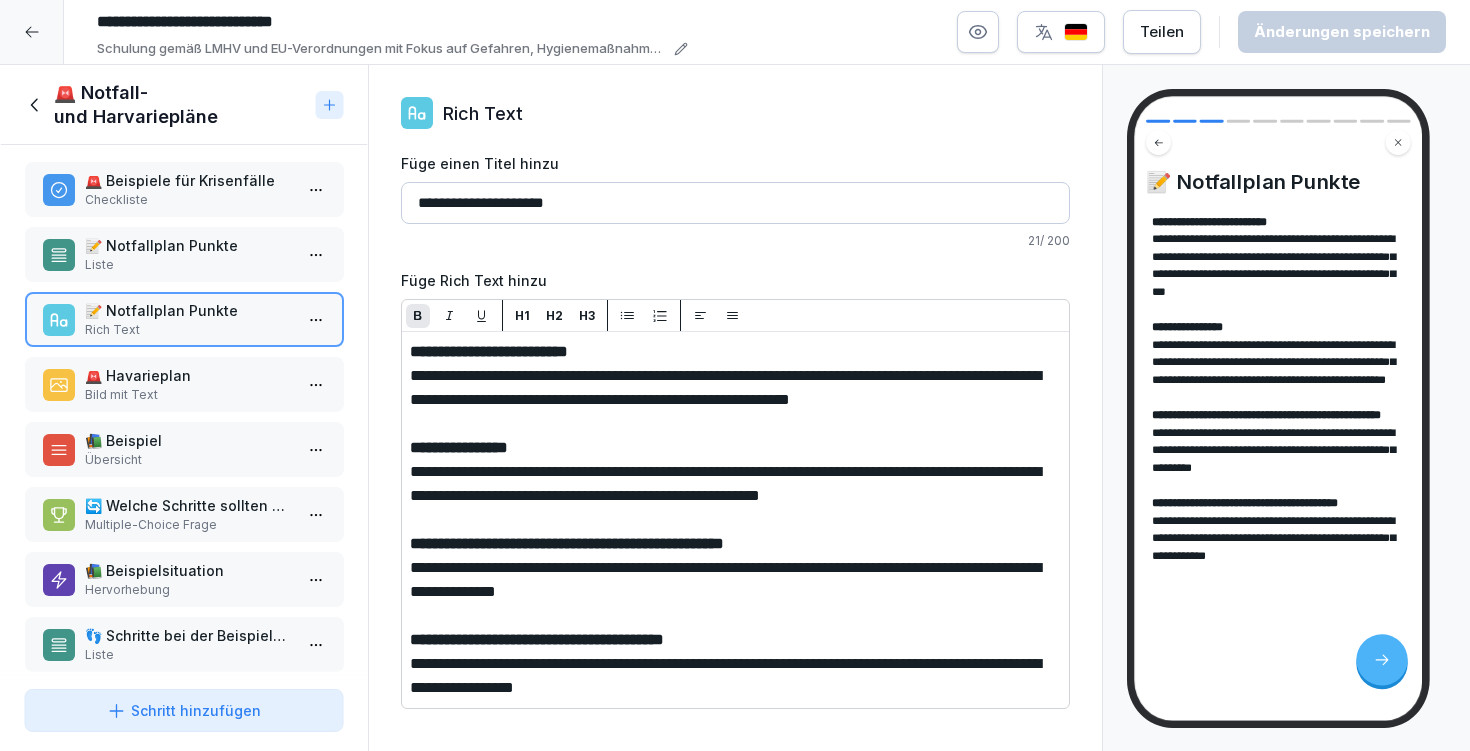 click on "🚨 Havarieplan" at bounding box center [188, 375] 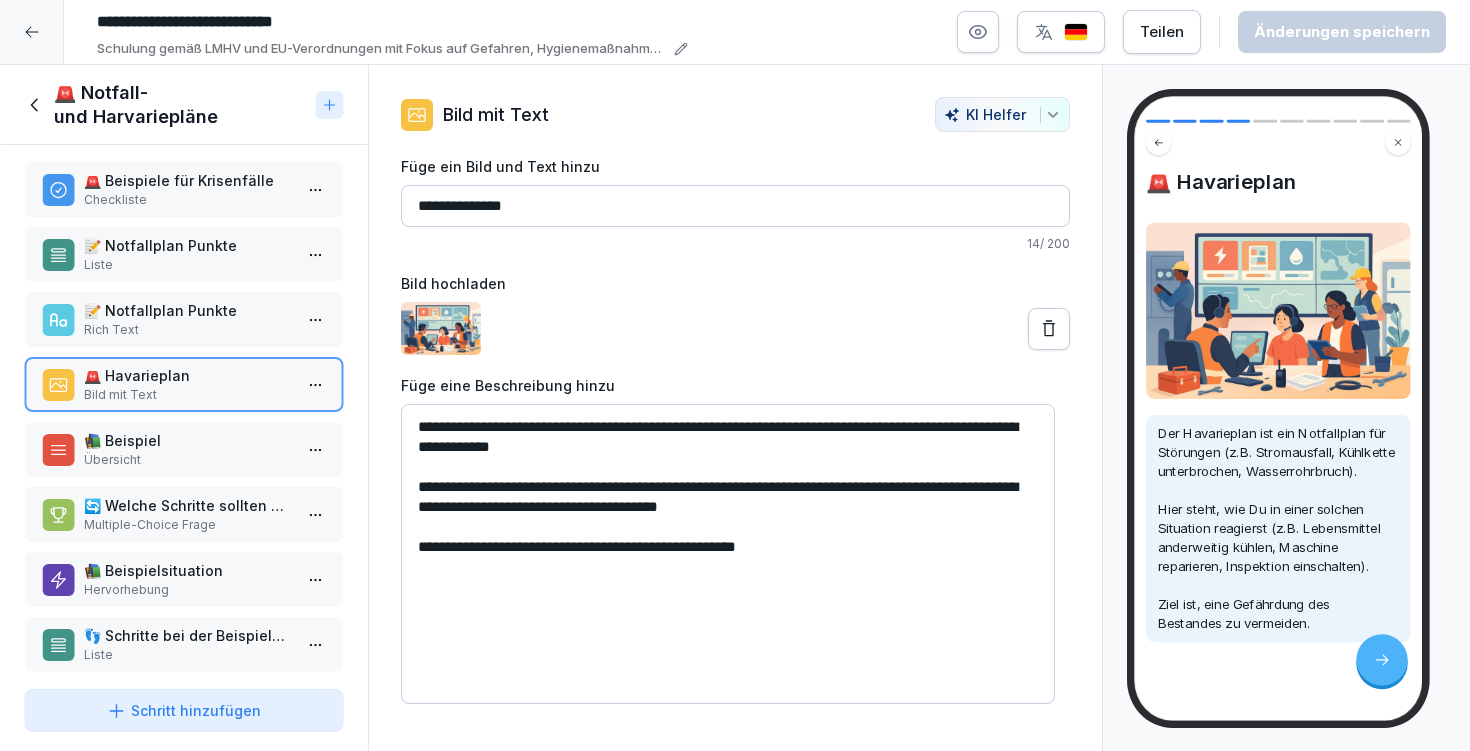 scroll, scrollTop: 0, scrollLeft: 0, axis: both 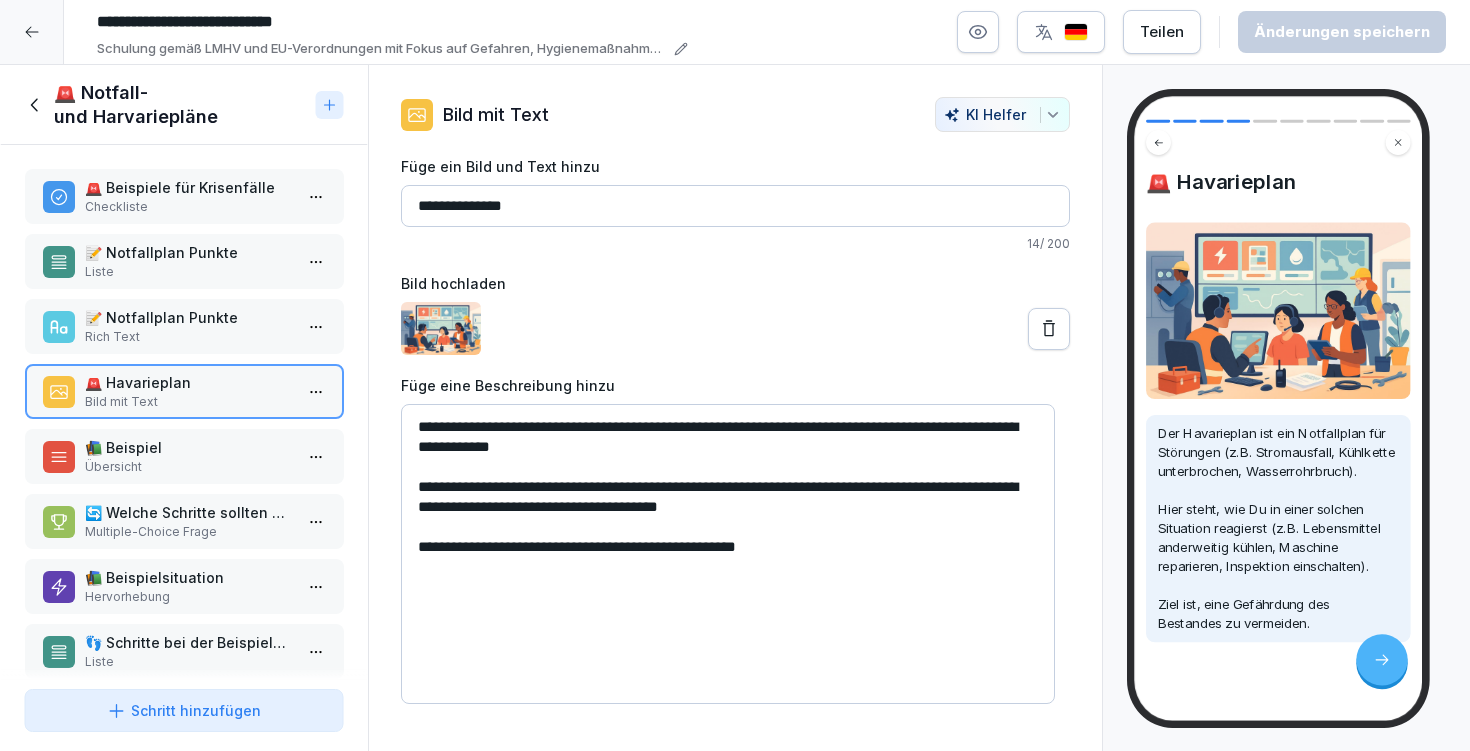 click on "Rich Text" at bounding box center [188, 337] 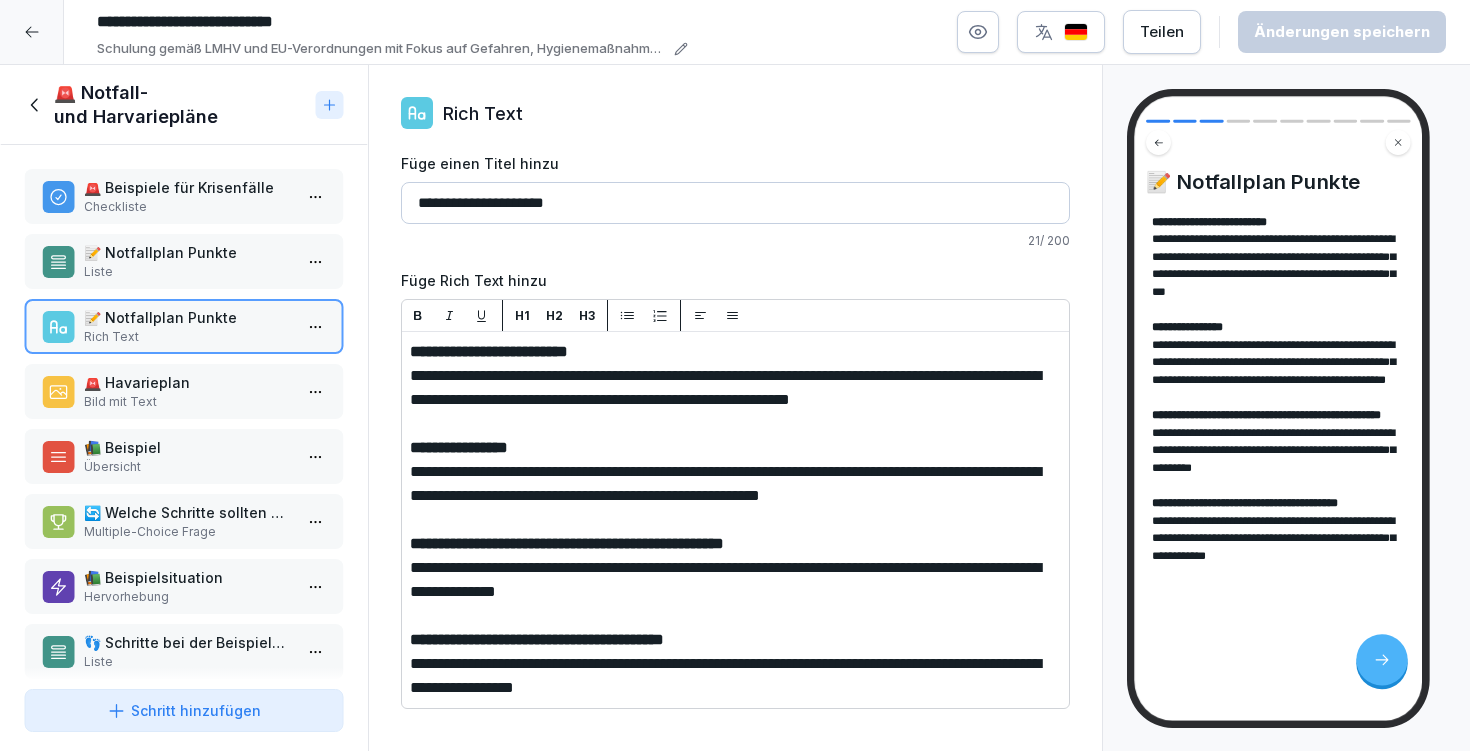 click on "Liste" at bounding box center [188, 272] 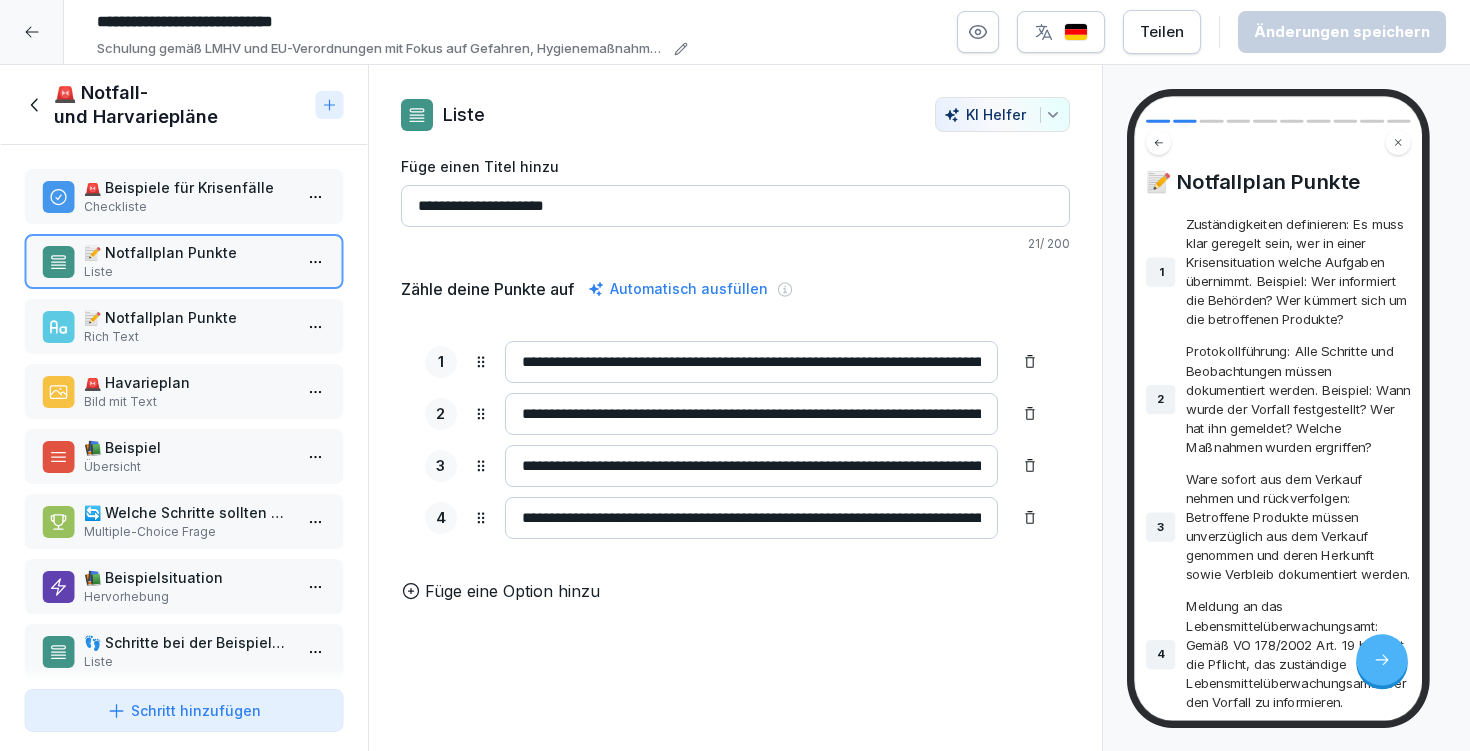 click on "**********" at bounding box center (735, 375) 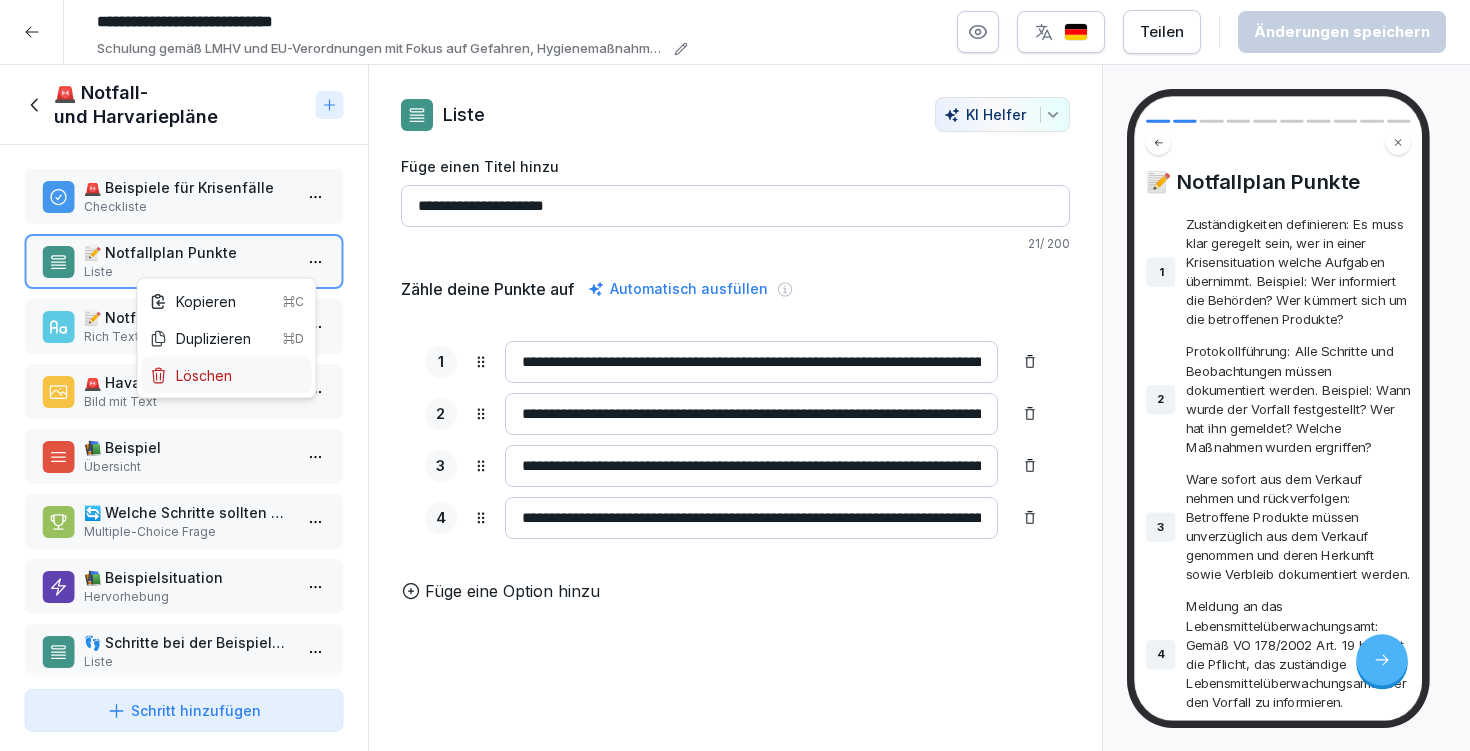 click on "Löschen" at bounding box center [227, 375] 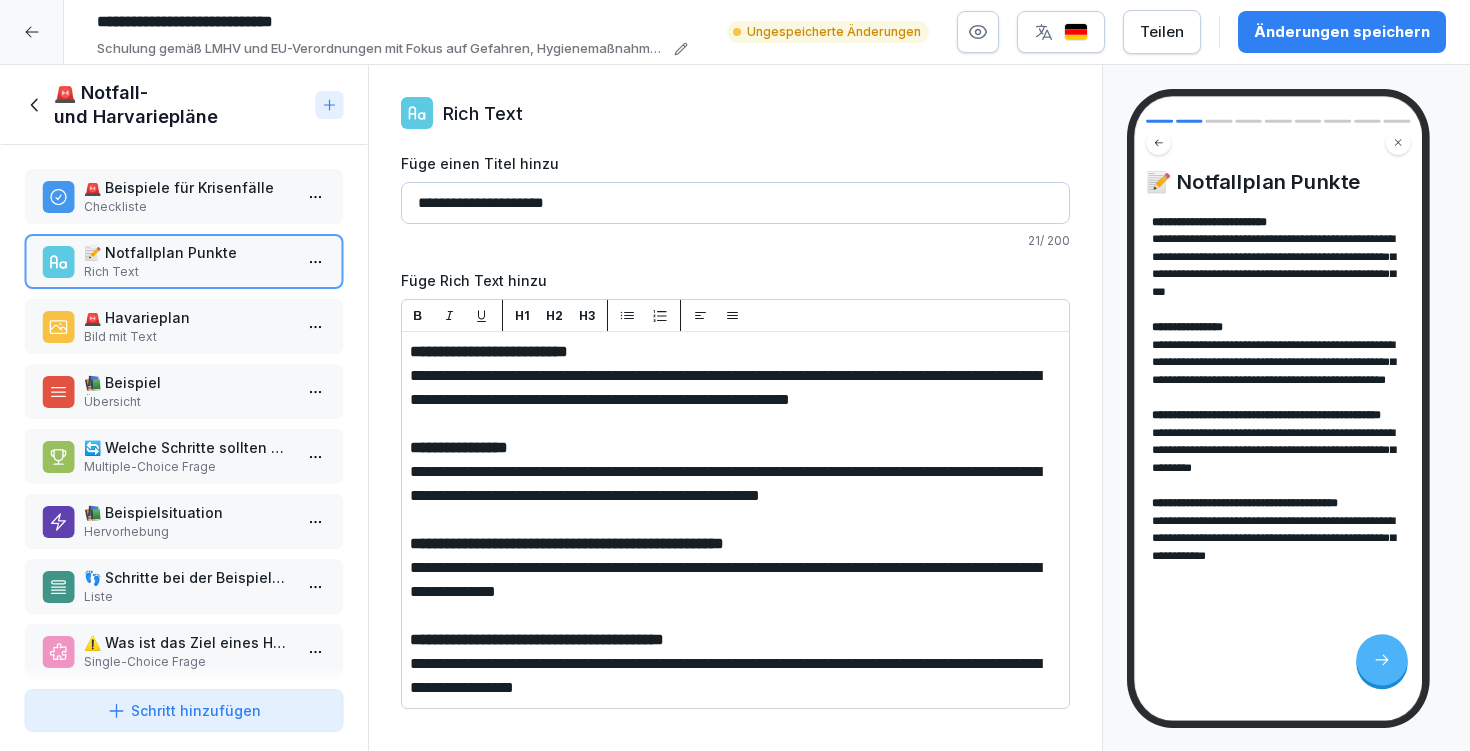 click on "Bild mit Text" at bounding box center (188, 337) 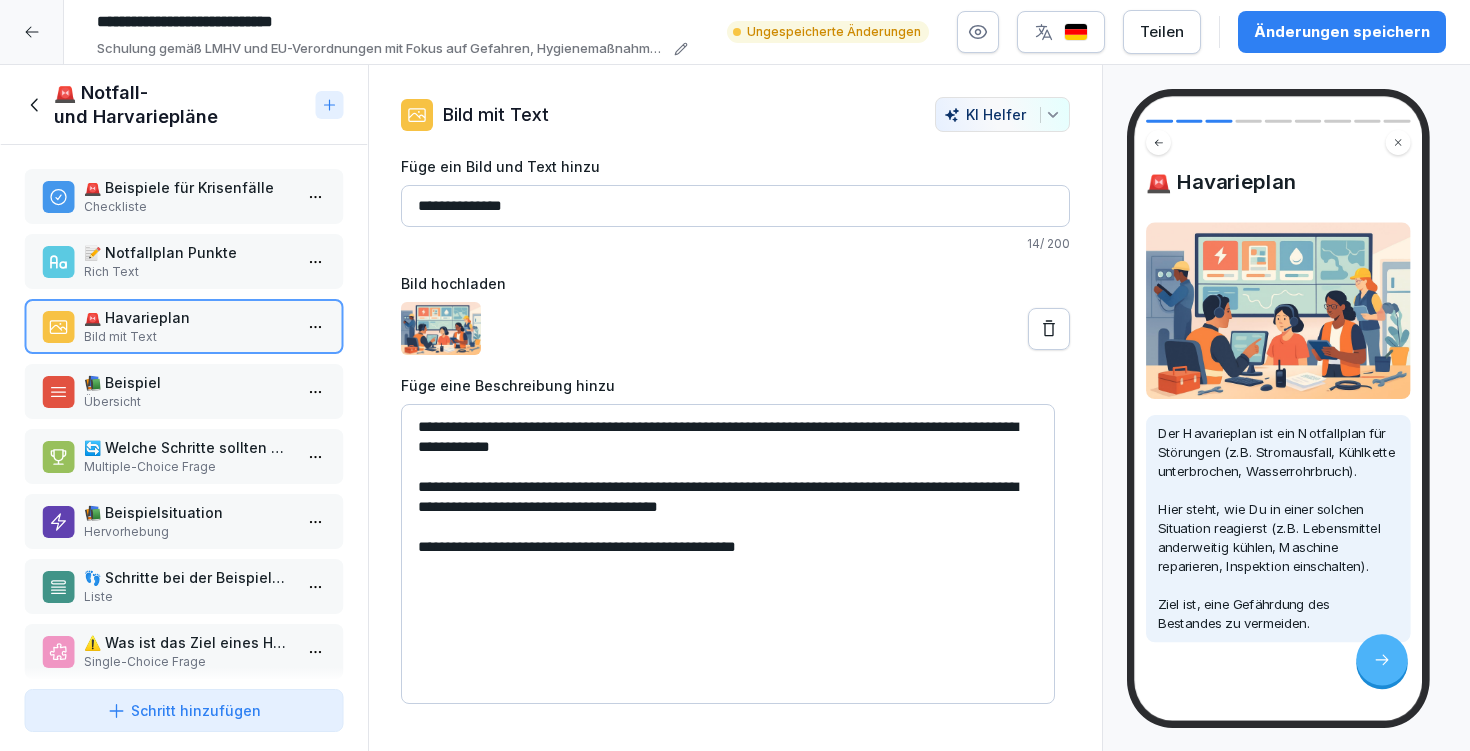 click on "Änderungen speichern" at bounding box center [1342, 32] 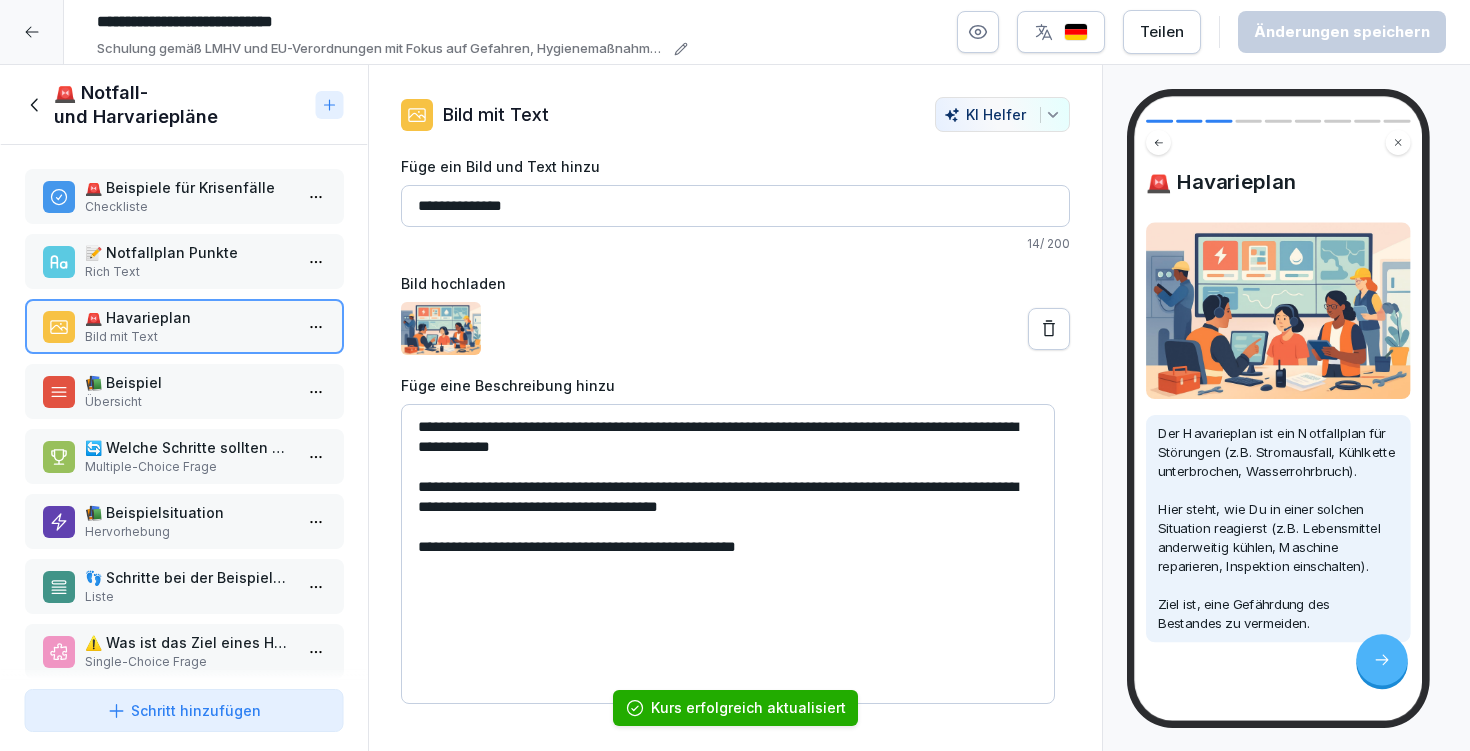 click on "📚 Beispiel" at bounding box center [188, 382] 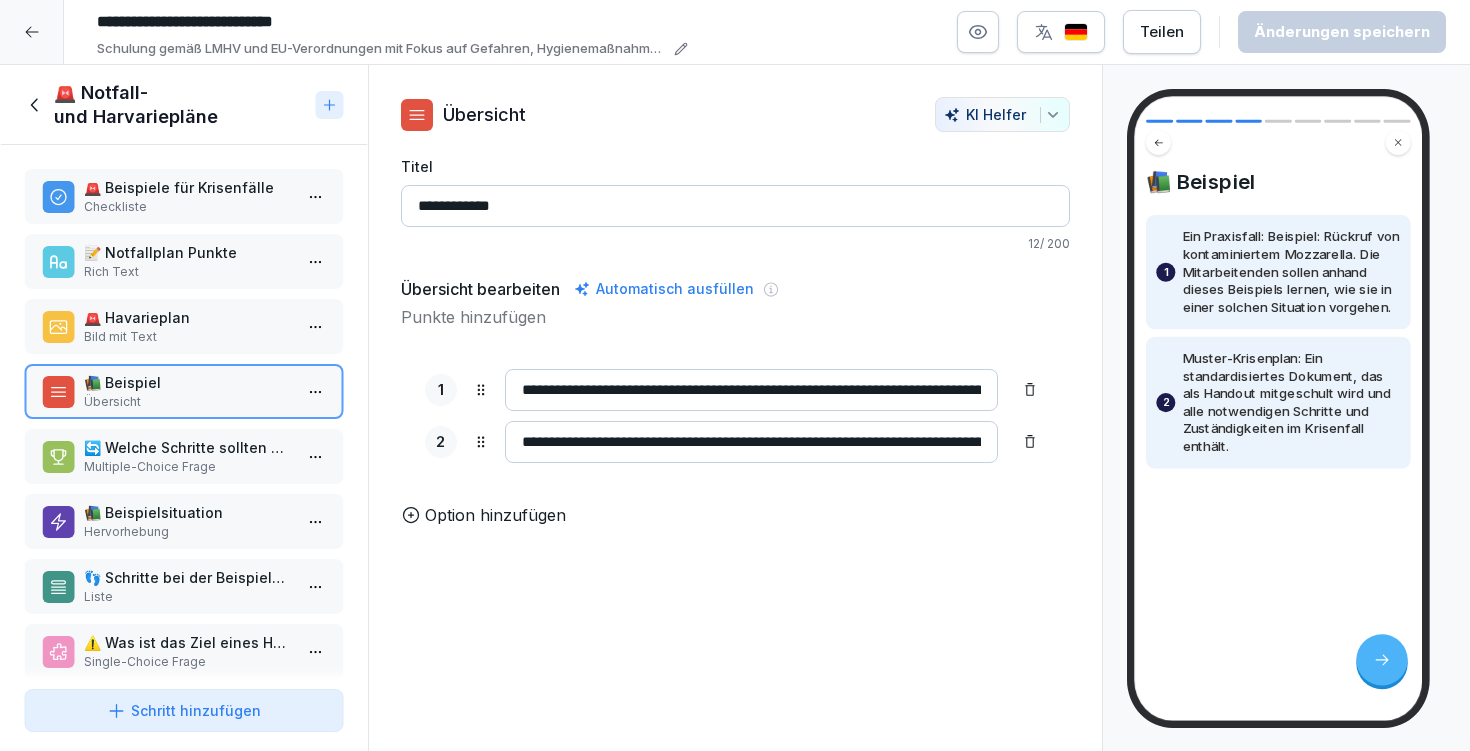click on "**********" at bounding box center [735, 375] 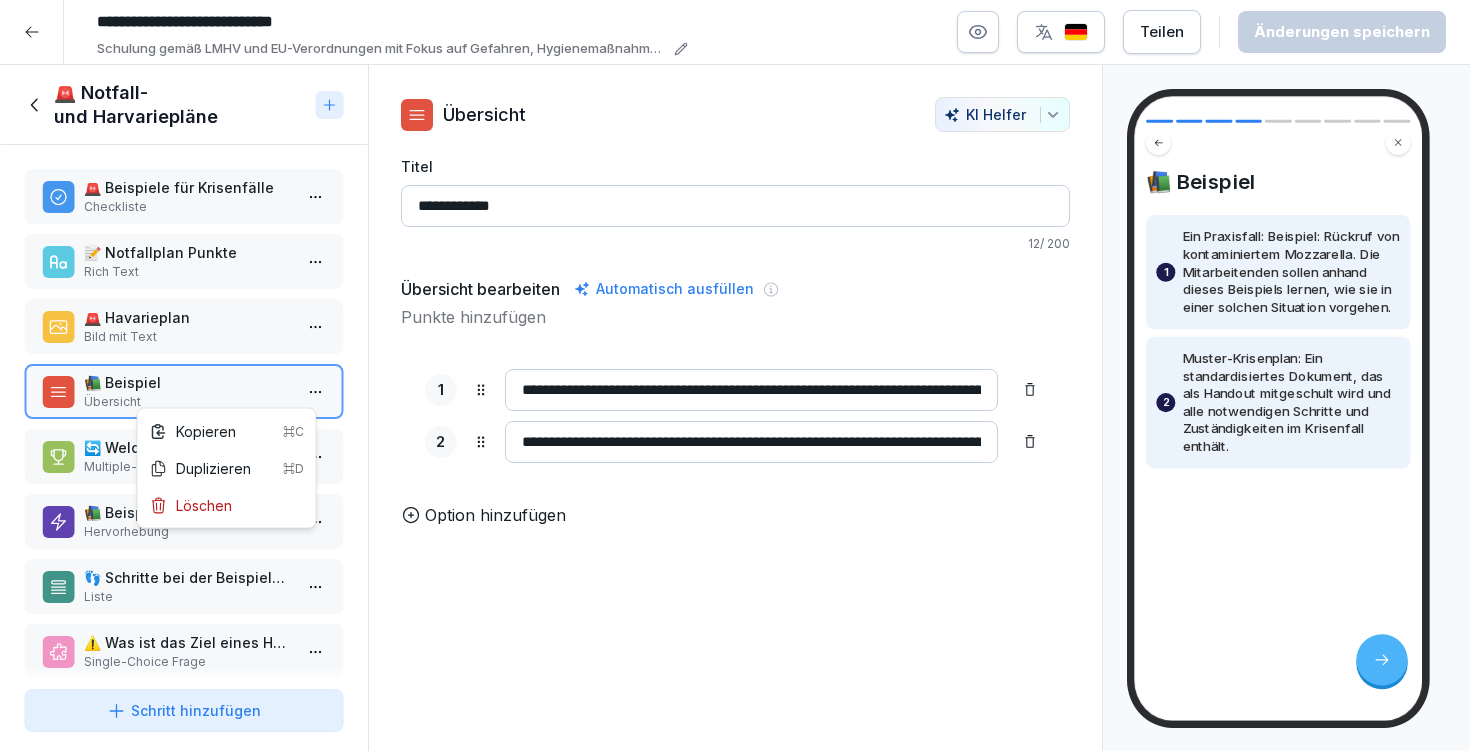 click on "**********" at bounding box center [735, 375] 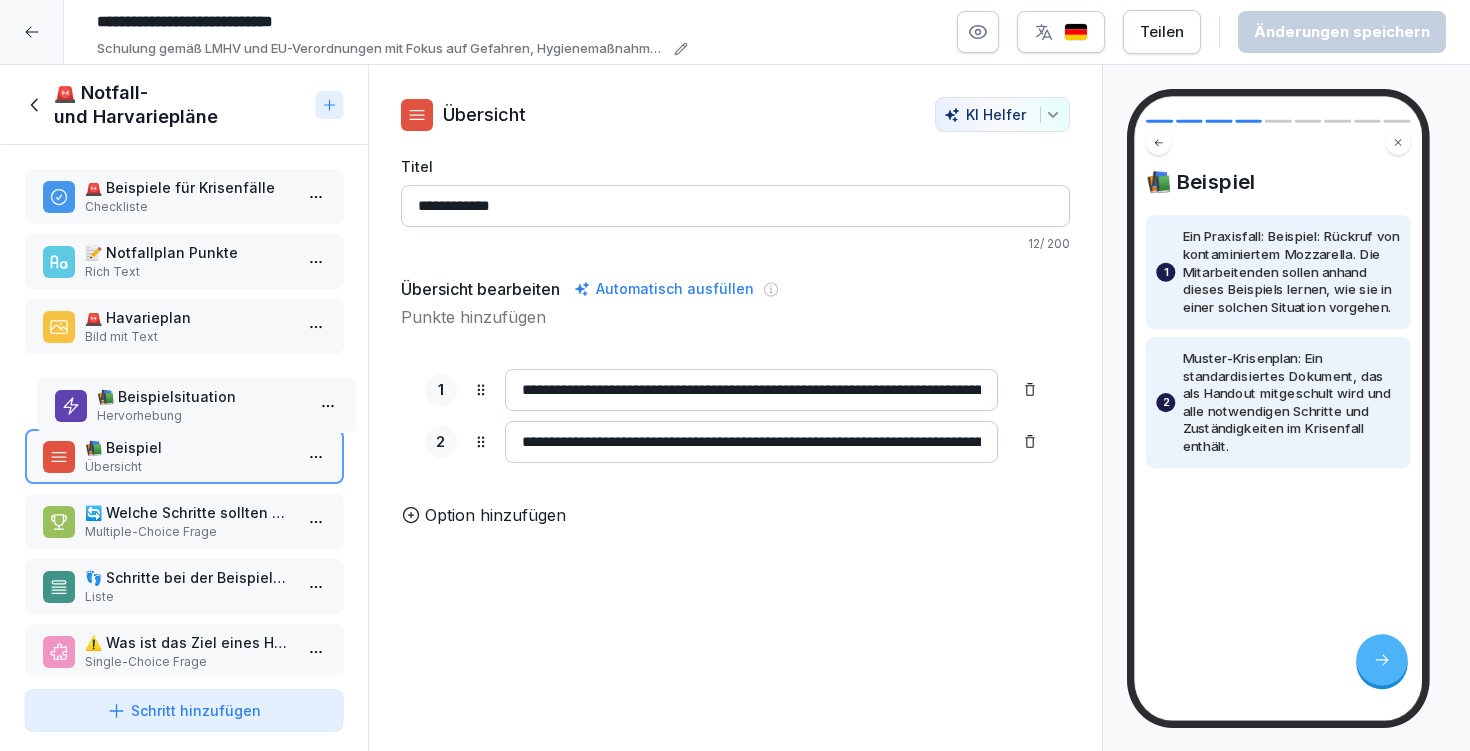 drag, startPoint x: 221, startPoint y: 524, endPoint x: 233, endPoint y: 408, distance: 116.61904 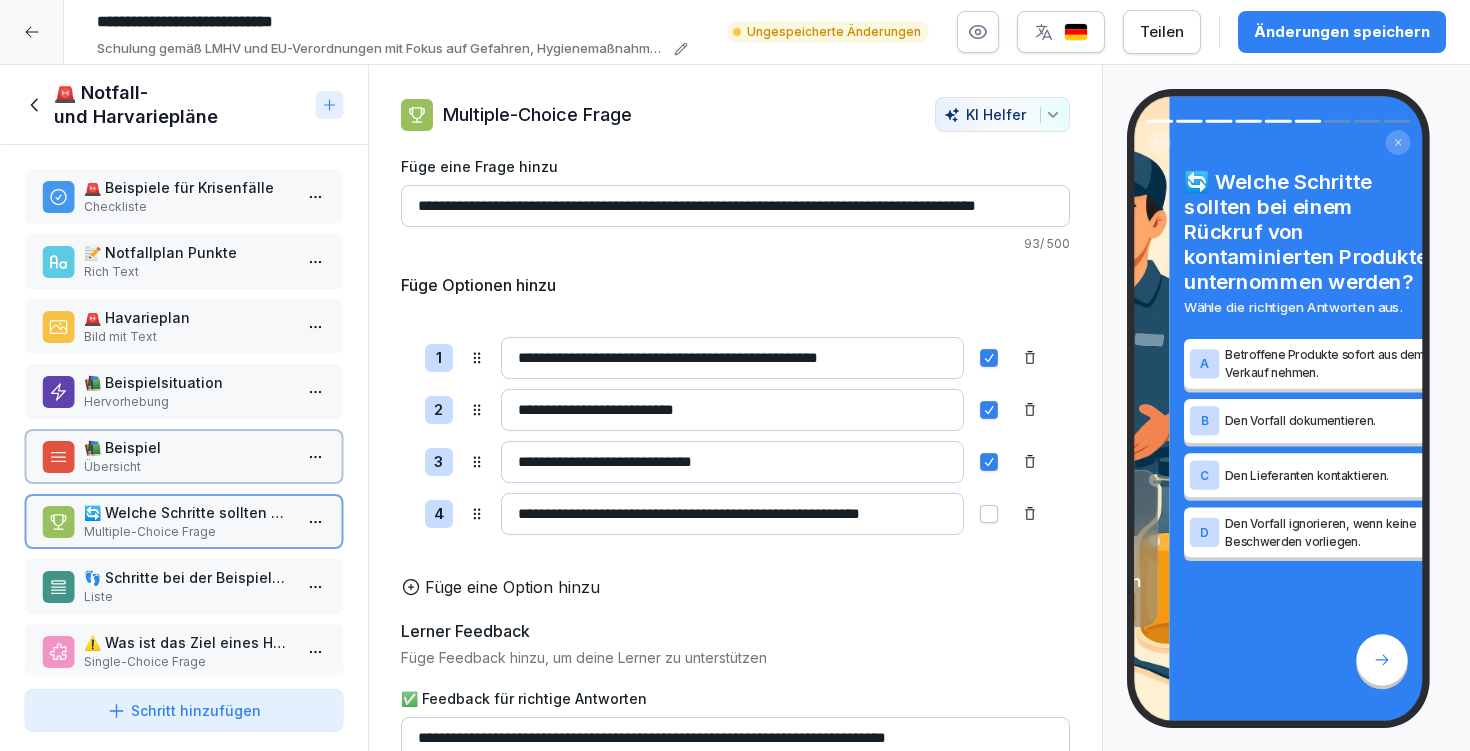 click on "Hervorhebung" at bounding box center (188, 402) 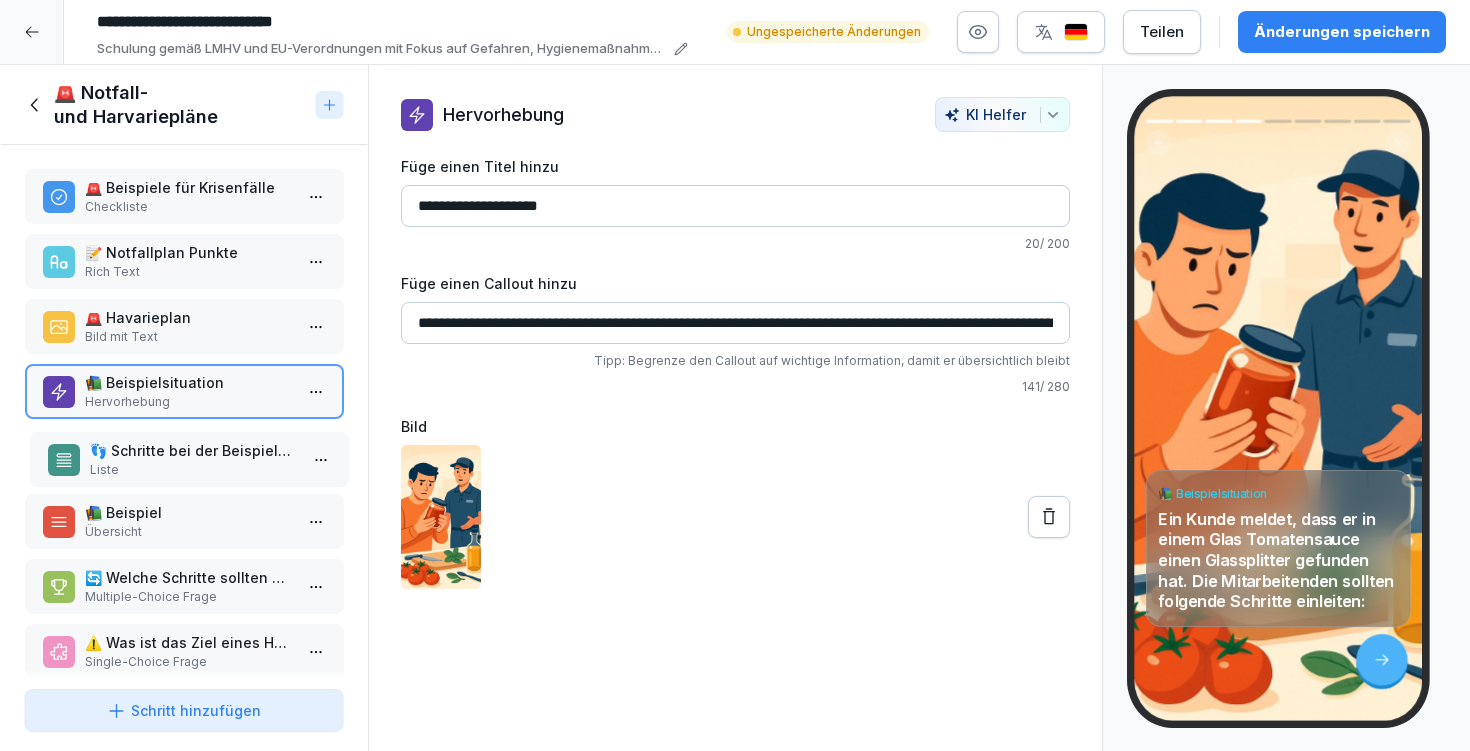 drag, startPoint x: 161, startPoint y: 582, endPoint x: 166, endPoint y: 455, distance: 127.09839 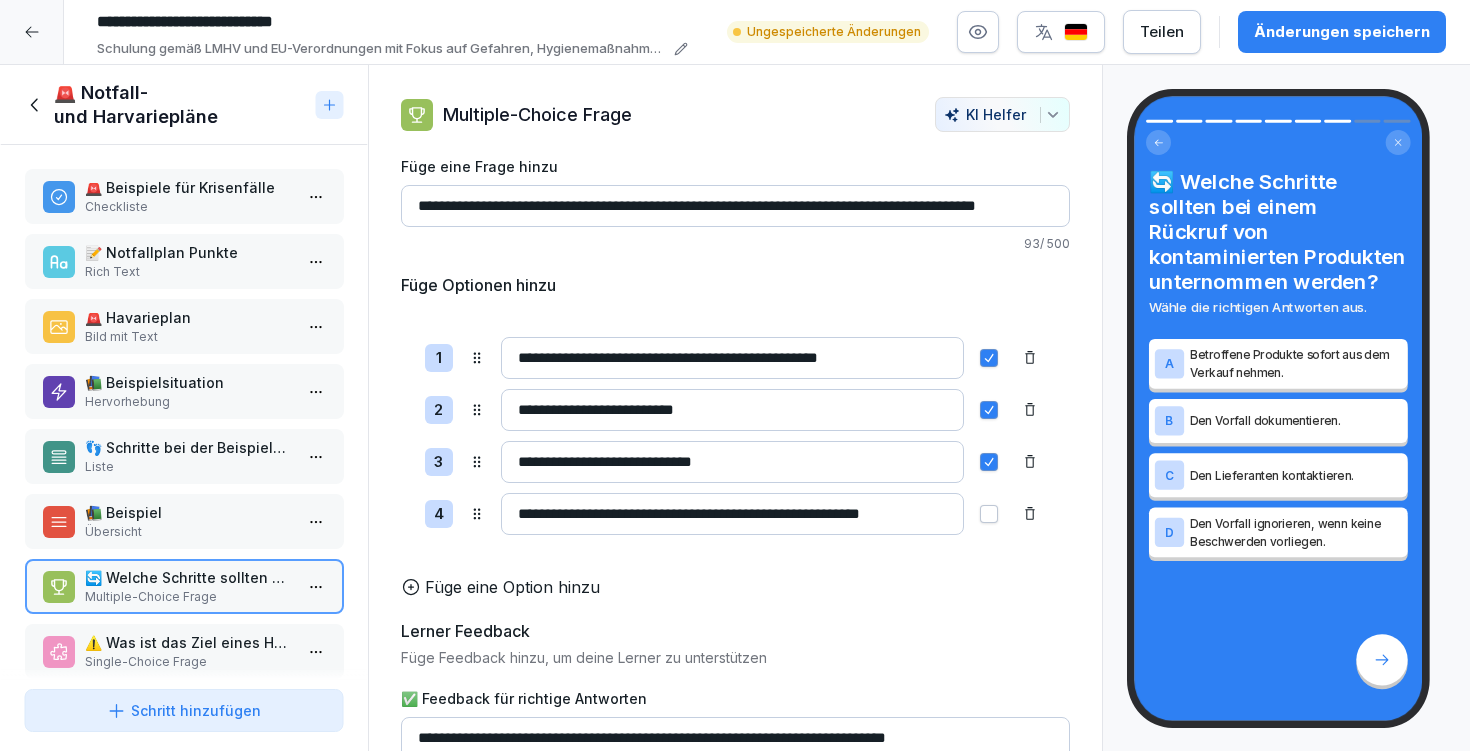 click on "👣 Schritte bei der Beispielsituation" at bounding box center [188, 447] 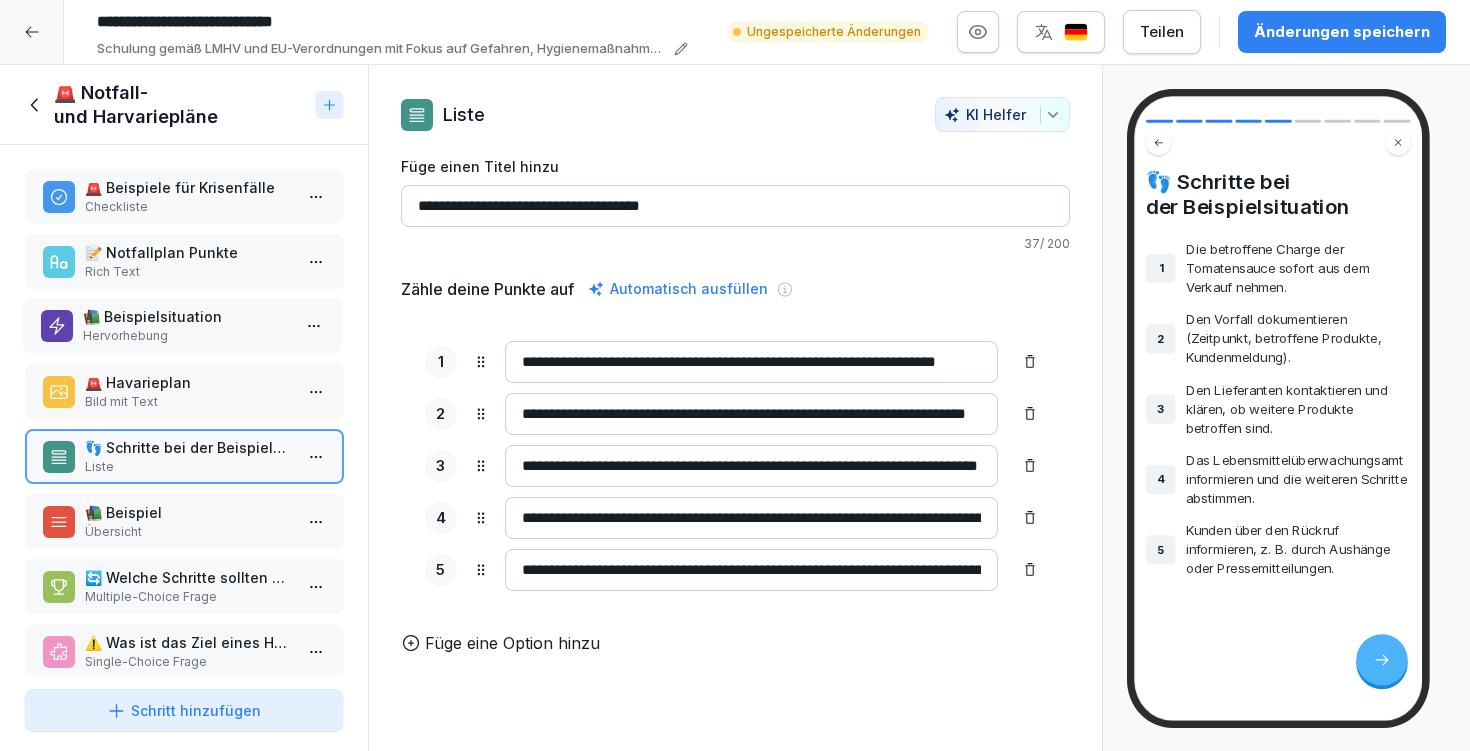 drag, startPoint x: 161, startPoint y: 396, endPoint x: 159, endPoint y: 334, distance: 62.03225 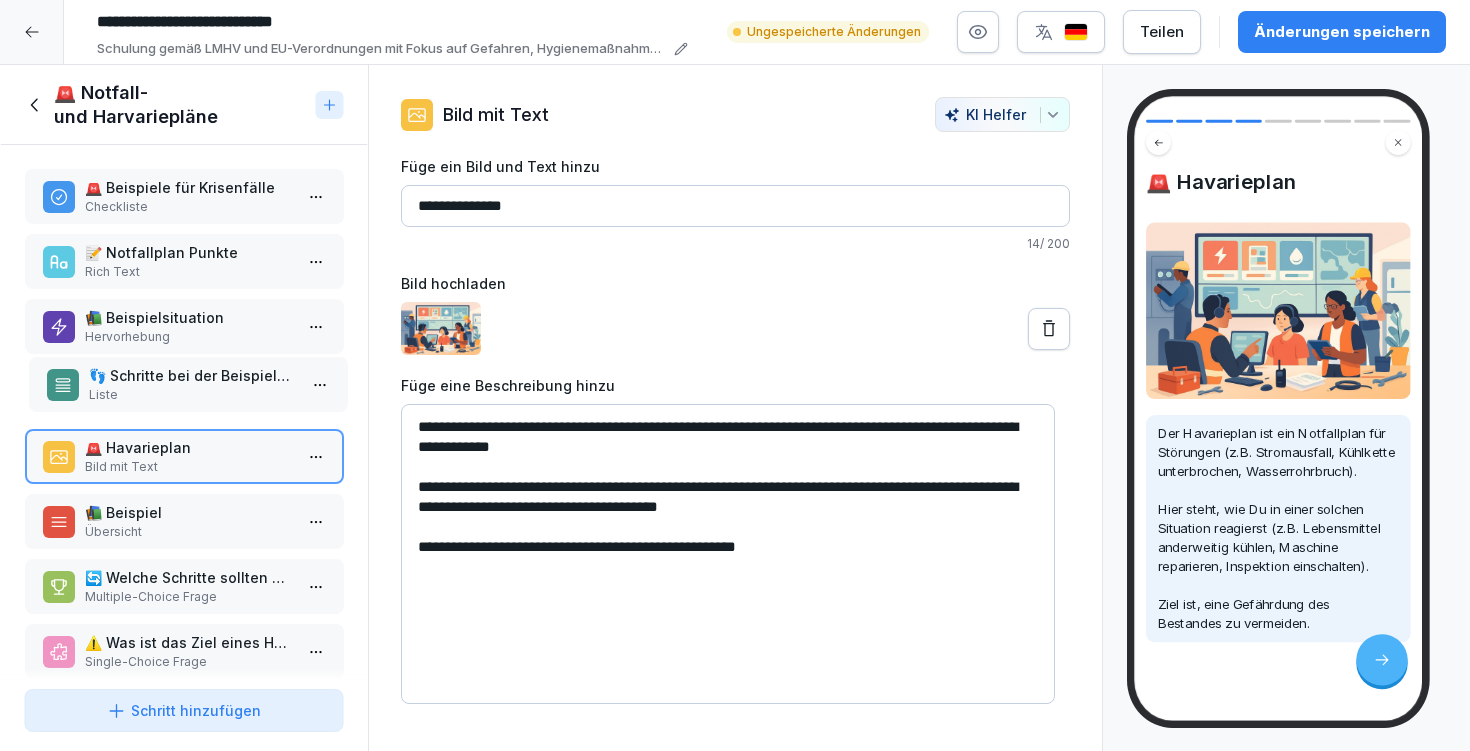 drag, startPoint x: 149, startPoint y: 474, endPoint x: 153, endPoint y: 401, distance: 73.109505 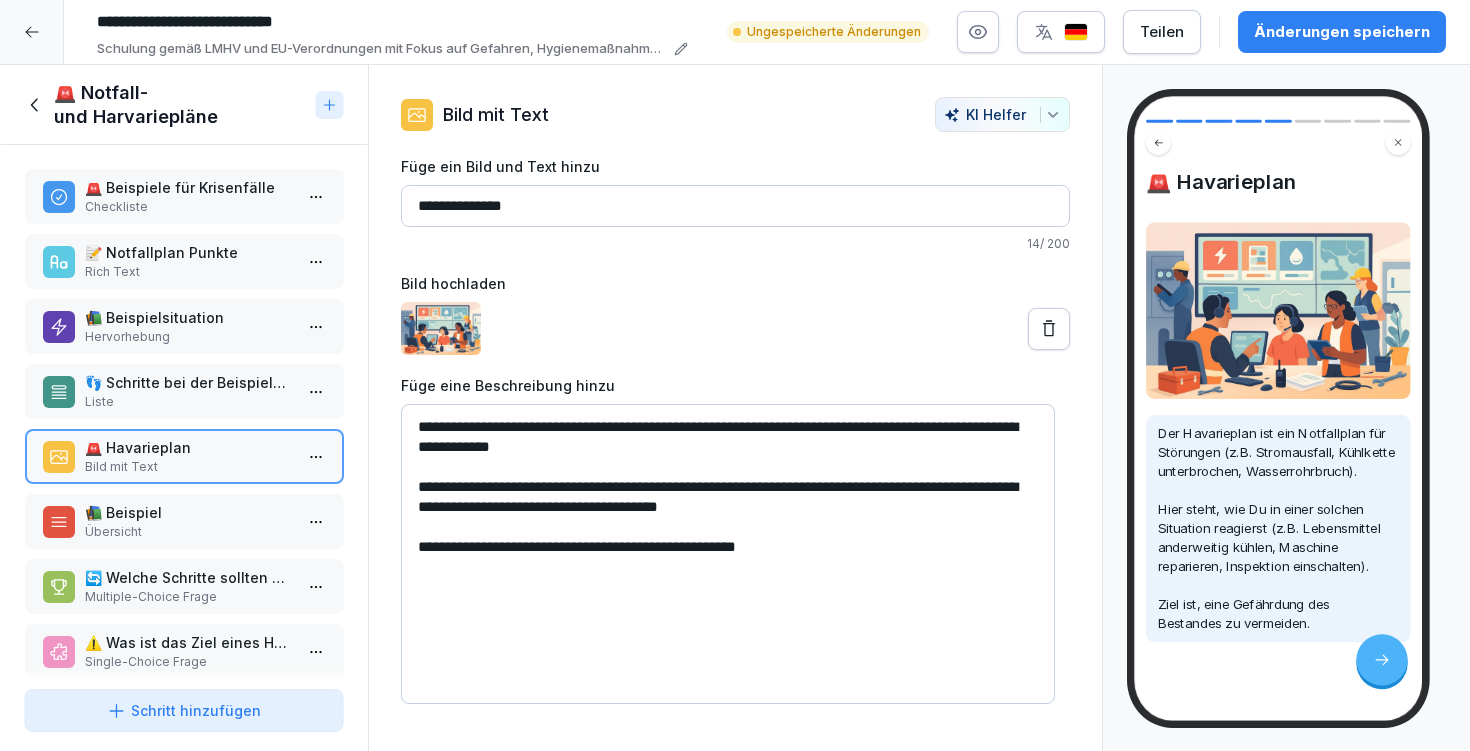 click on "Liste" at bounding box center (188, 402) 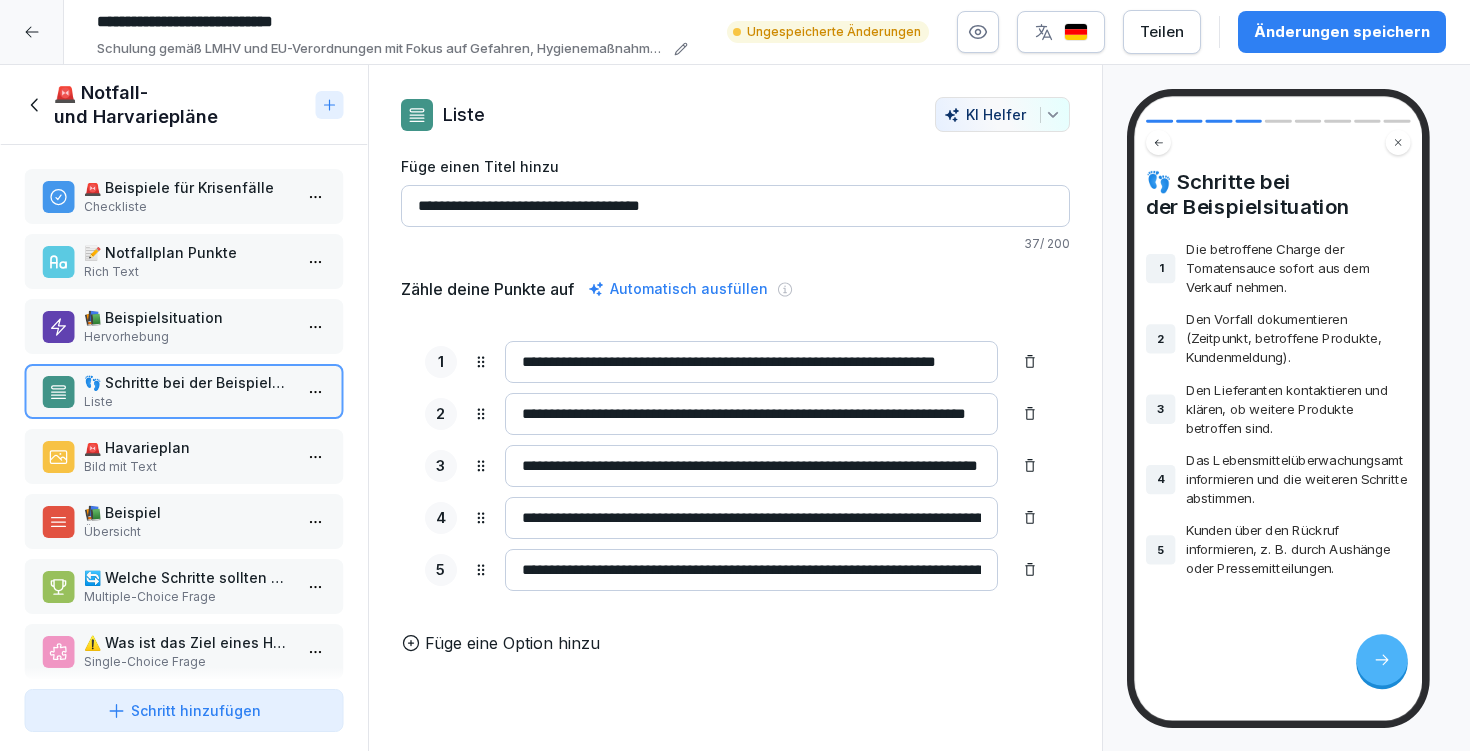 click on "Hervorhebung" at bounding box center [188, 337] 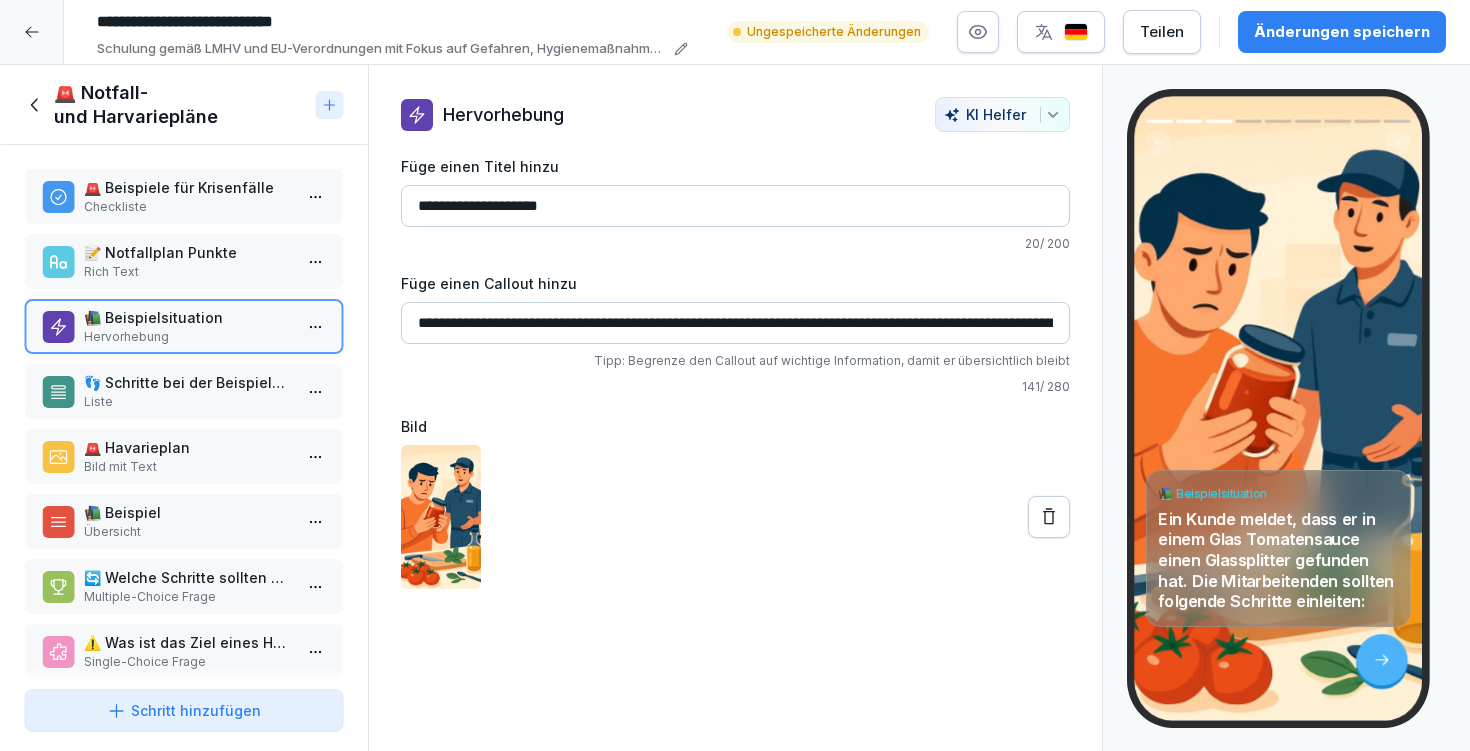 click on "Änderungen speichern" at bounding box center (1342, 32) 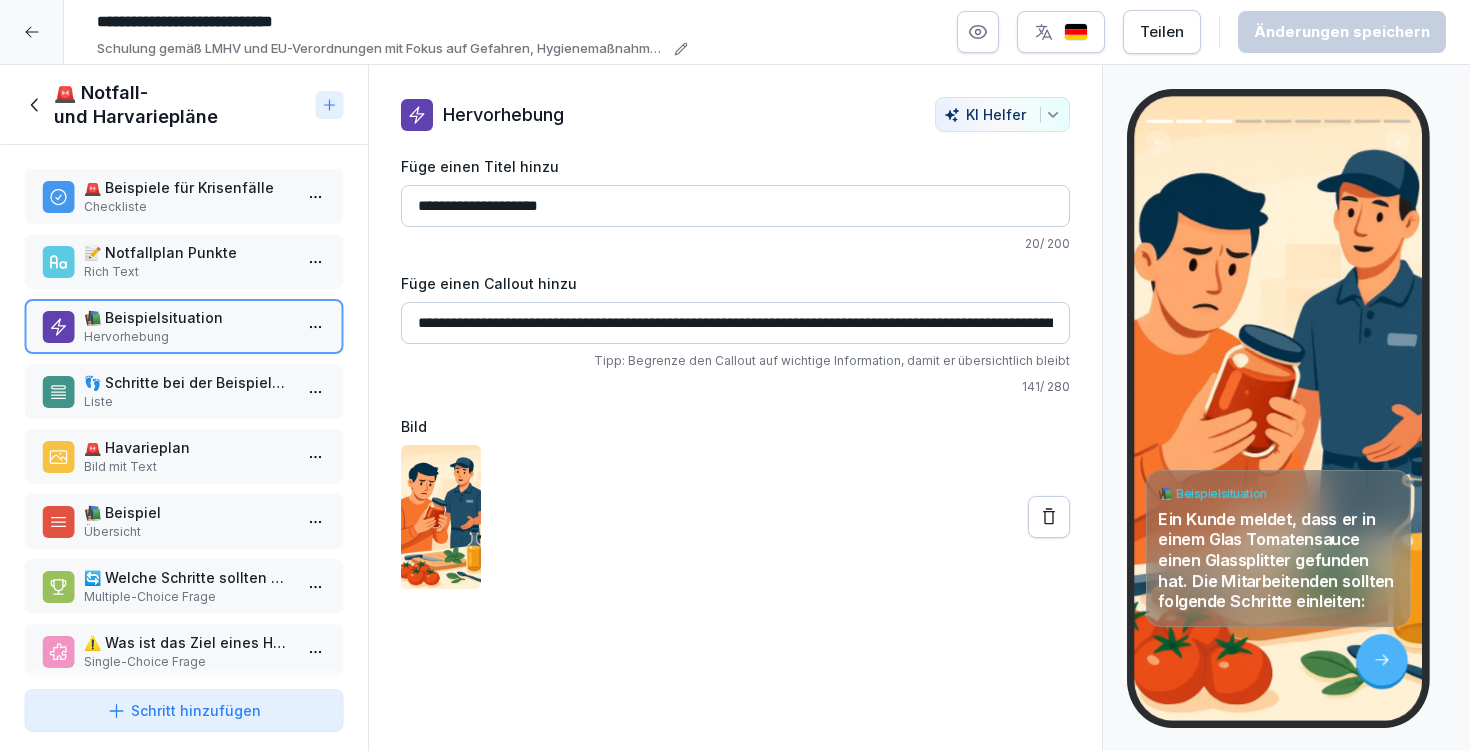 scroll, scrollTop: 102, scrollLeft: 0, axis: vertical 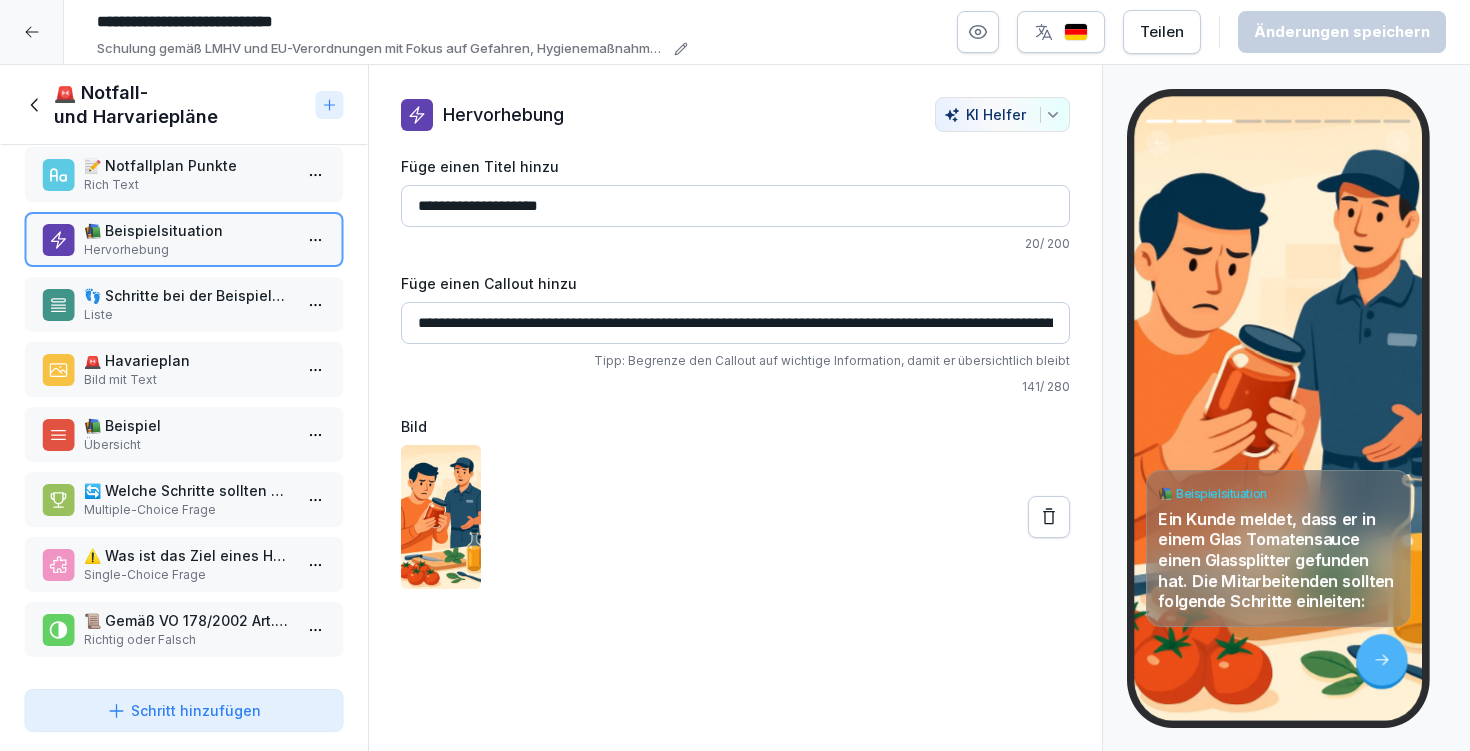 click on "📜 Gemäß VO 178/2002 Art. 19 besteht die Pflicht, das Lebensmittelüberwachungsamt über einen Vorfall zu informieren. Richtig oder Falsch" at bounding box center (184, 629) 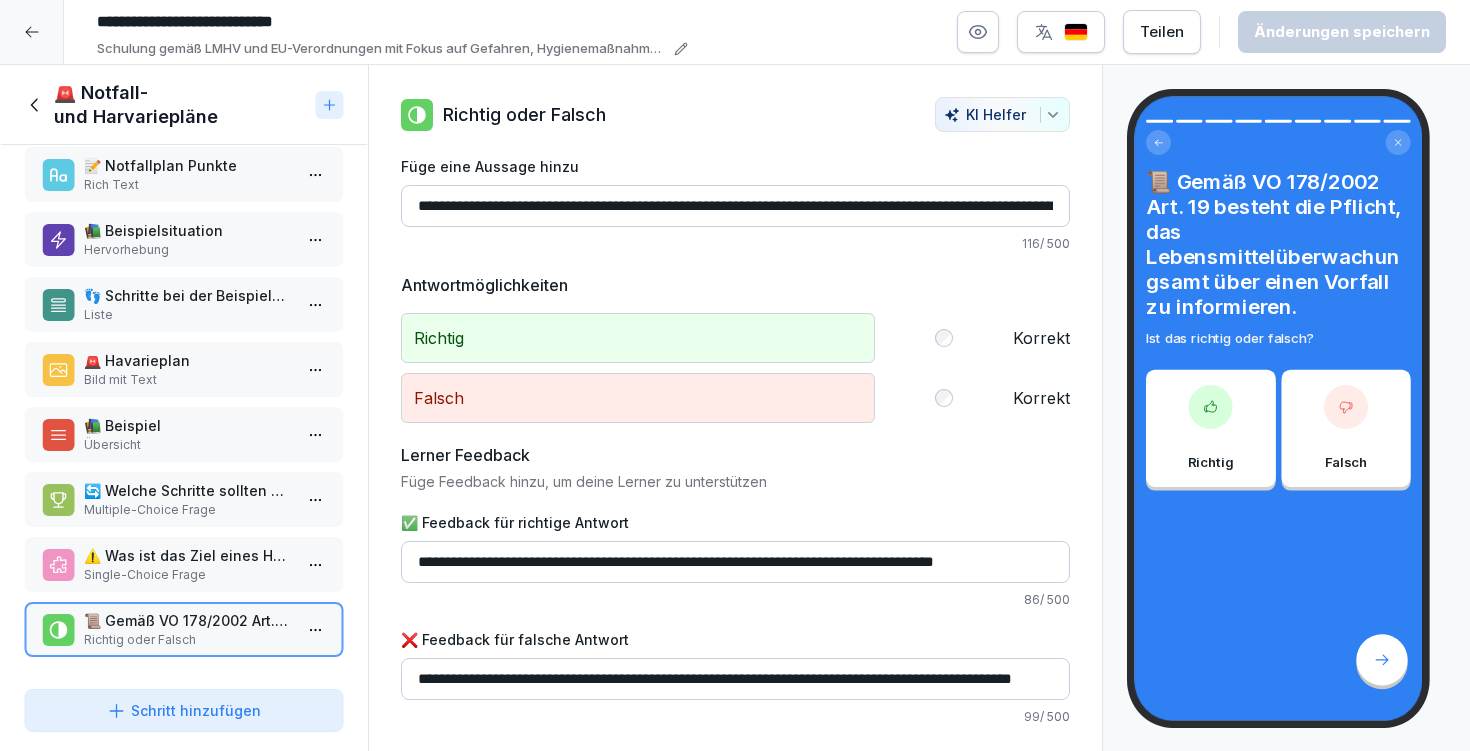 scroll, scrollTop: 0, scrollLeft: 0, axis: both 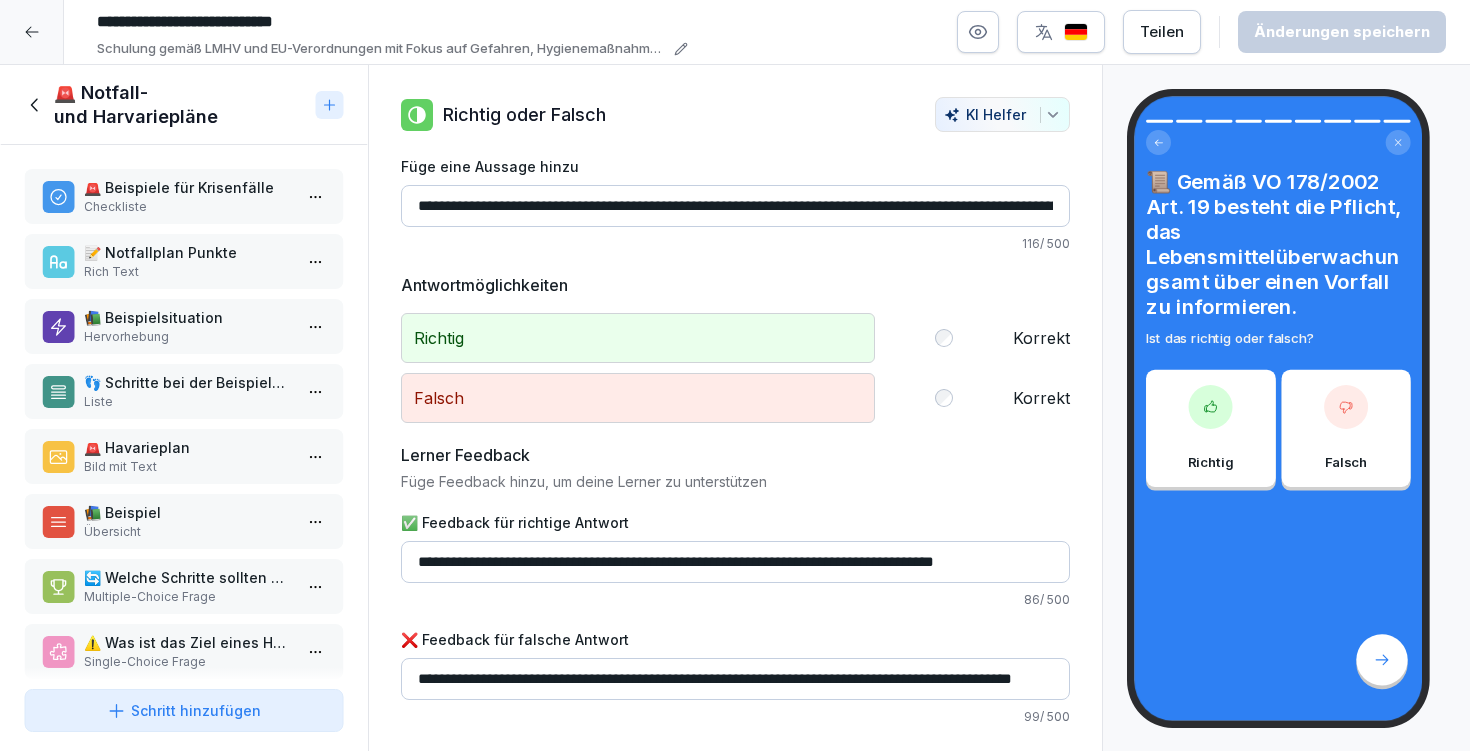 click 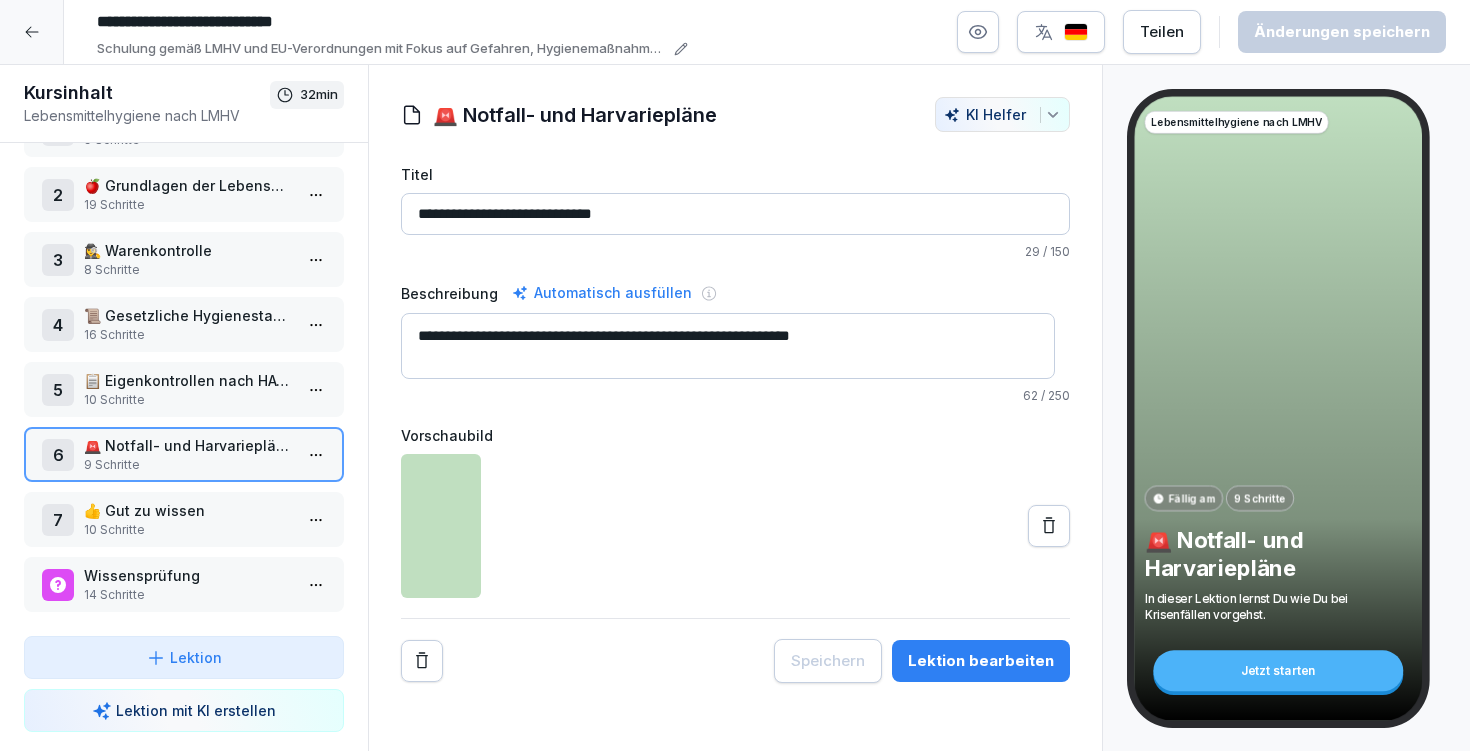 click on "📋 Eigenkontrollen nach HACCP" at bounding box center (188, 380) 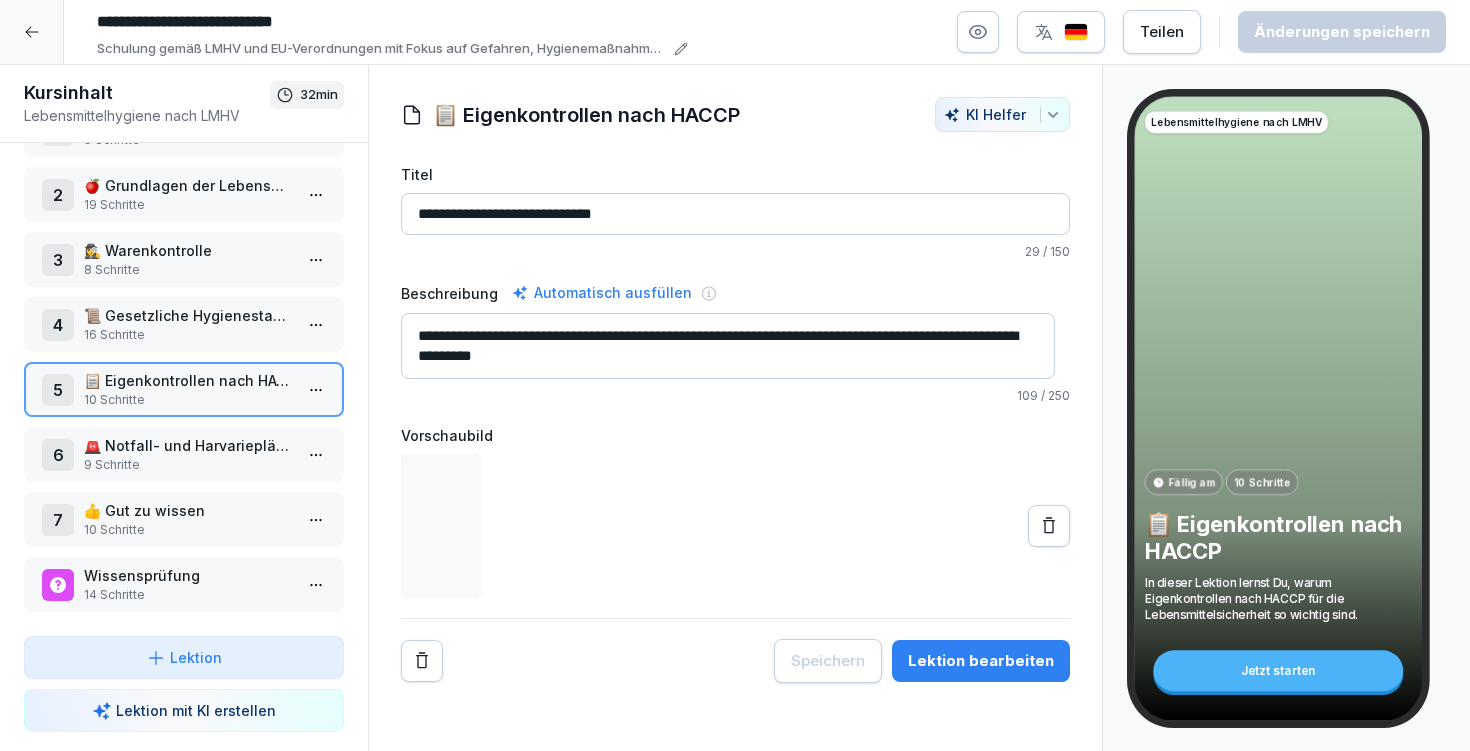 click on "Lektion bearbeiten" at bounding box center [981, 661] 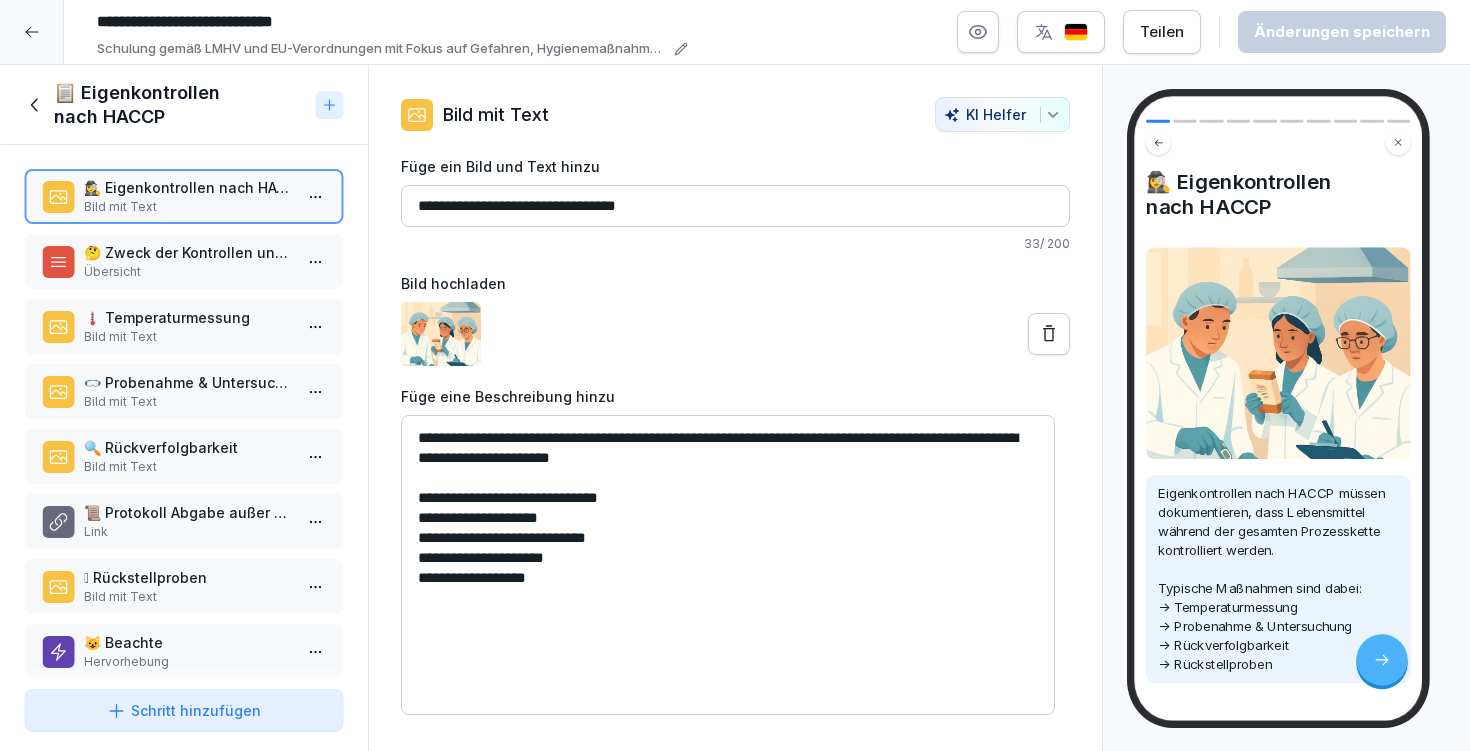 scroll, scrollTop: 35, scrollLeft: 0, axis: vertical 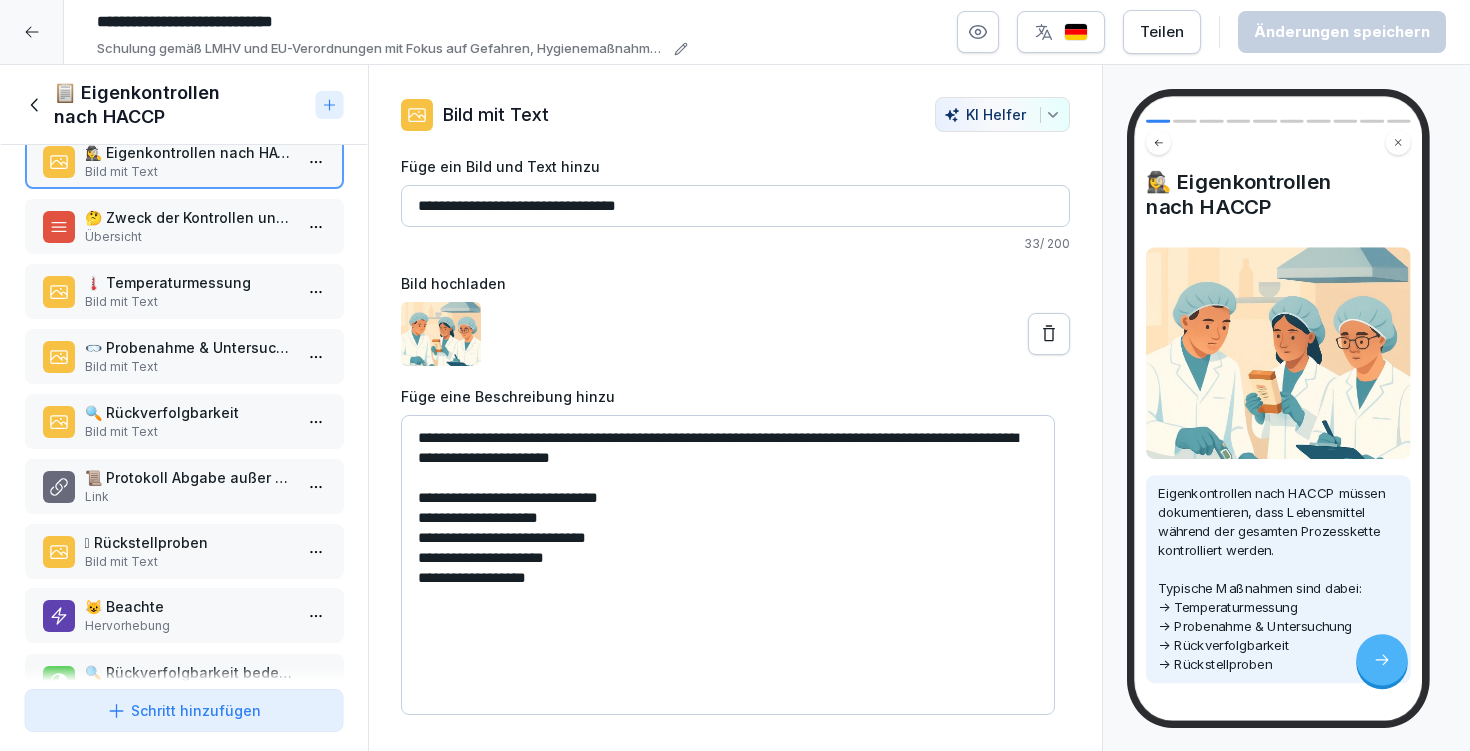 click on "Hervorhebung" at bounding box center (188, 626) 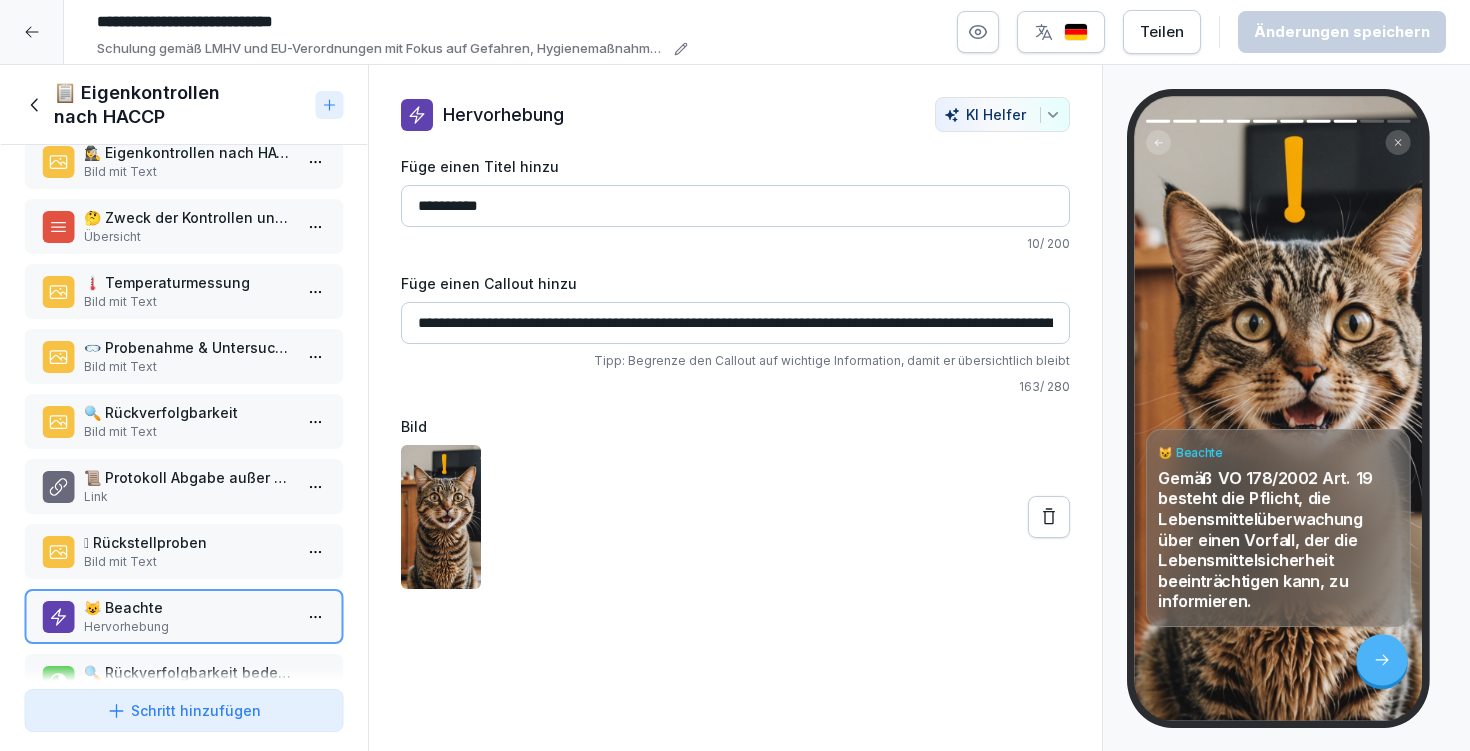 scroll, scrollTop: 167, scrollLeft: 0, axis: vertical 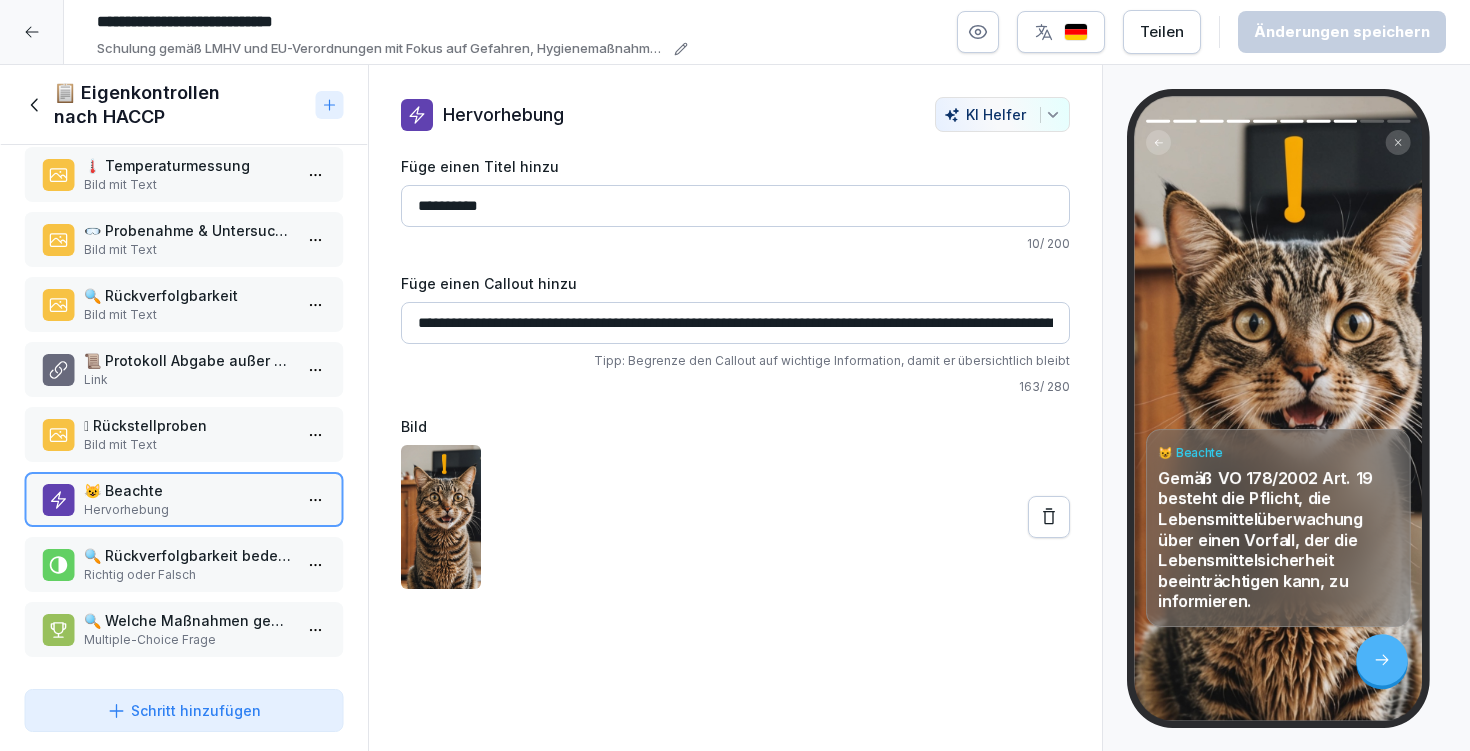 click on "**********" at bounding box center (735, 375) 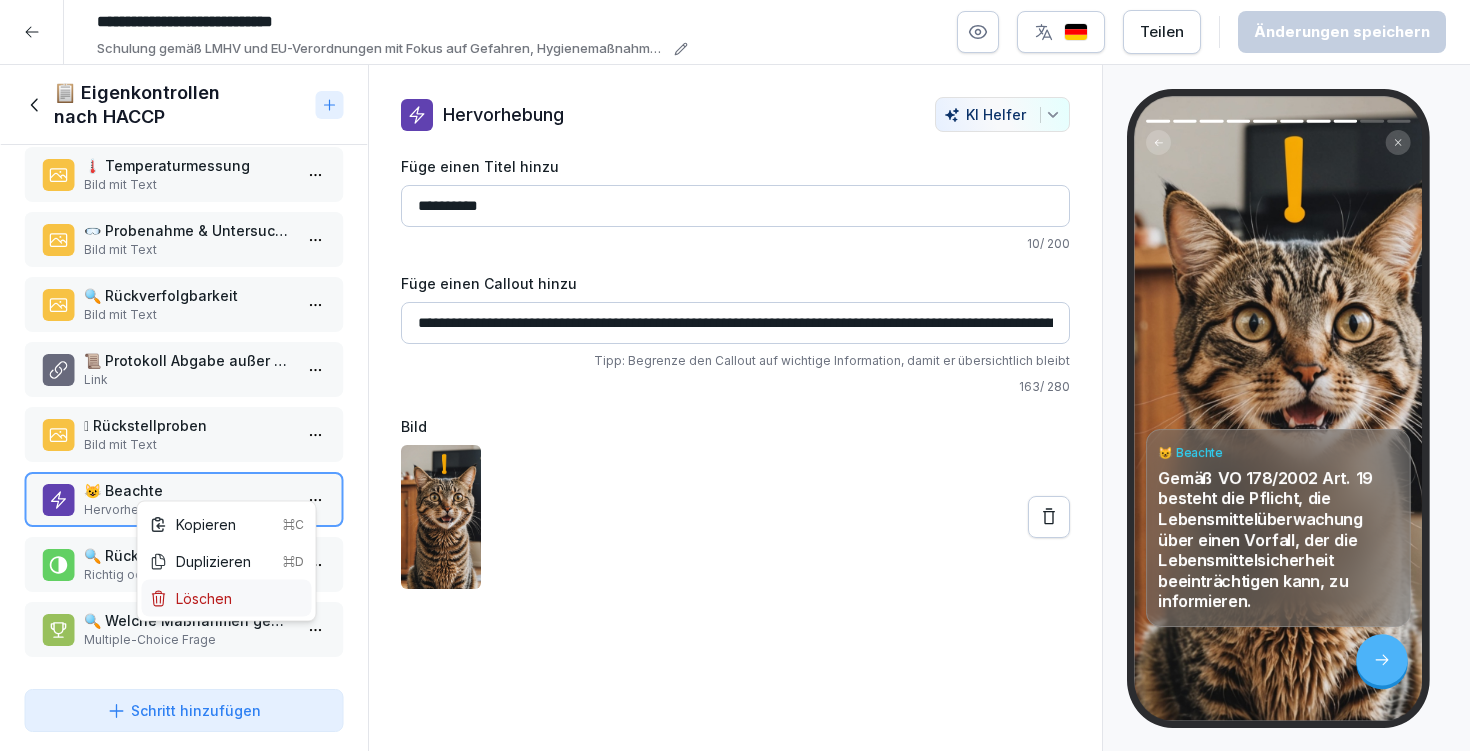 click on "Löschen" at bounding box center [227, 598] 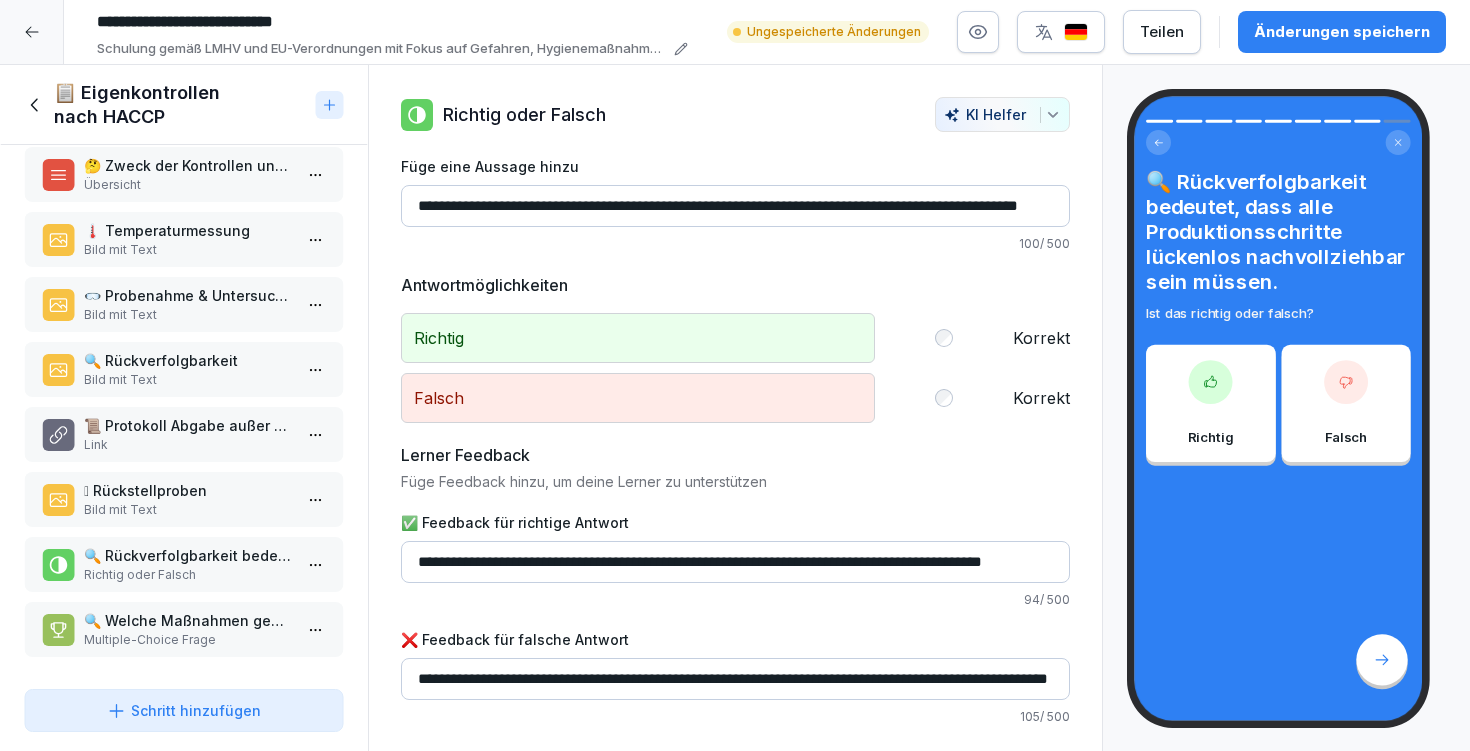 scroll, scrollTop: 102, scrollLeft: 0, axis: vertical 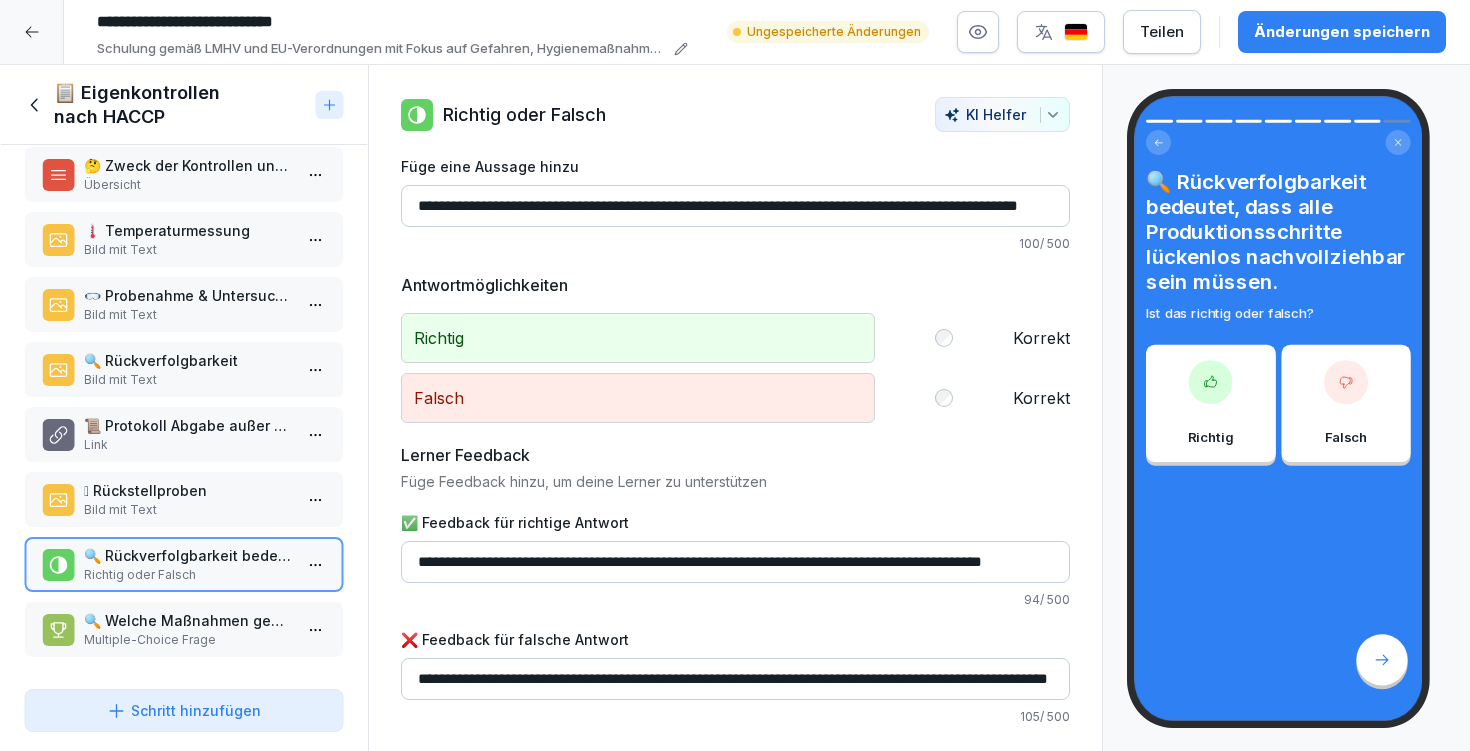 click on "Änderungen speichern" at bounding box center [1342, 32] 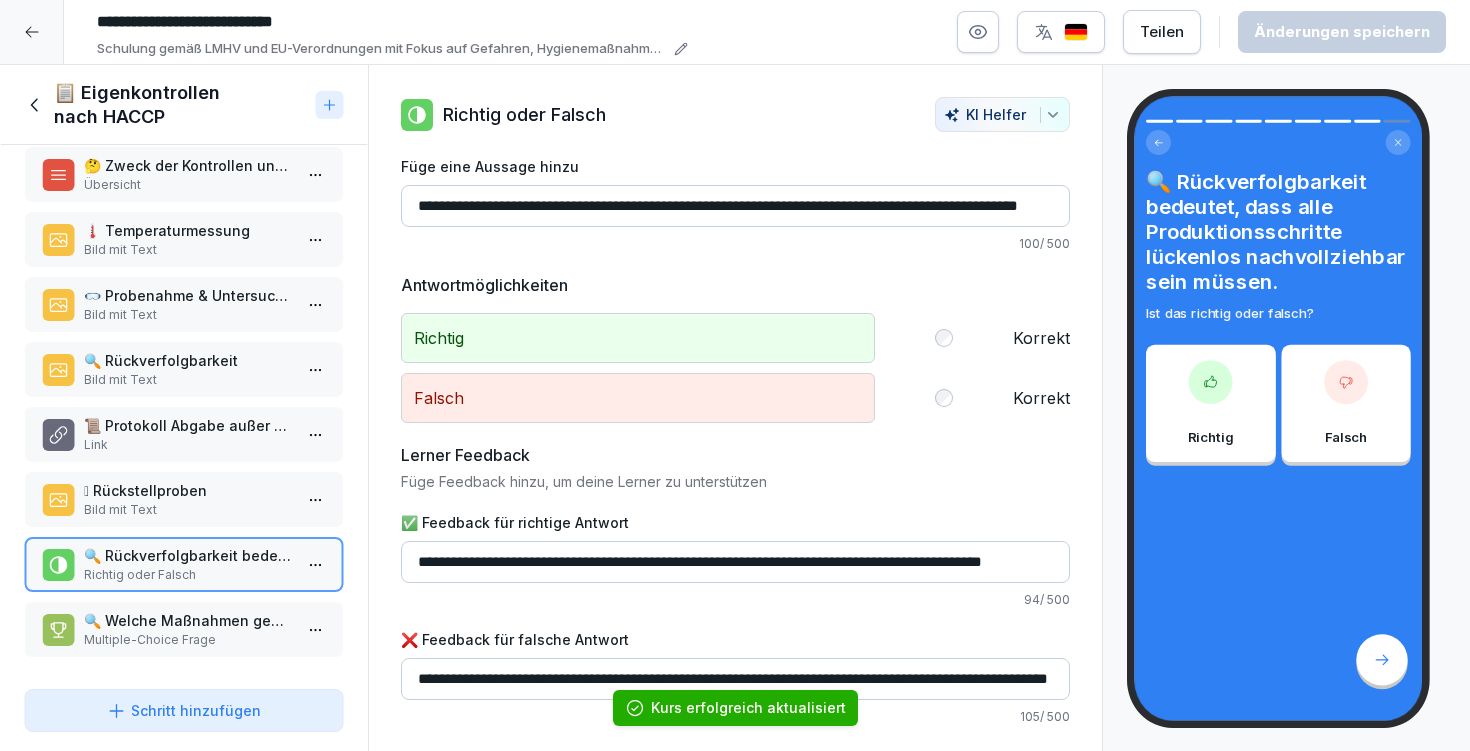 click on "📋 Eigenkontrollen nach HACCP" at bounding box center (181, 105) 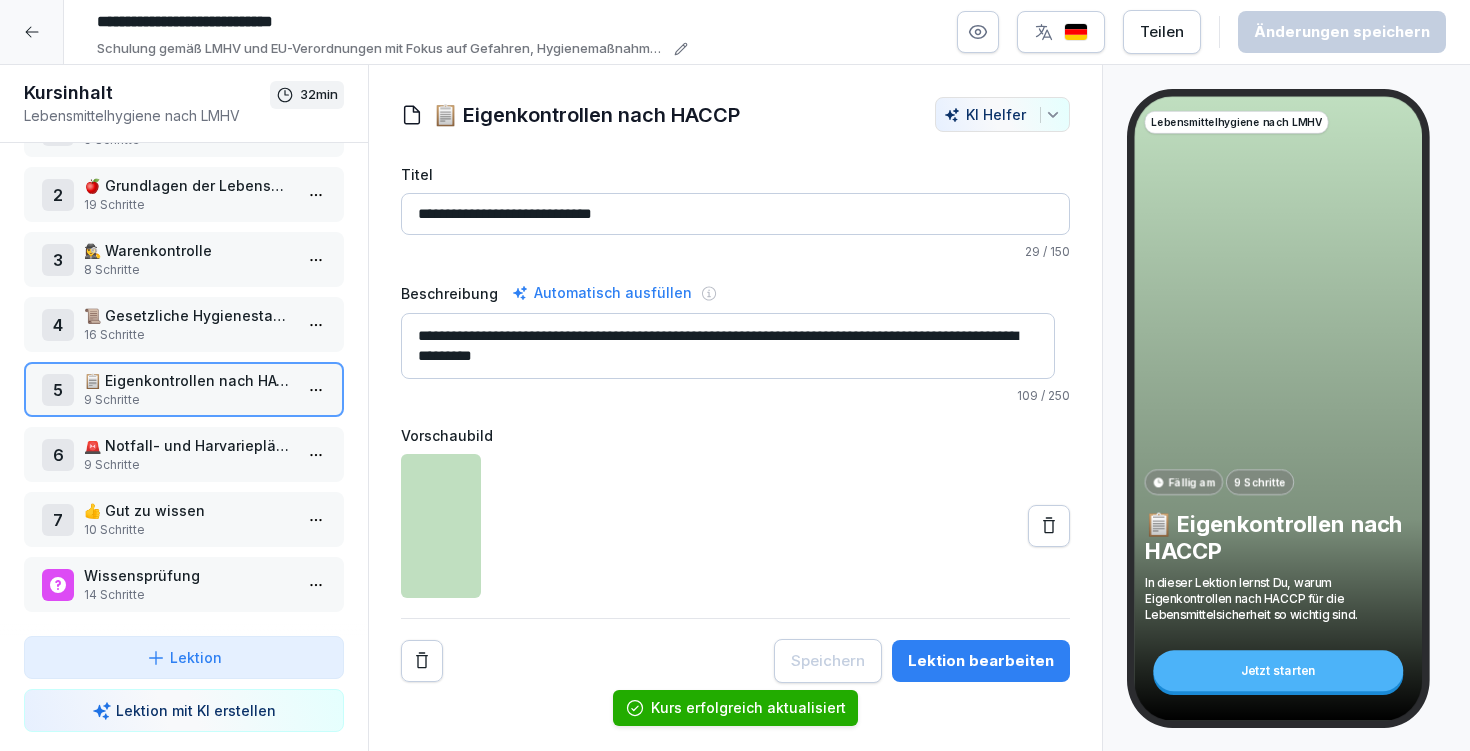 click on "9 Schritte" at bounding box center [188, 465] 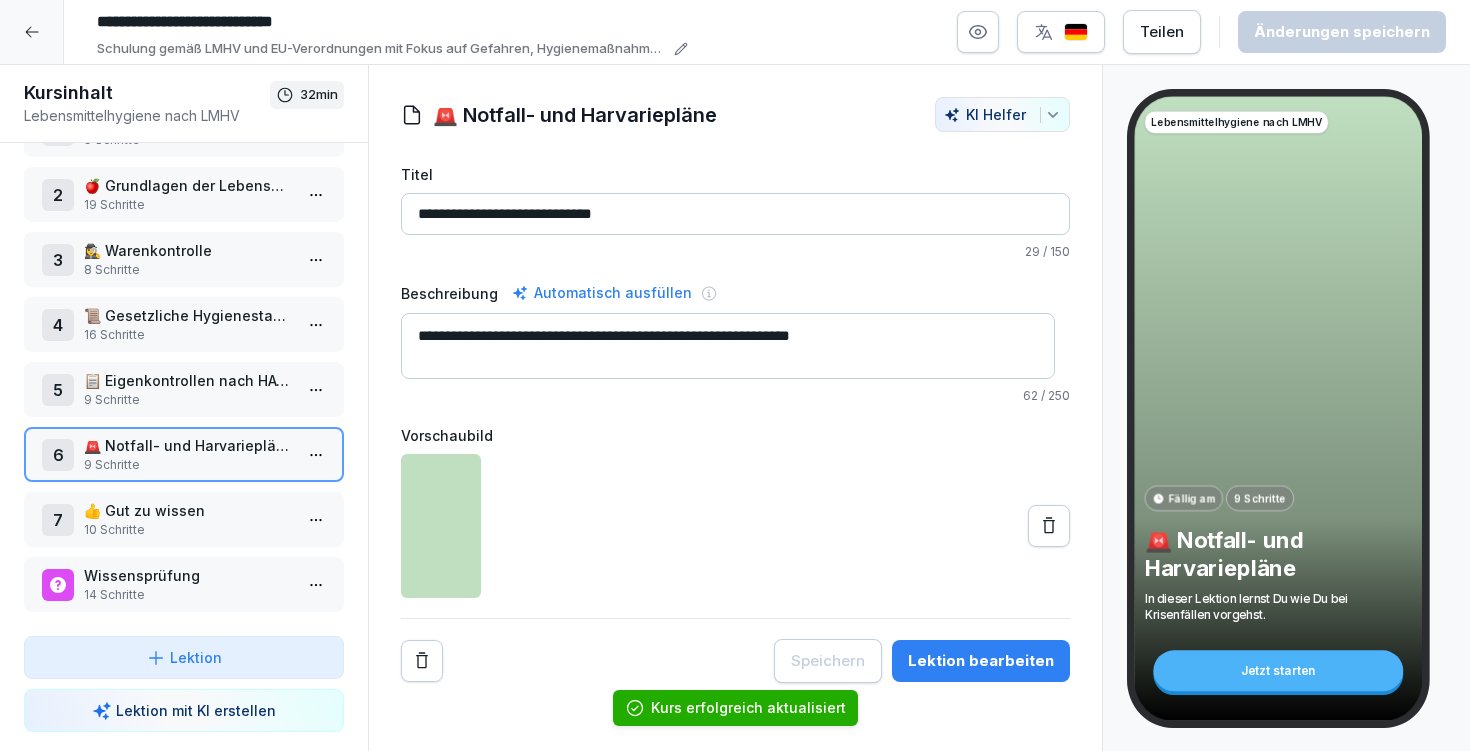 click on "Lektion bearbeiten" at bounding box center [981, 661] 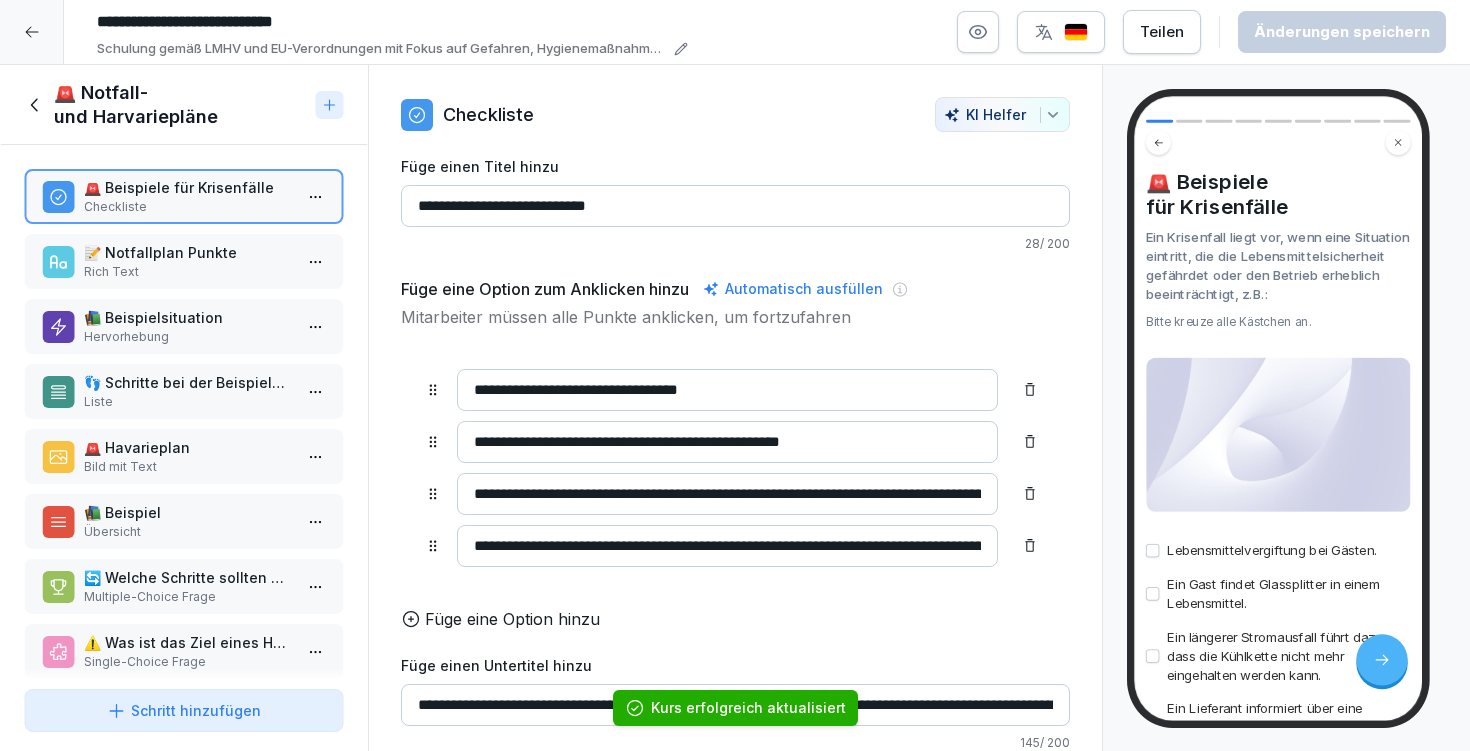 scroll, scrollTop: 4, scrollLeft: 0, axis: vertical 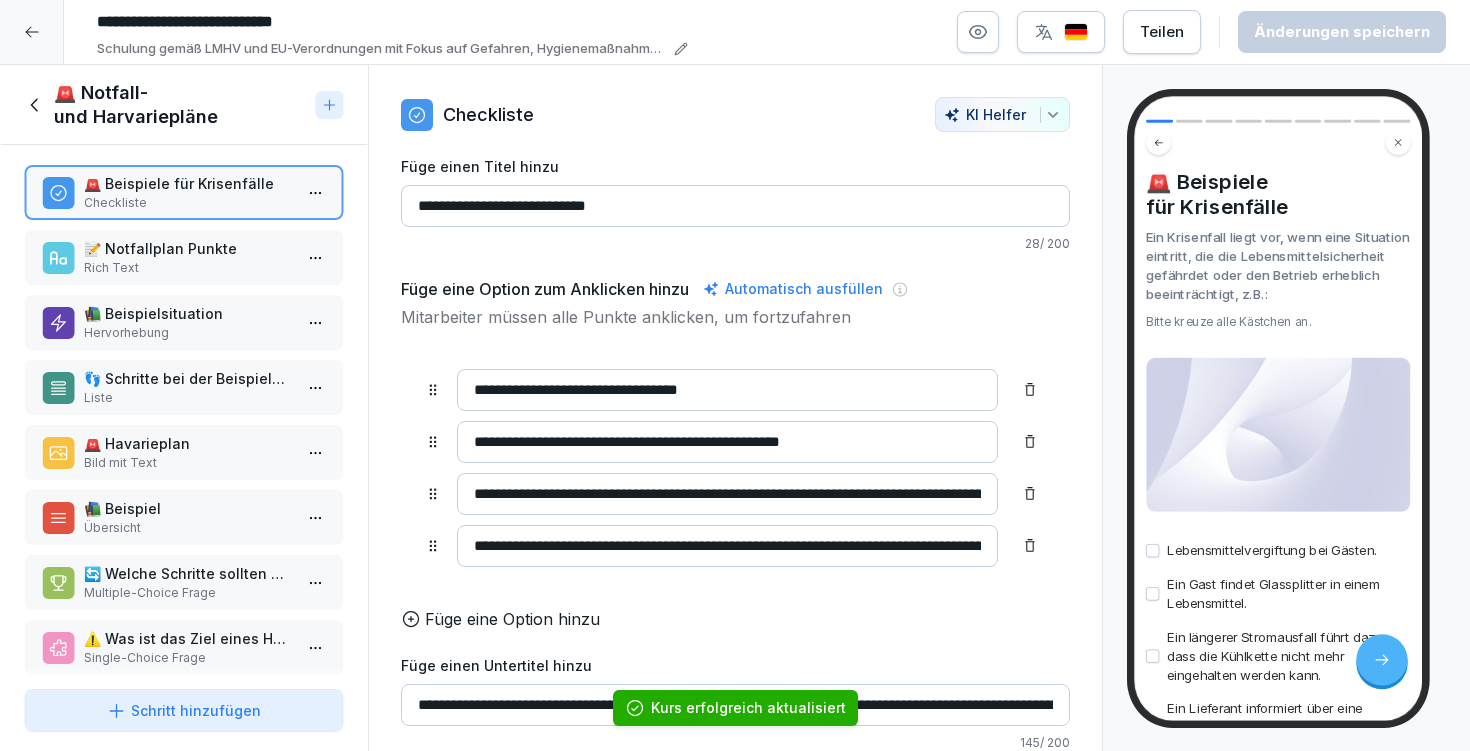 click on "Liste" at bounding box center (188, 398) 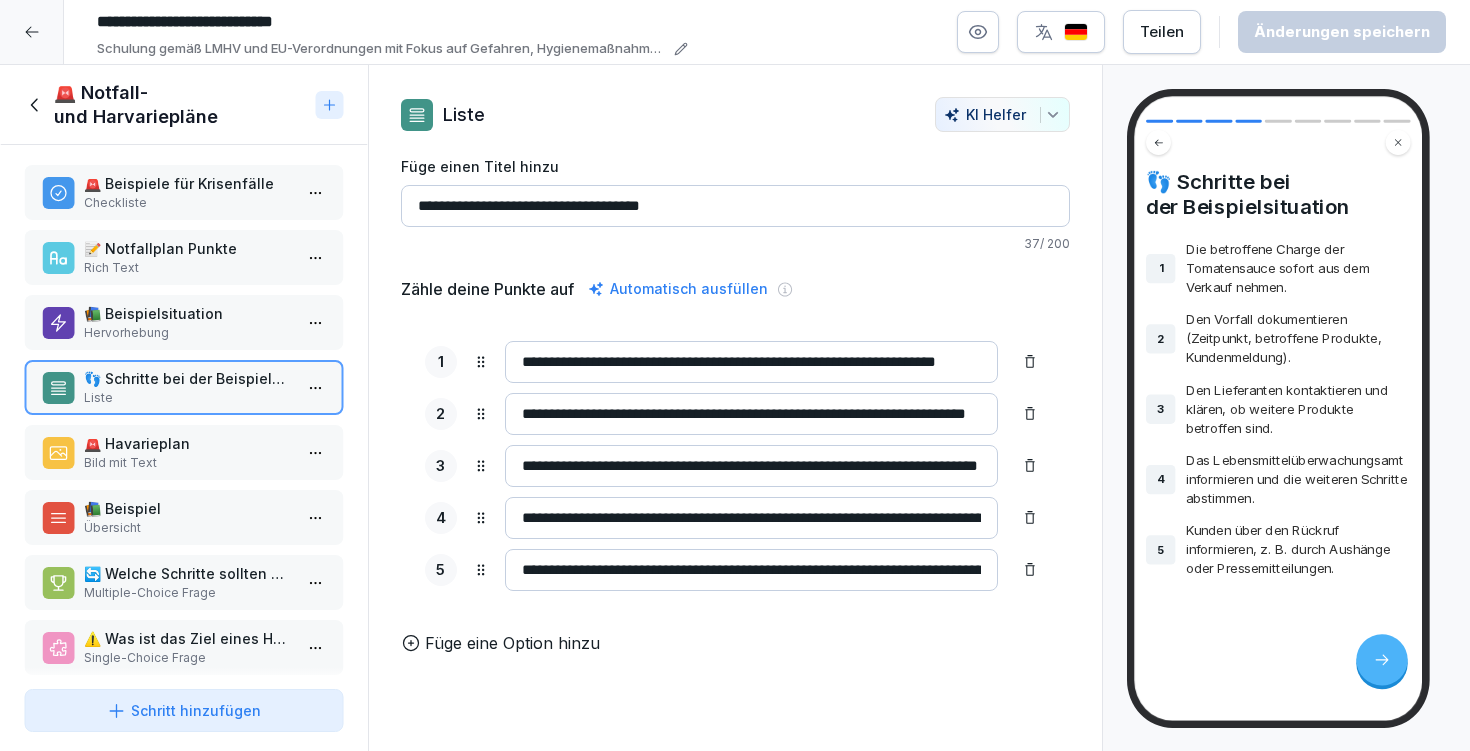 click on "📚 Beispielsituation" at bounding box center [188, 313] 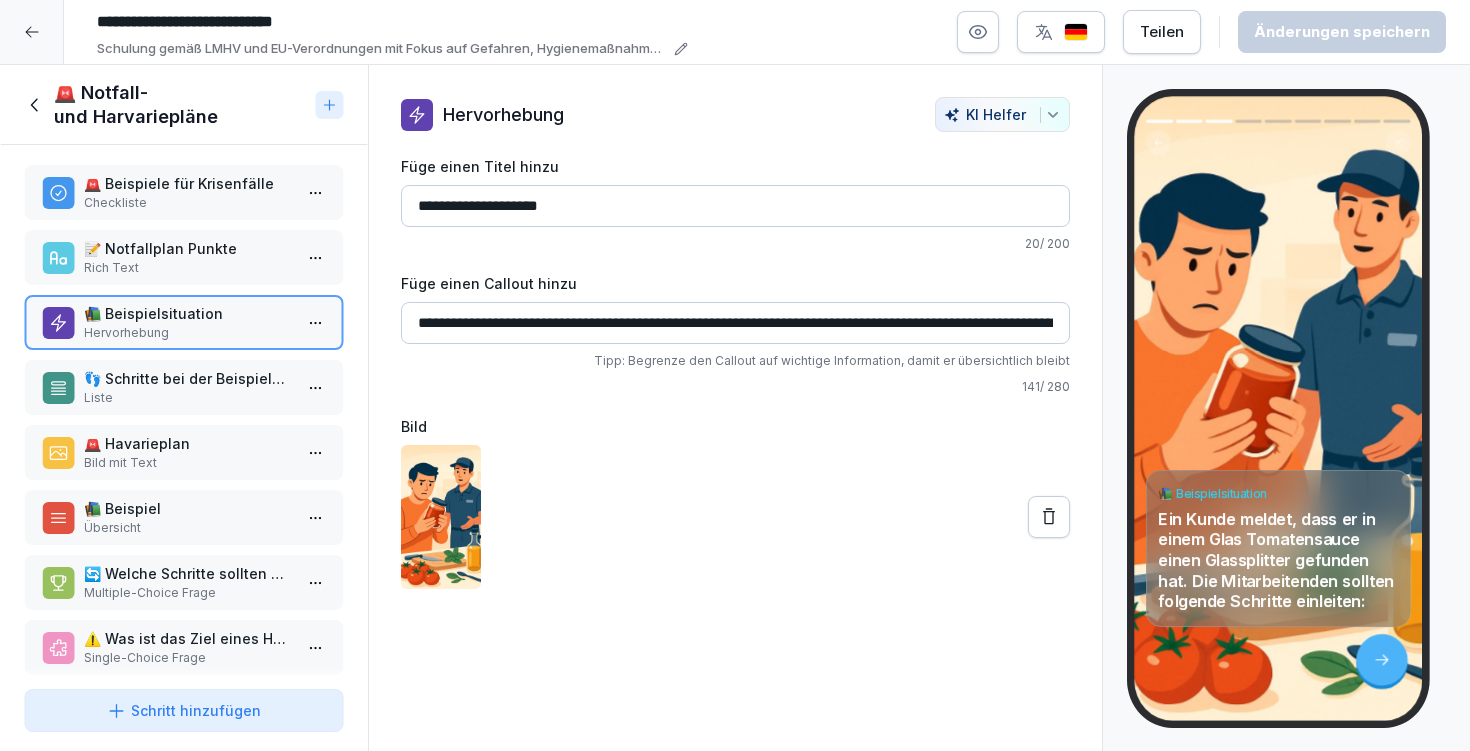 click on "Übersicht" at bounding box center [188, 528] 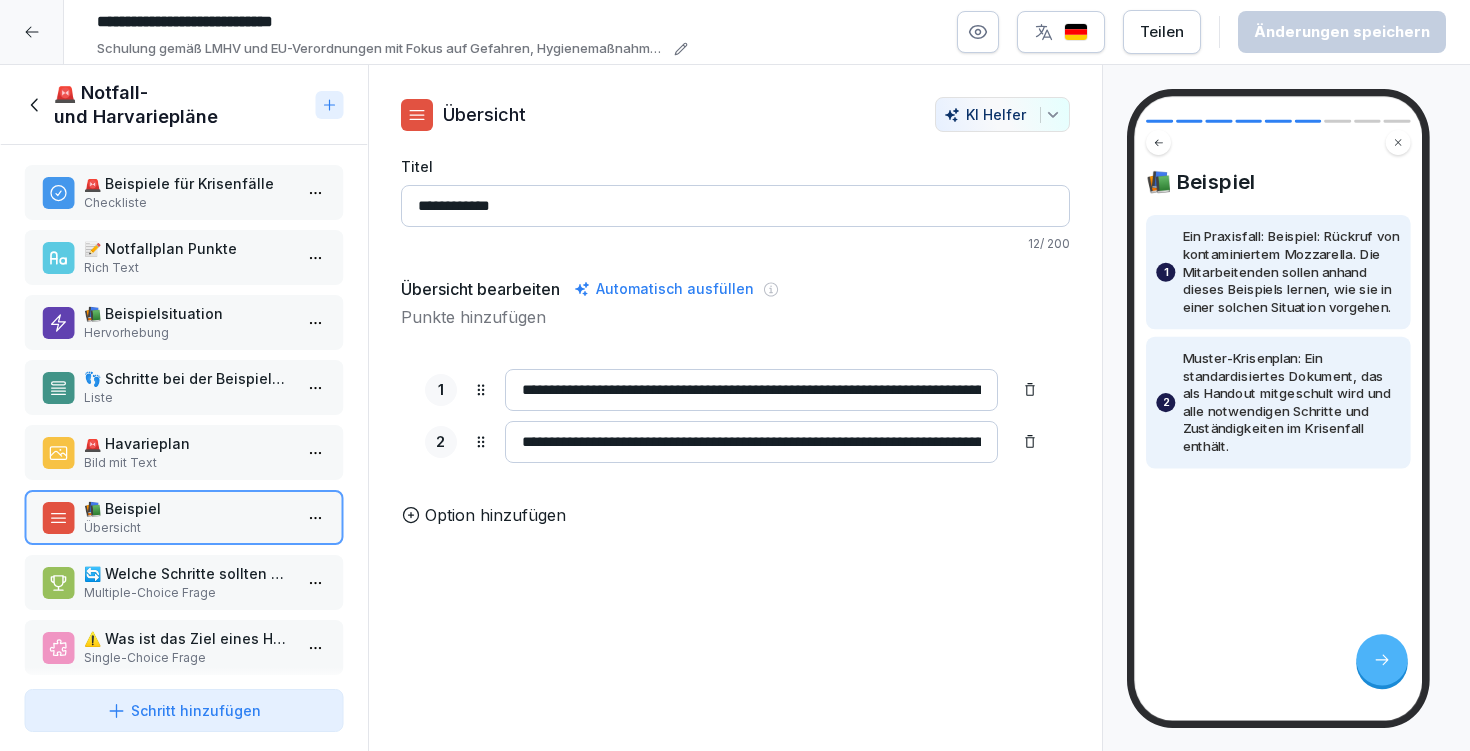 click on "**********" at bounding box center (735, 375) 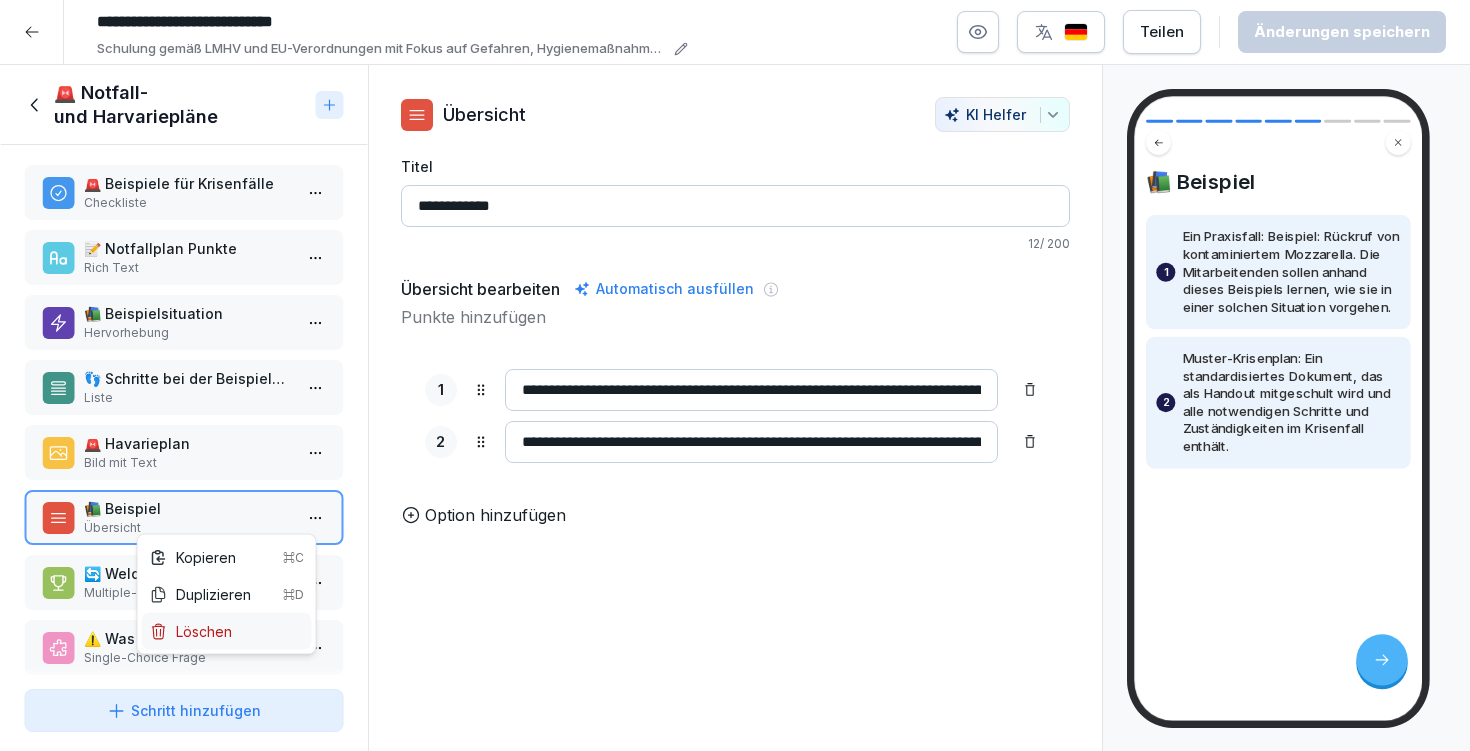 click on "Löschen" at bounding box center (227, 631) 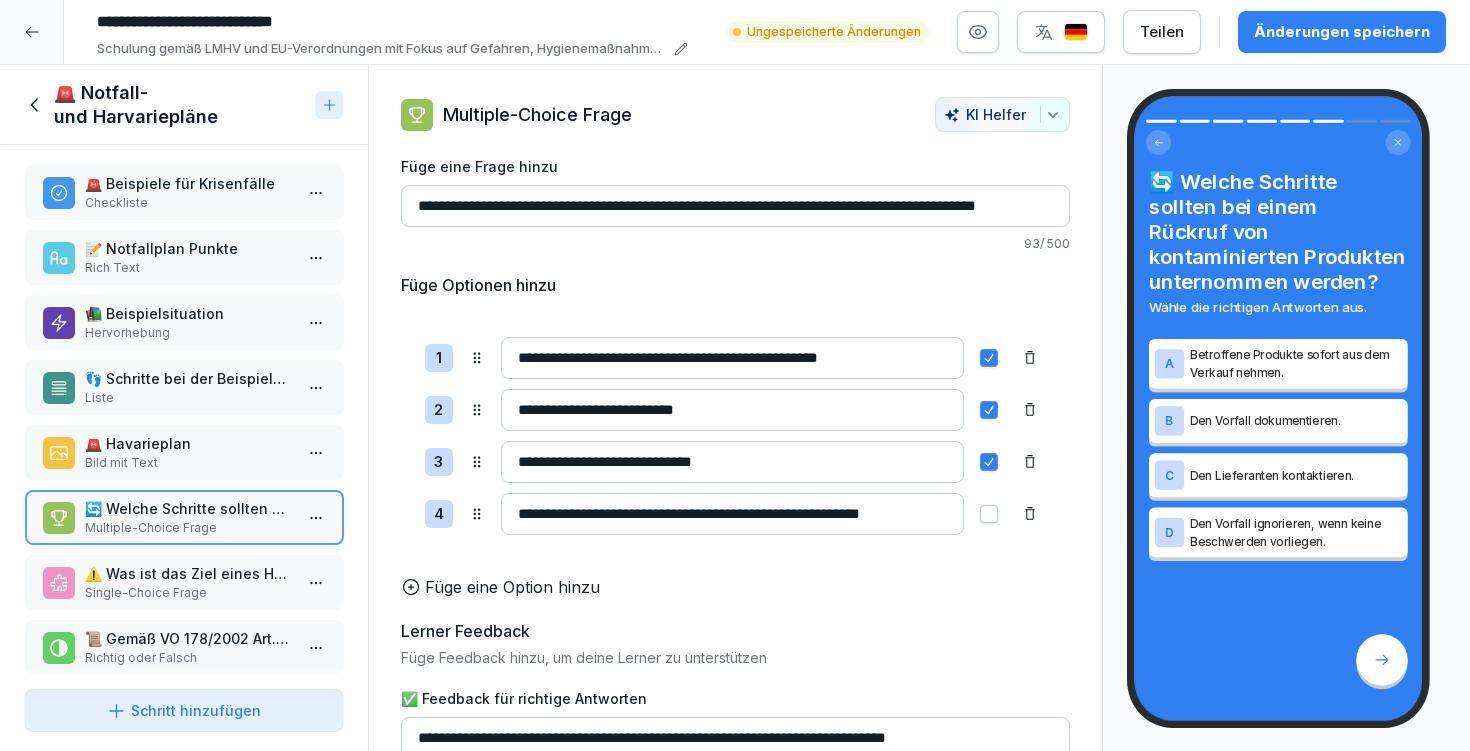click on "Liste" at bounding box center [188, 398] 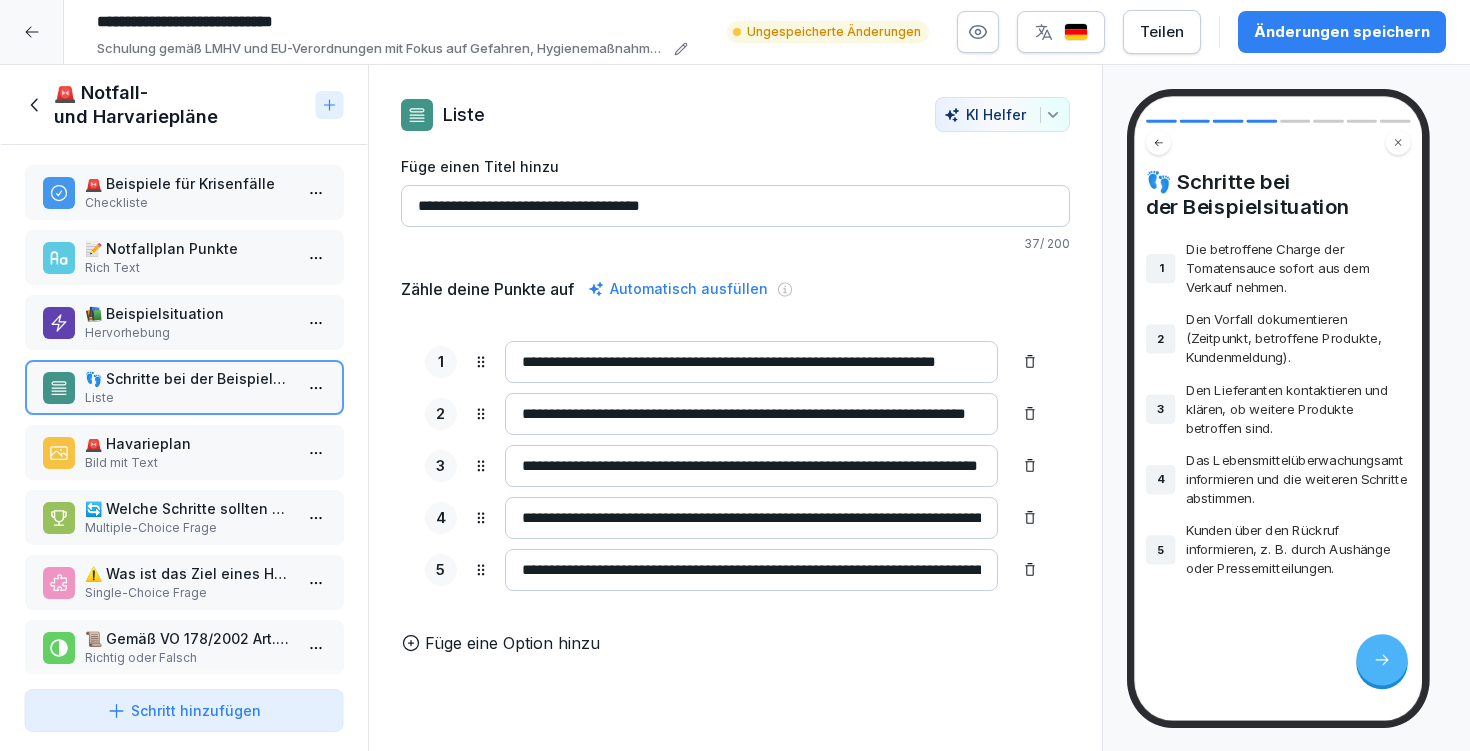 click on "🚨 Havarieplan" at bounding box center (188, 443) 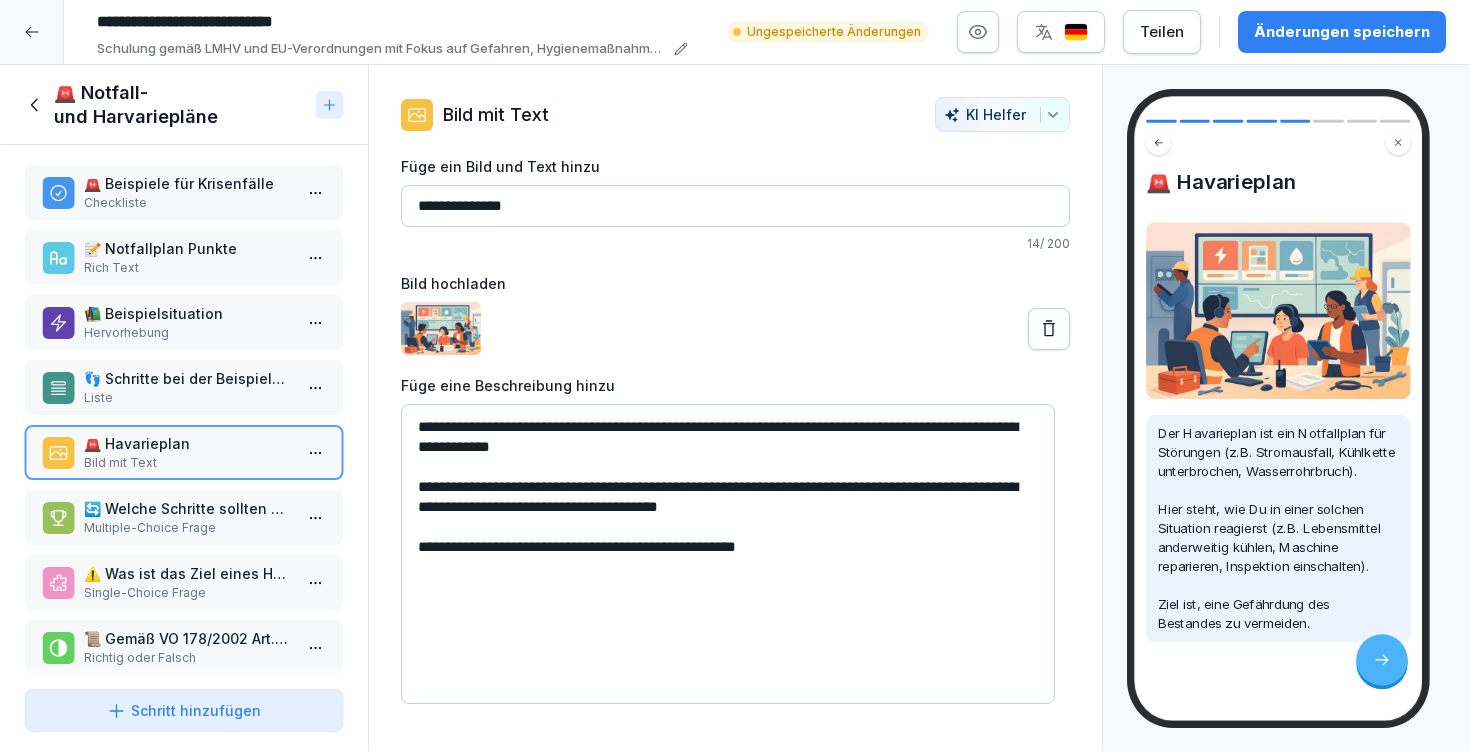 click on "Hervorhebung" at bounding box center (188, 333) 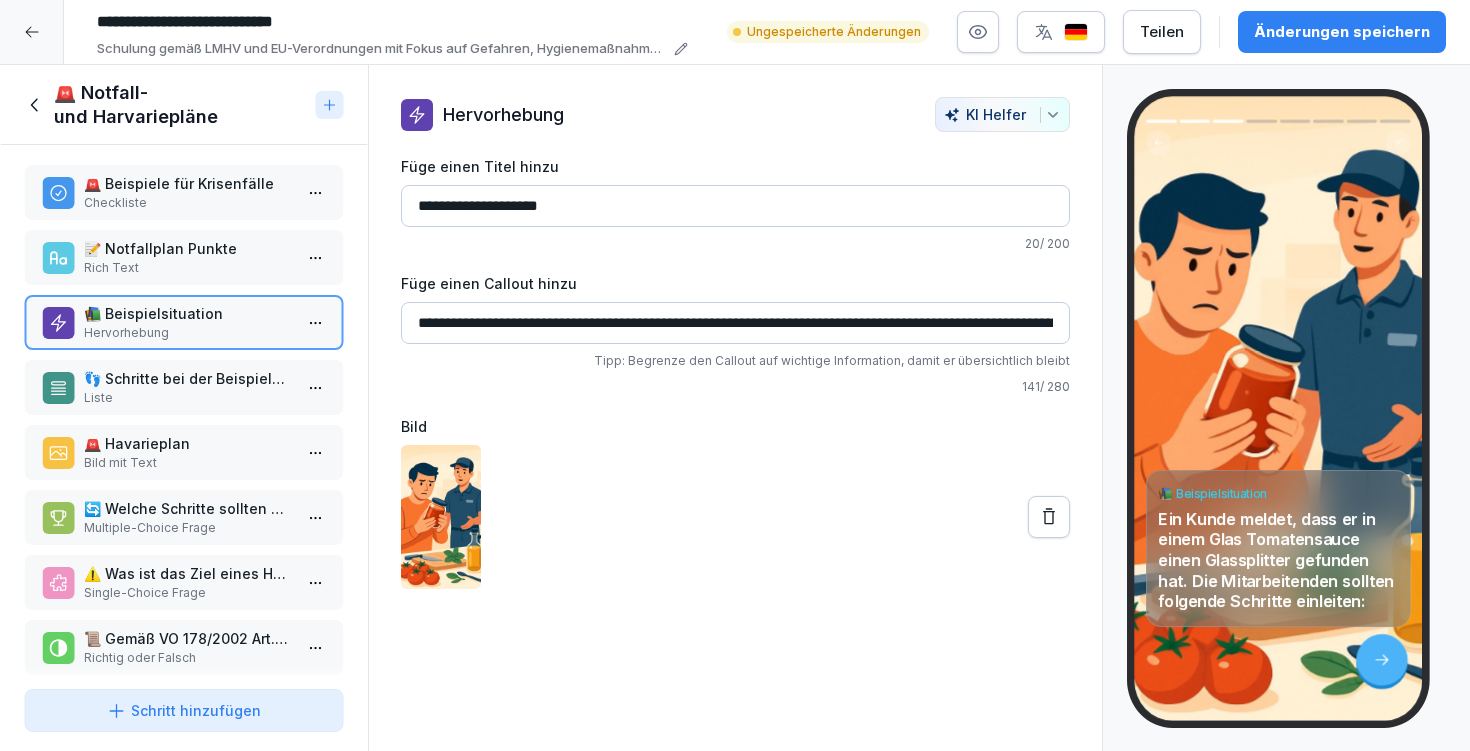 click on "**********" at bounding box center (735, 323) 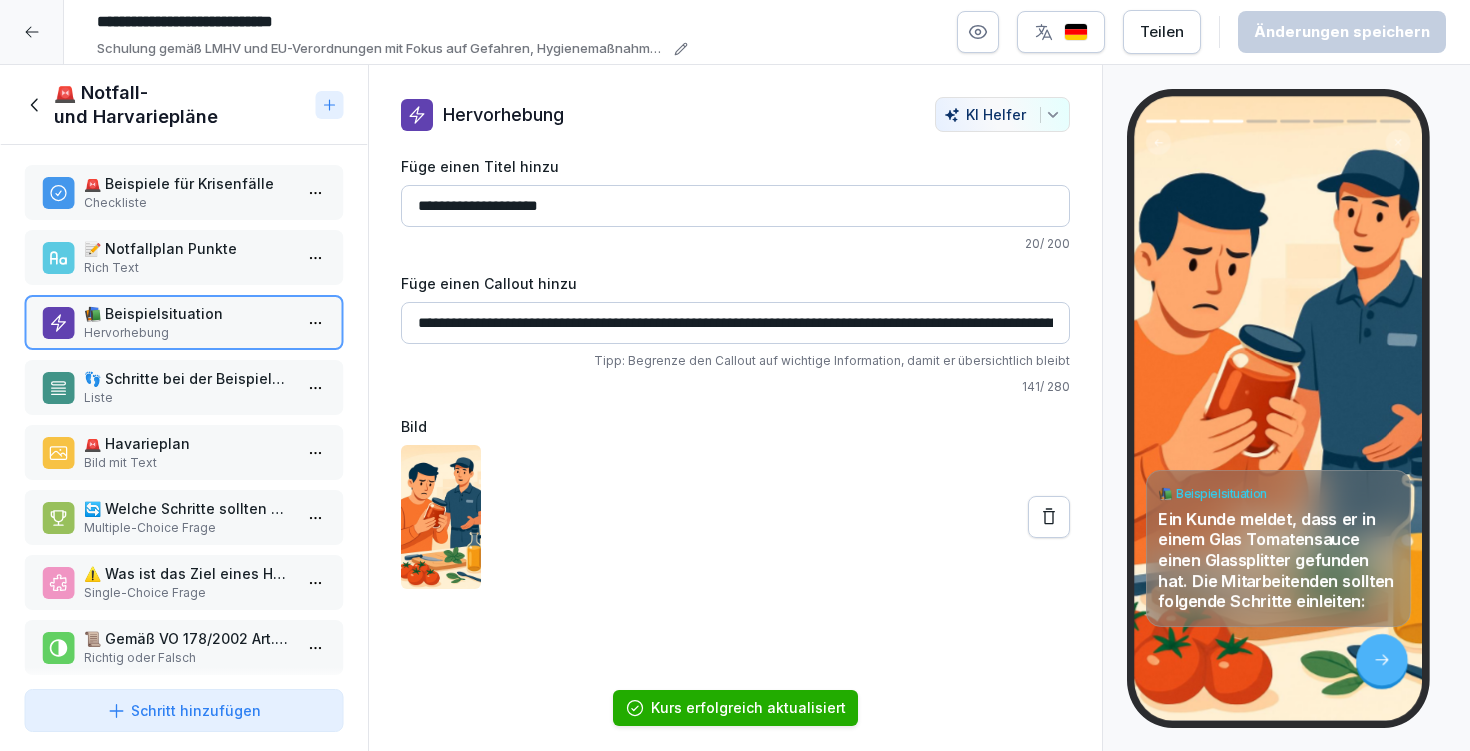 click on "**********" at bounding box center (735, 323) 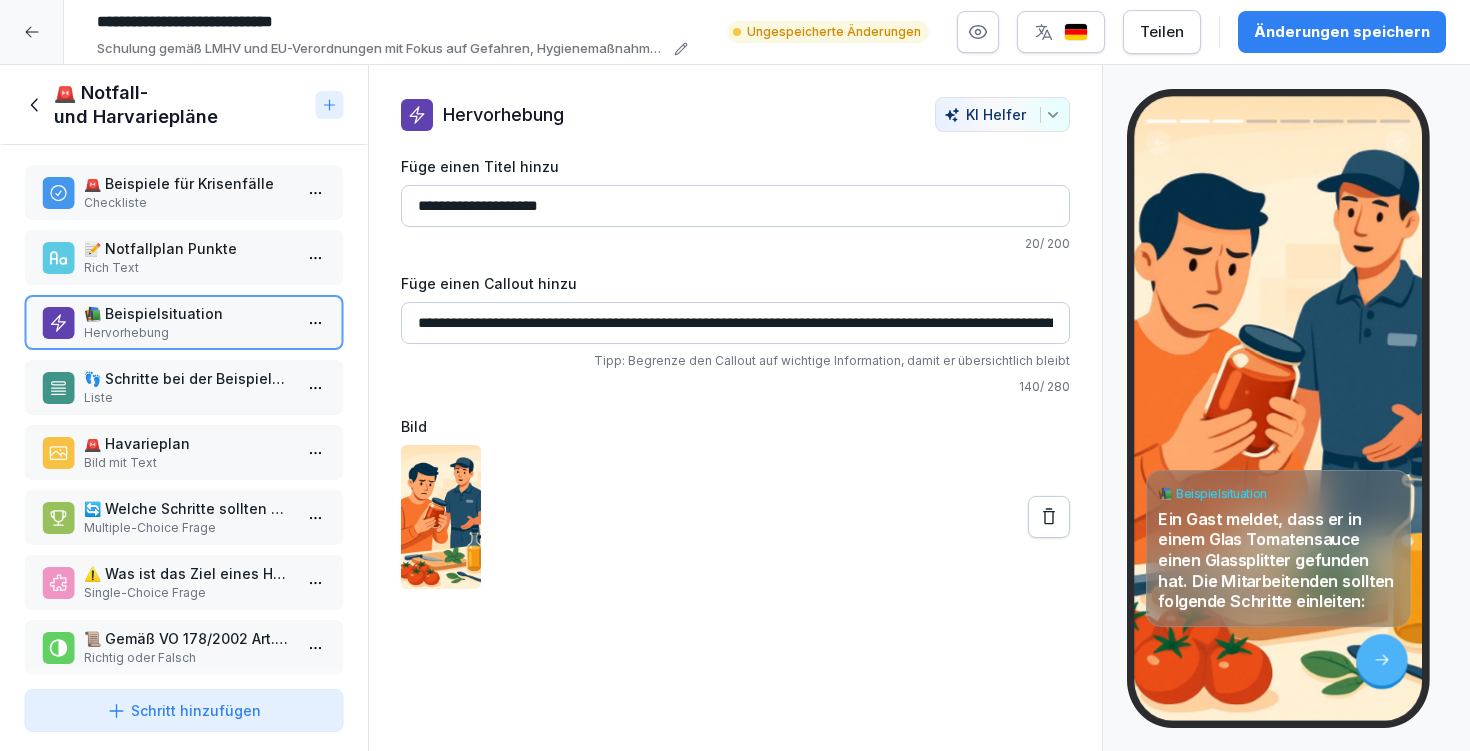 drag, startPoint x: 612, startPoint y: 319, endPoint x: 797, endPoint y: 321, distance: 185.0108 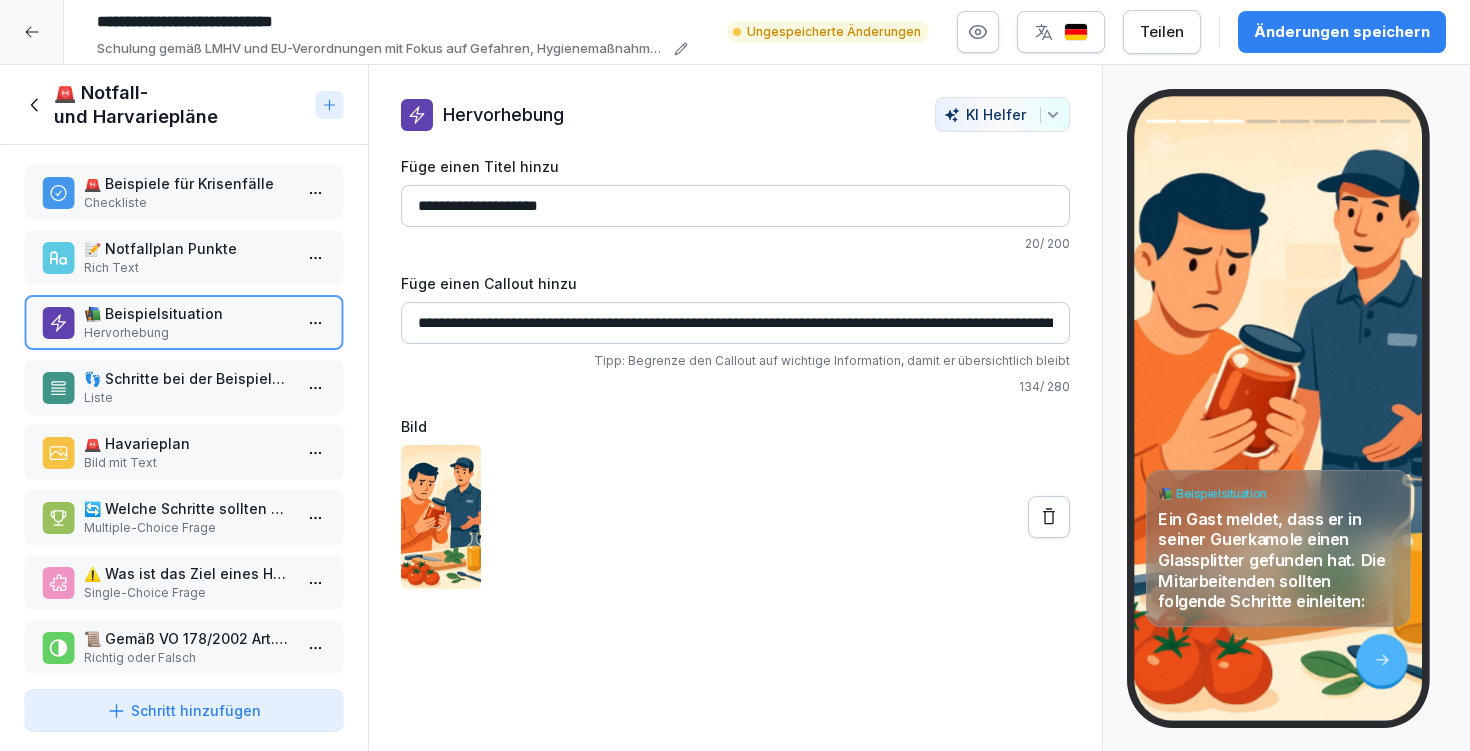 drag, startPoint x: 937, startPoint y: 326, endPoint x: 1028, endPoint y: 321, distance: 91.13726 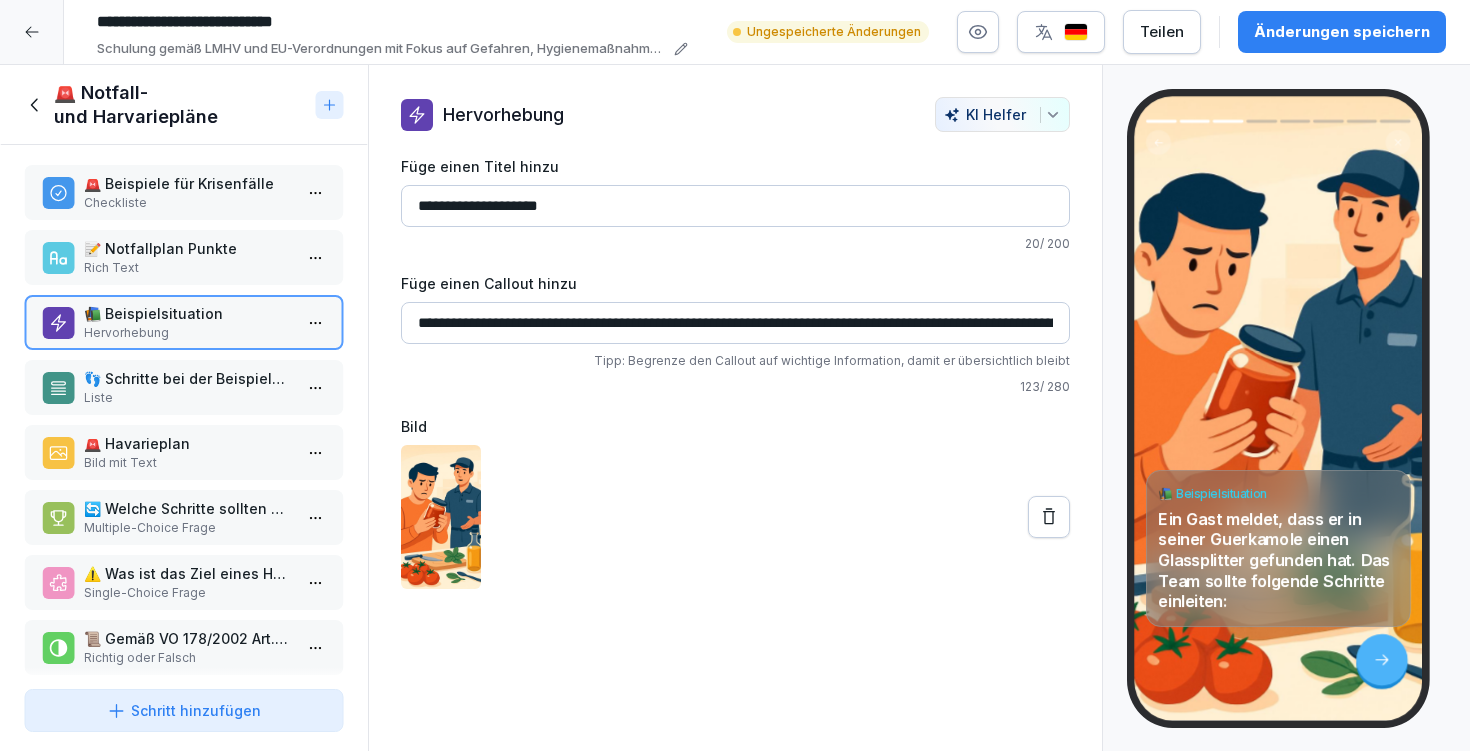 type on "**********" 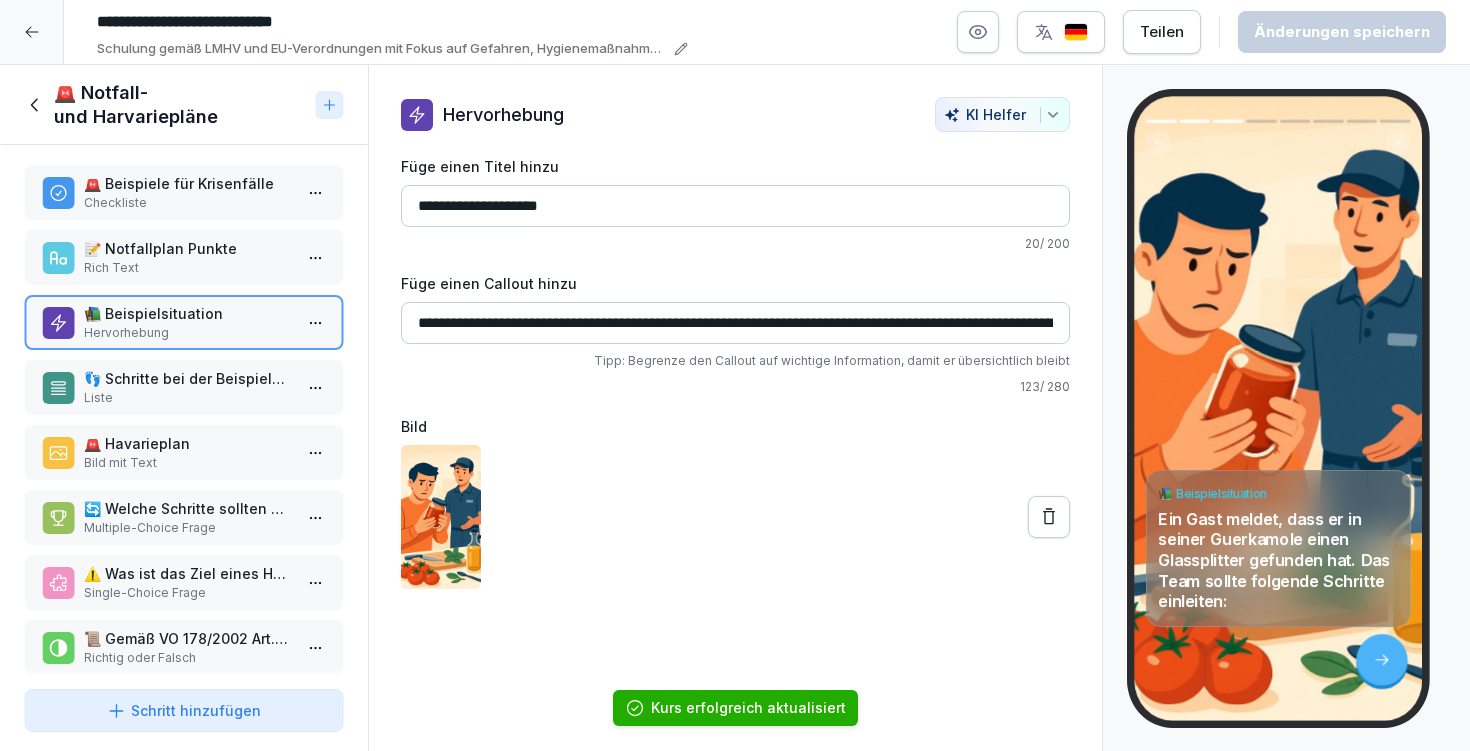 click on "👣 Schritte bei der Beispielsituation Liste" at bounding box center [184, 387] 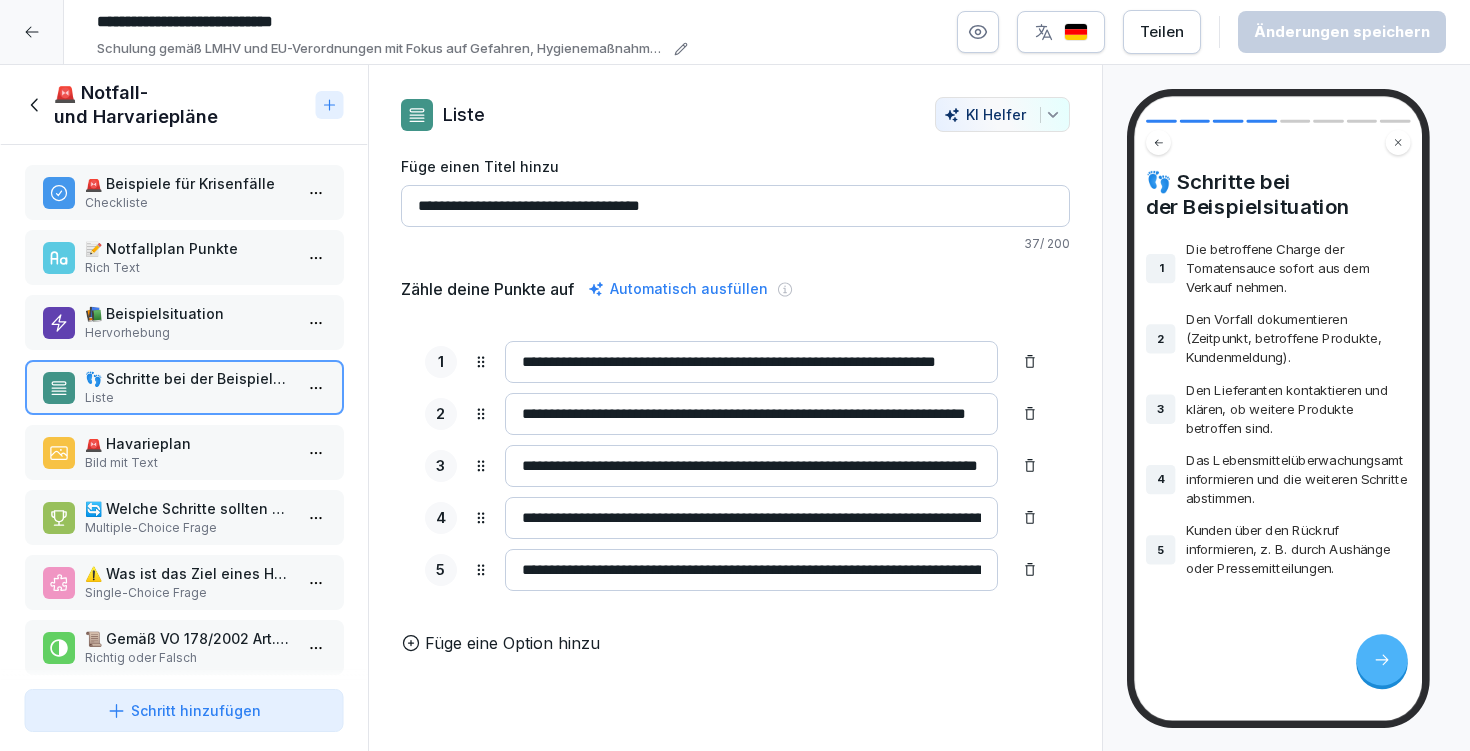 click on "Hervorhebung" at bounding box center (188, 333) 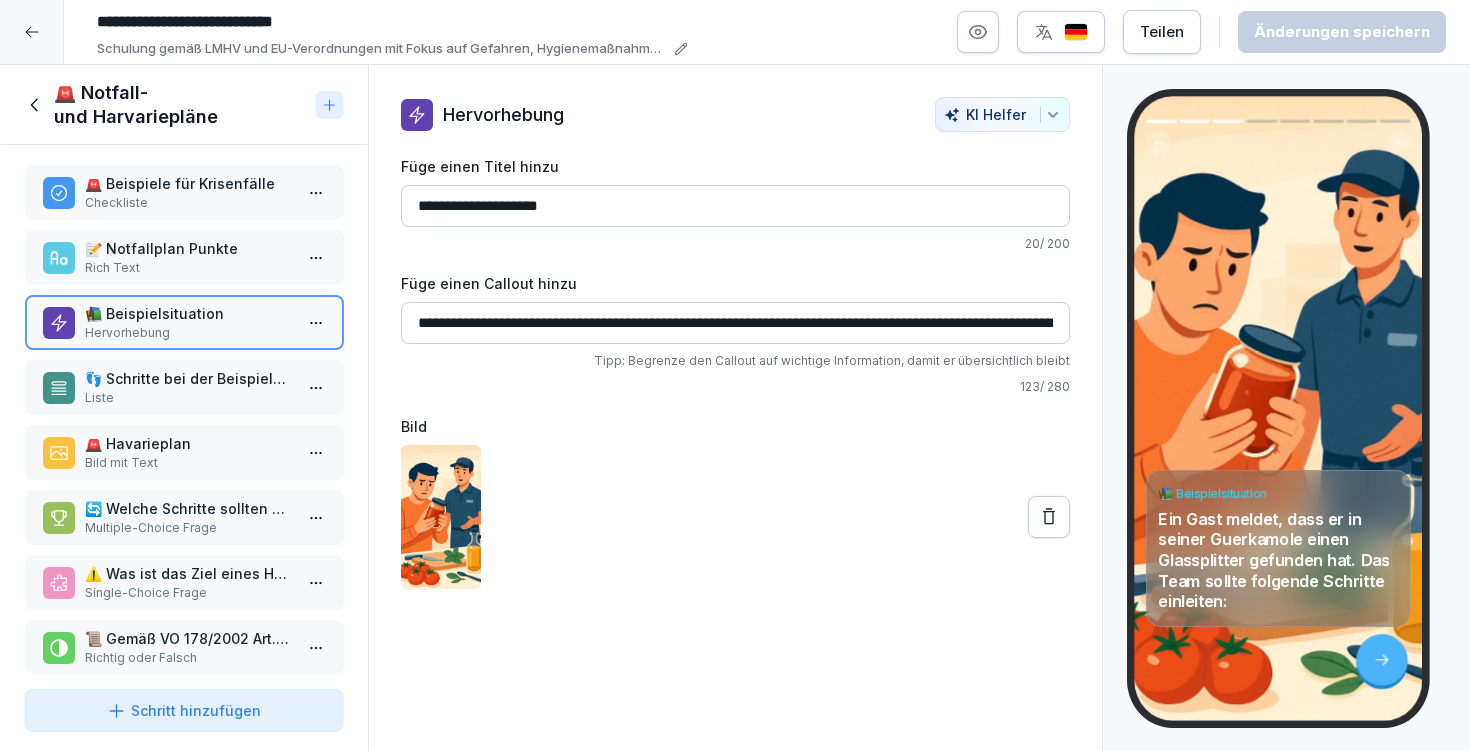 click on "👣 Schritte bei der Beispielsituation" at bounding box center (188, 378) 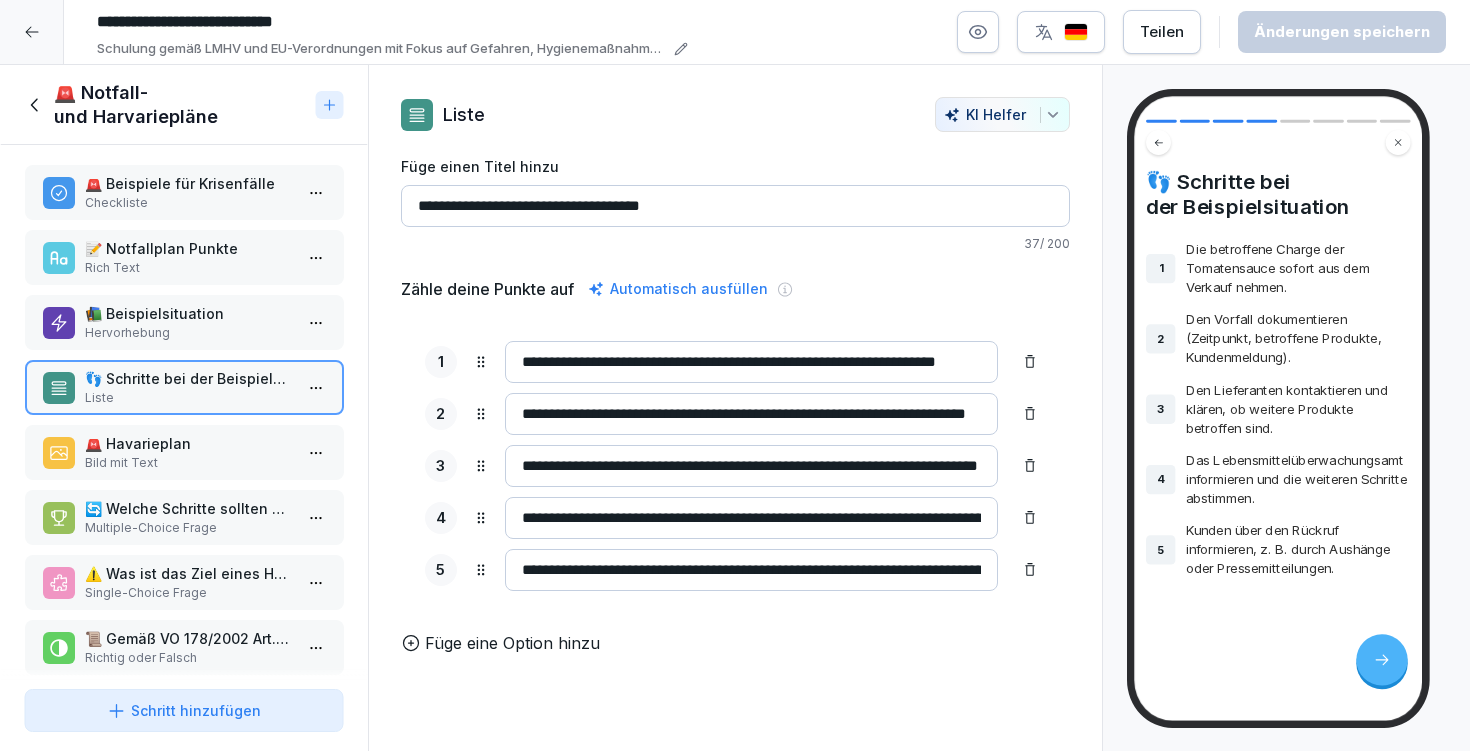 click on "📚 Beispielsituation" at bounding box center [188, 313] 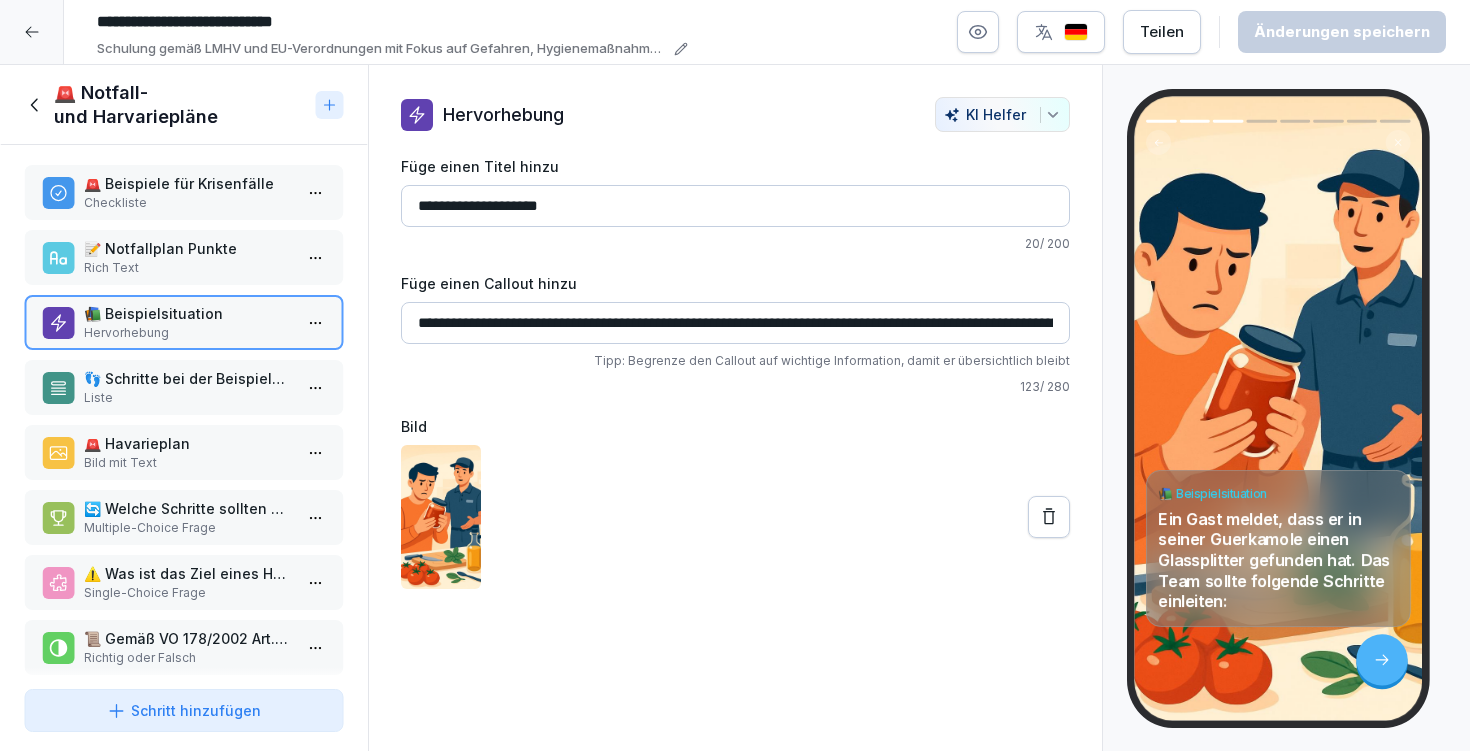 click on "**********" at bounding box center (735, 323) 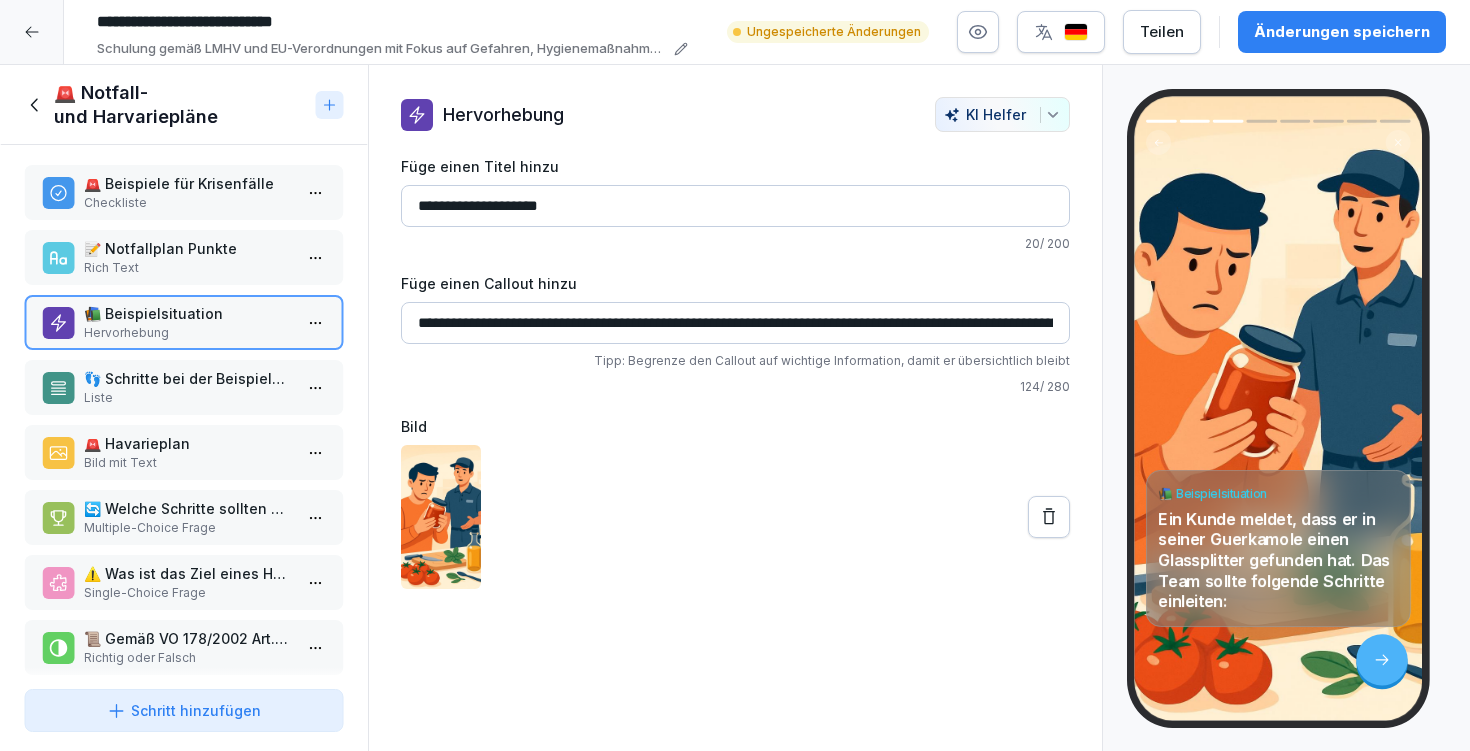 click on "**********" at bounding box center [735, 323] 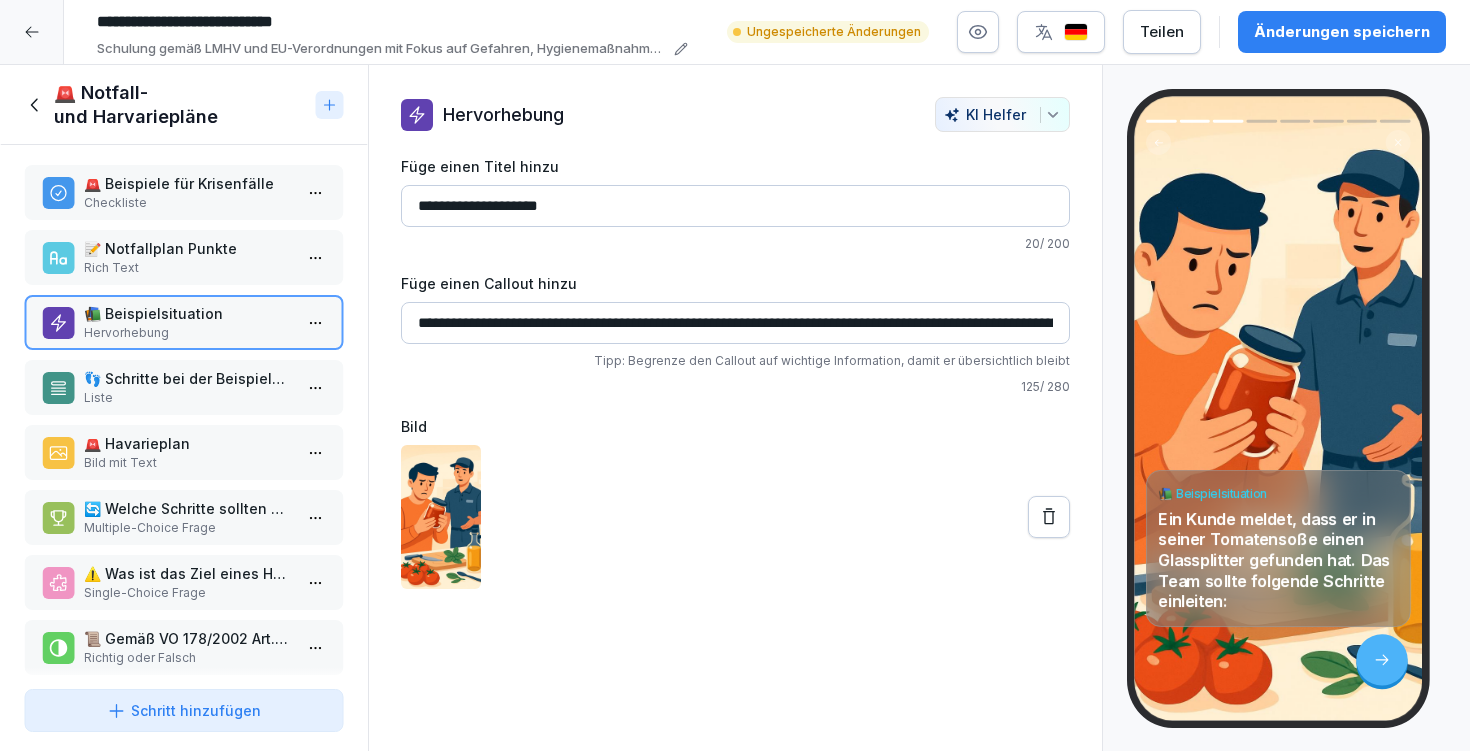 drag, startPoint x: 972, startPoint y: 316, endPoint x: 1068, endPoint y: 325, distance: 96.42095 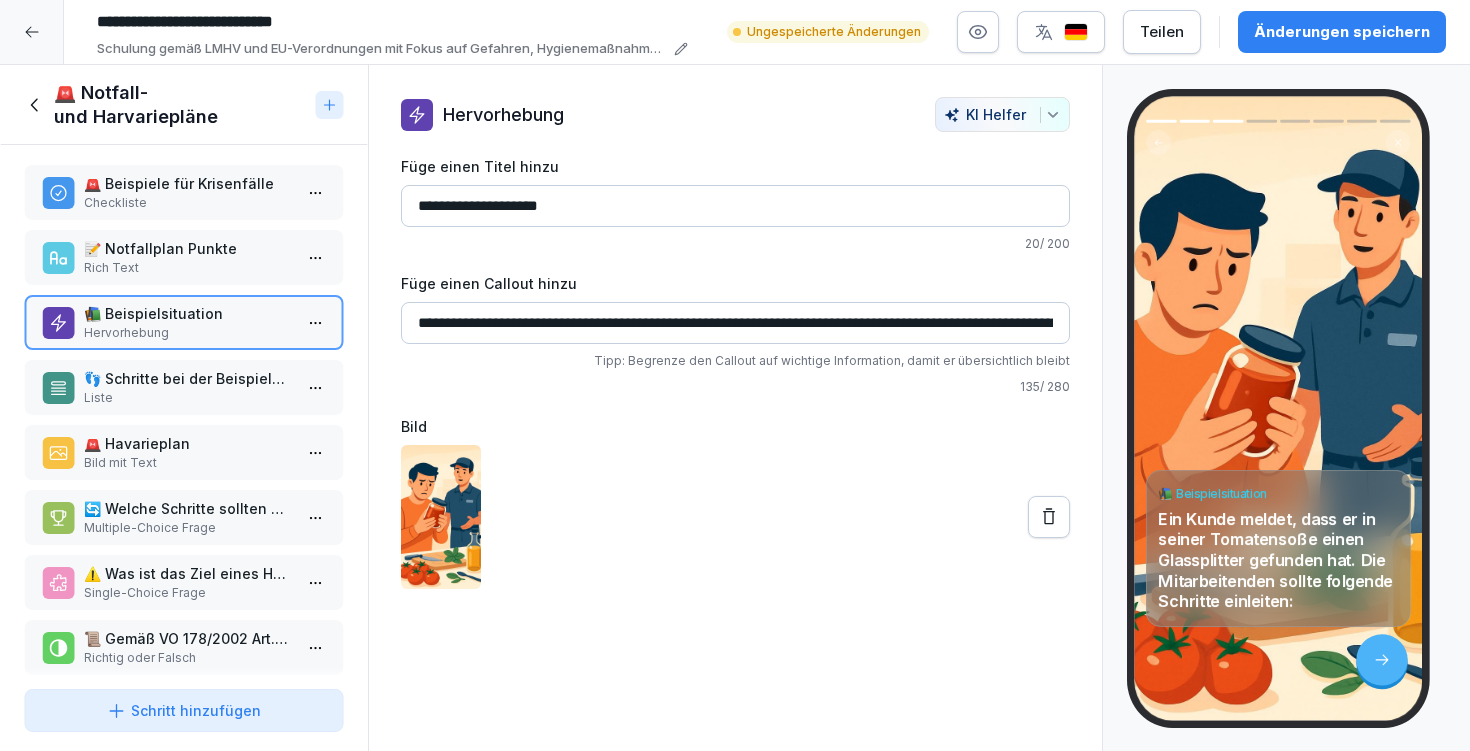type on "**********" 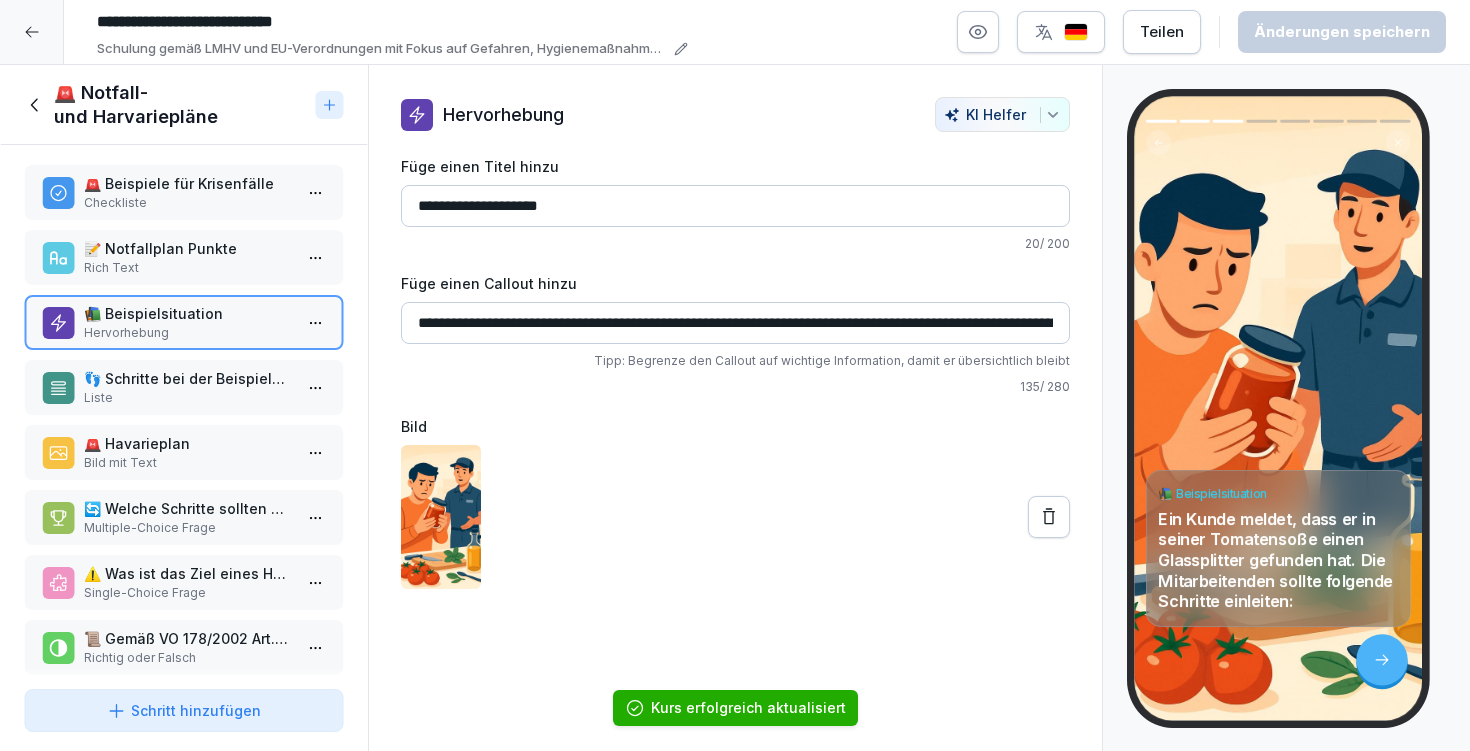 click on "Bild mit Text" at bounding box center [188, 463] 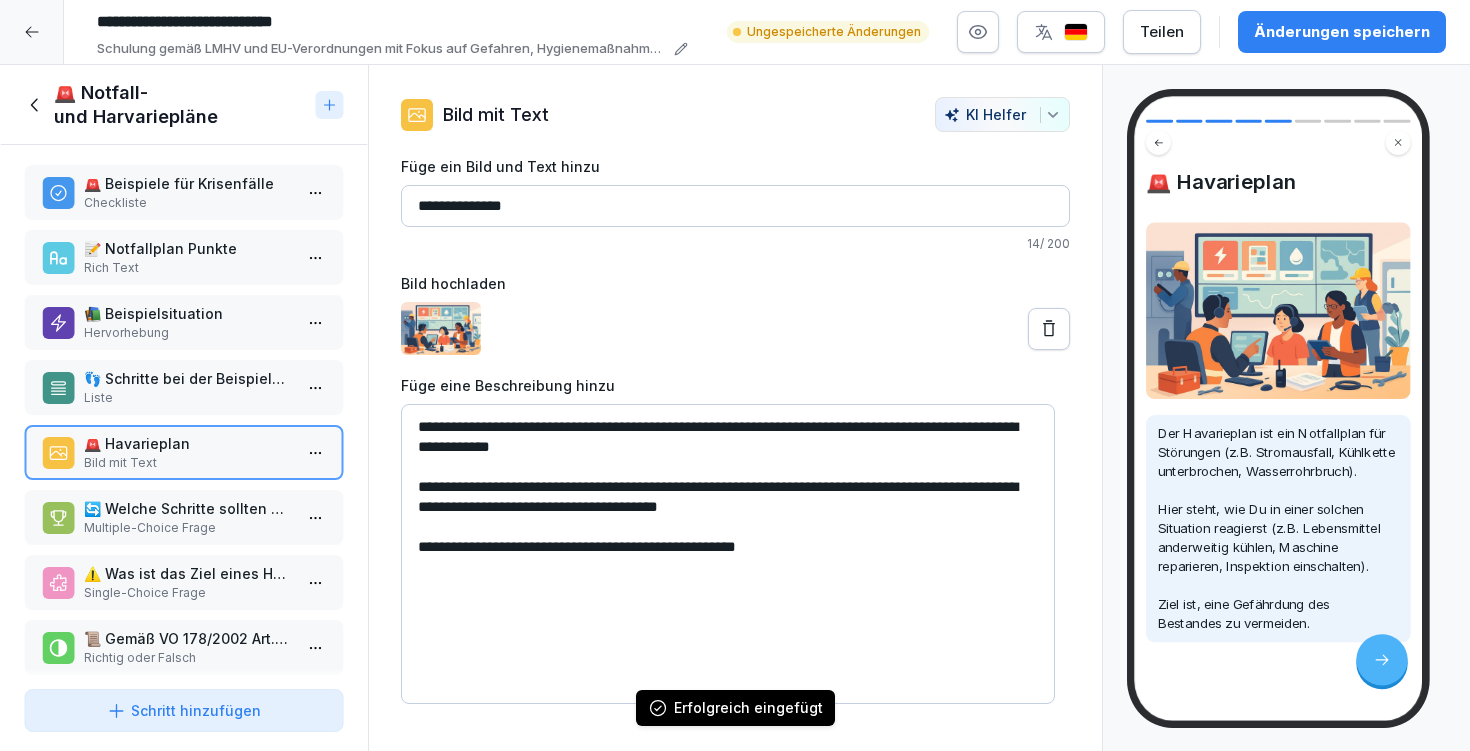 scroll, scrollTop: 102, scrollLeft: 0, axis: vertical 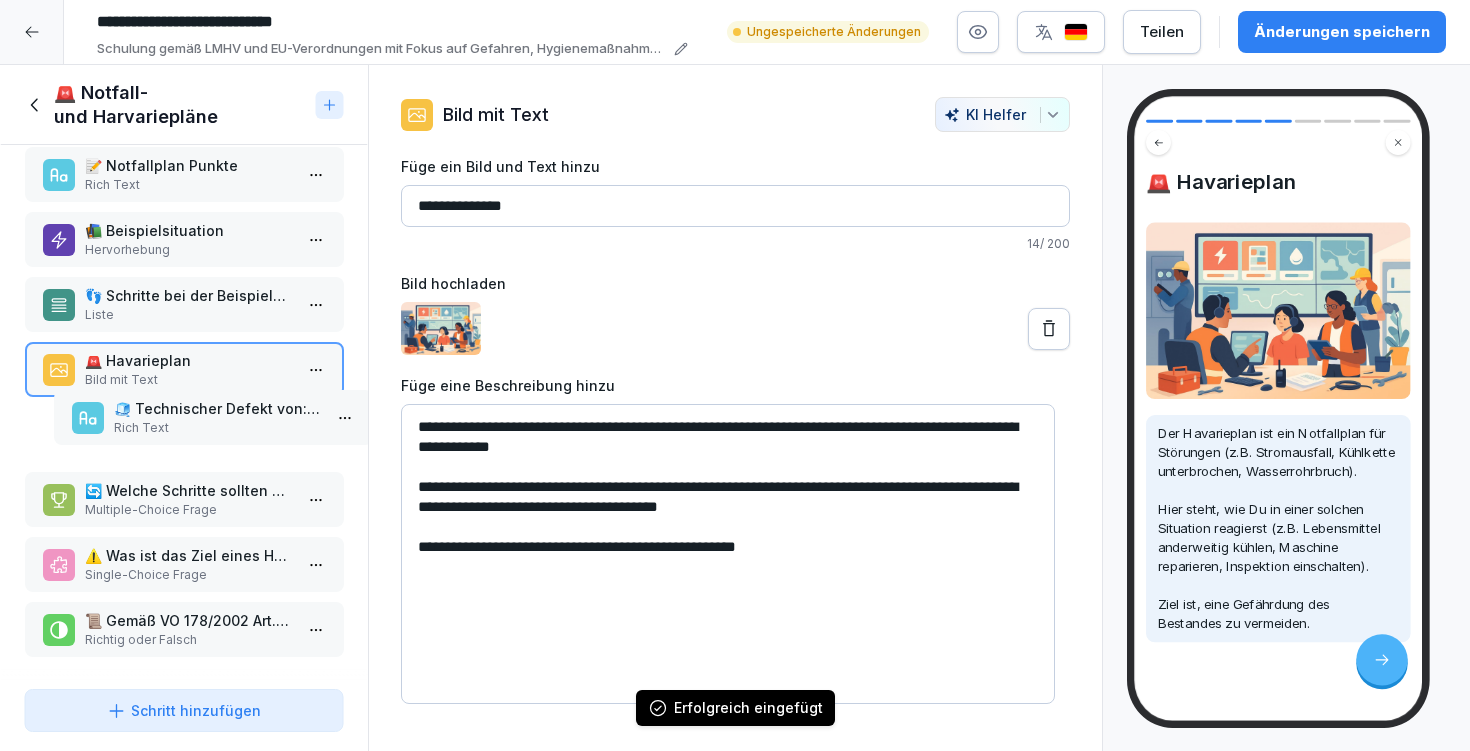 drag, startPoint x: 152, startPoint y: 621, endPoint x: 181, endPoint y: 409, distance: 213.9743 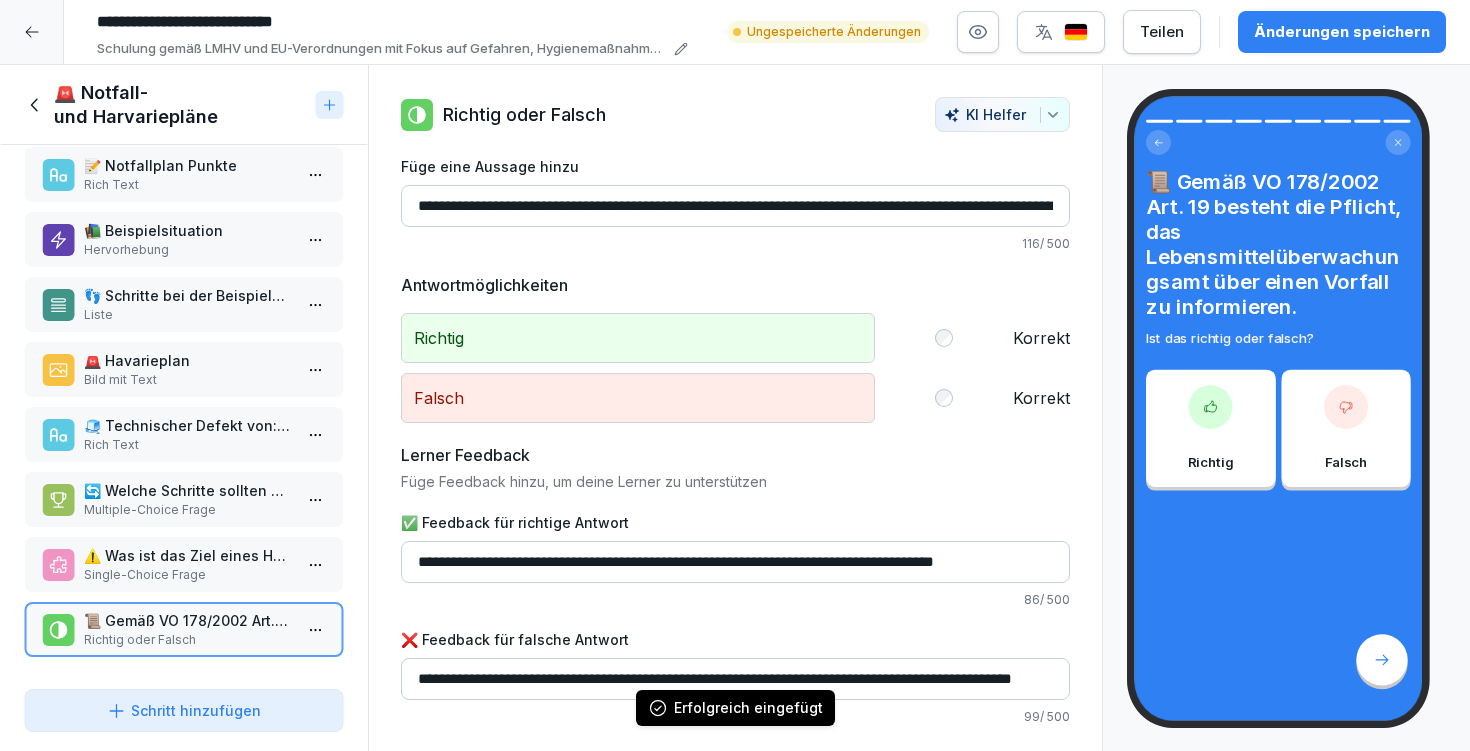 click on "🧊 Technischer Defekt von: Tiefkühlzellen, Saladetten und/oder Kühlungen - folgender Leitfaden kann eine Hilfestellung im Ernstfall bieten:" at bounding box center [188, 425] 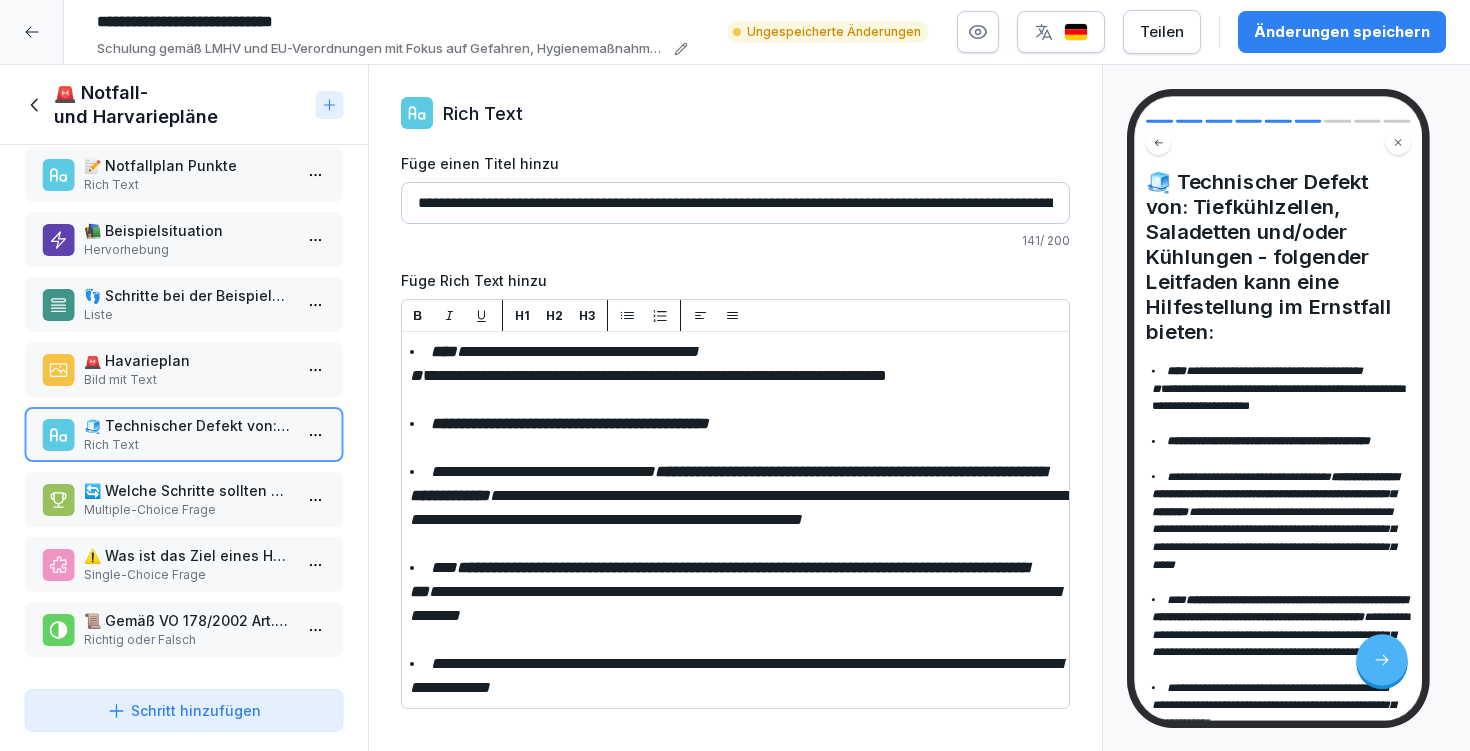 drag, startPoint x: 416, startPoint y: 202, endPoint x: 1164, endPoint y: 180, distance: 748.3235 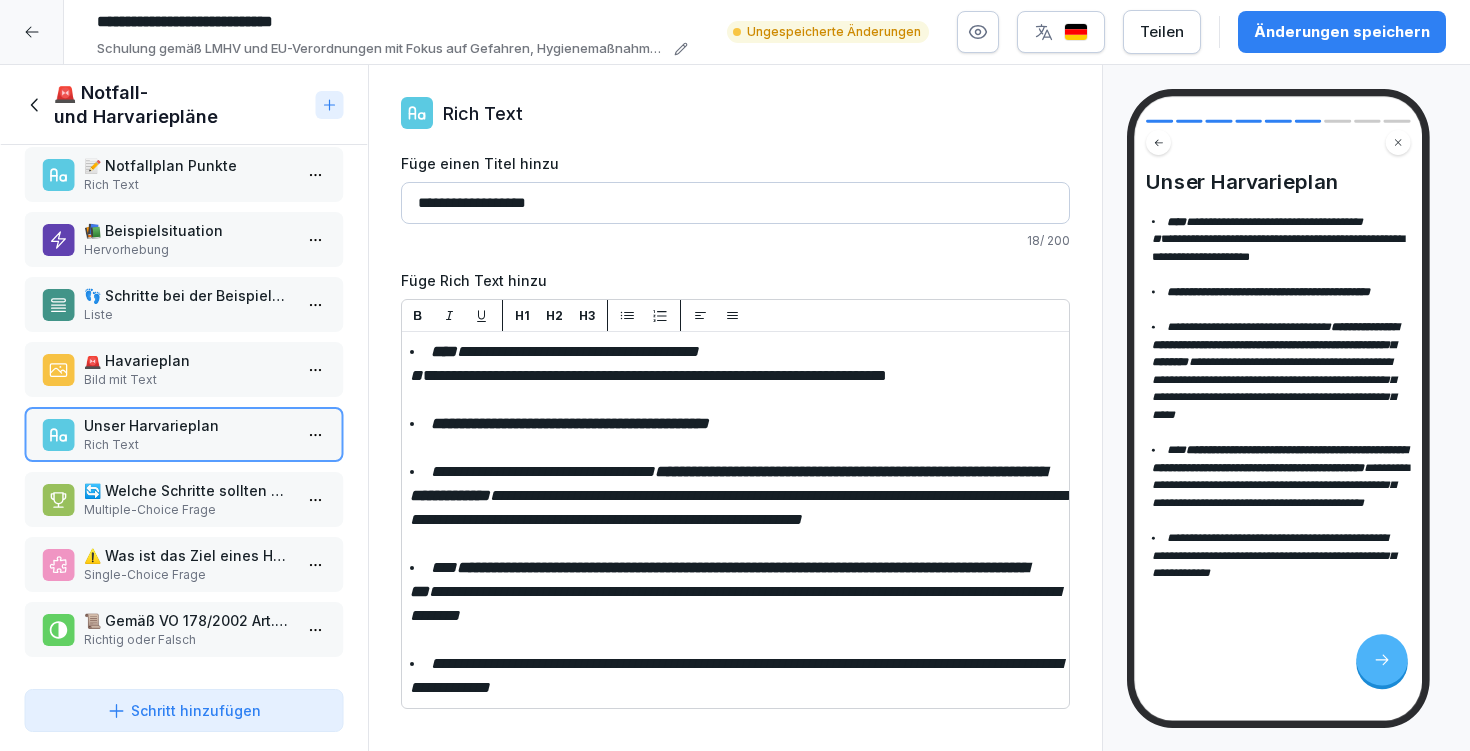click on "**********" at bounding box center (735, 203) 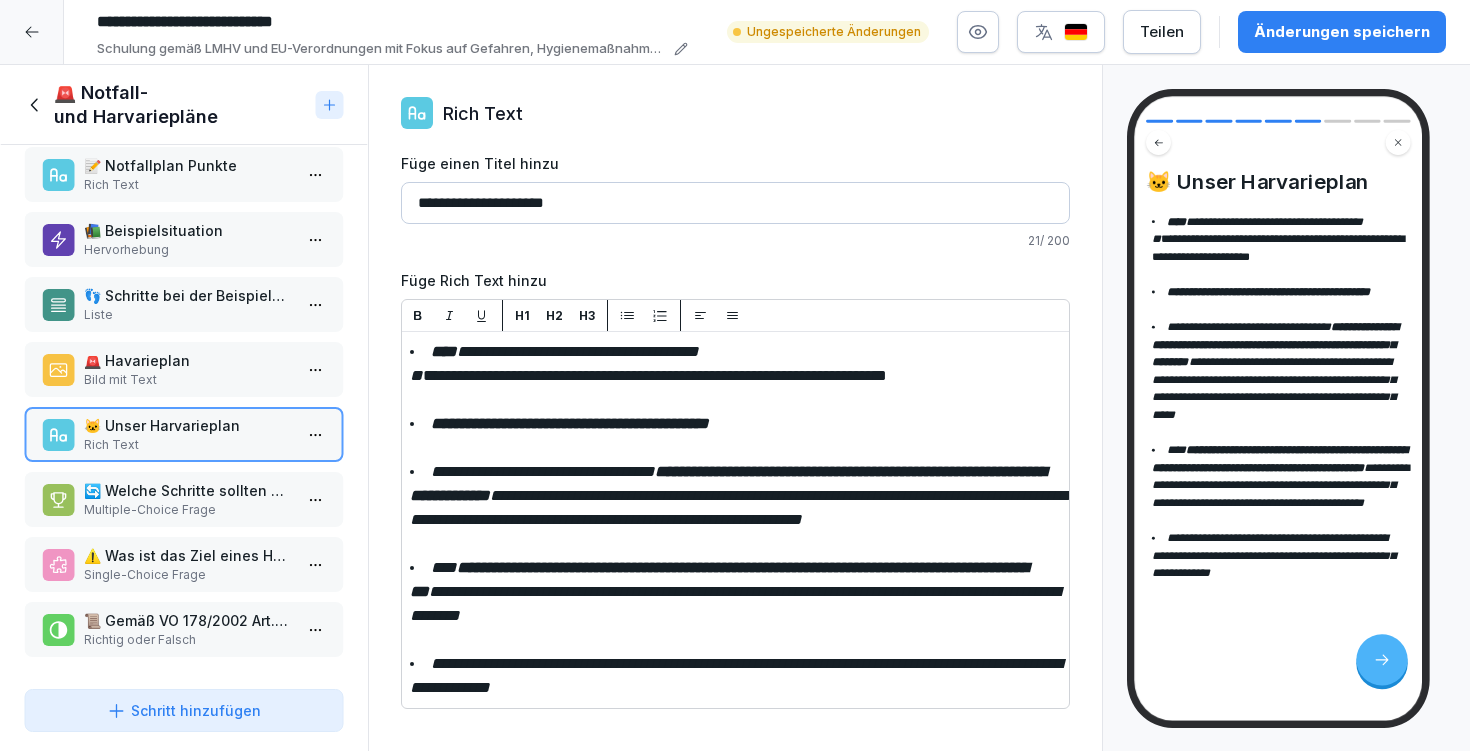 type on "**********" 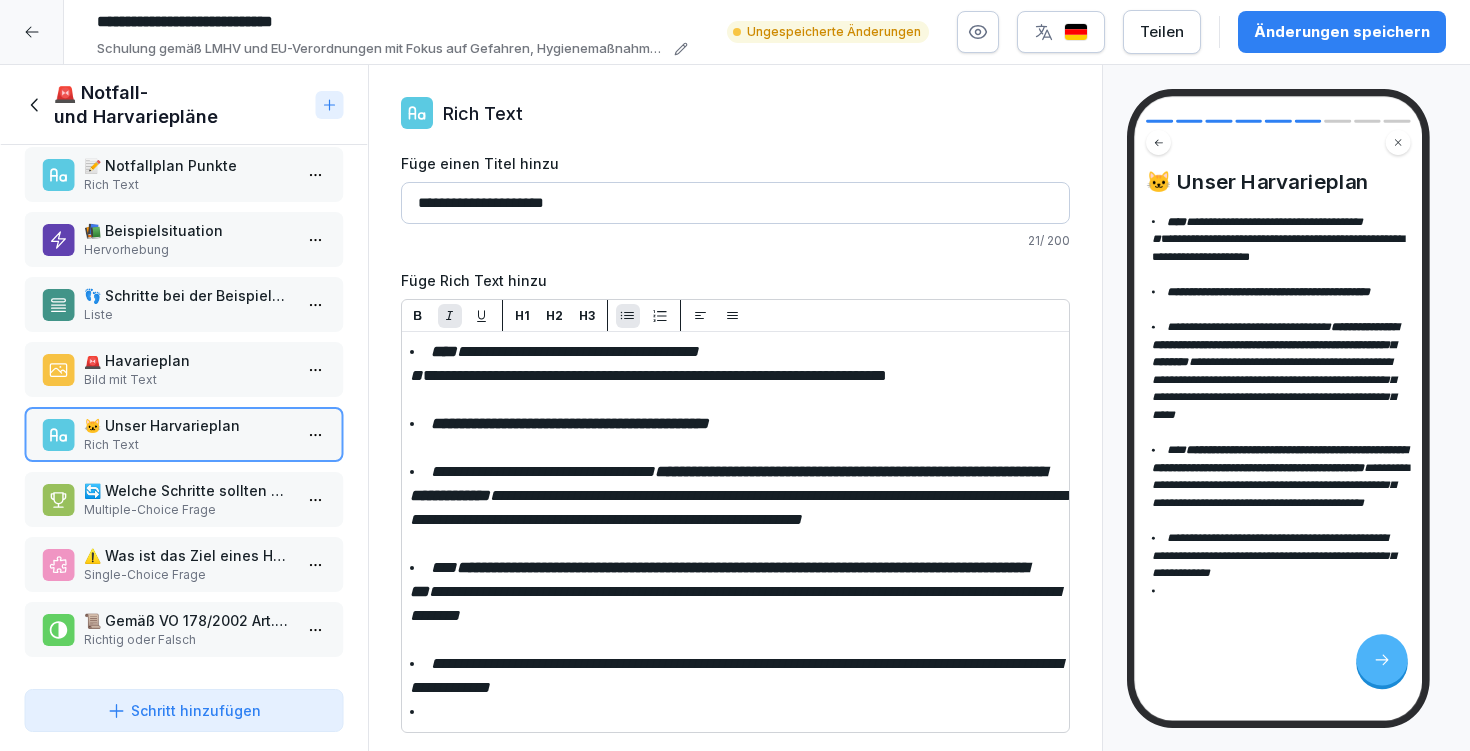scroll, scrollTop: 44, scrollLeft: 0, axis: vertical 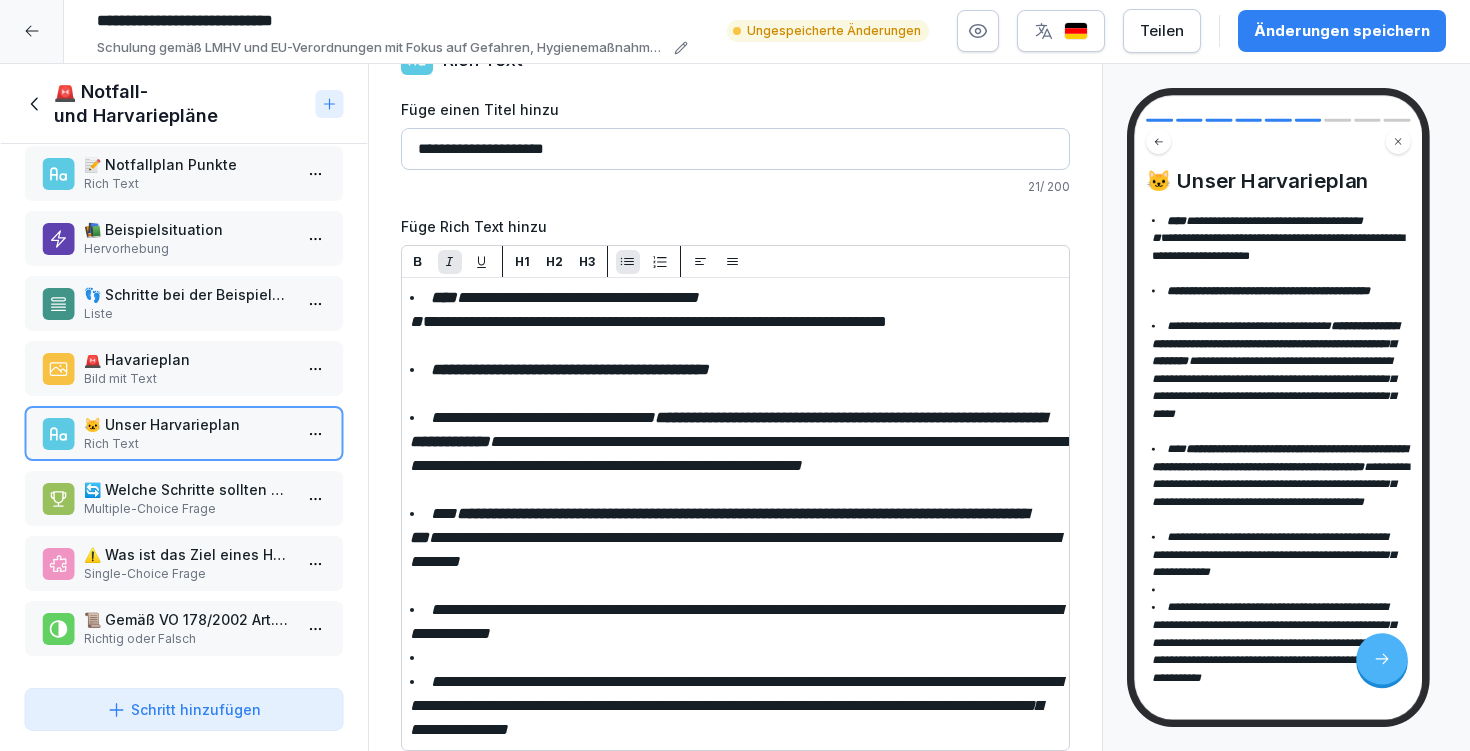 click 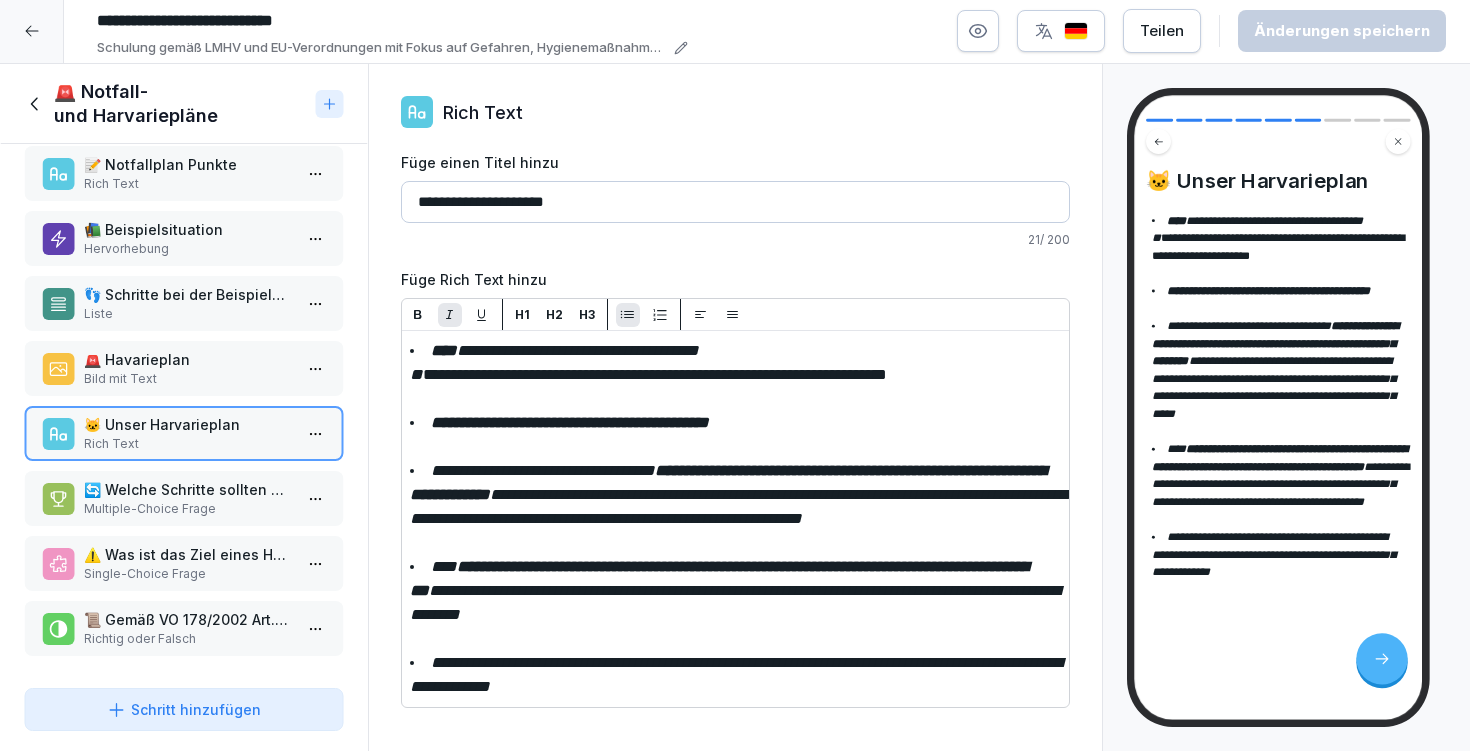 scroll, scrollTop: 0, scrollLeft: 0, axis: both 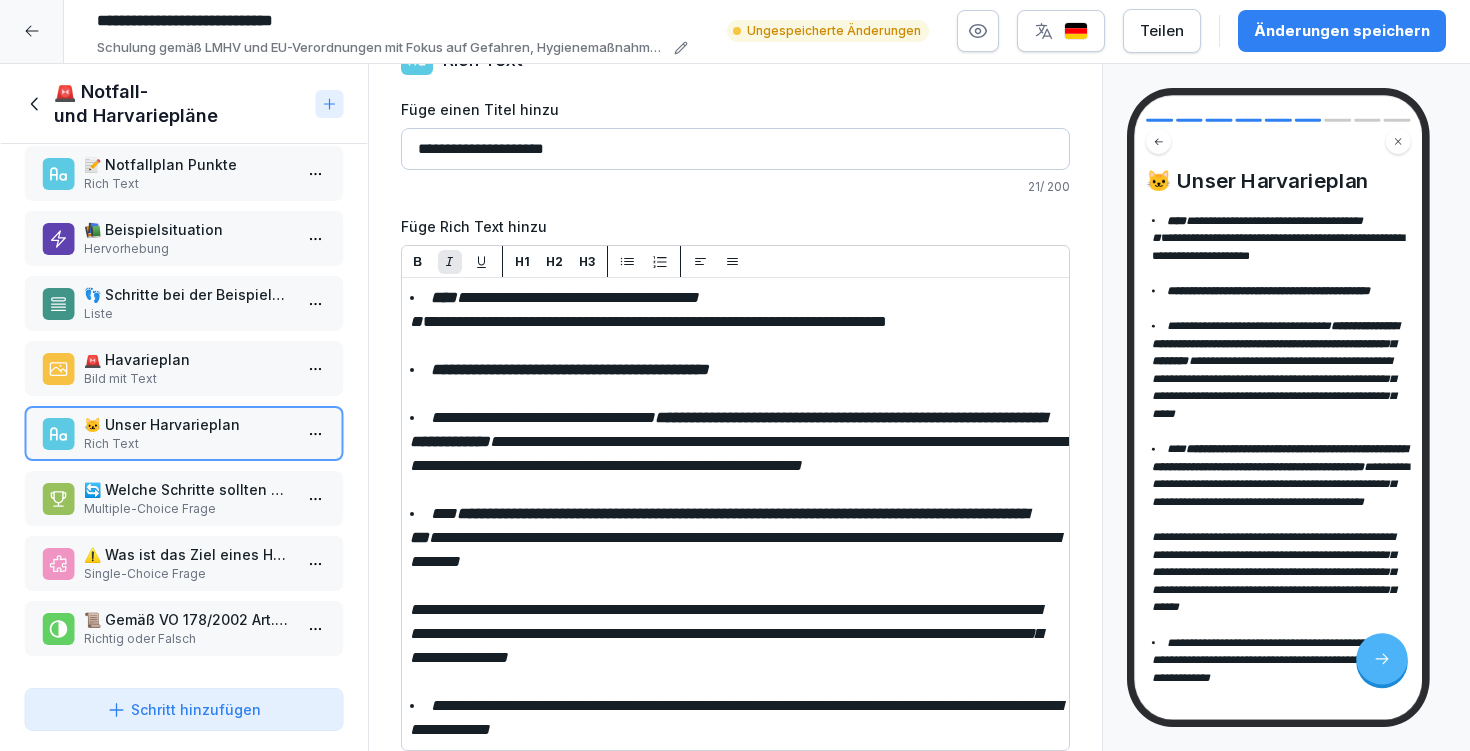 click 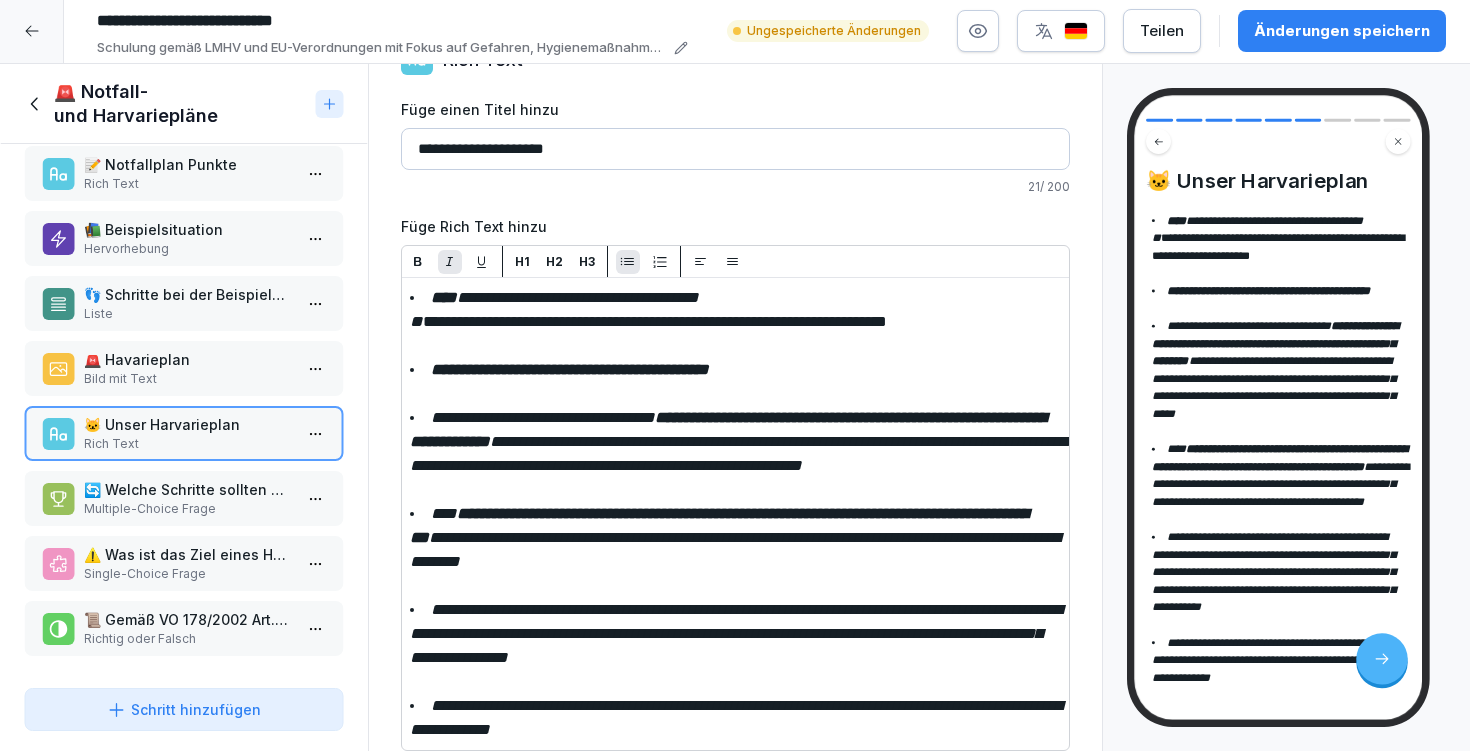 scroll, scrollTop: 88, scrollLeft: 0, axis: vertical 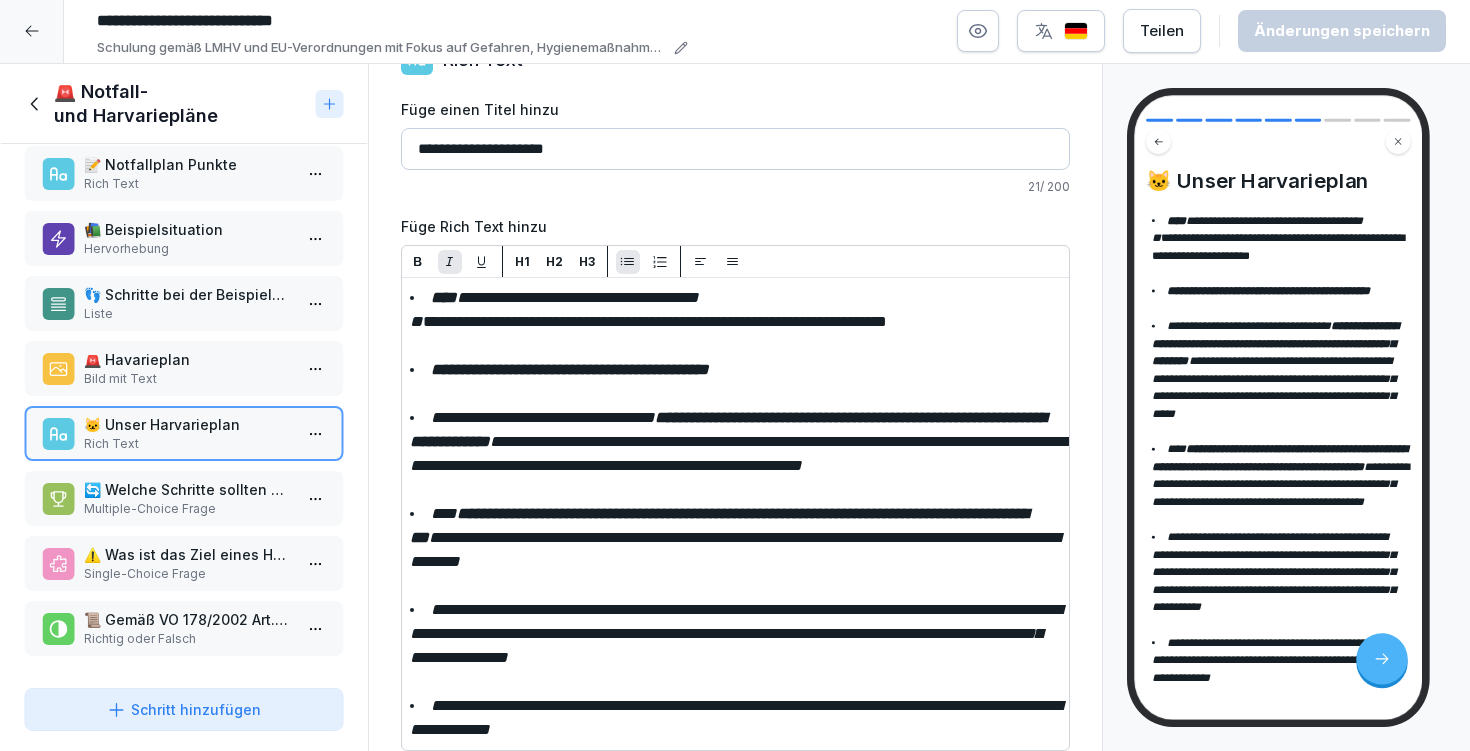drag, startPoint x: 425, startPoint y: 583, endPoint x: 743, endPoint y: 602, distance: 318.5671 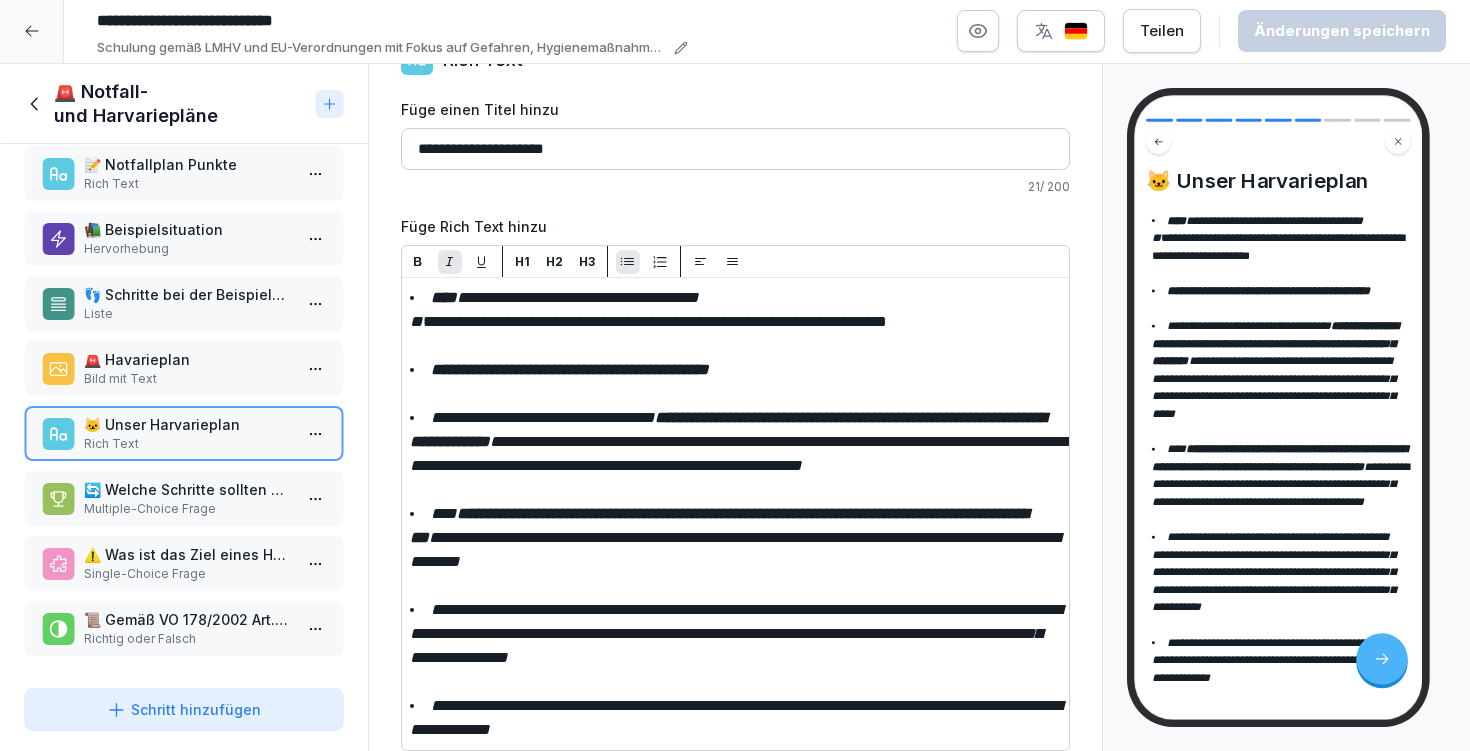 click on "**********" at bounding box center [736, 633] 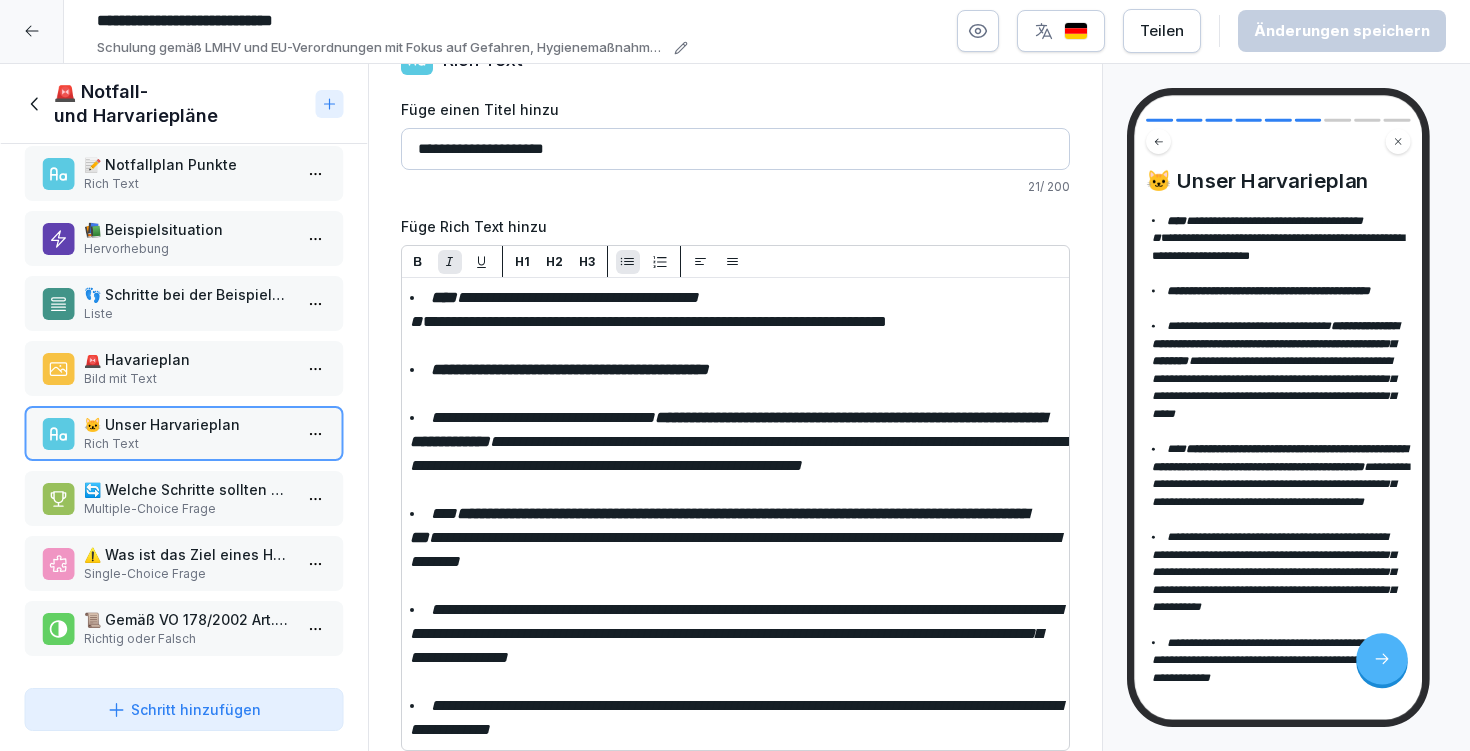 drag, startPoint x: 425, startPoint y: 579, endPoint x: 845, endPoint y: 621, distance: 422.0948 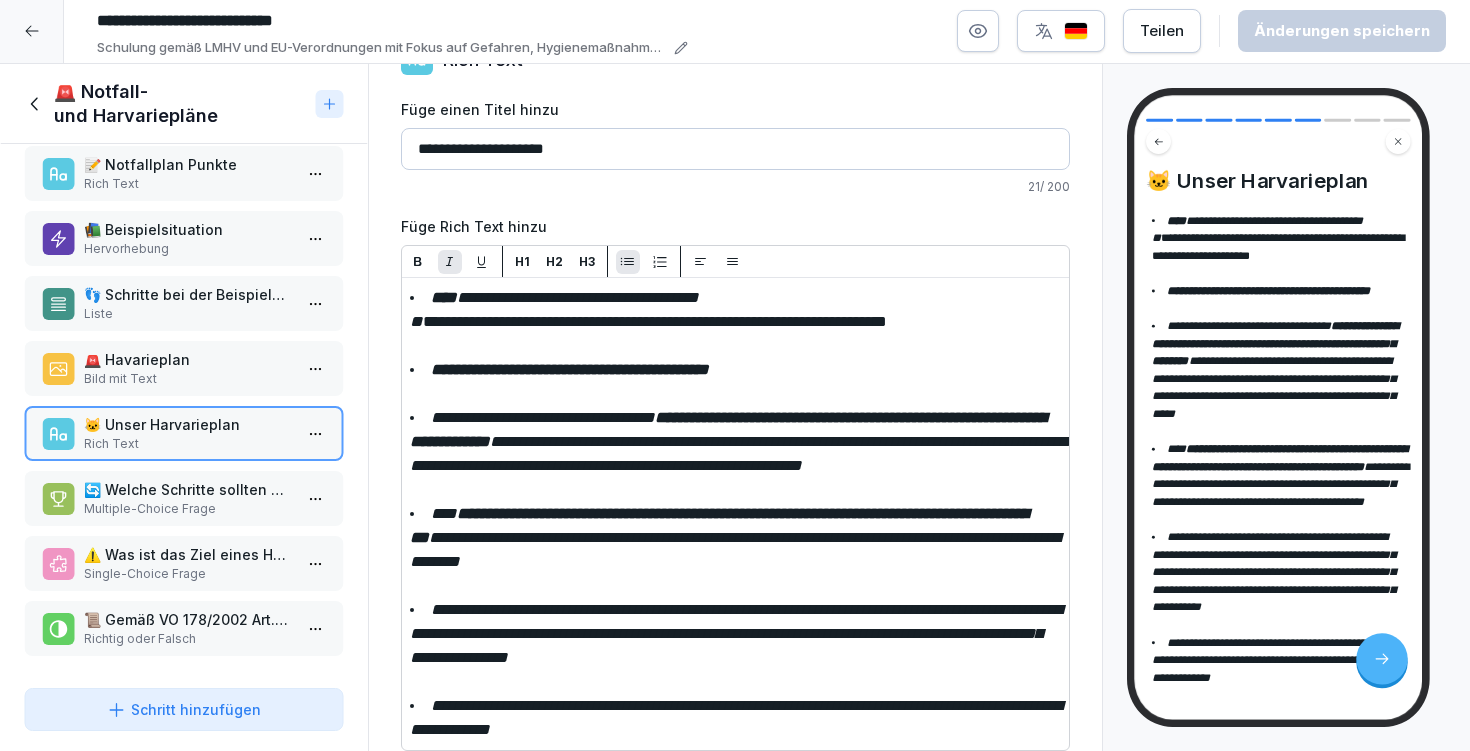 click at bounding box center (418, 261) 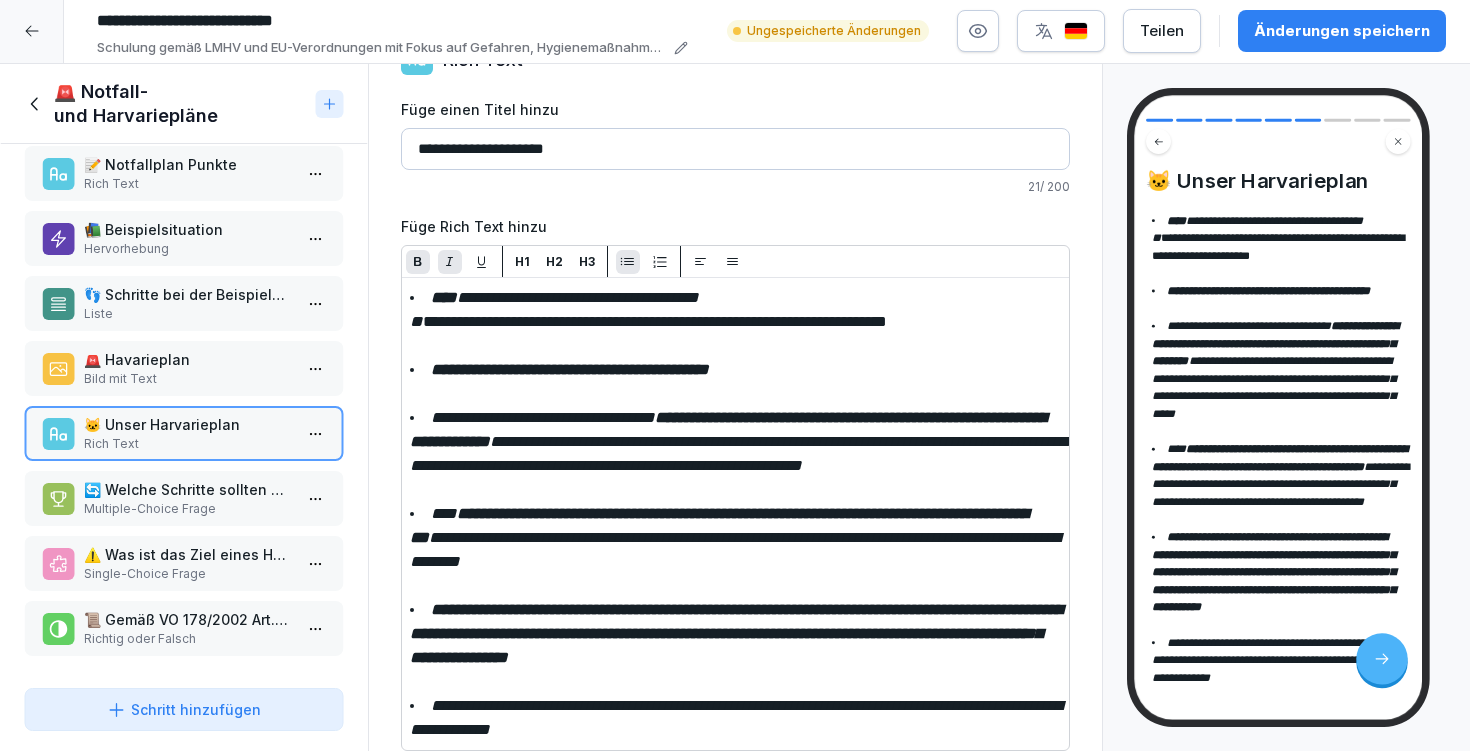click 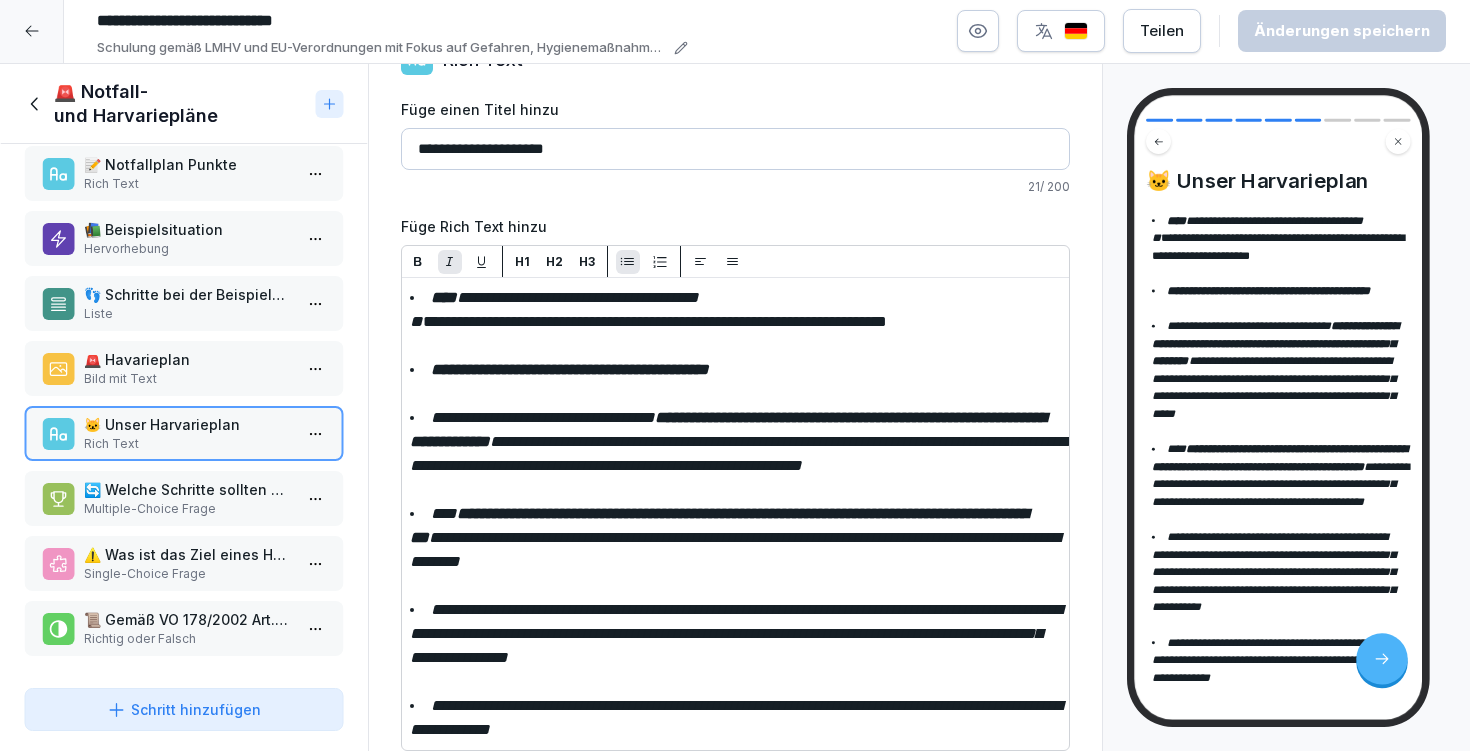 click on "**********" at bounding box center (736, 633) 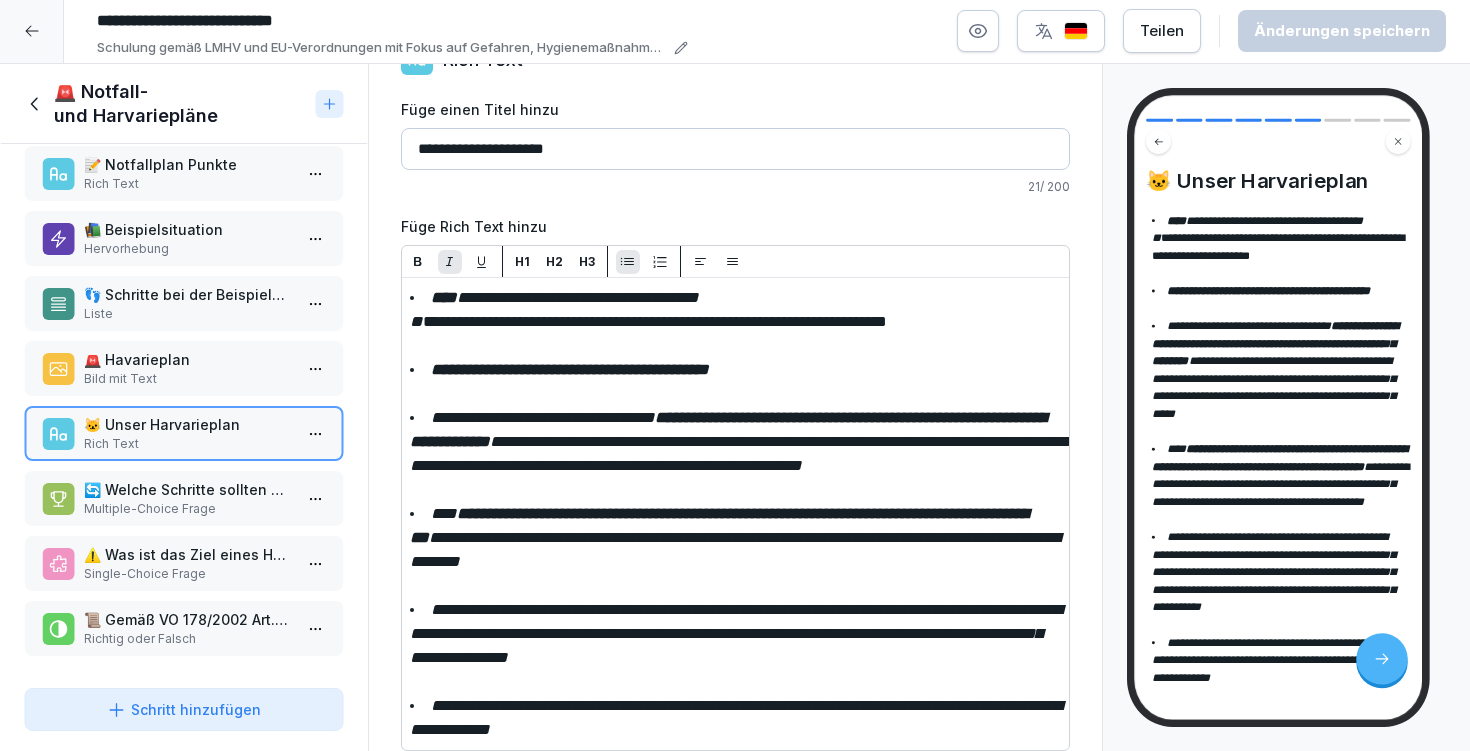 drag, startPoint x: 664, startPoint y: 606, endPoint x: 1028, endPoint y: 597, distance: 364.11124 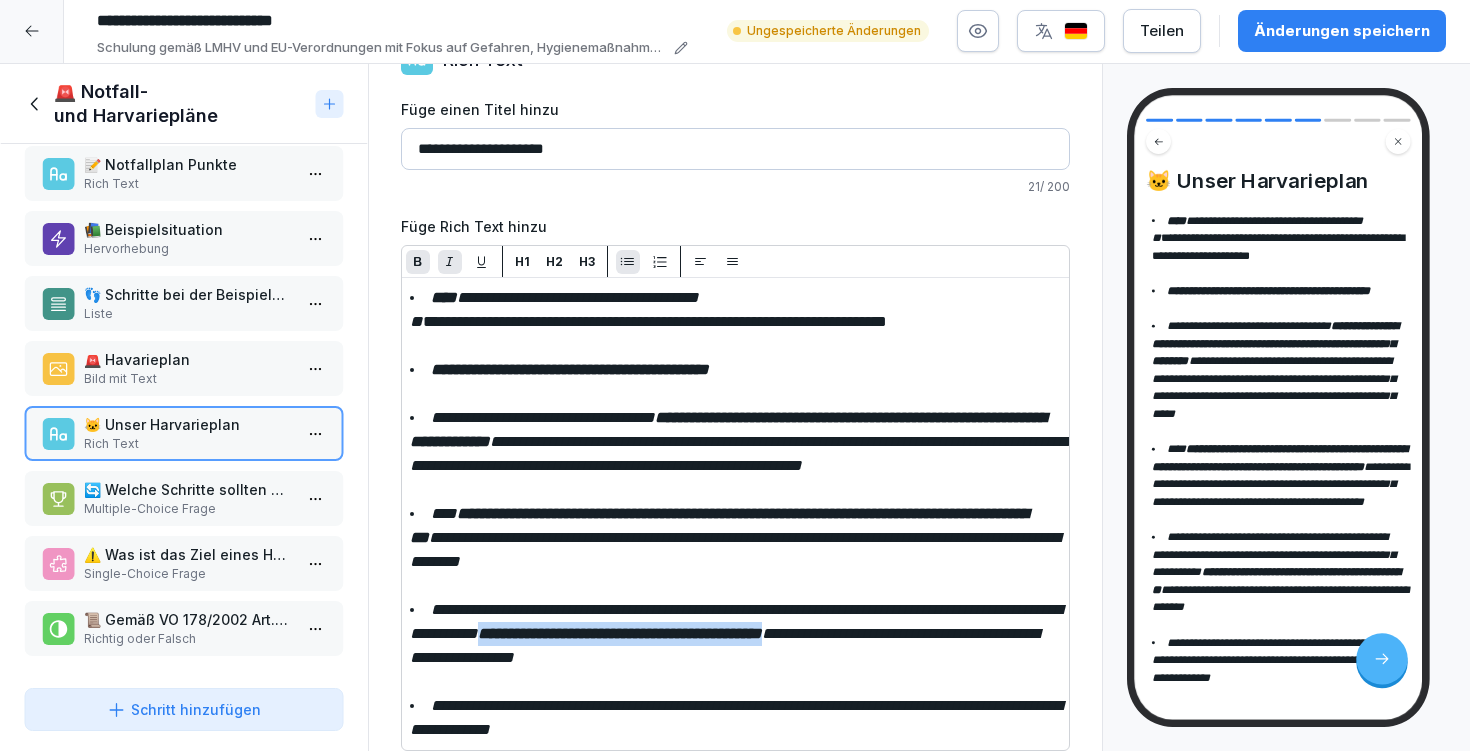 click 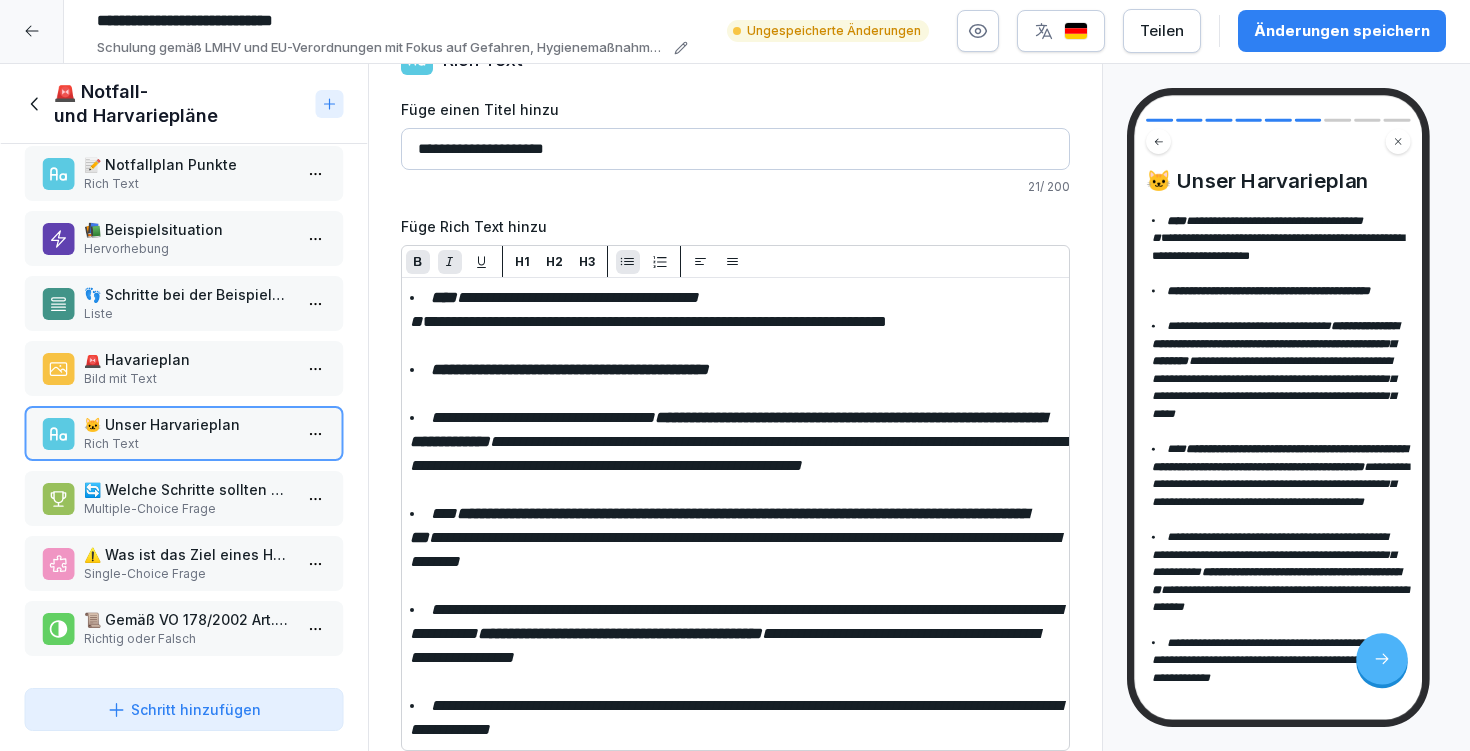 type 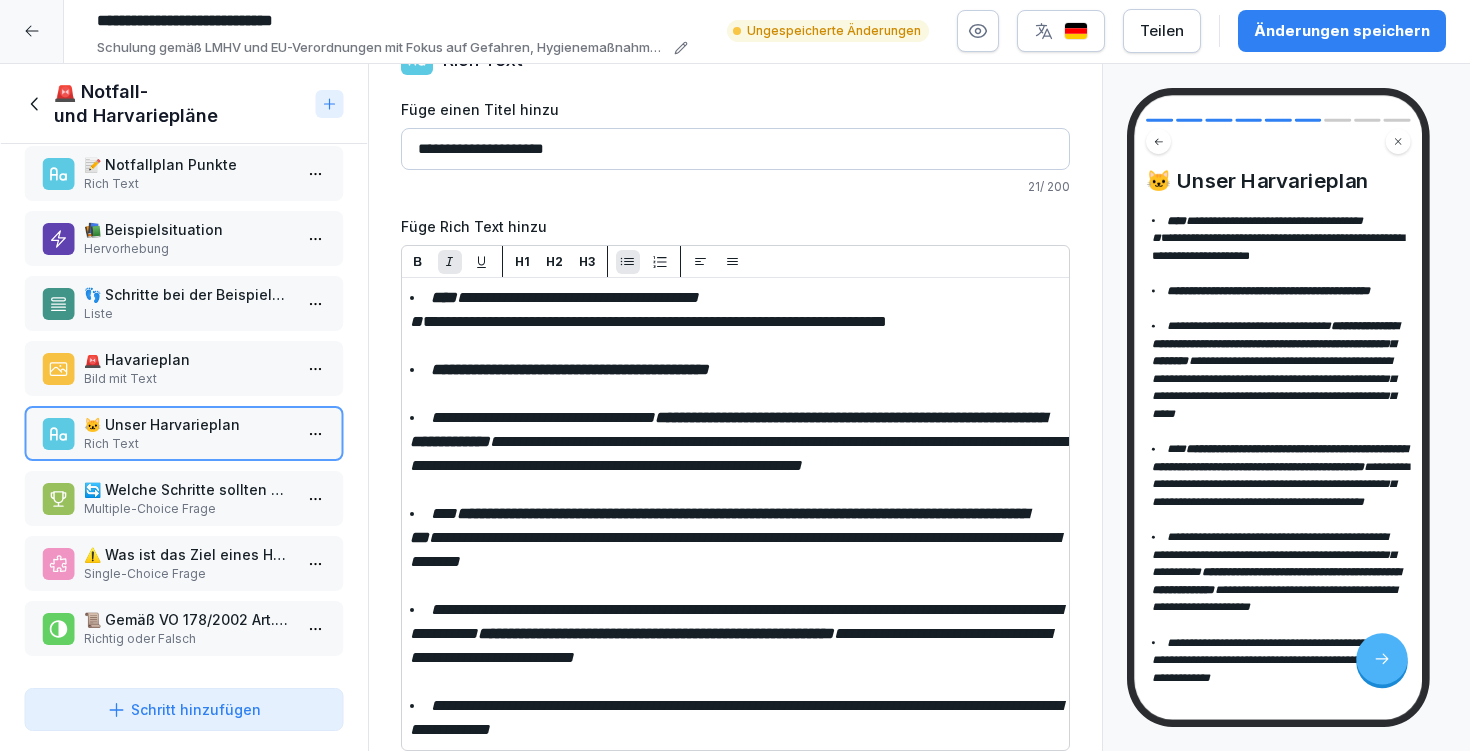 drag, startPoint x: 677, startPoint y: 632, endPoint x: 930, endPoint y: 630, distance: 253.0079 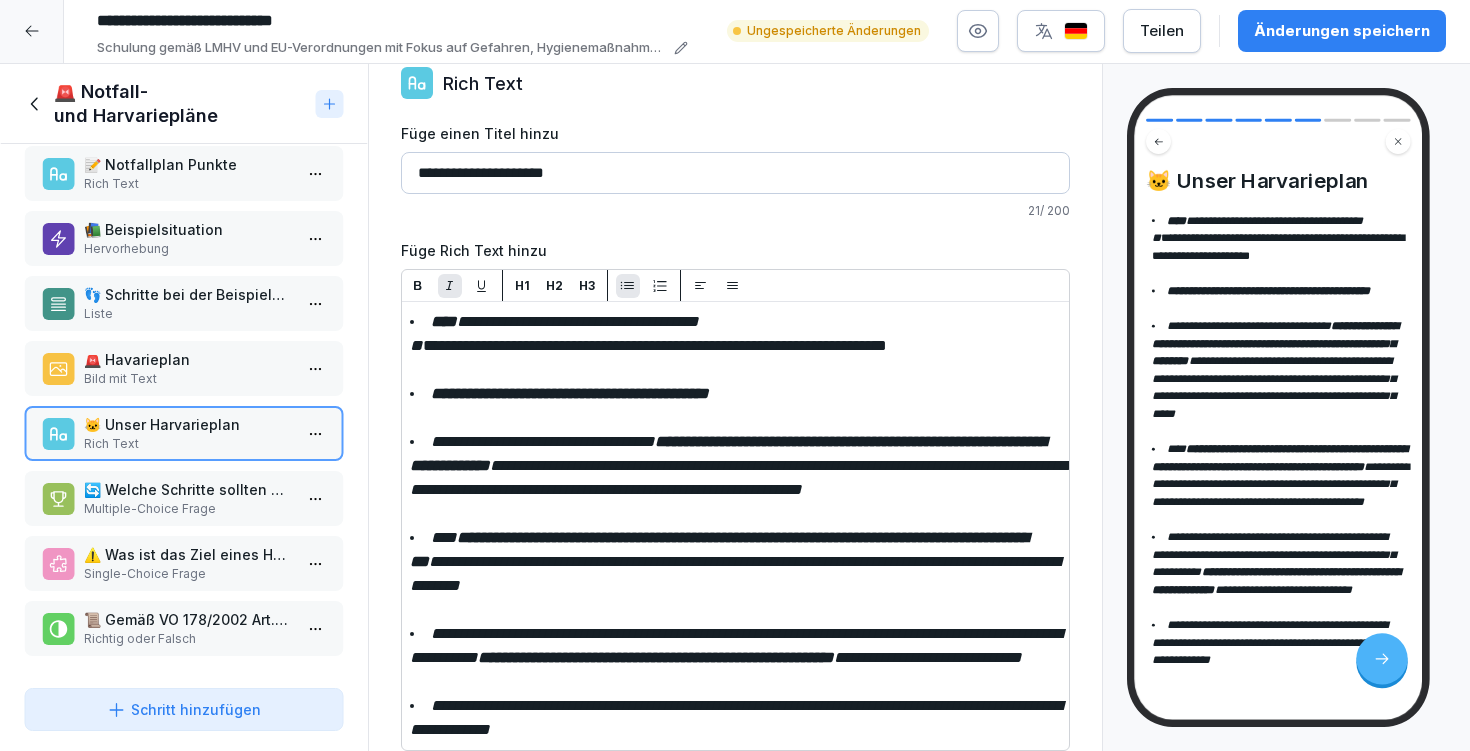 scroll, scrollTop: 0, scrollLeft: 0, axis: both 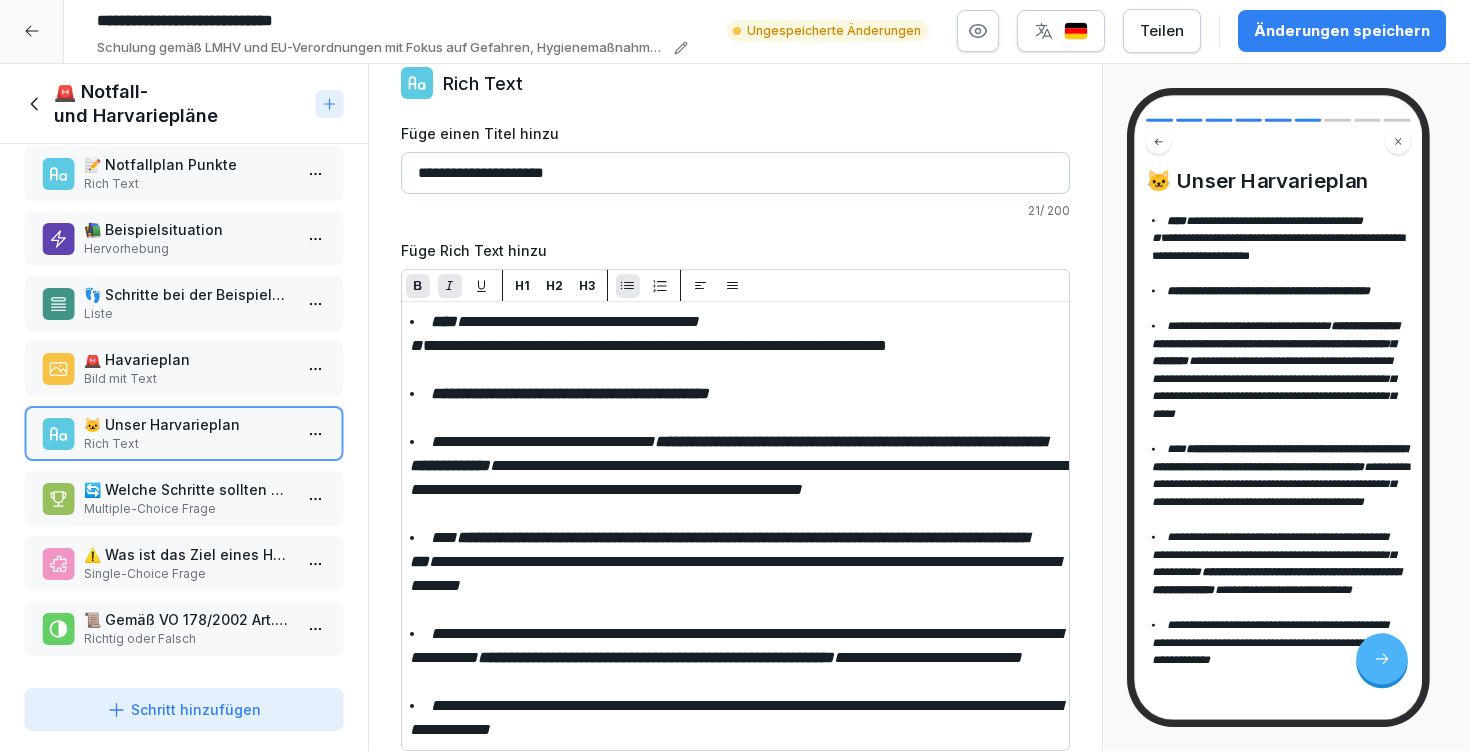 drag, startPoint x: 424, startPoint y: 331, endPoint x: 938, endPoint y: 798, distance: 694.4674 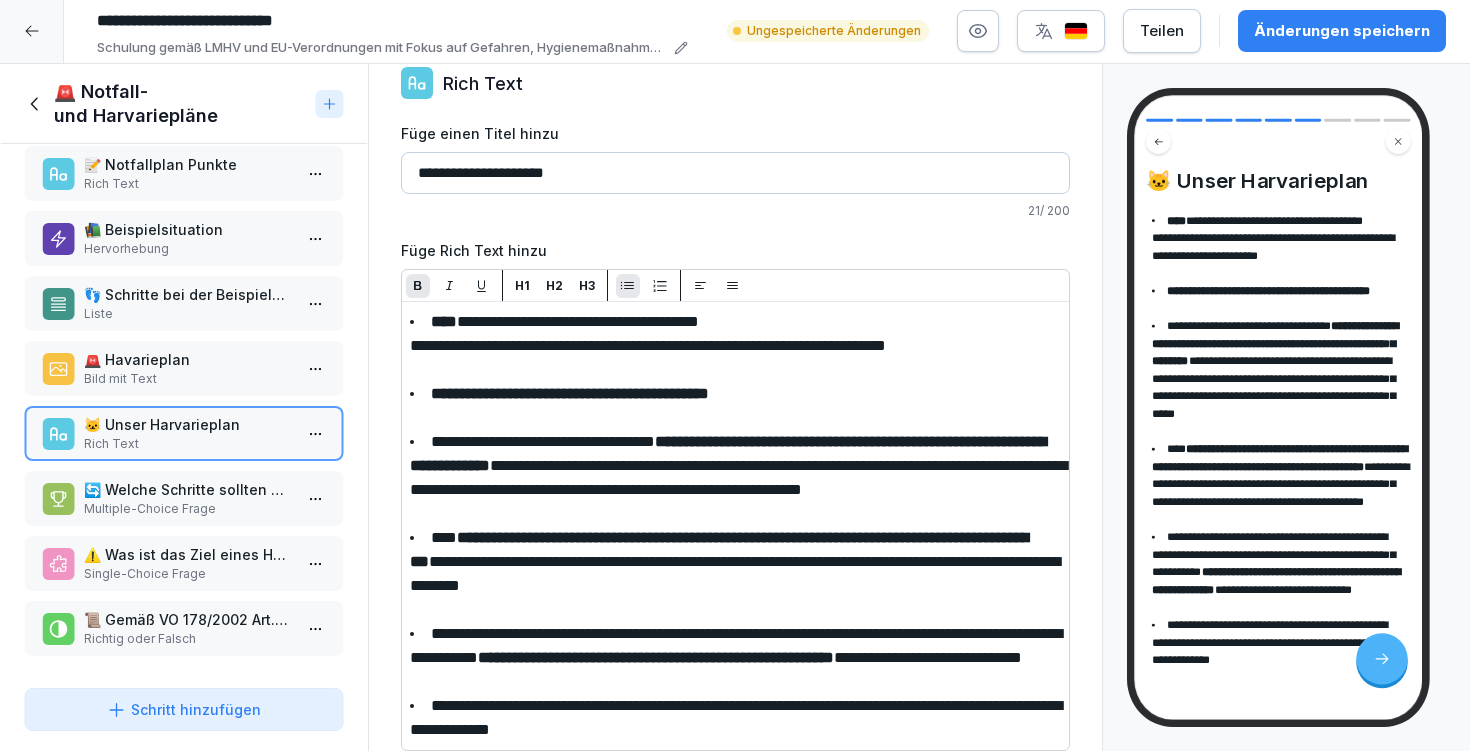 click on "﻿" at bounding box center [735, 418] 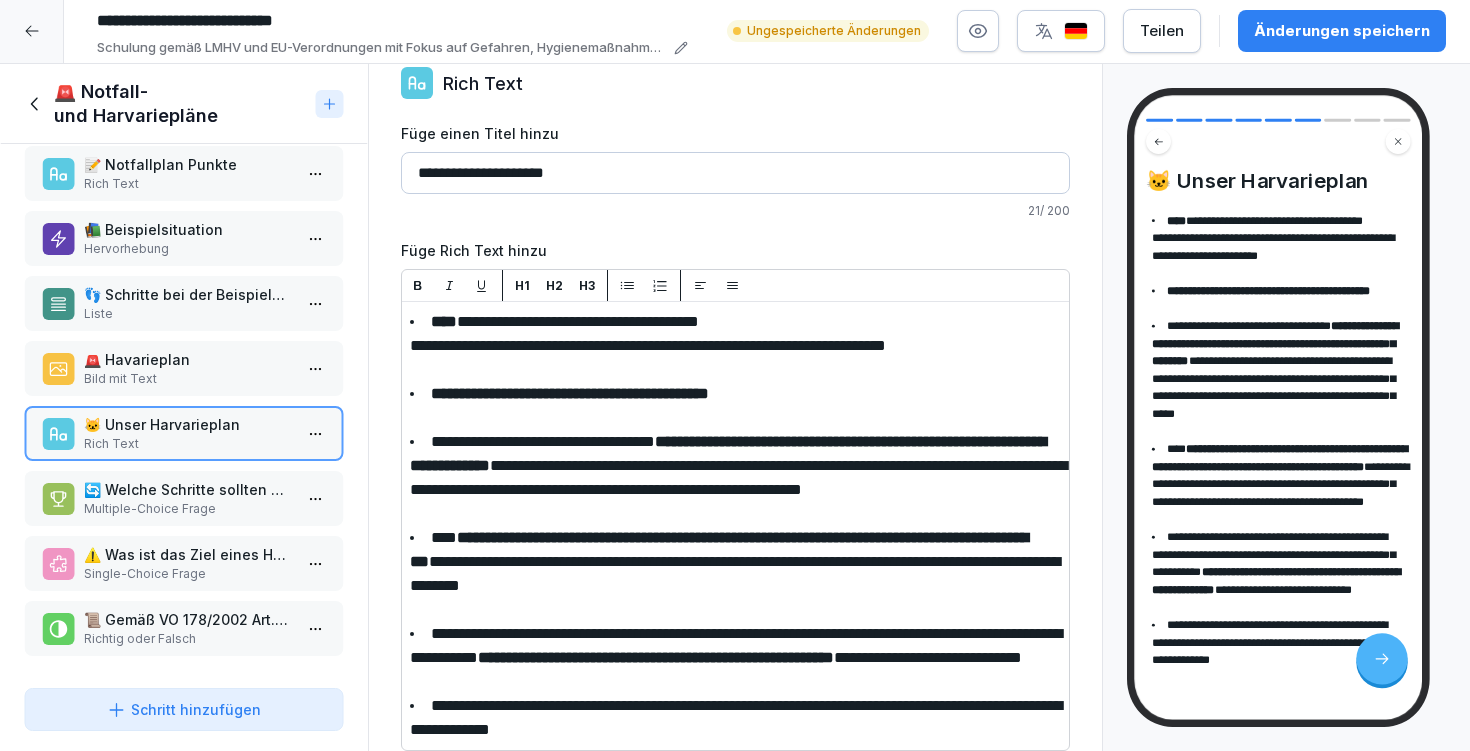 scroll, scrollTop: 88, scrollLeft: 0, axis: vertical 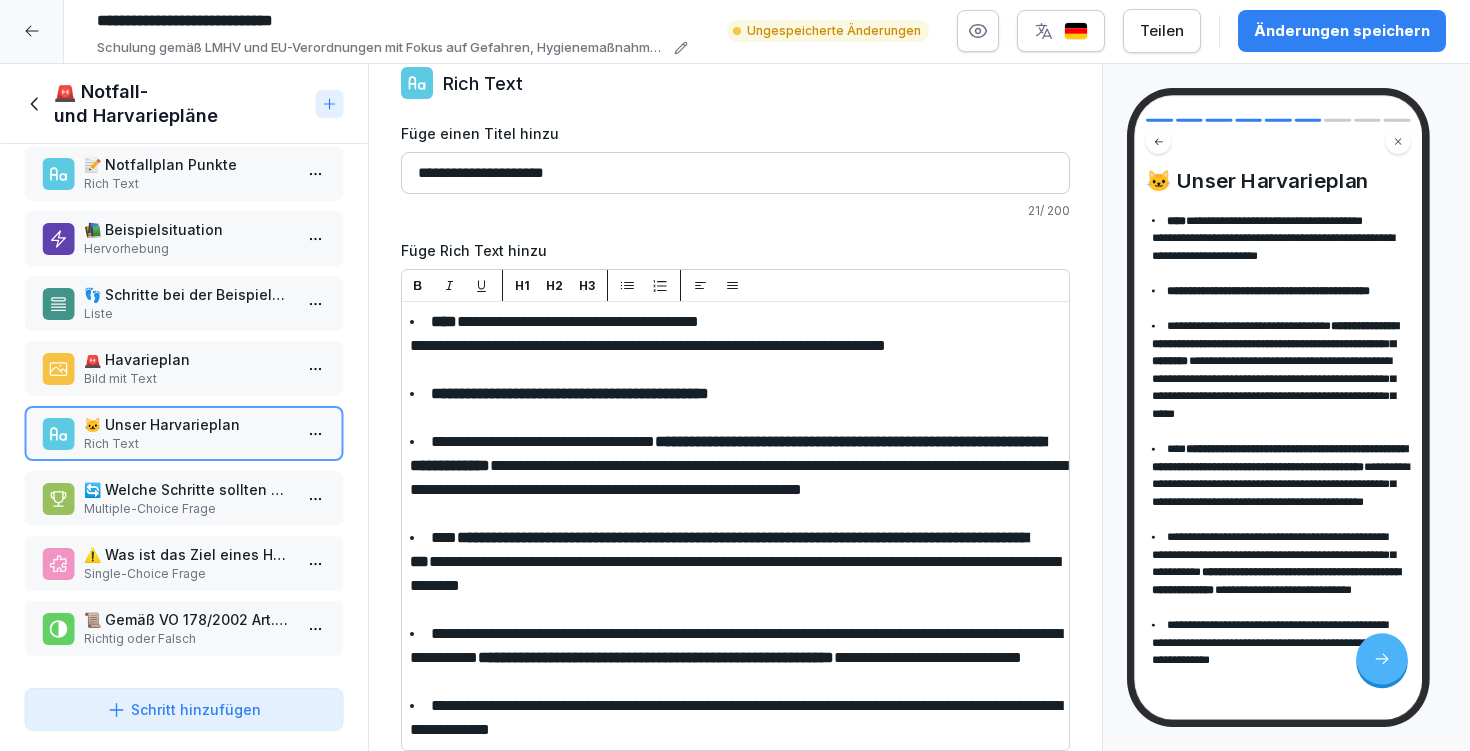 click on "Änderungen speichern" at bounding box center (1342, 31) 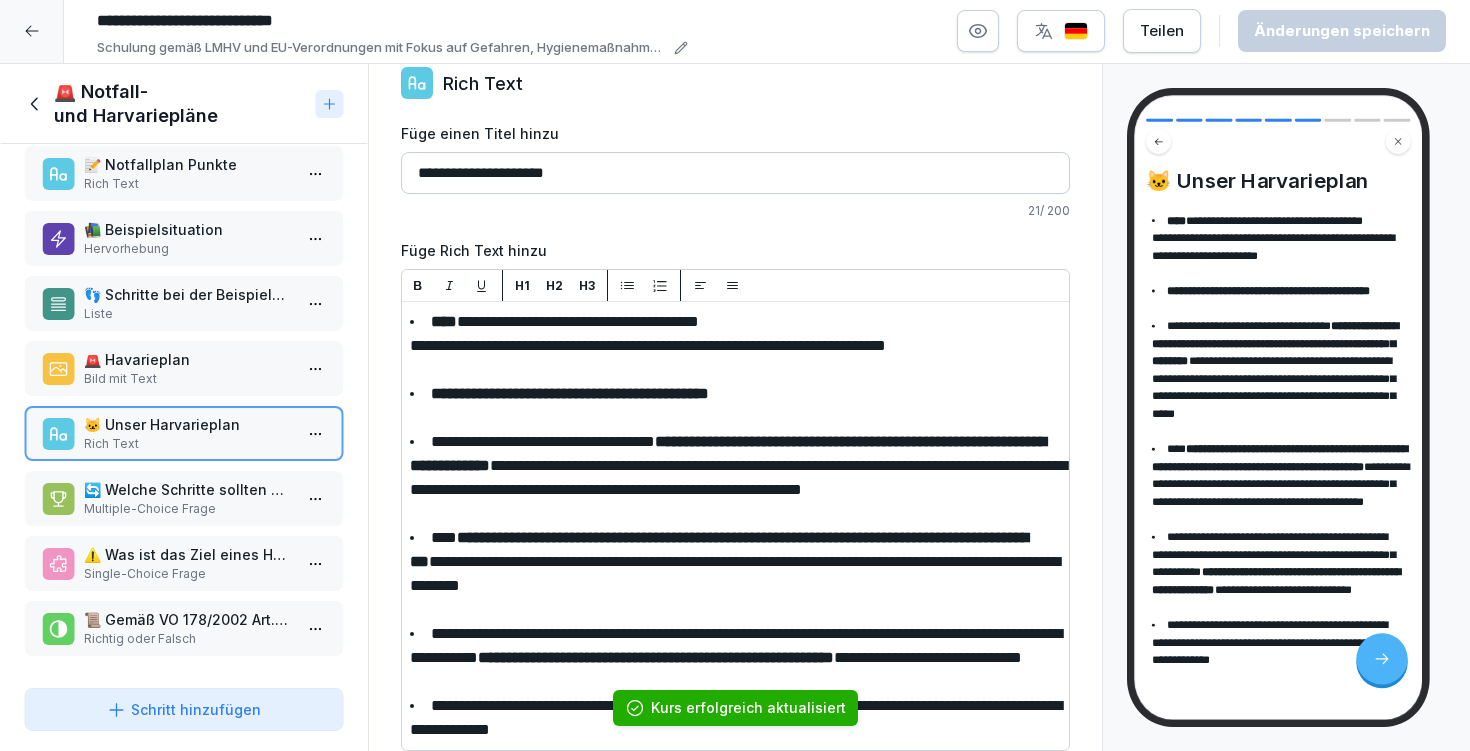 scroll, scrollTop: 92, scrollLeft: 0, axis: vertical 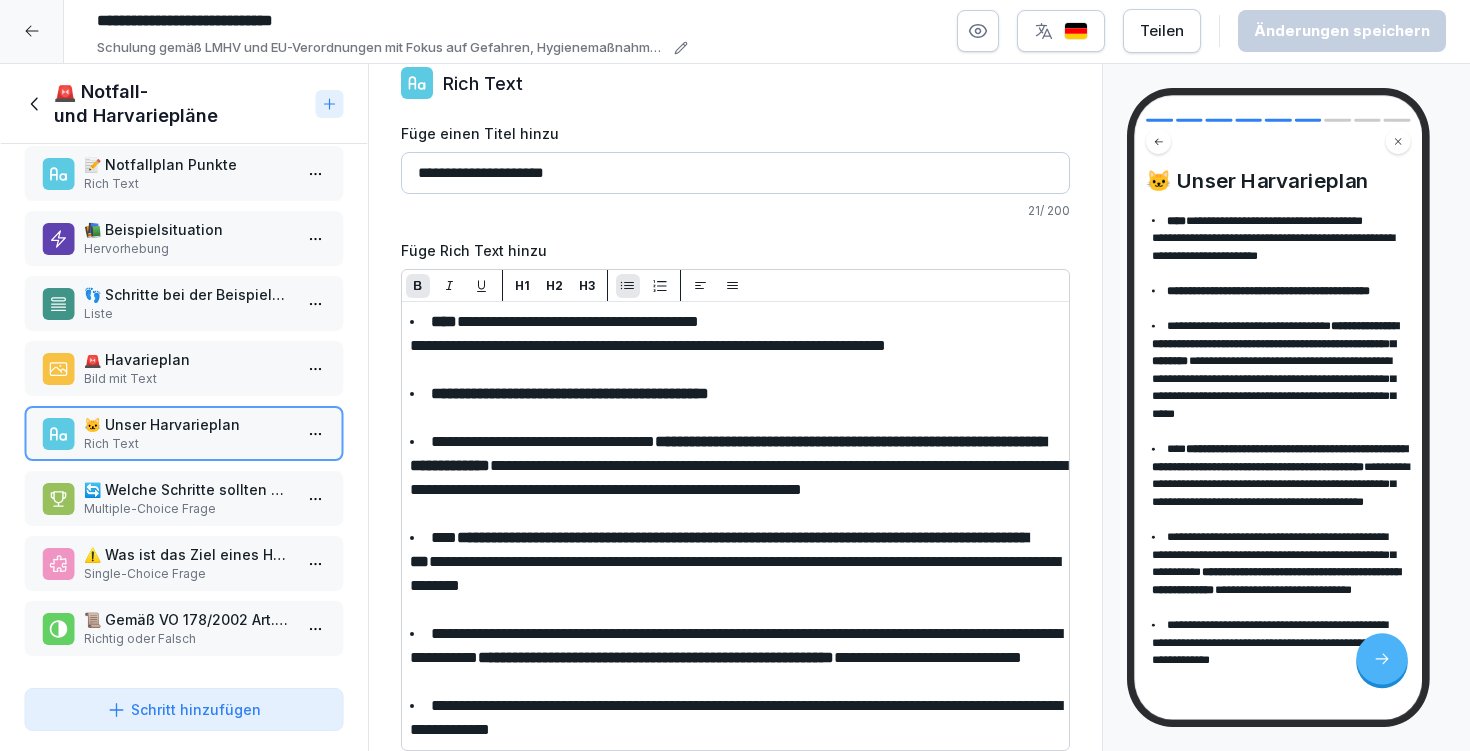 click on "Multiple-Choice Frage" at bounding box center (188, 509) 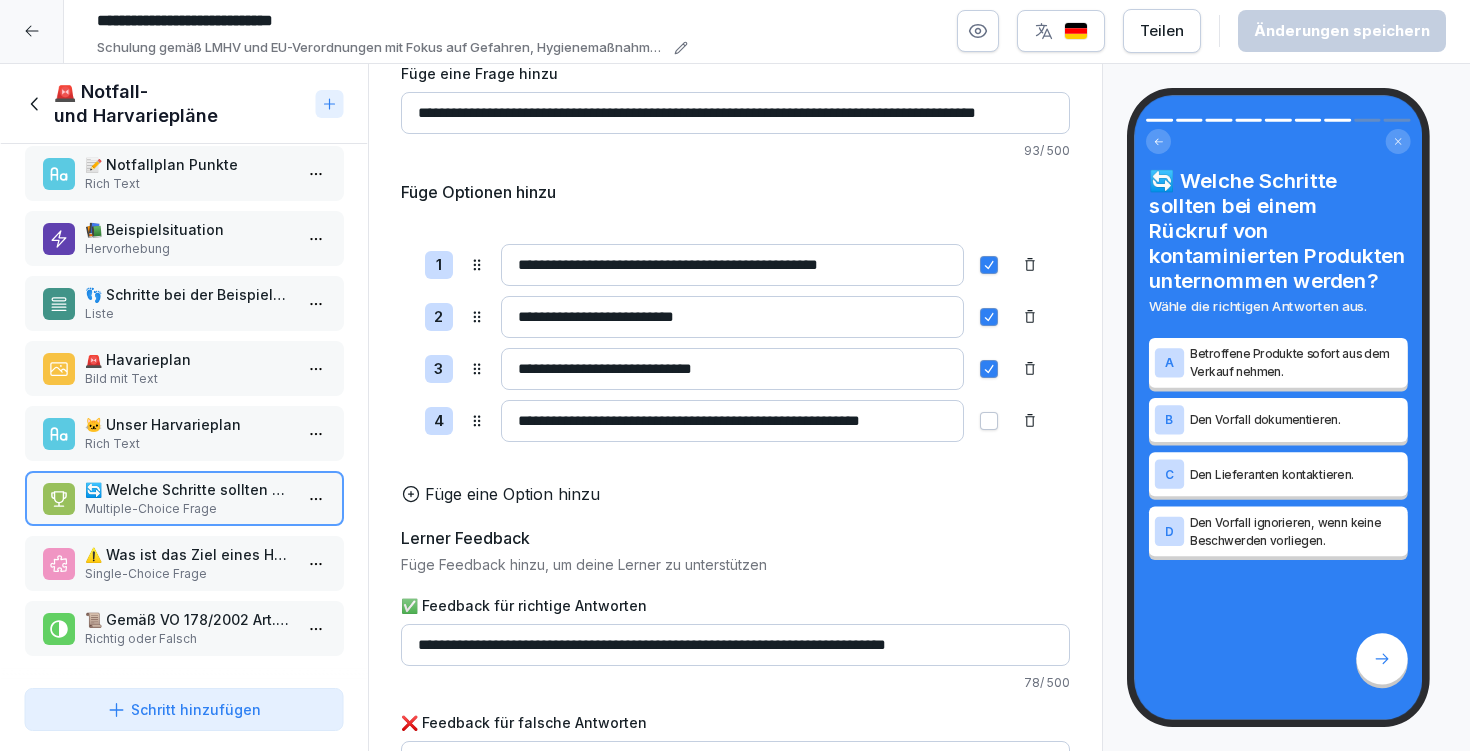 click on "⚠️ Was ist das Ziel eines Havarieplans?" at bounding box center [188, 554] 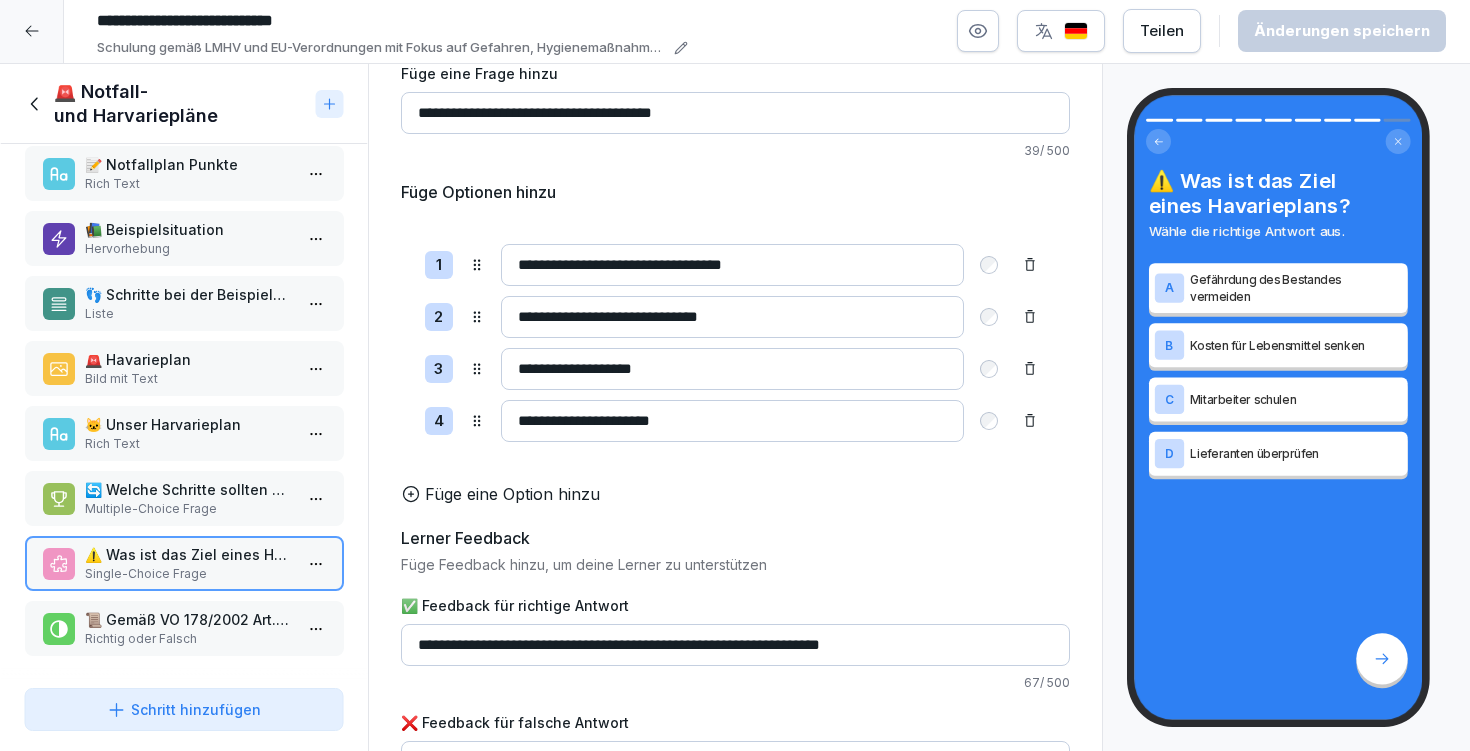 click on "📜 Gemäß VO 178/2002 Art. 19 besteht die Pflicht, das Lebensmittelüberwachungsamt über einen Vorfall zu informieren." at bounding box center [188, 619] 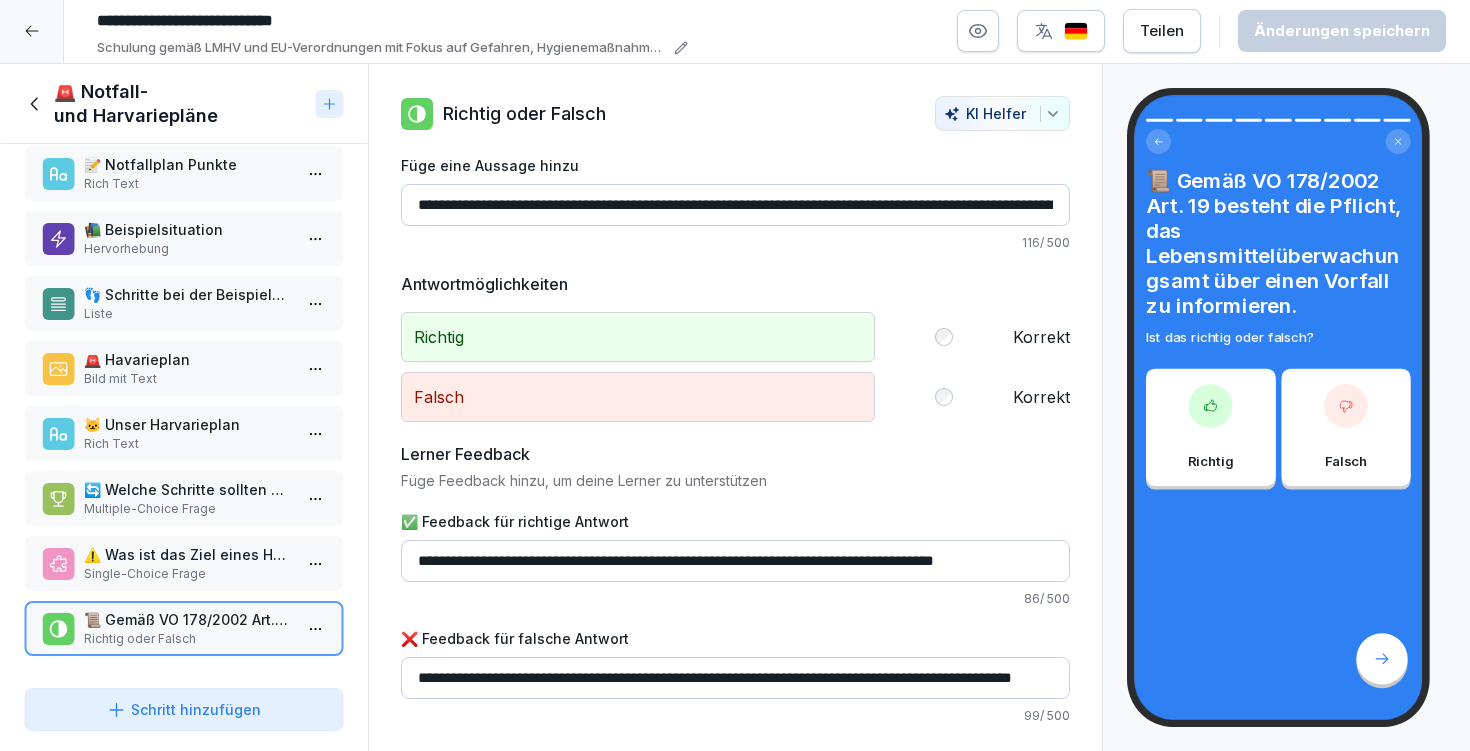 click on "🚨 Notfall- und Harvariepläne" at bounding box center [181, 104] 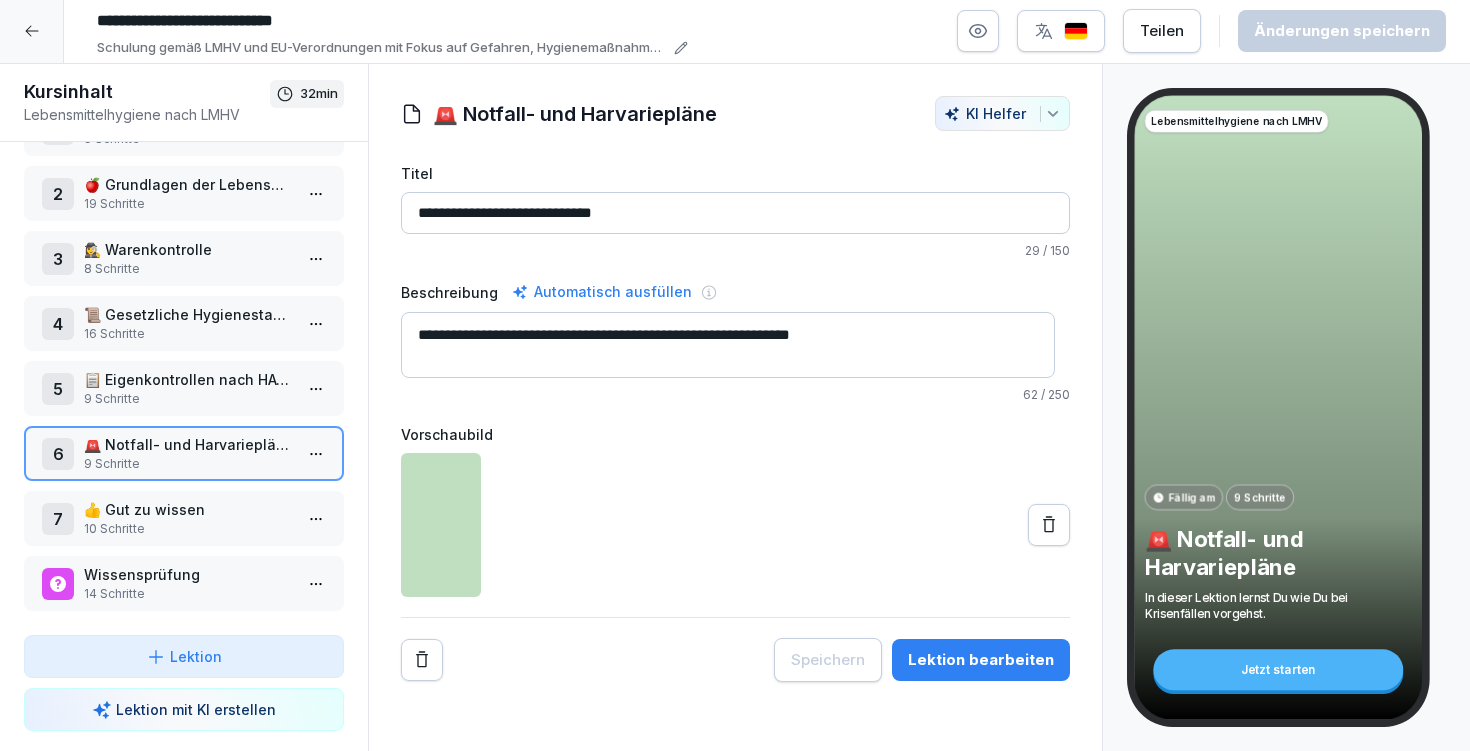 click on "7 👍 Gut zu wissen 10 Schritte" at bounding box center (184, 518) 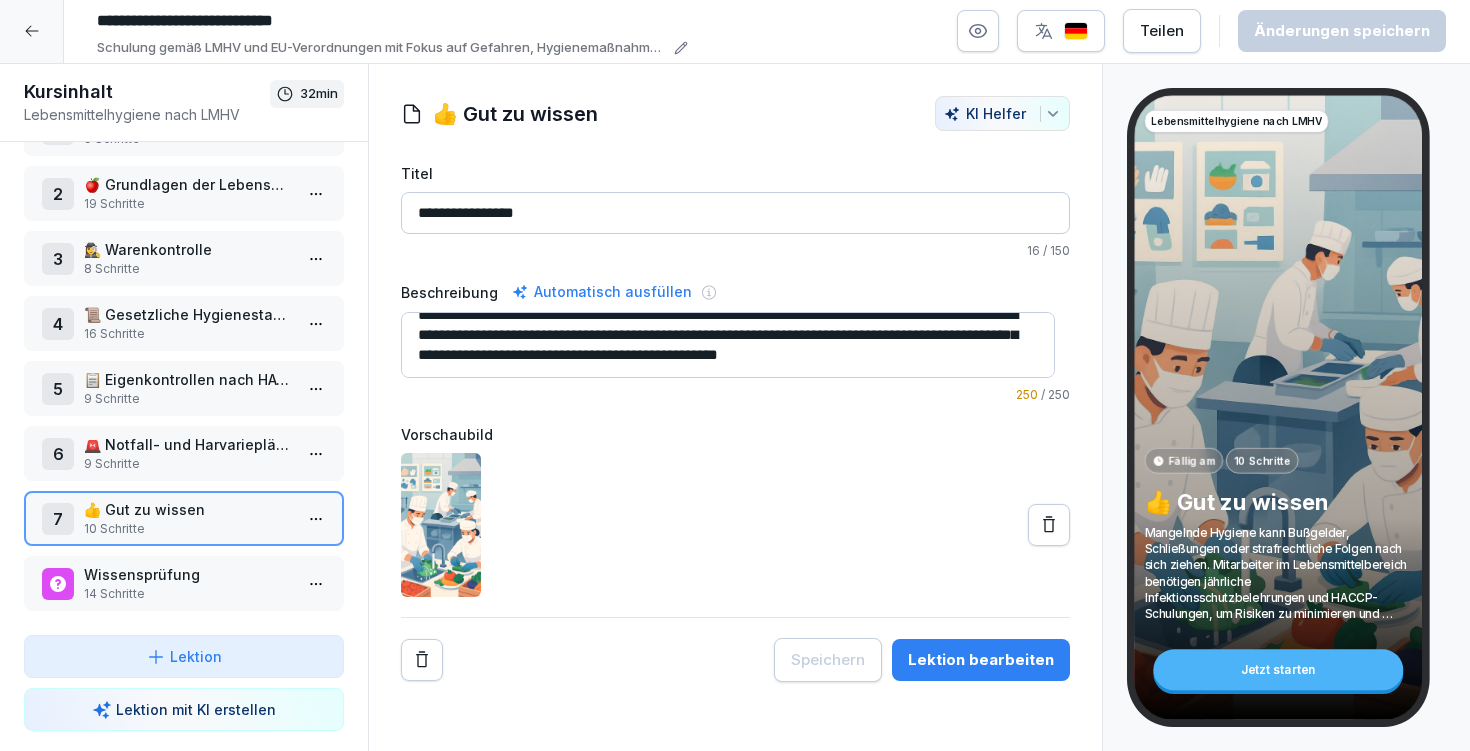 scroll, scrollTop: 40, scrollLeft: 0, axis: vertical 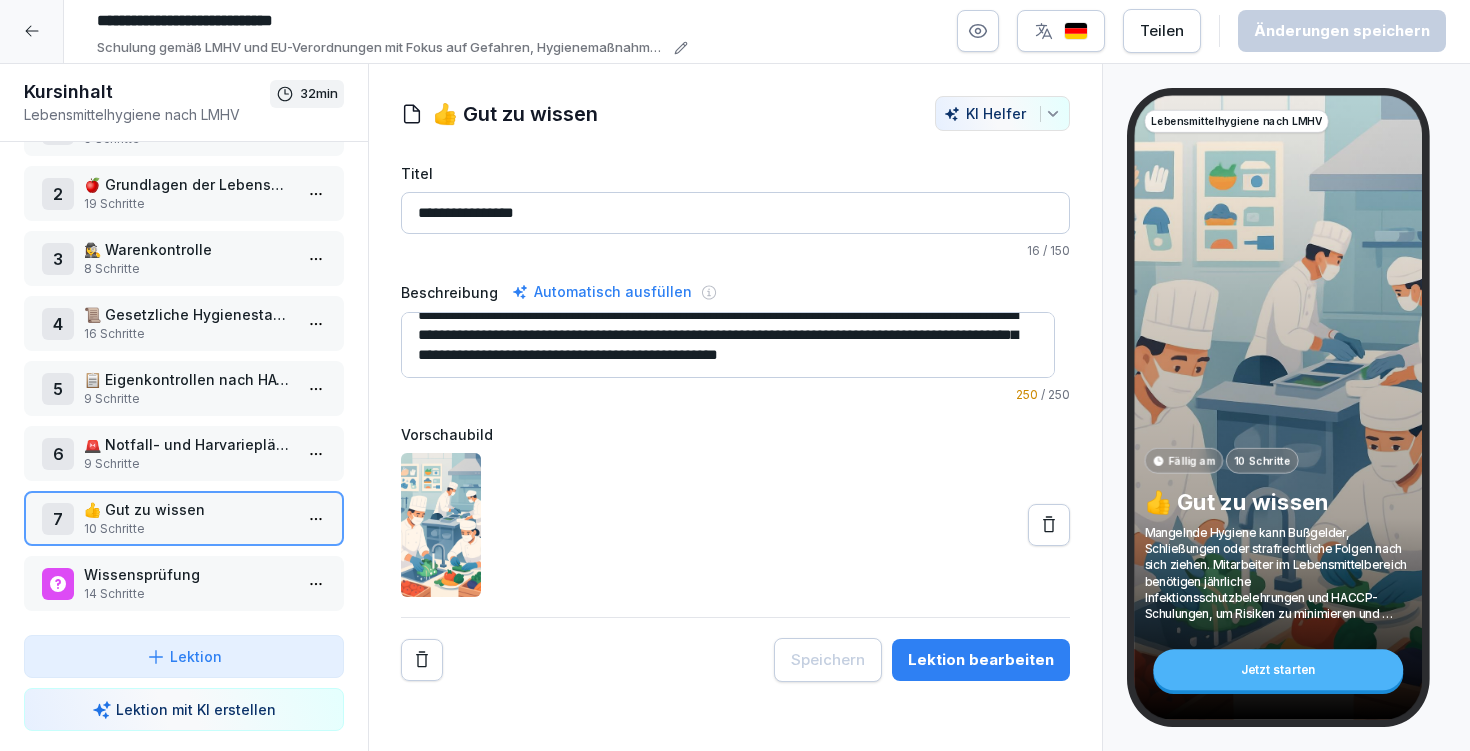 click on "Lektion bearbeiten" at bounding box center (981, 660) 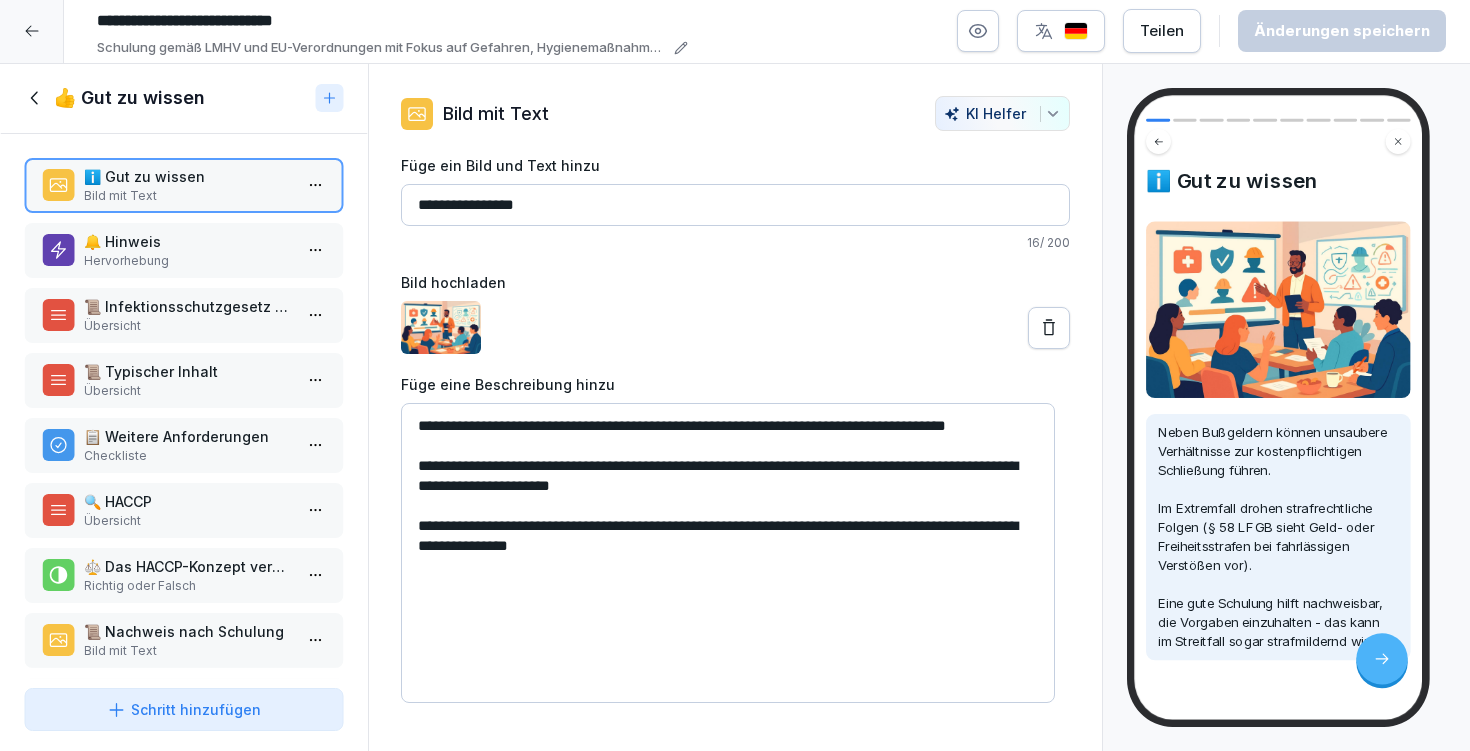 click on "**********" at bounding box center (735, 374) 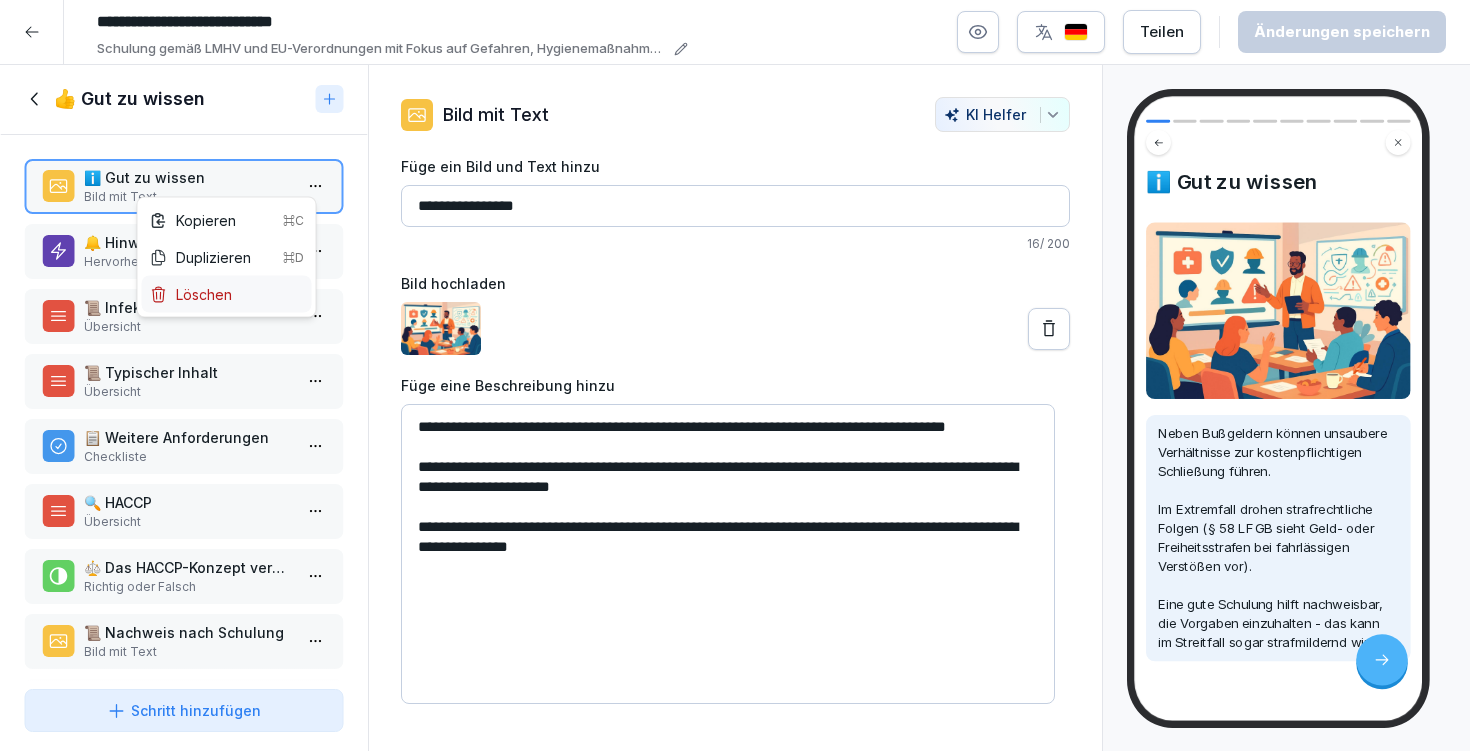 click on "Löschen" at bounding box center (227, 294) 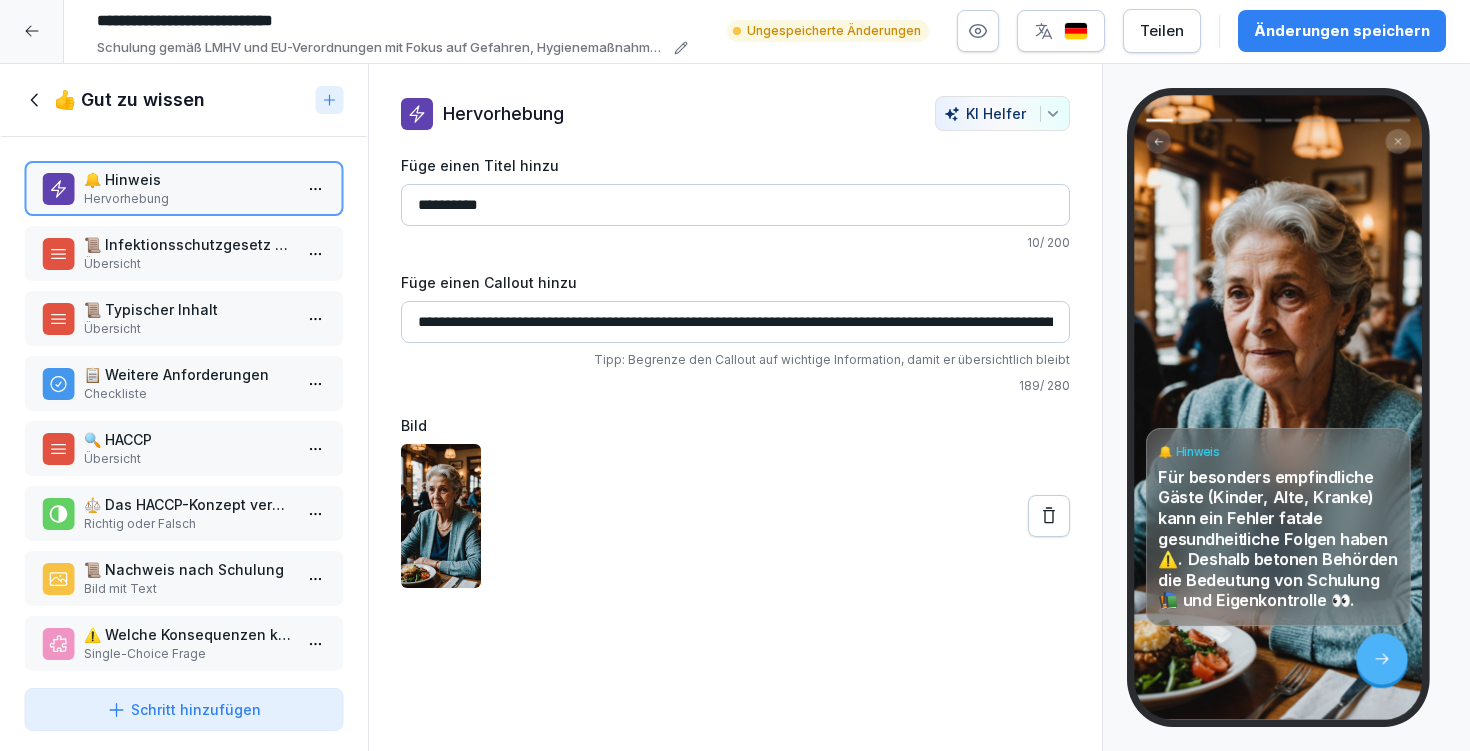 click on "**********" at bounding box center (735, 374) 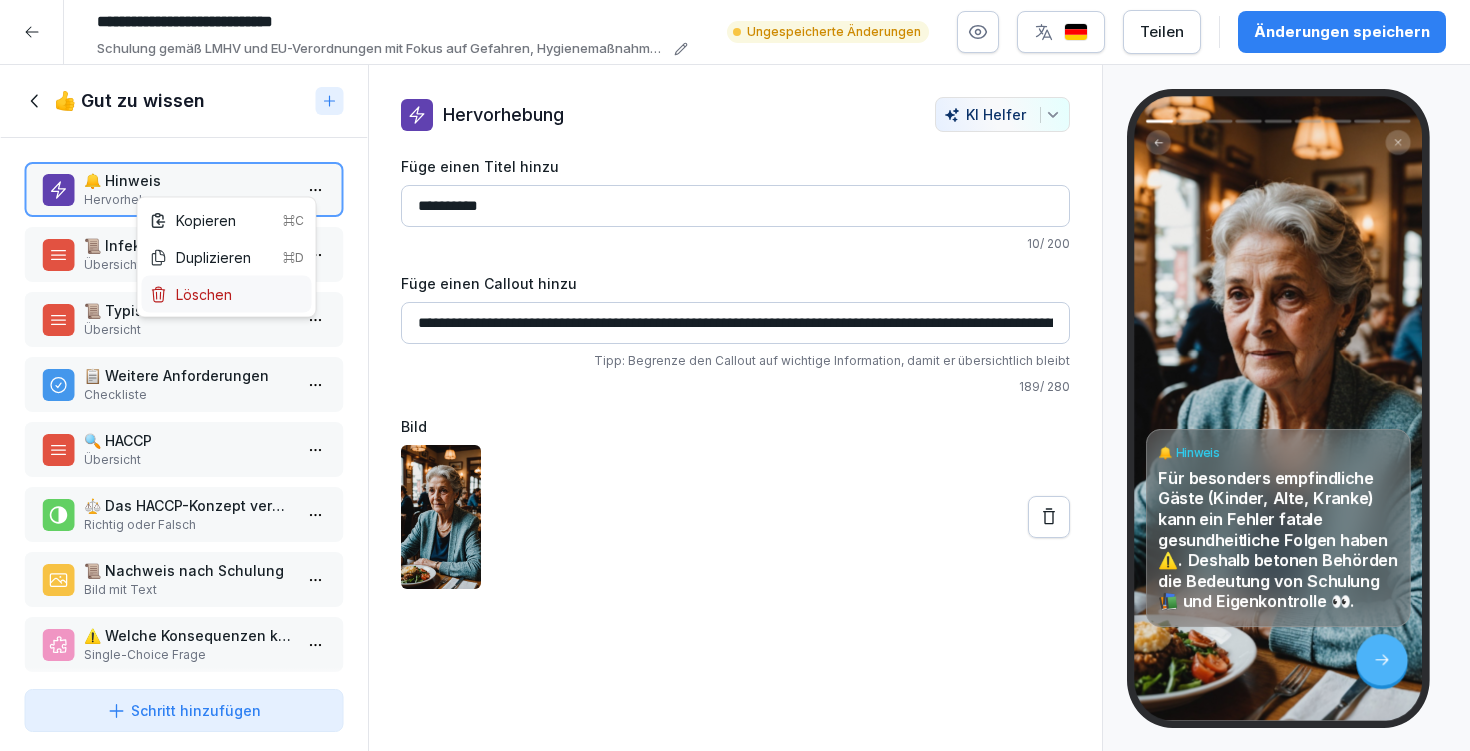 click on "Löschen" at bounding box center [227, 294] 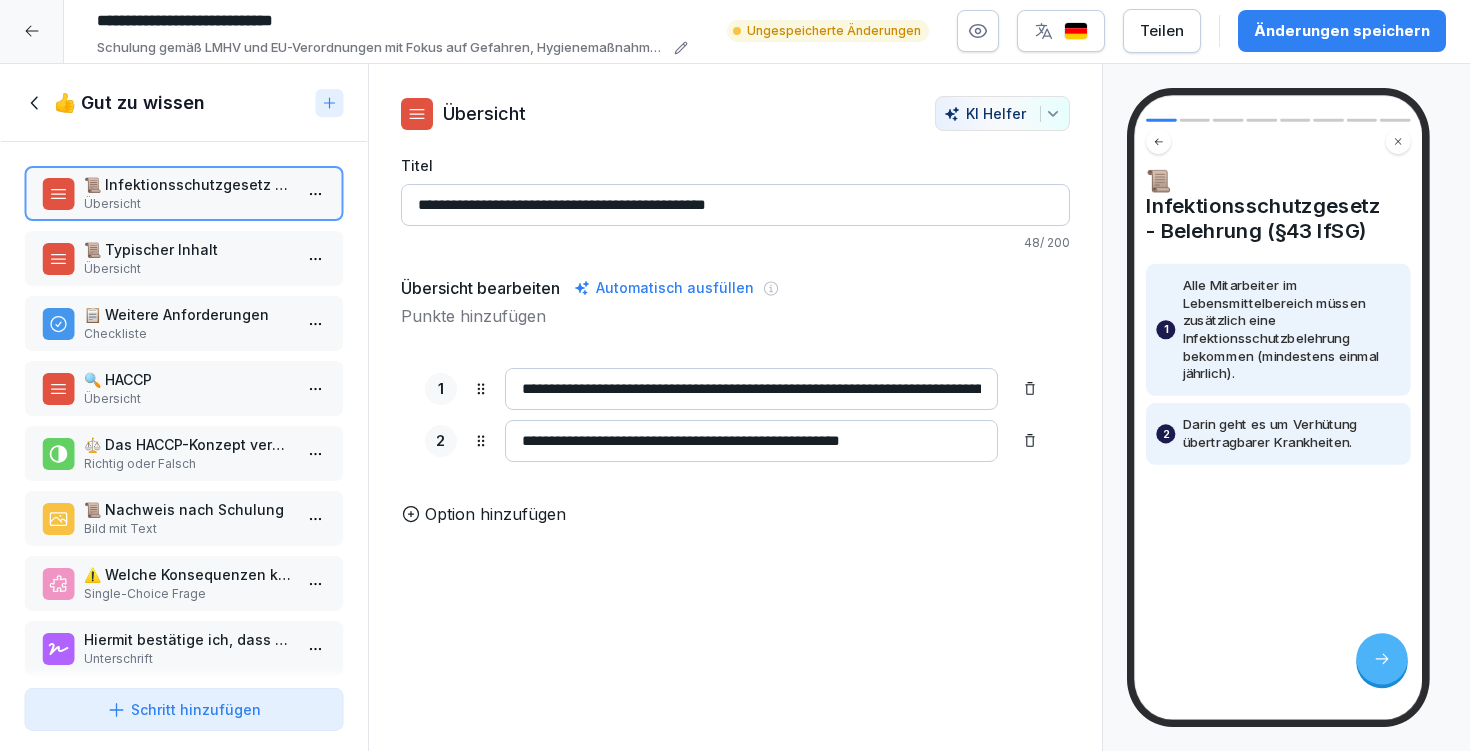 click on "**********" at bounding box center [735, 374] 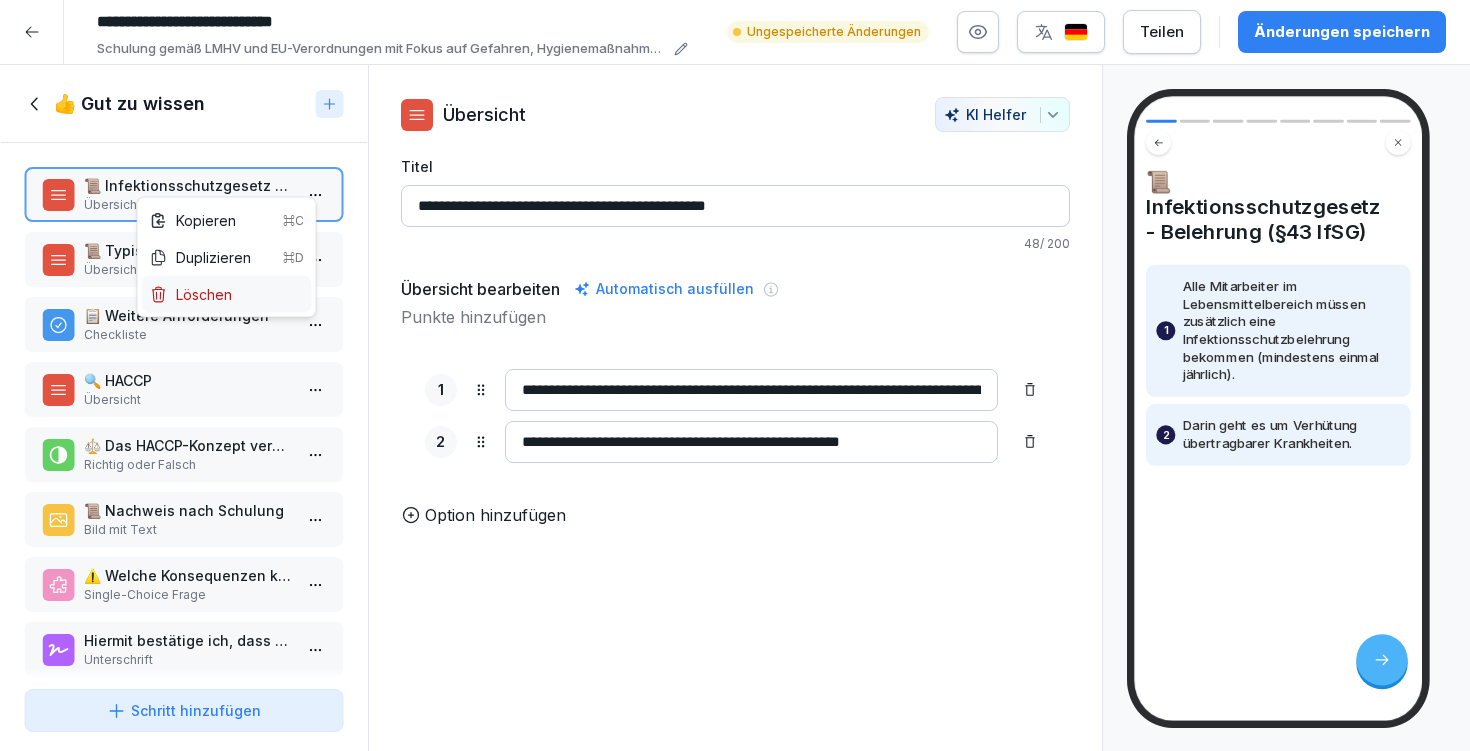 click on "Löschen" at bounding box center [227, 294] 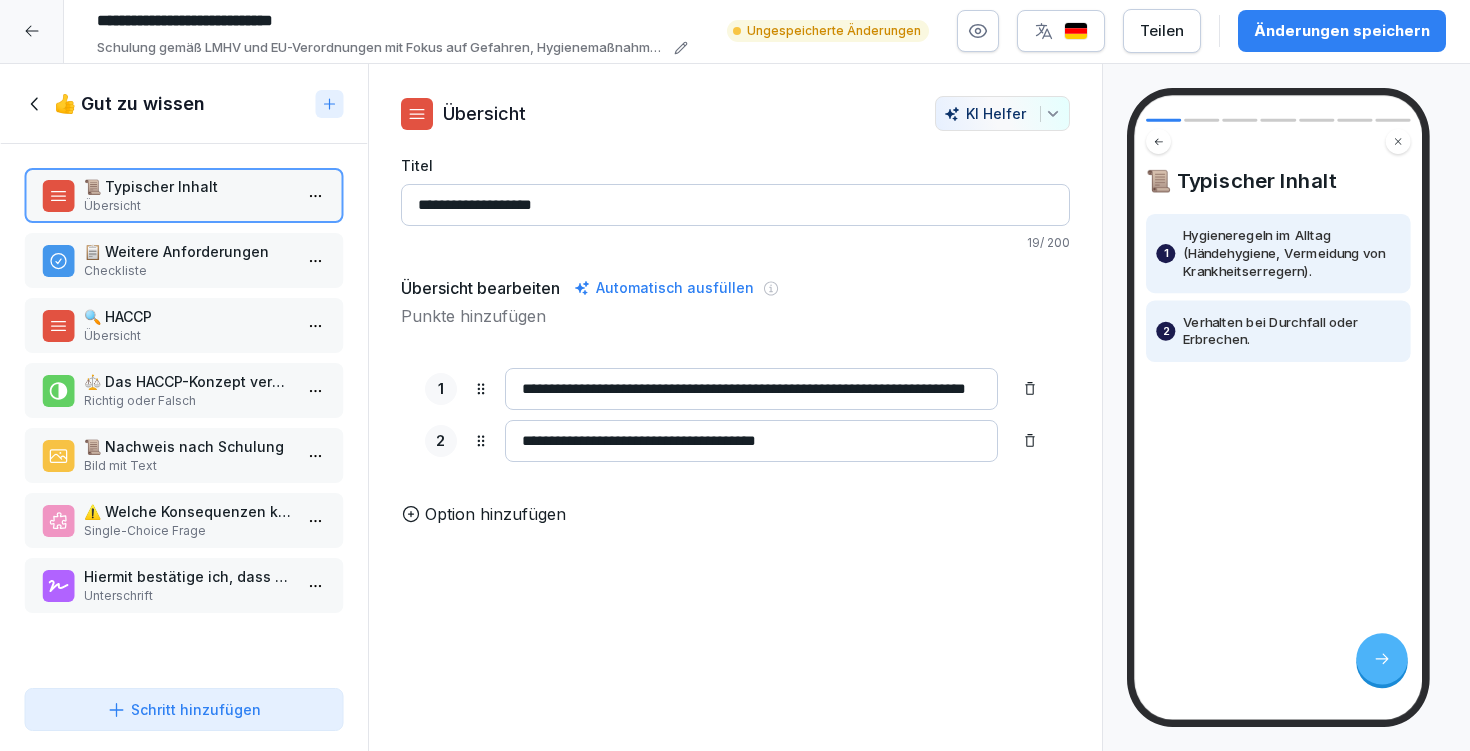 click on "**********" at bounding box center (735, 374) 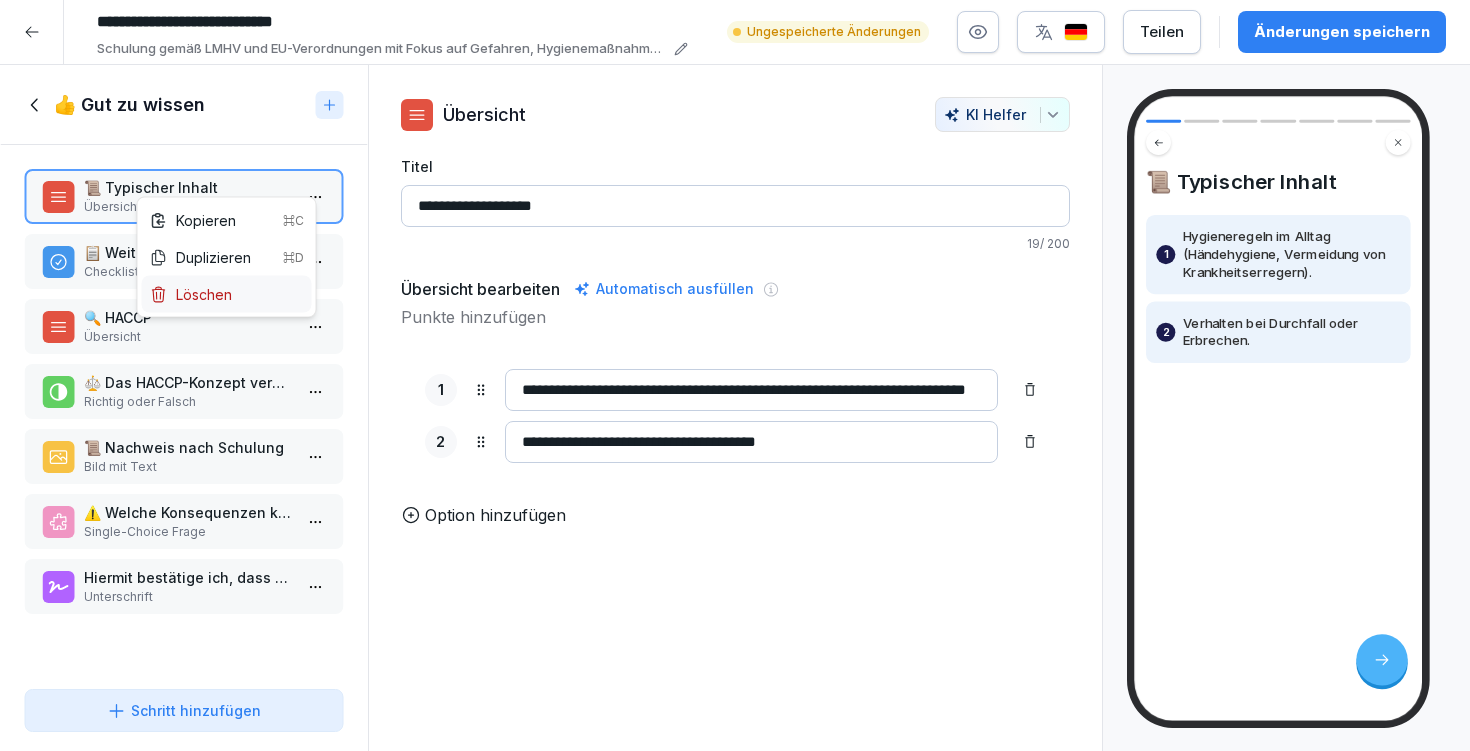 click on "Löschen" at bounding box center [227, 294] 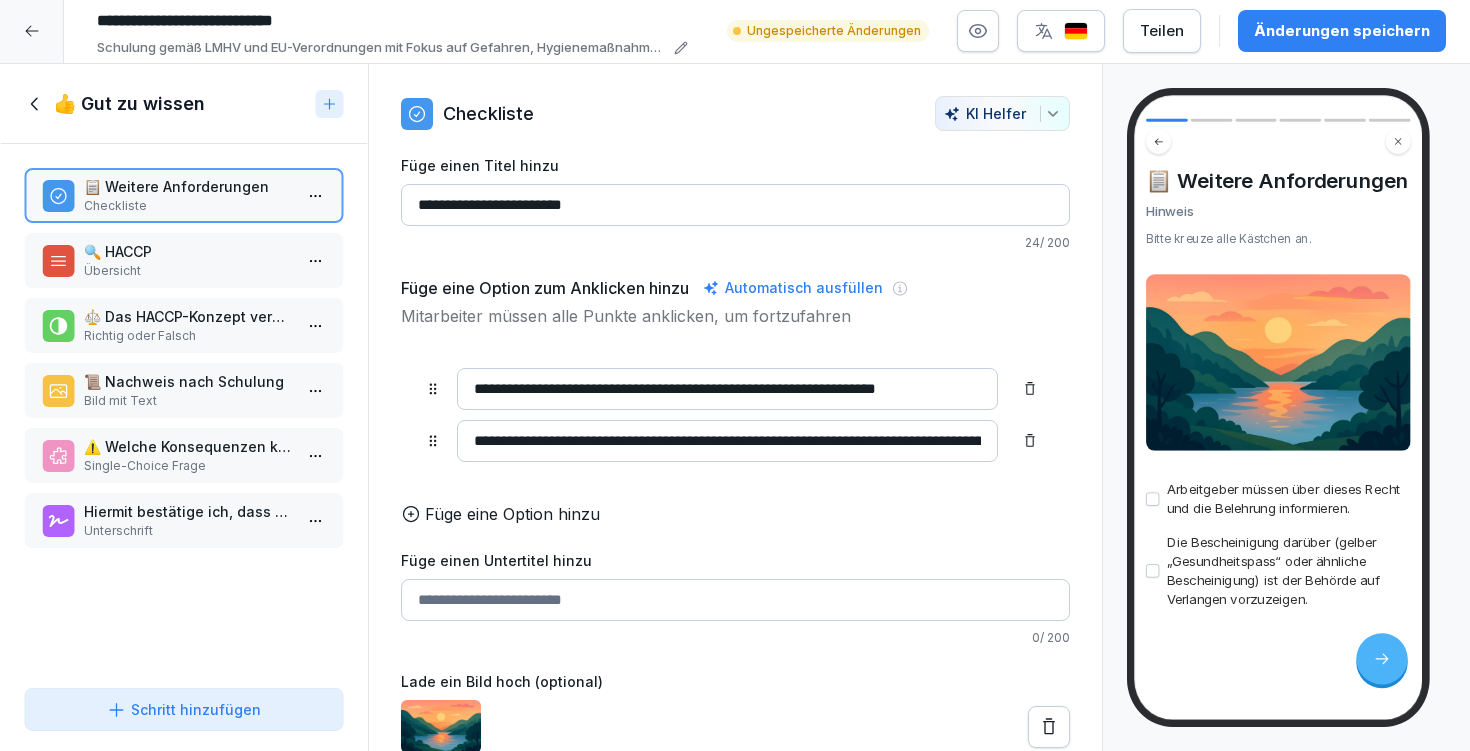 click on "**********" at bounding box center (735, 374) 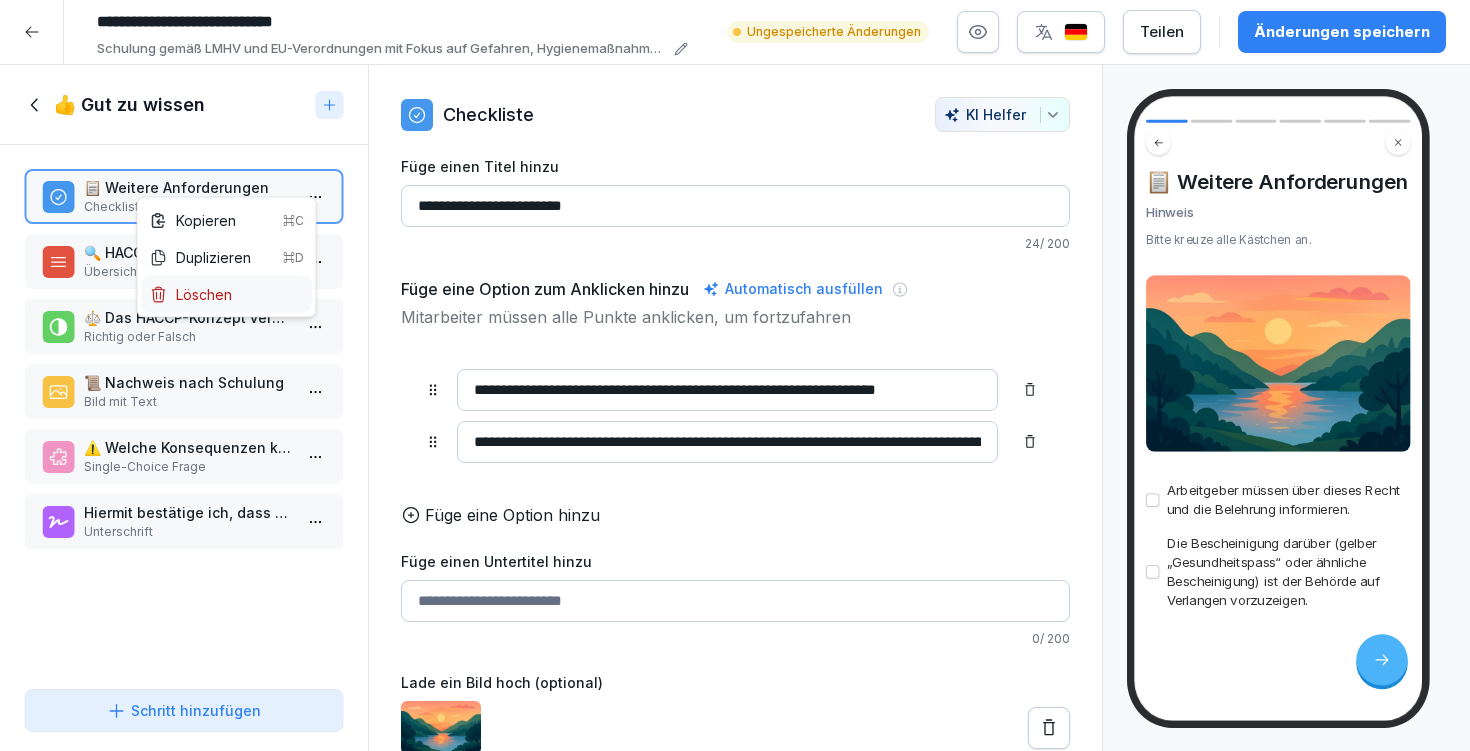 click on "Löschen" at bounding box center (227, 294) 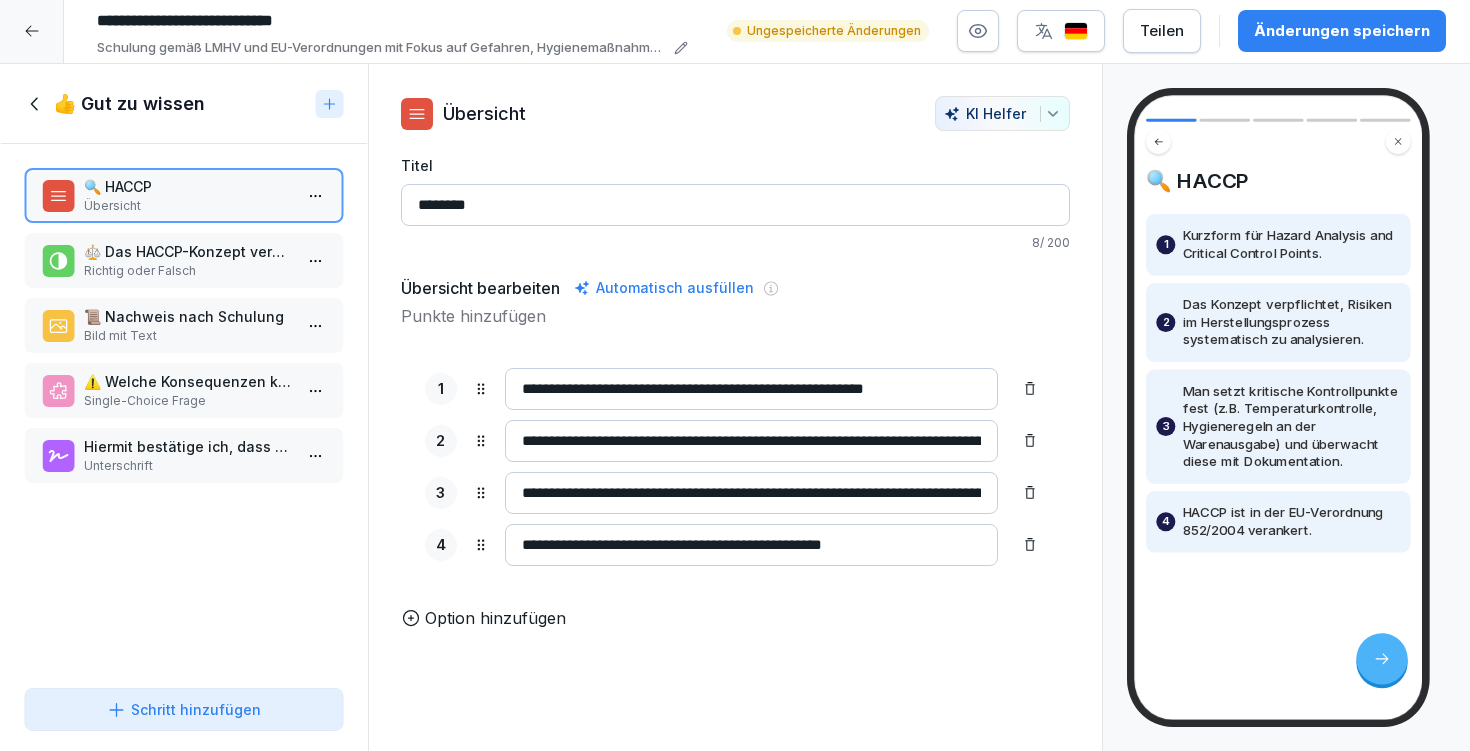 click on "⚖️ Das HACCP-Konzept verpflichtet dazu, Risiken im Herstellungsprozess systematisch zu analysieren und kritische Kontrollpunkte festzulegen." at bounding box center (188, 251) 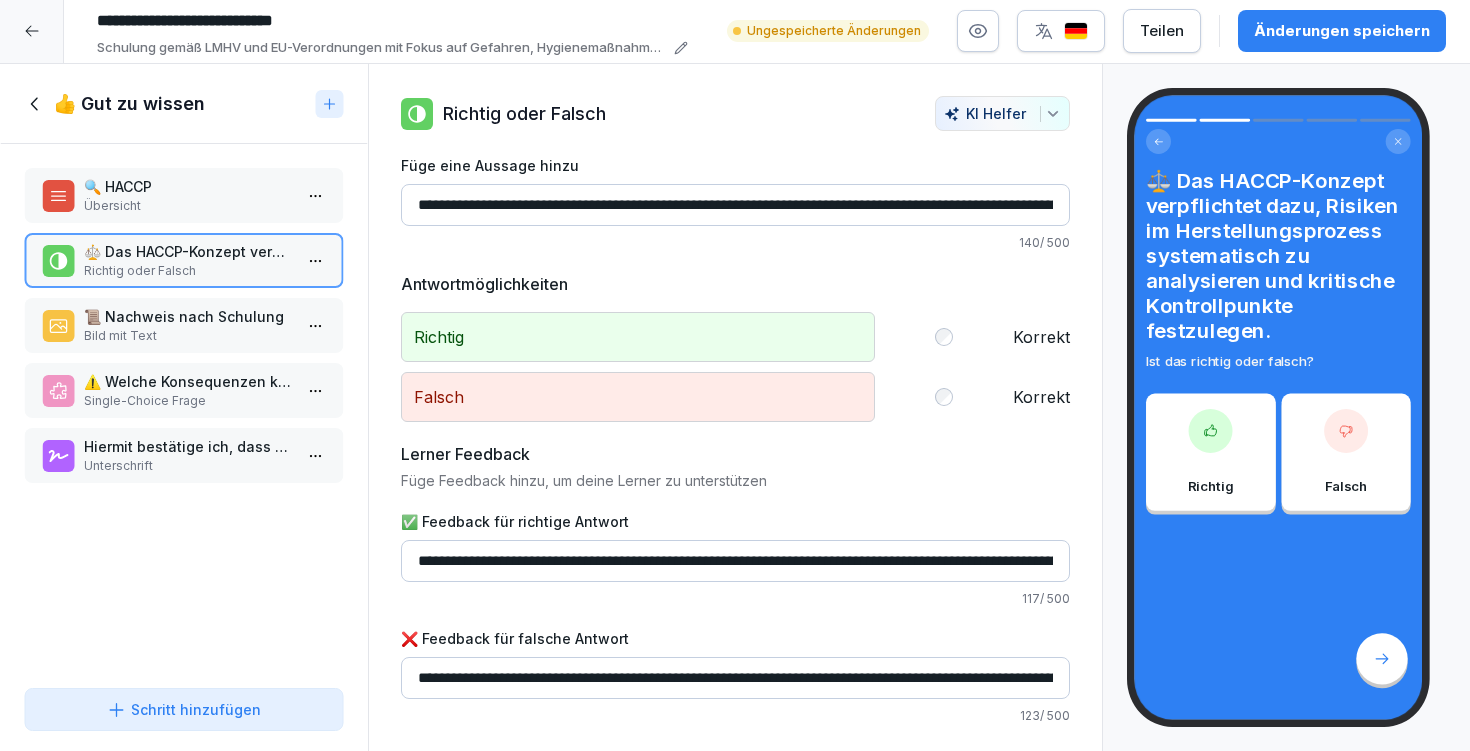 click on "📜 Nachweis nach Schulung" at bounding box center [188, 316] 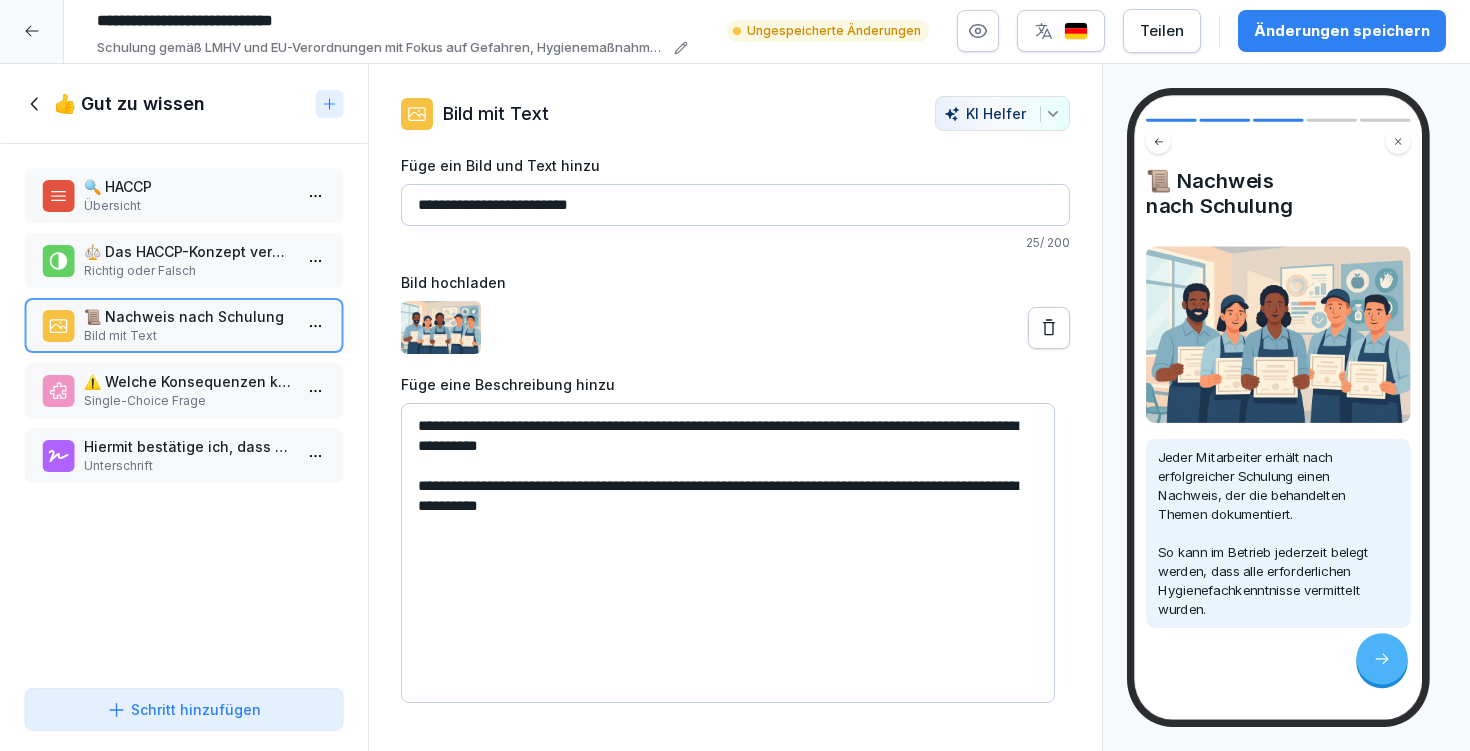 click on "**********" at bounding box center [735, 374] 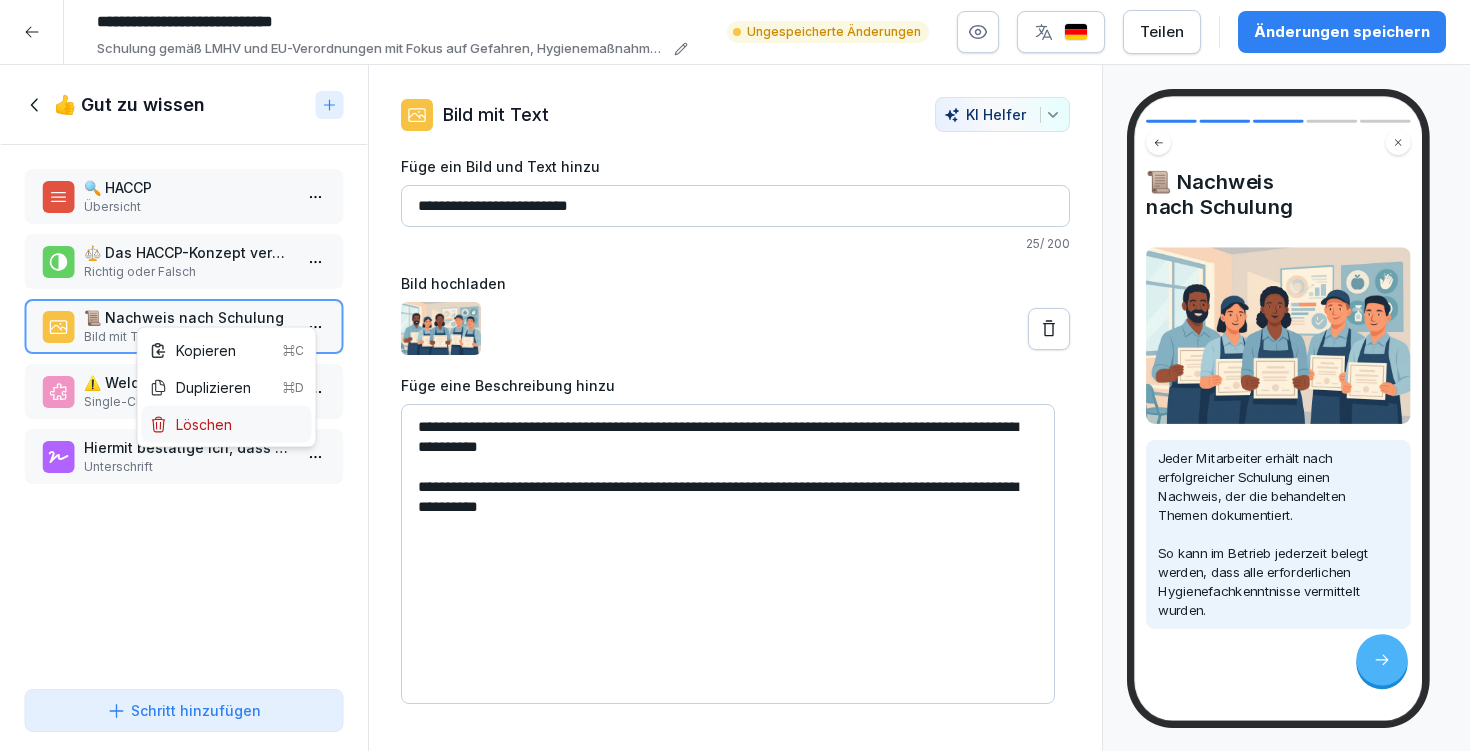click on "Löschen" at bounding box center (227, 424) 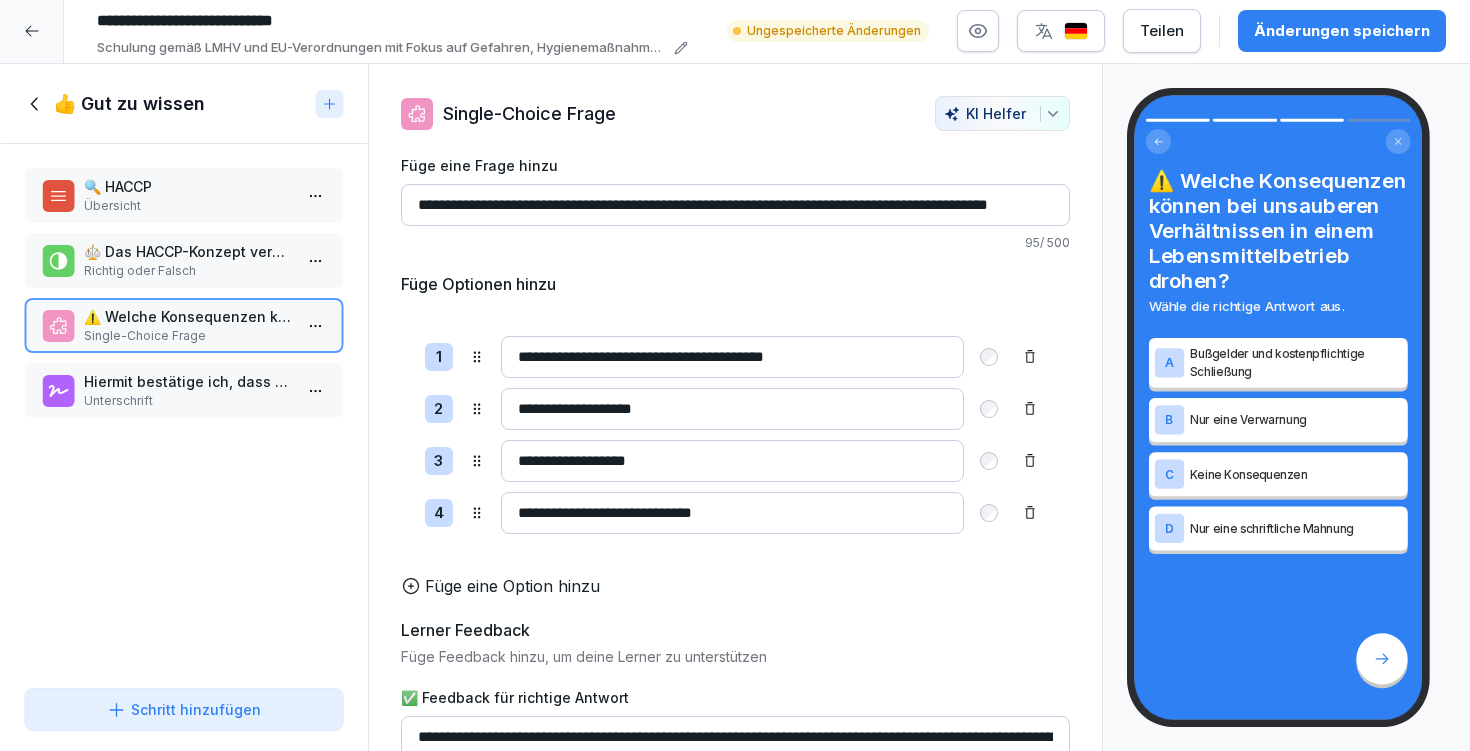 click on "Hiermit bestätige ich, dass ich den Inhalt der Schulung aufmerksam gelesen und verstanden habe." at bounding box center (188, 381) 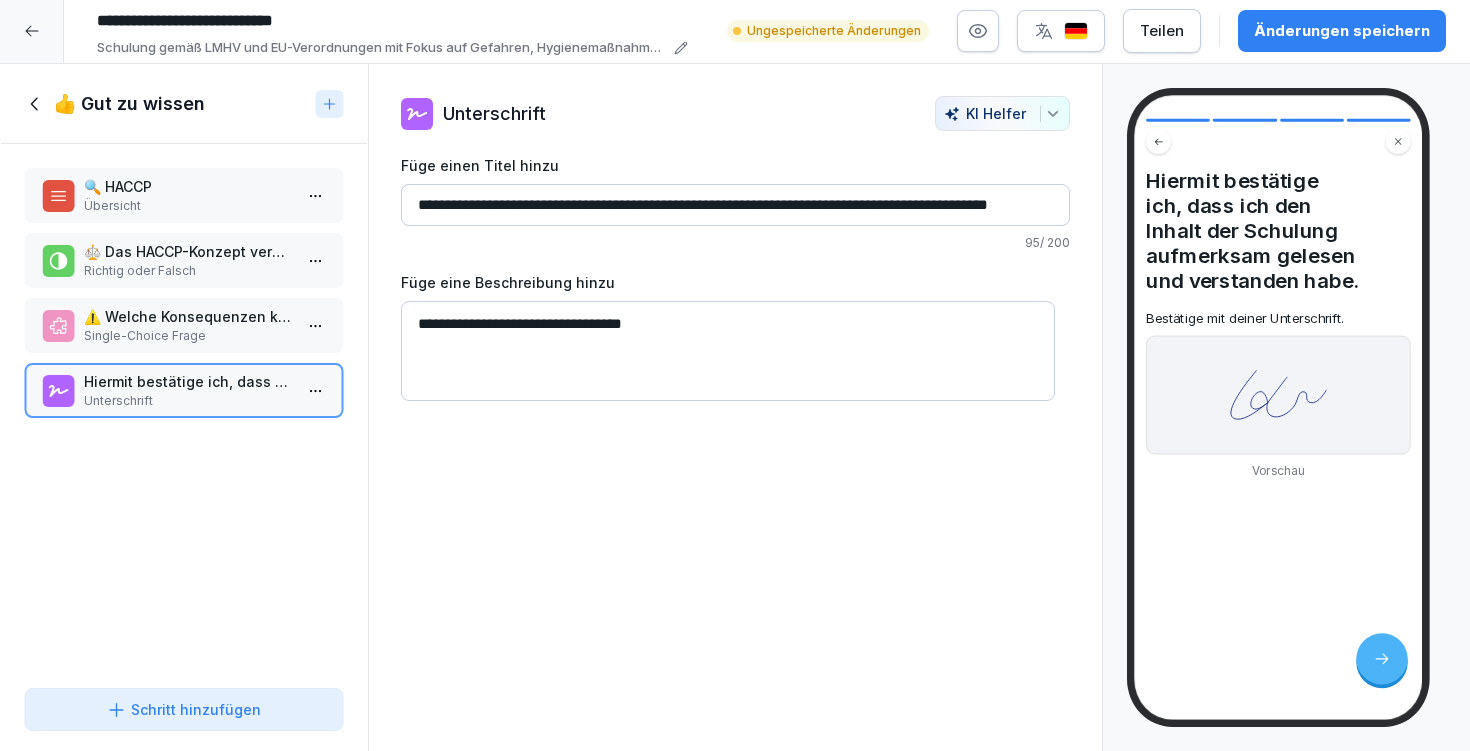 click on "Single-Choice Frage" at bounding box center [188, 336] 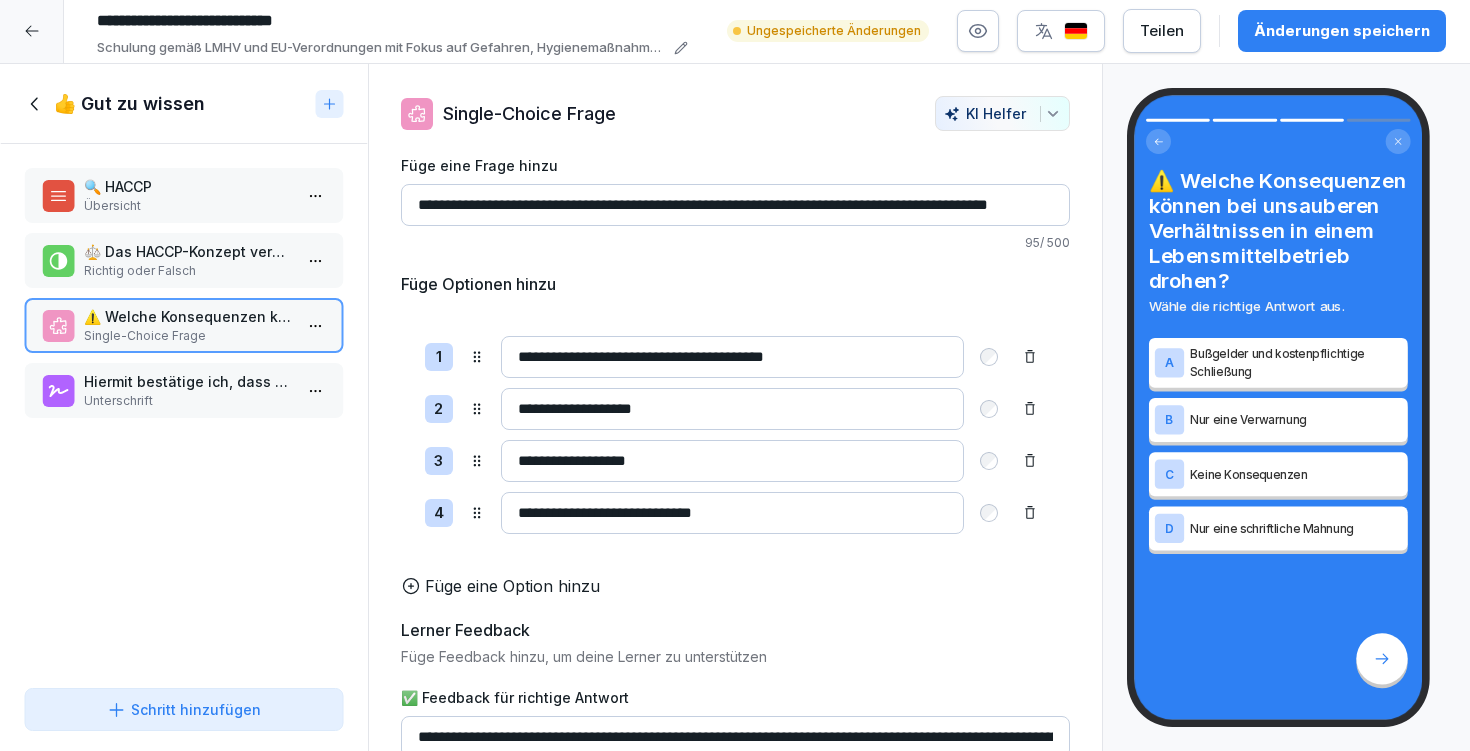 click on "Änderungen speichern" at bounding box center [1342, 31] 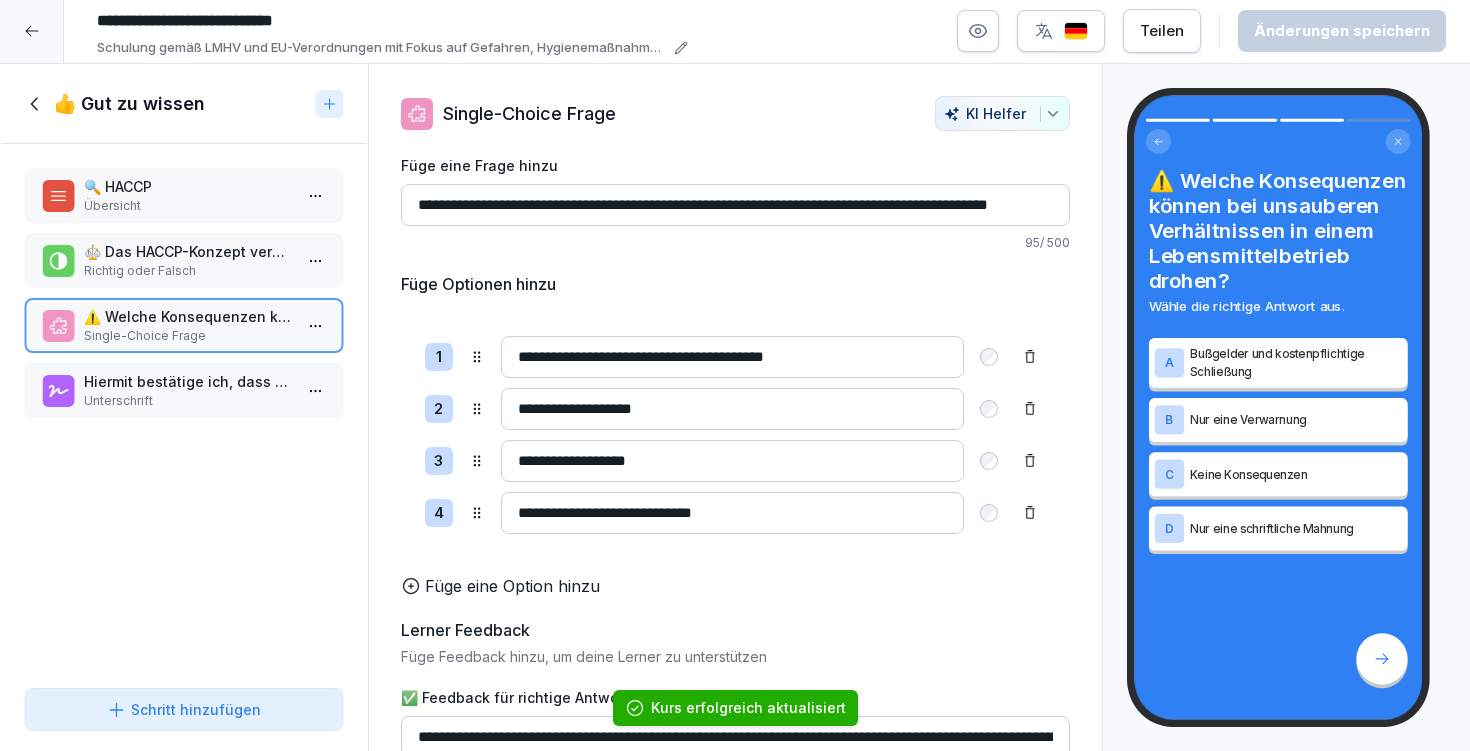 click on "👍 Gut zu wissen" at bounding box center (166, 104) 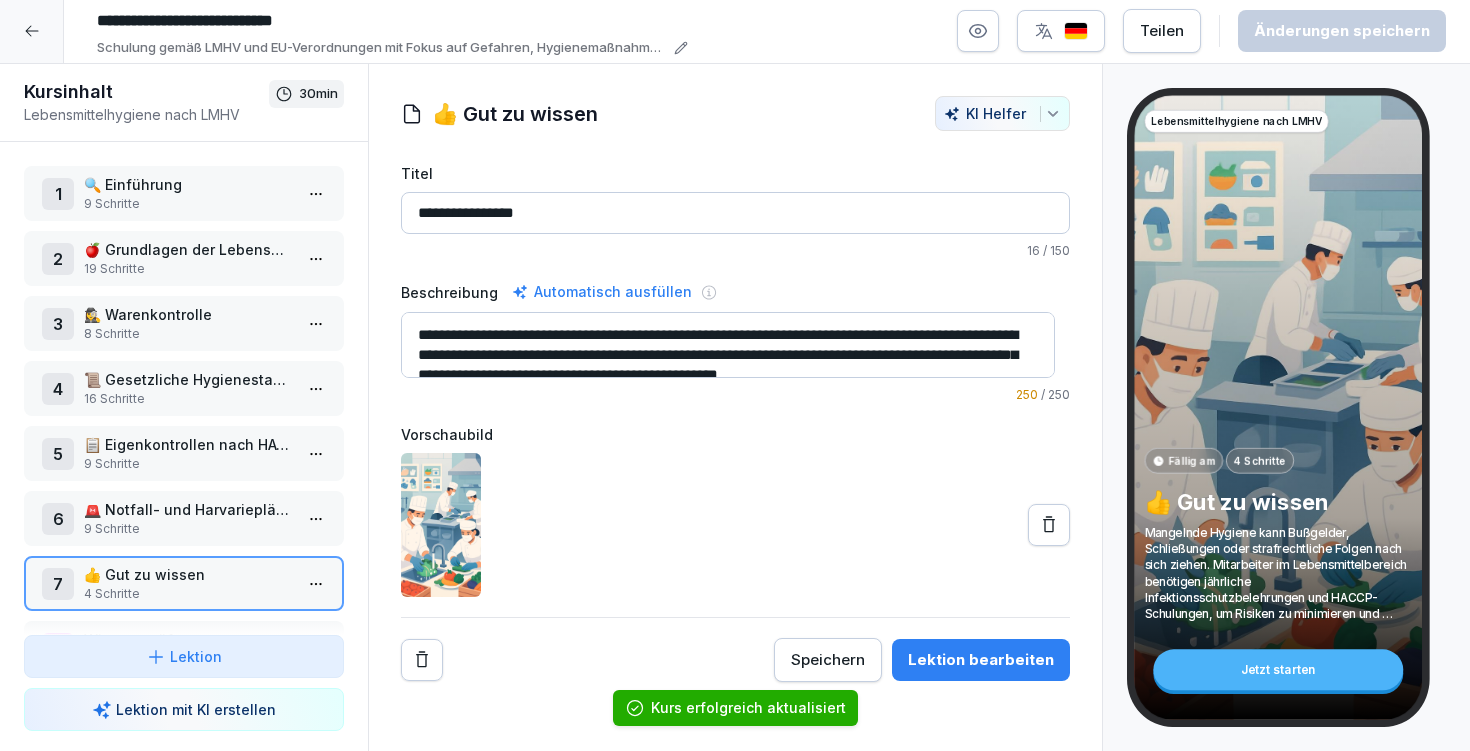 scroll, scrollTop: 80, scrollLeft: 0, axis: vertical 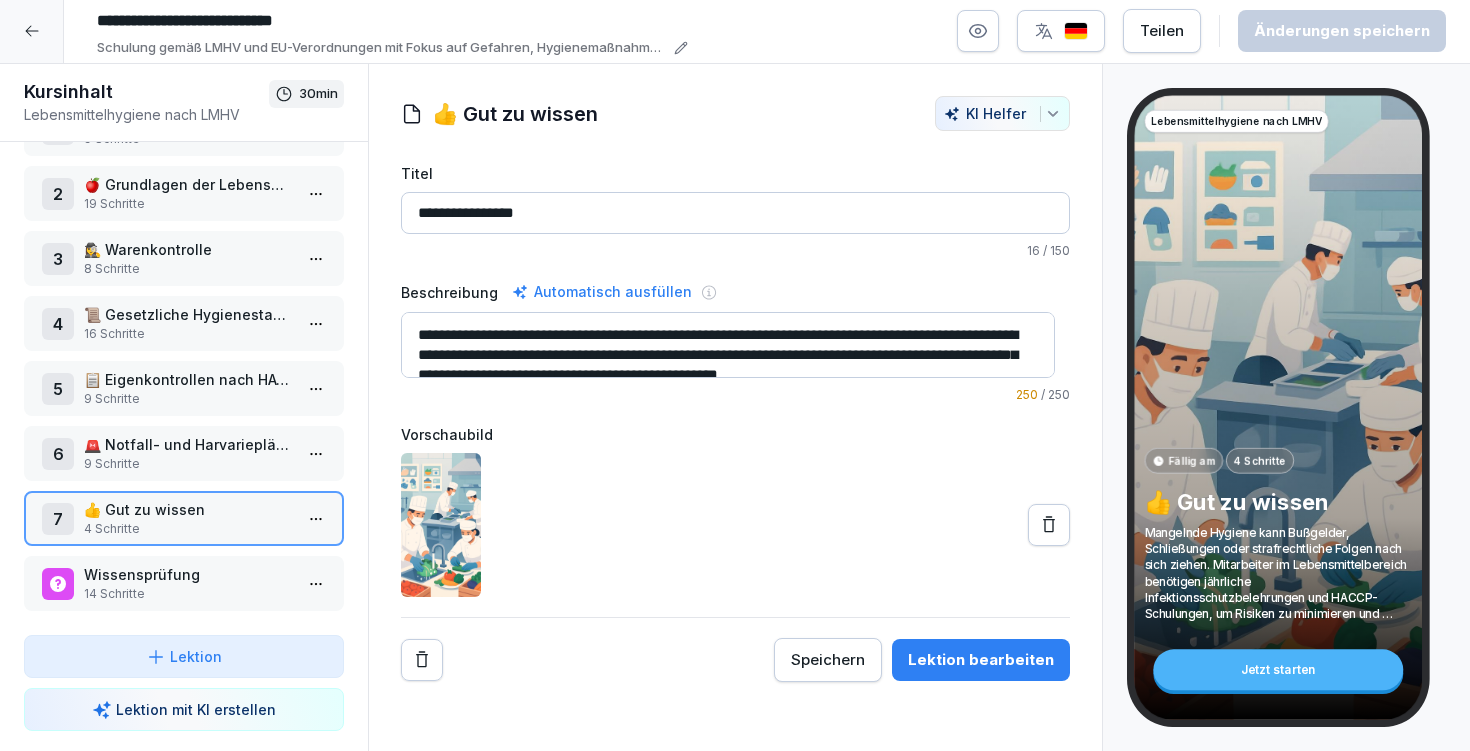 click on "19 Schritte" at bounding box center [188, 204] 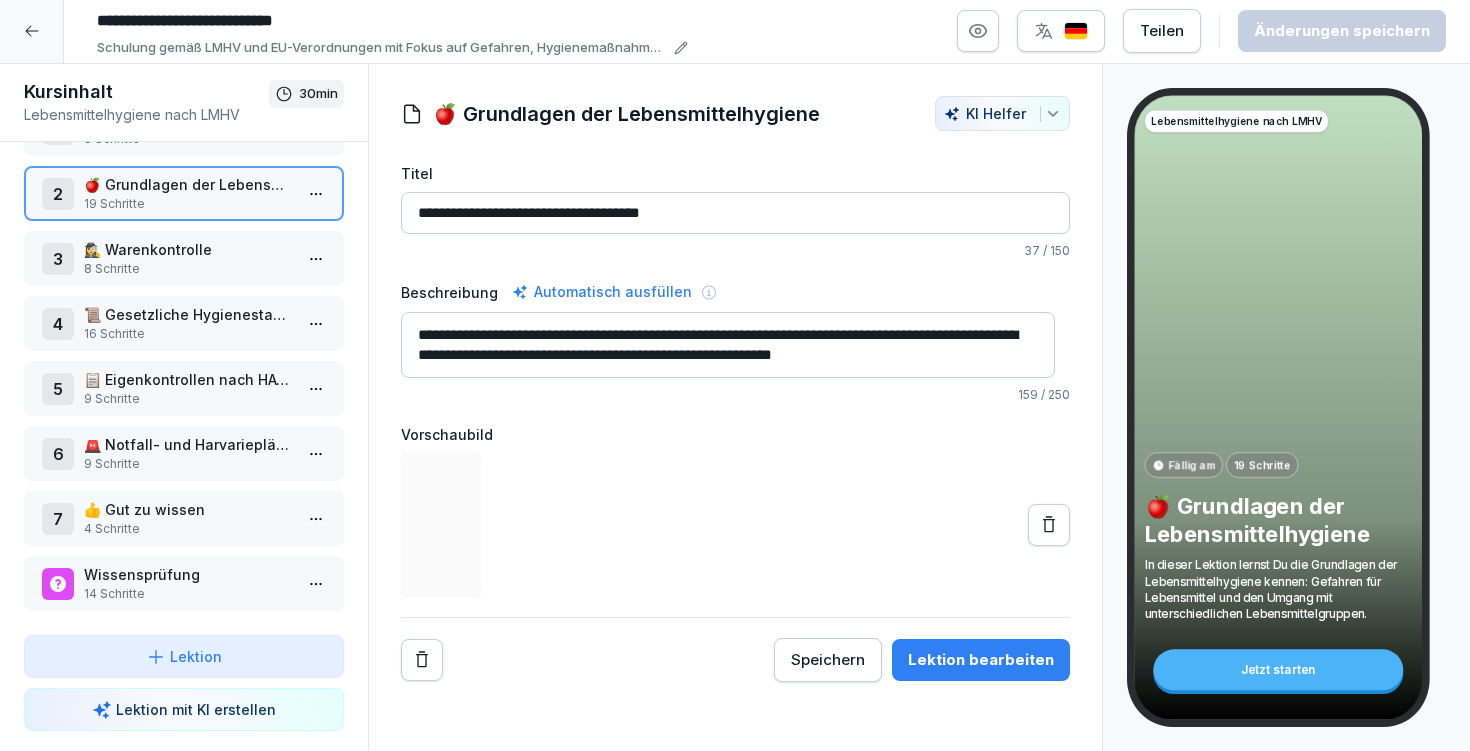 click on "8 Schritte" at bounding box center (188, 269) 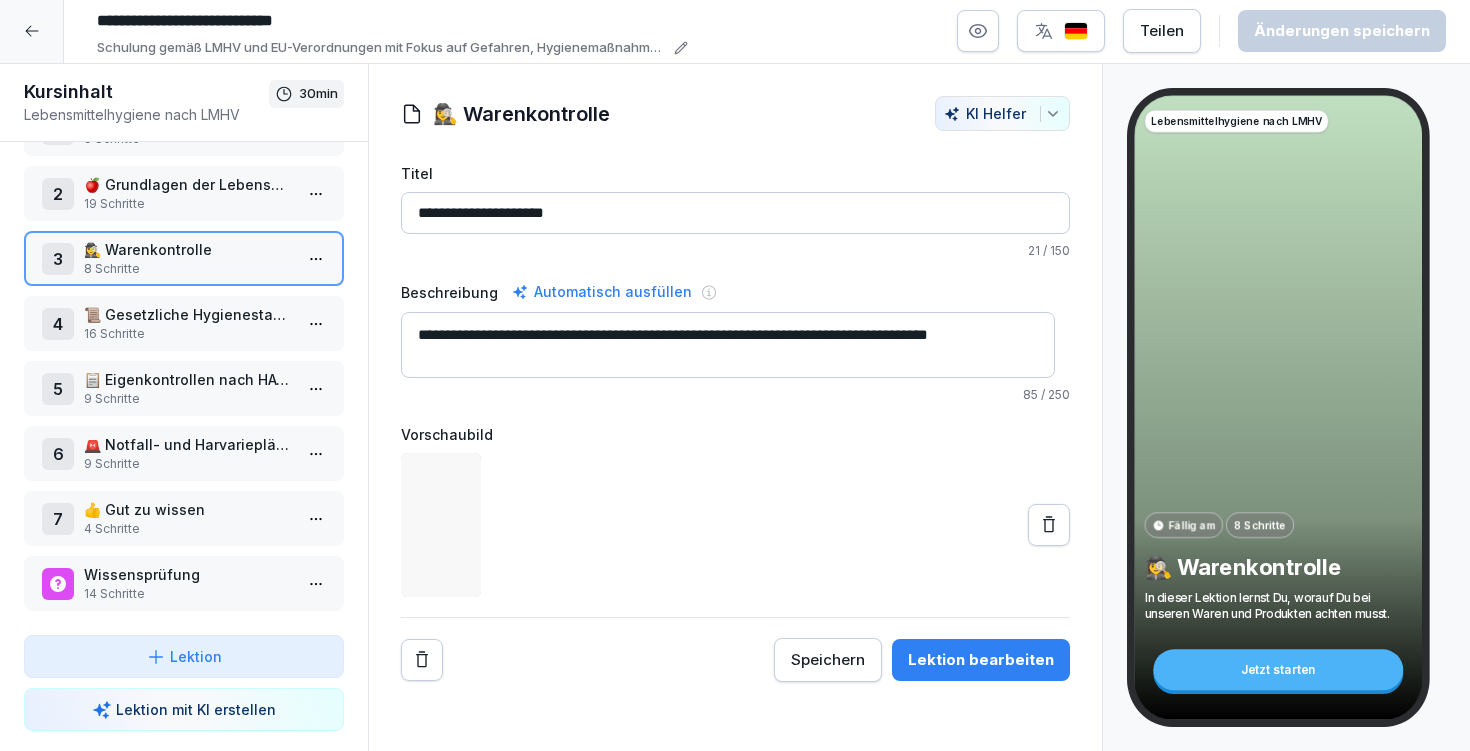 click on "📜 Gesetzliche Hygienestandards" at bounding box center (188, 314) 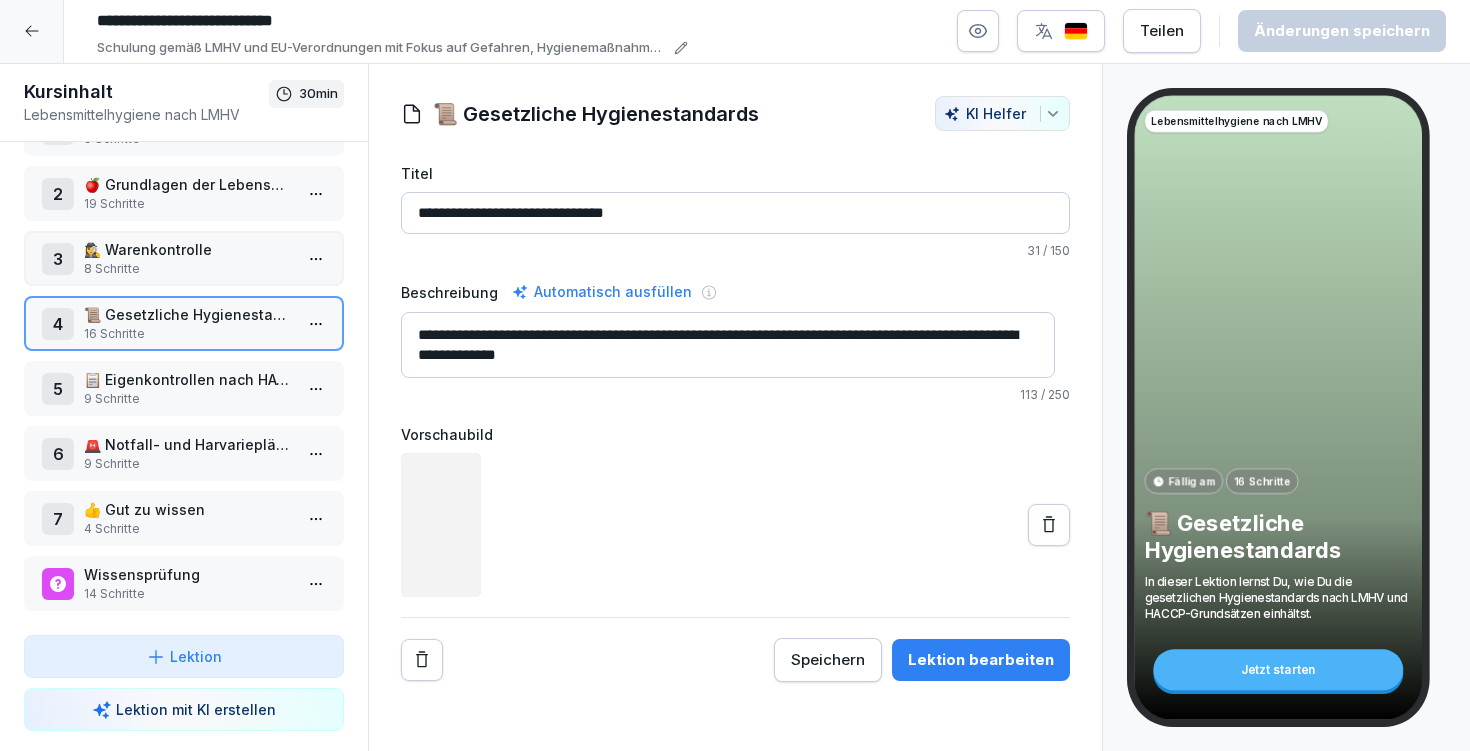click on "9 Schritte" at bounding box center [188, 399] 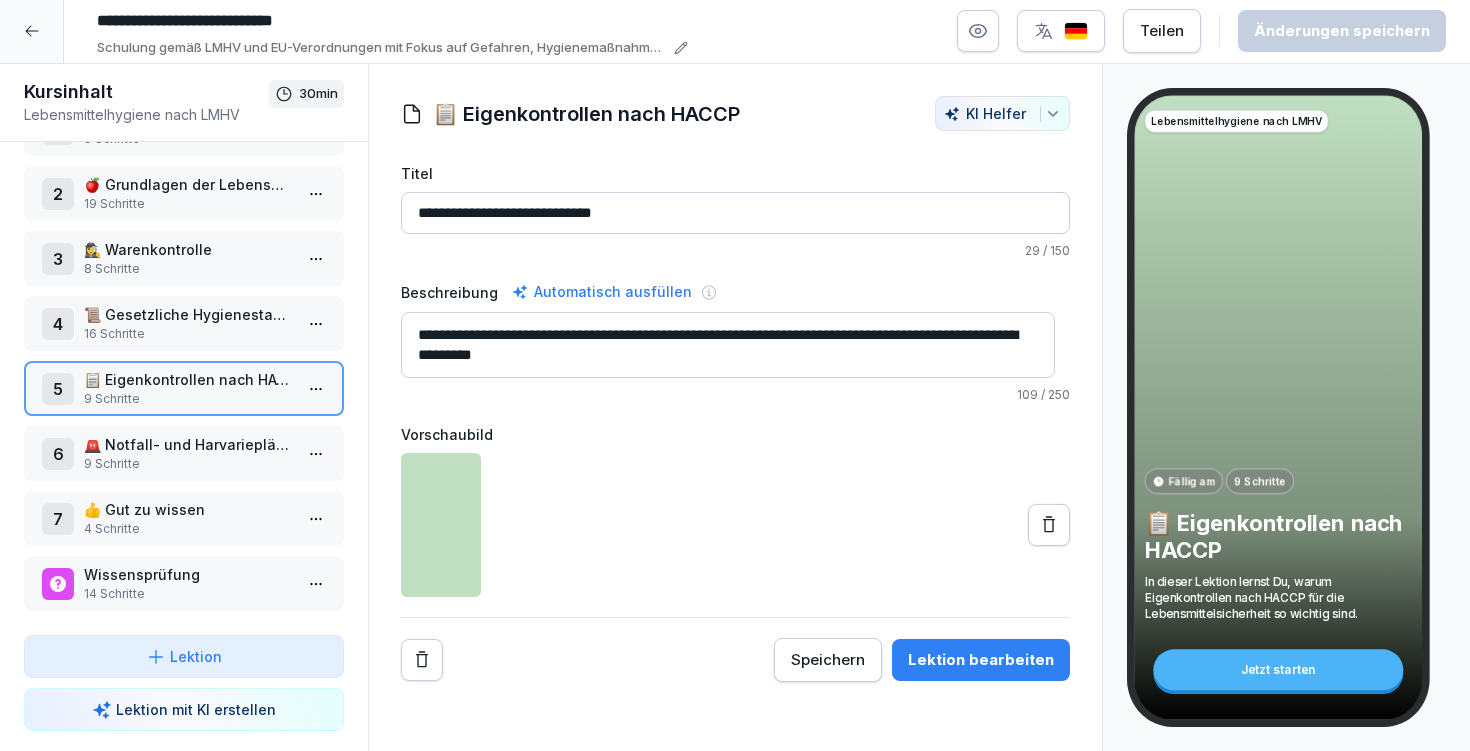 click on "9 Schritte" at bounding box center (188, 464) 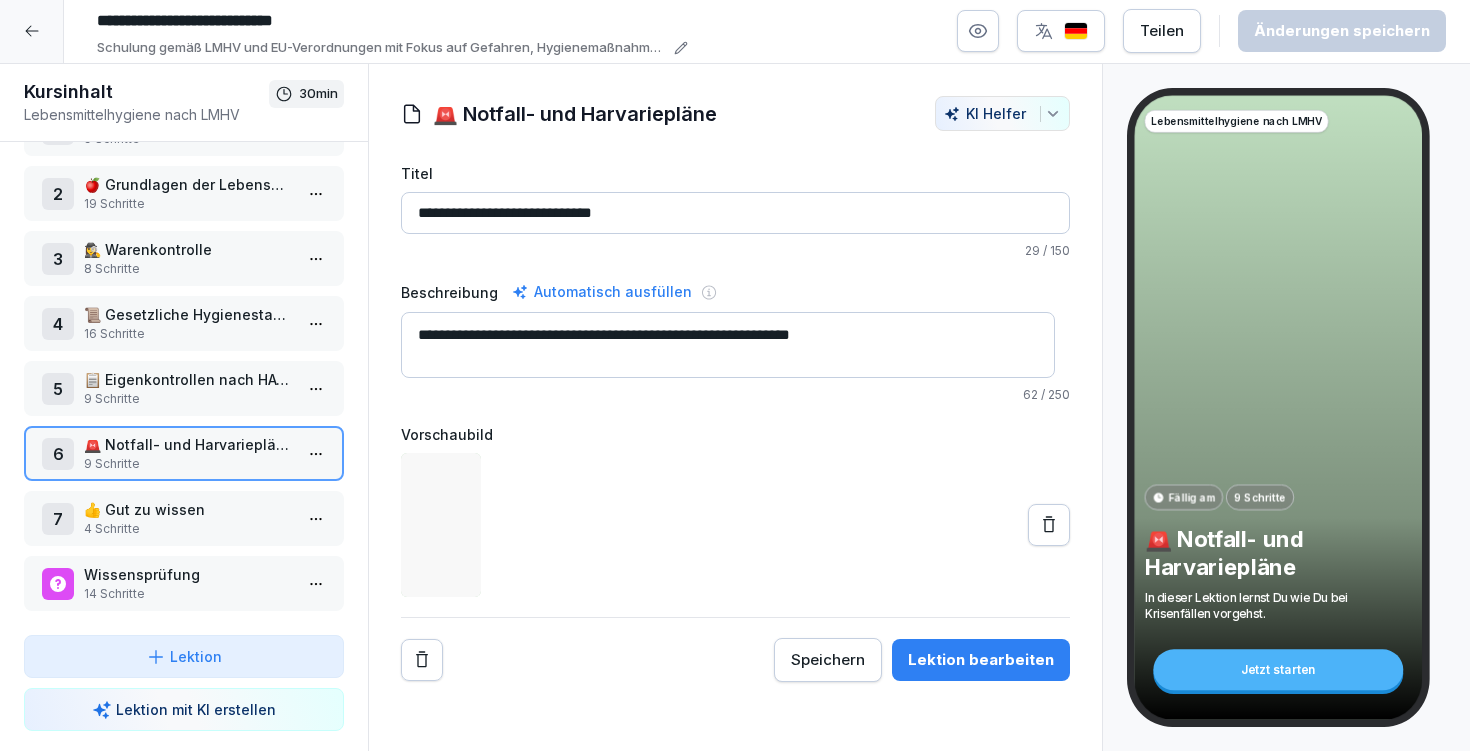 click on "👍 Gut zu wissen" at bounding box center [188, 509] 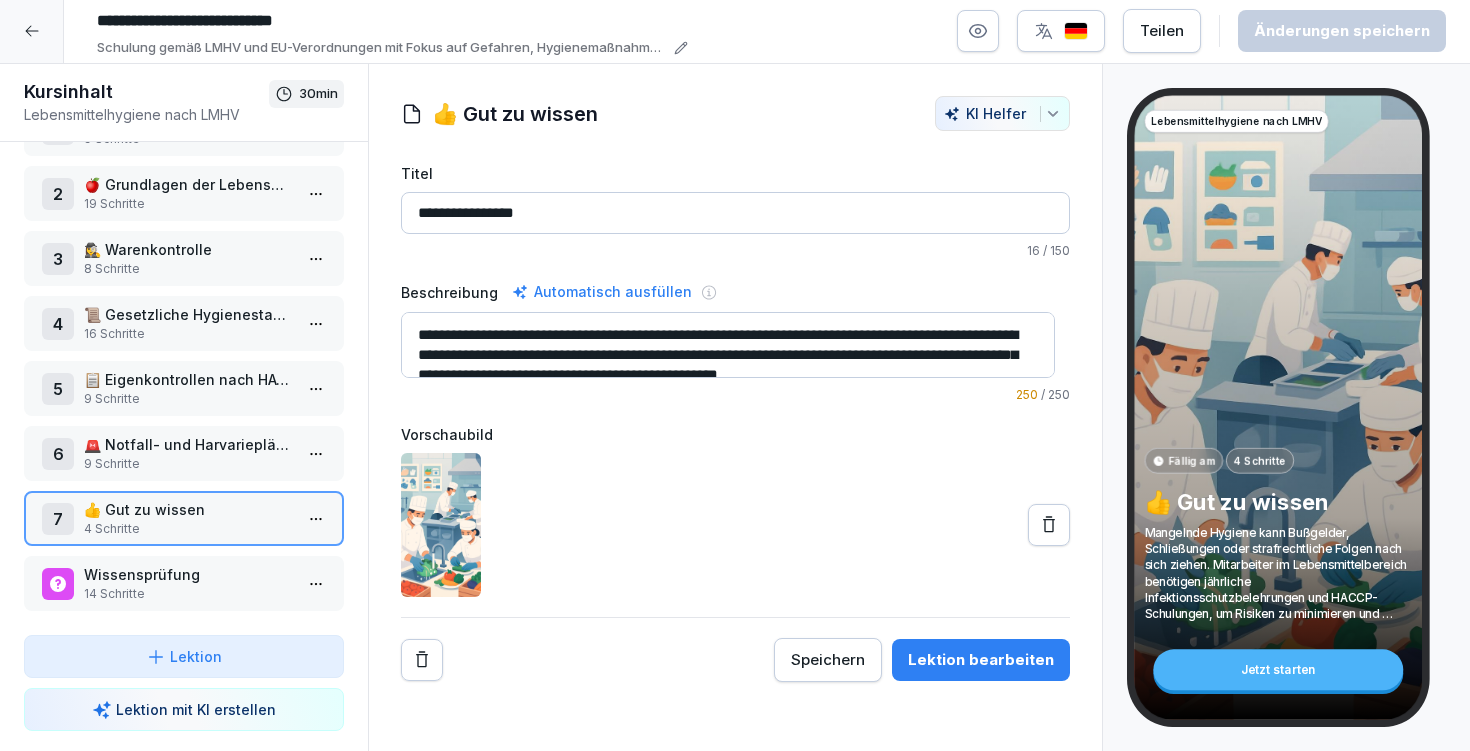 click on "Lektion bearbeiten" at bounding box center [981, 660] 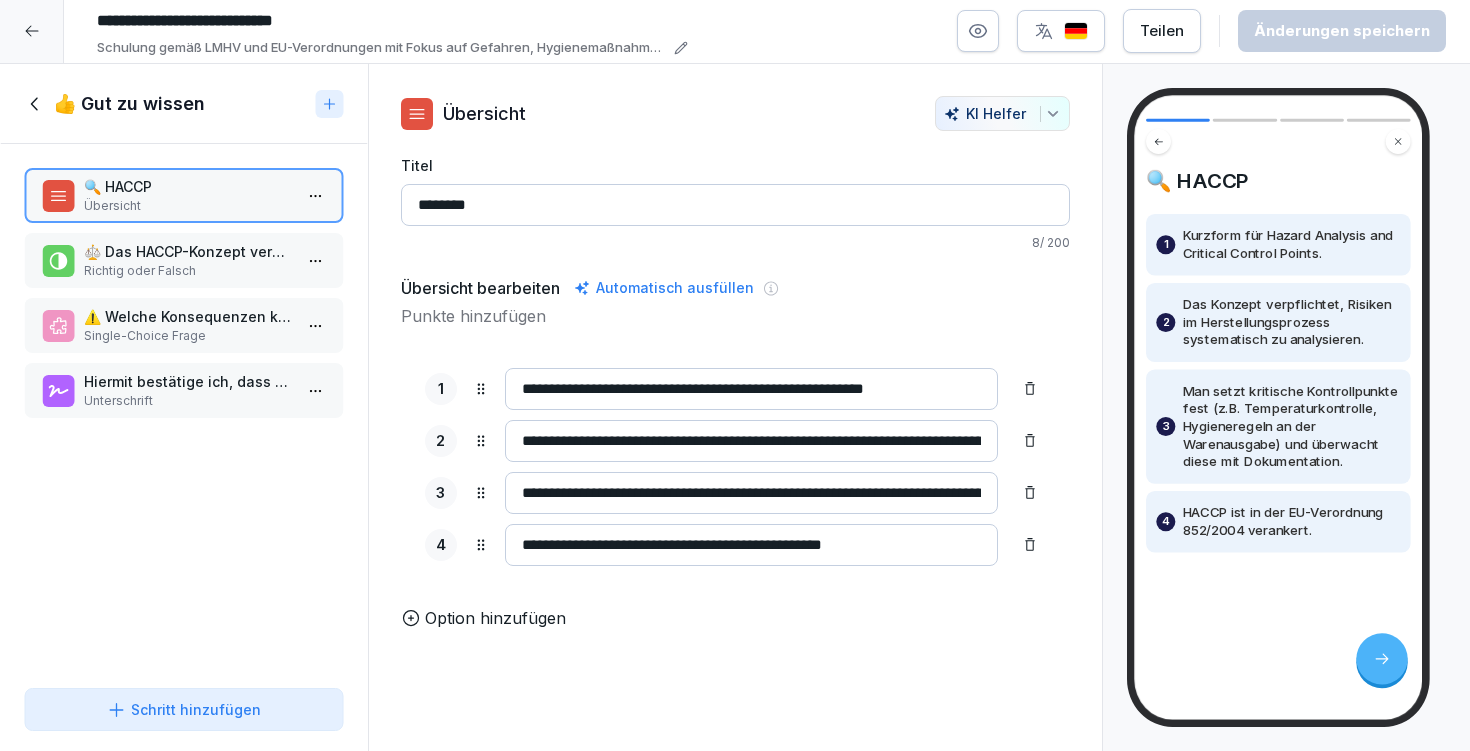 click on "**********" at bounding box center [735, 374] 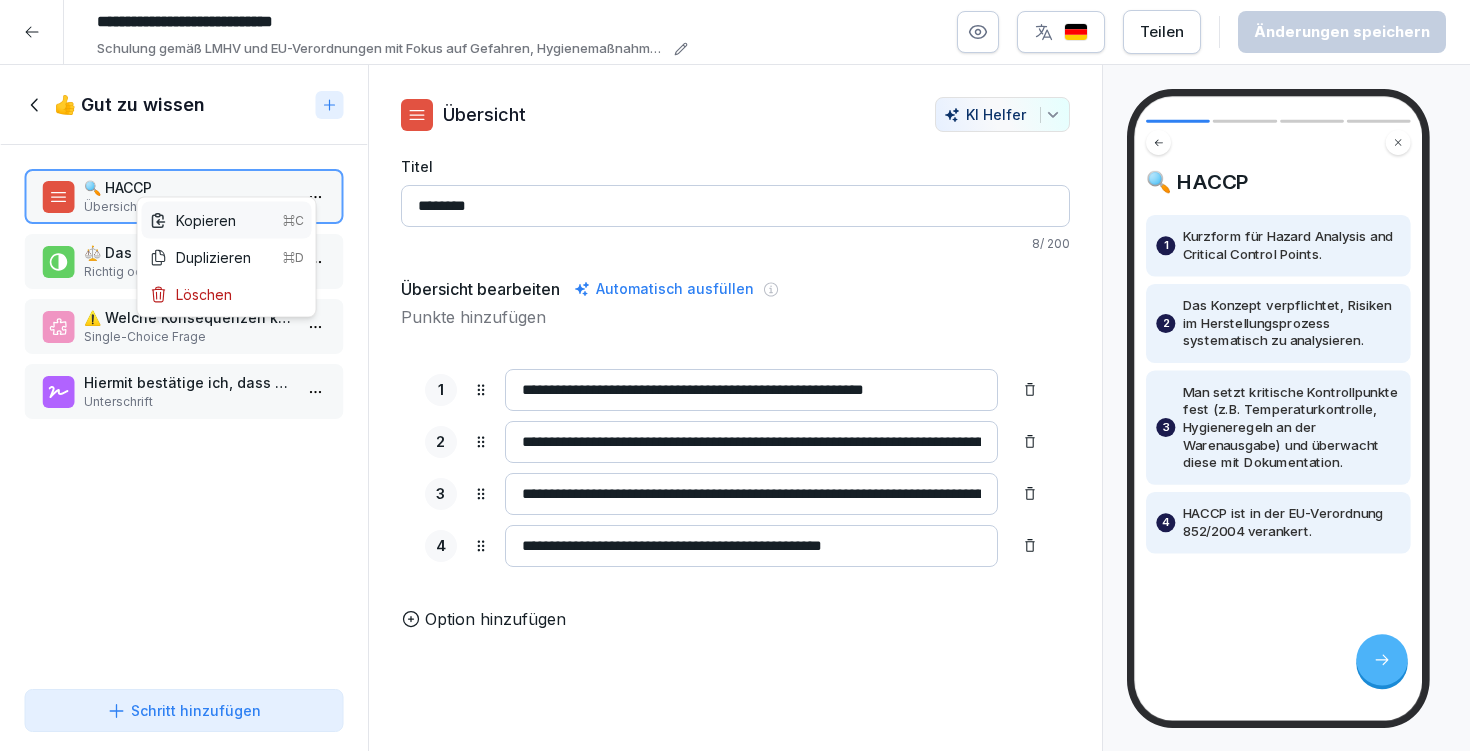 click on "⌘C" at bounding box center [293, 220] 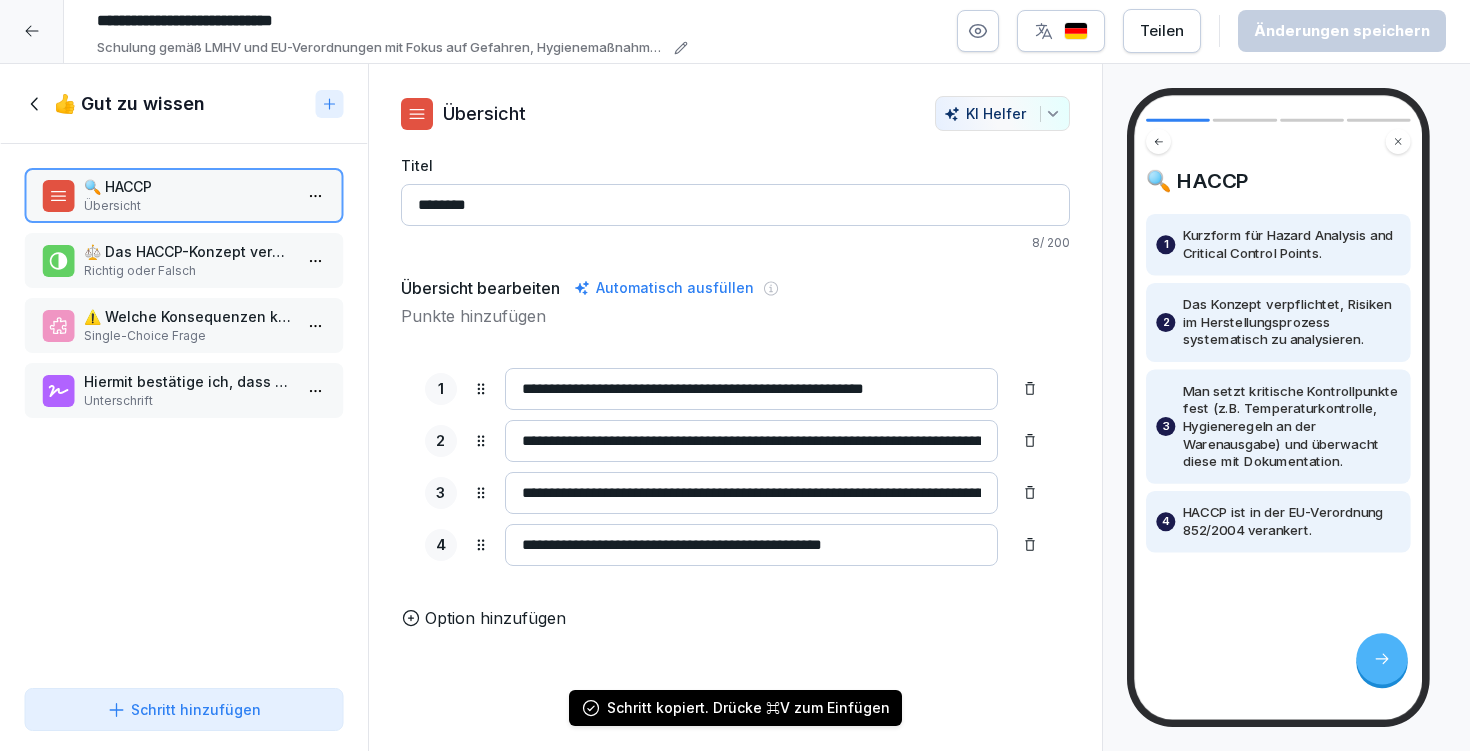 click on "👍 Gut zu wissen" at bounding box center [129, 104] 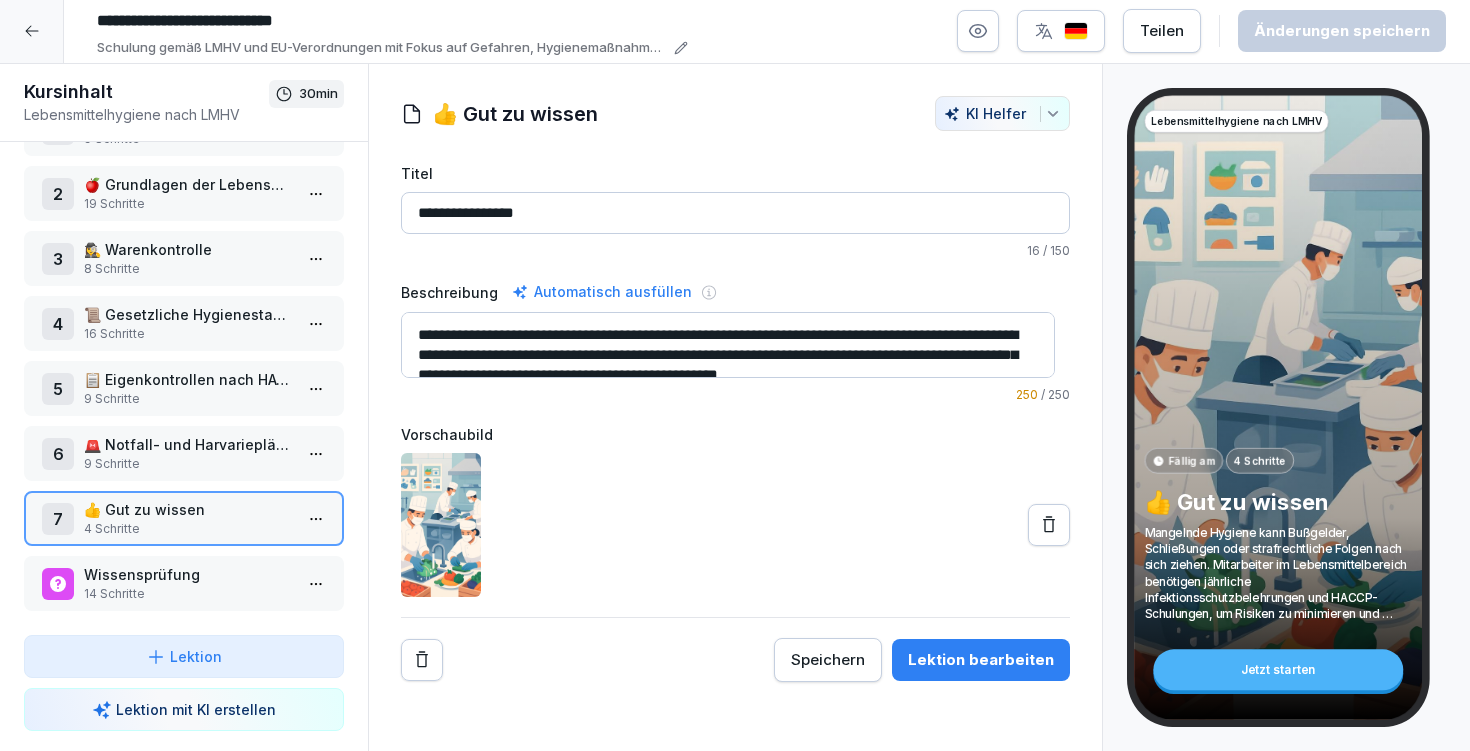click on "9 Schritte" at bounding box center [188, 399] 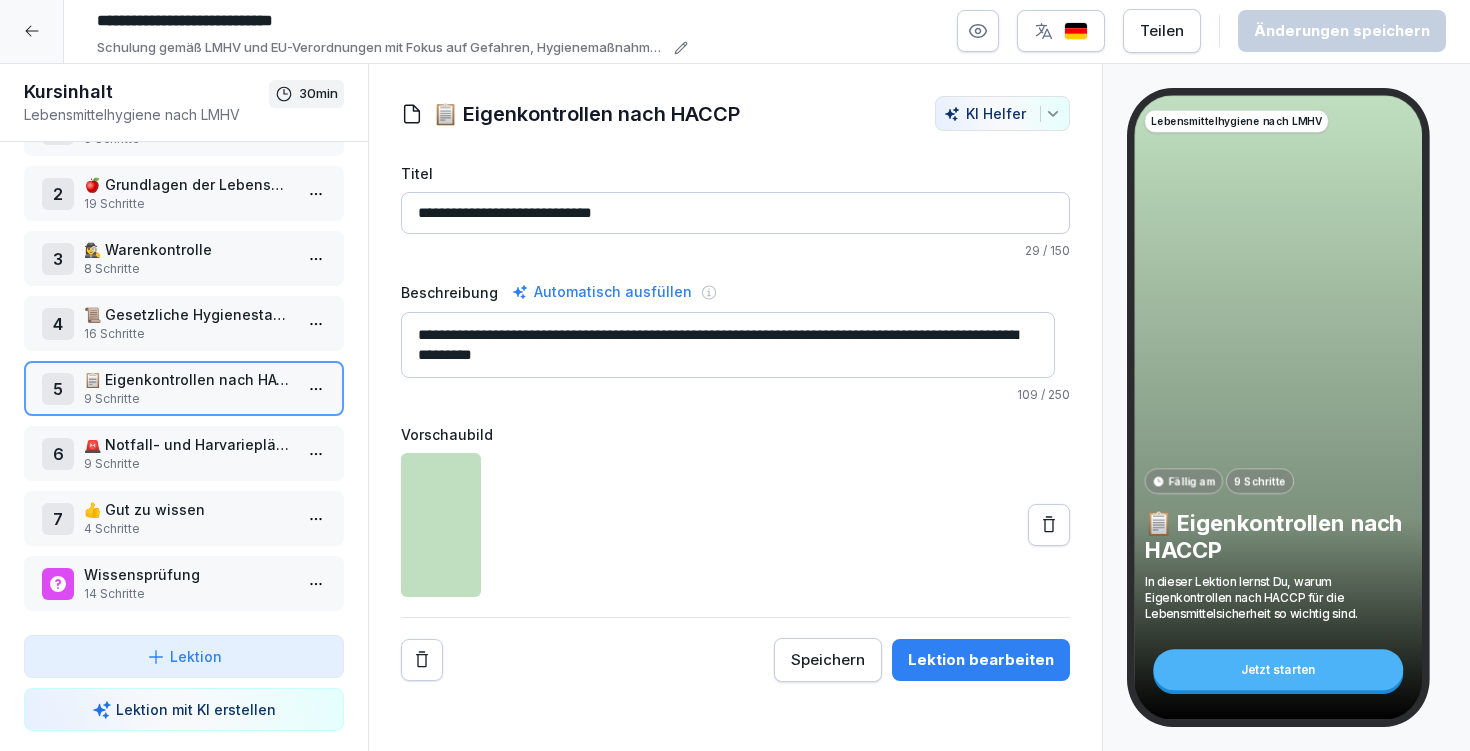 click on "Lektion bearbeiten" at bounding box center [981, 660] 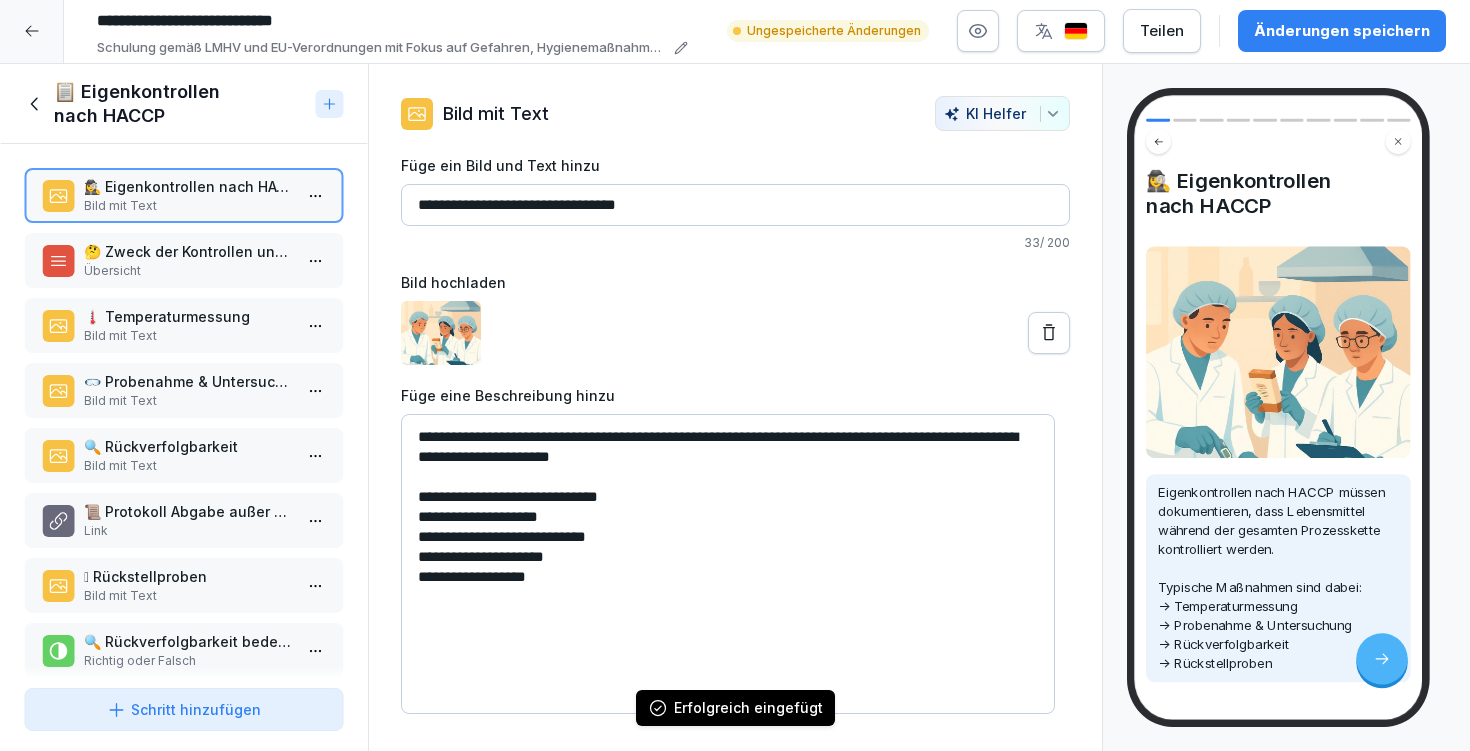 scroll, scrollTop: 167, scrollLeft: 0, axis: vertical 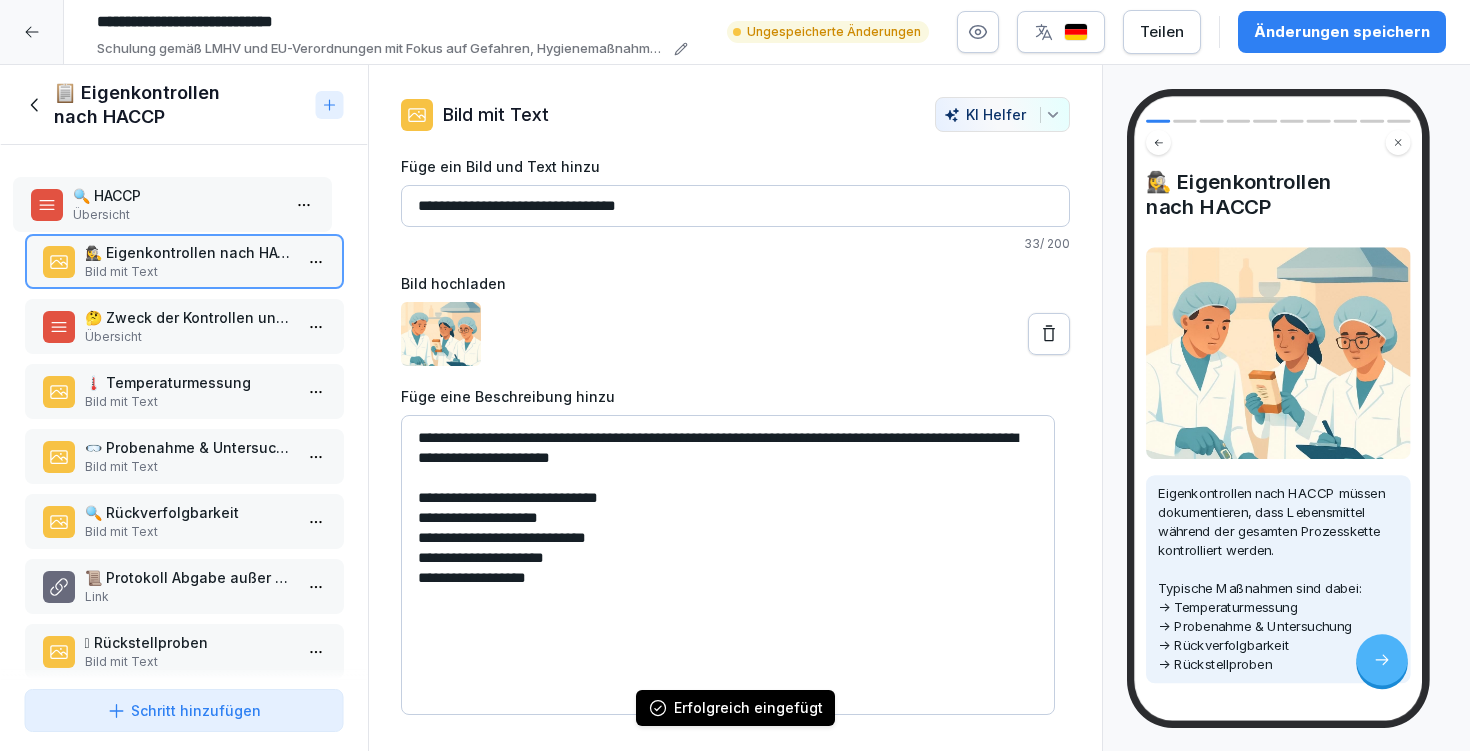 drag, startPoint x: 185, startPoint y: 489, endPoint x: 168, endPoint y: 204, distance: 285.50656 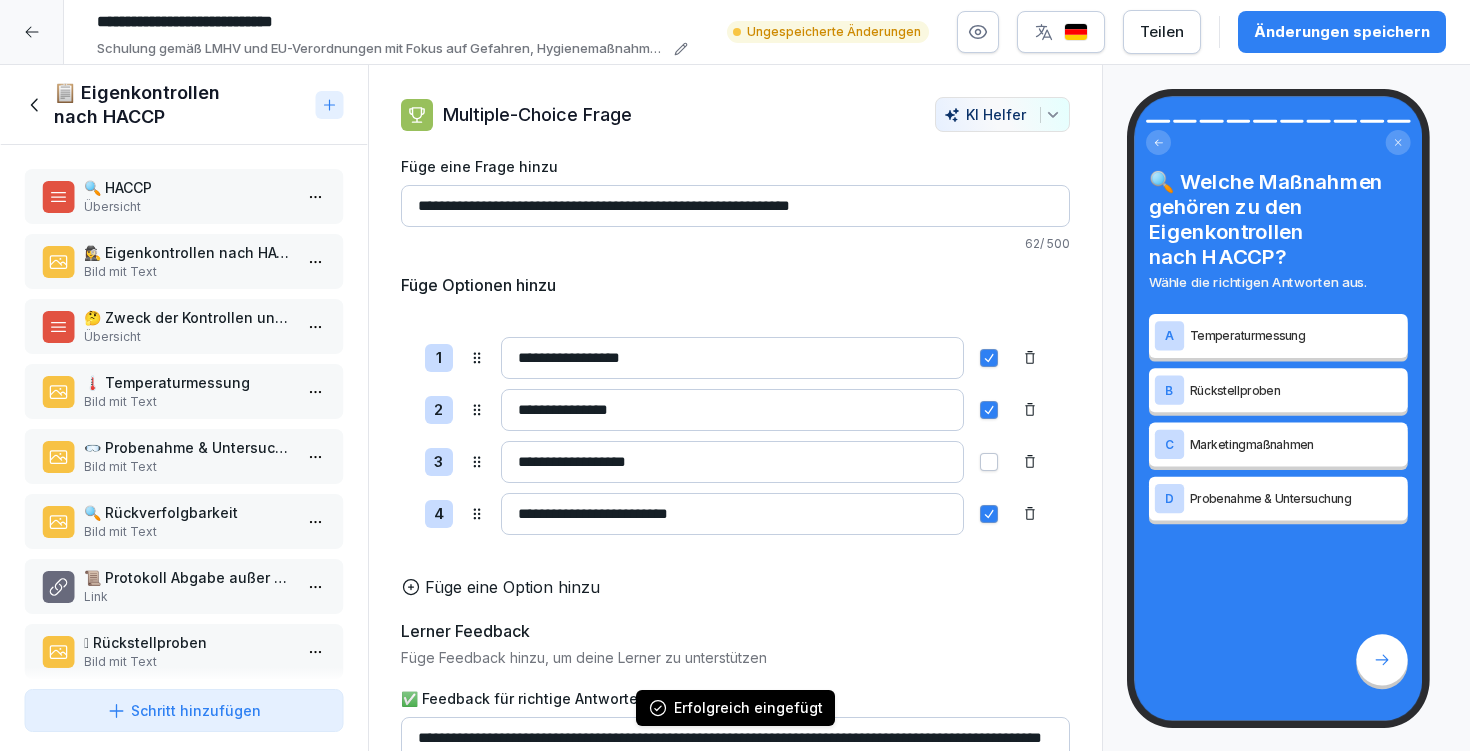 click on "Übersicht" at bounding box center (188, 207) 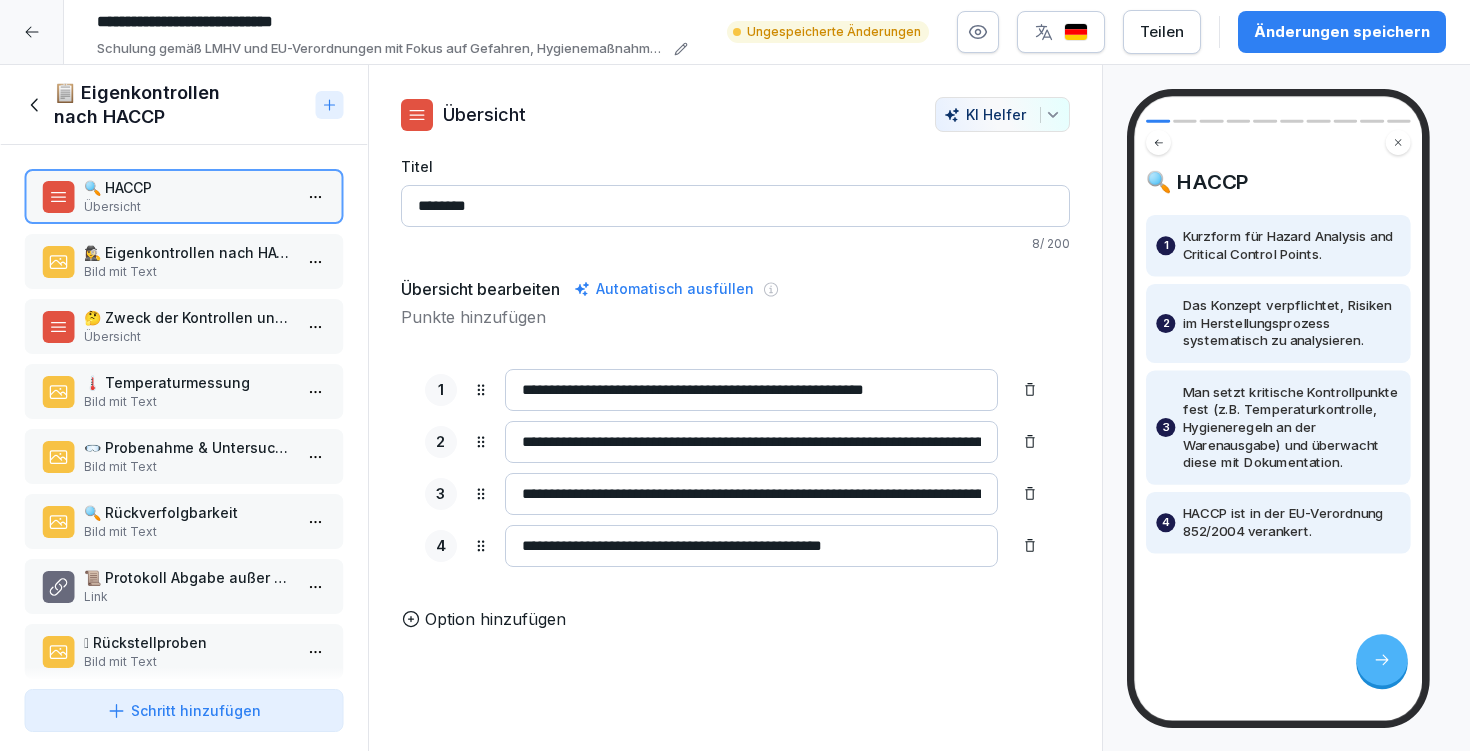 click on "**********" at bounding box center [767, 32] 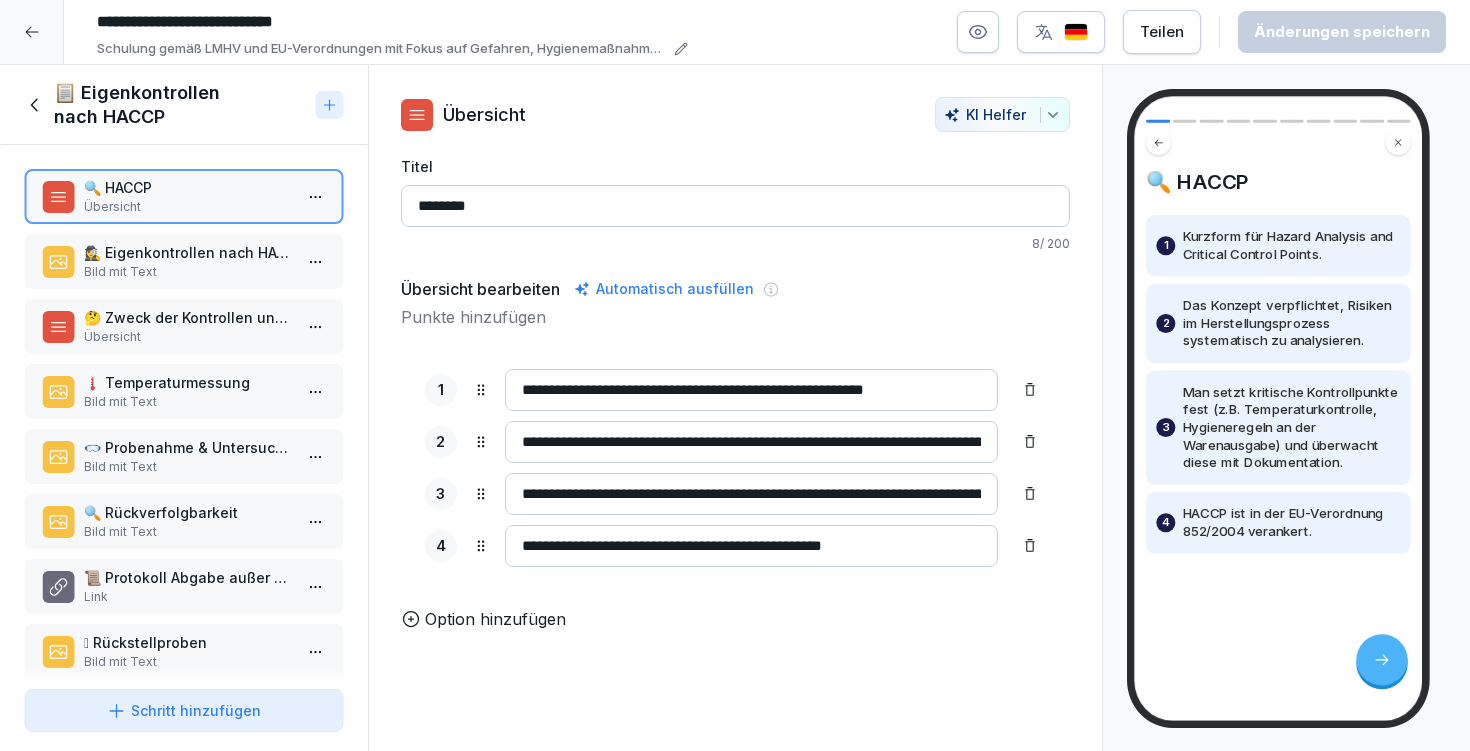 click on "📋 Eigenkontrollen nach HACCP" at bounding box center [181, 105] 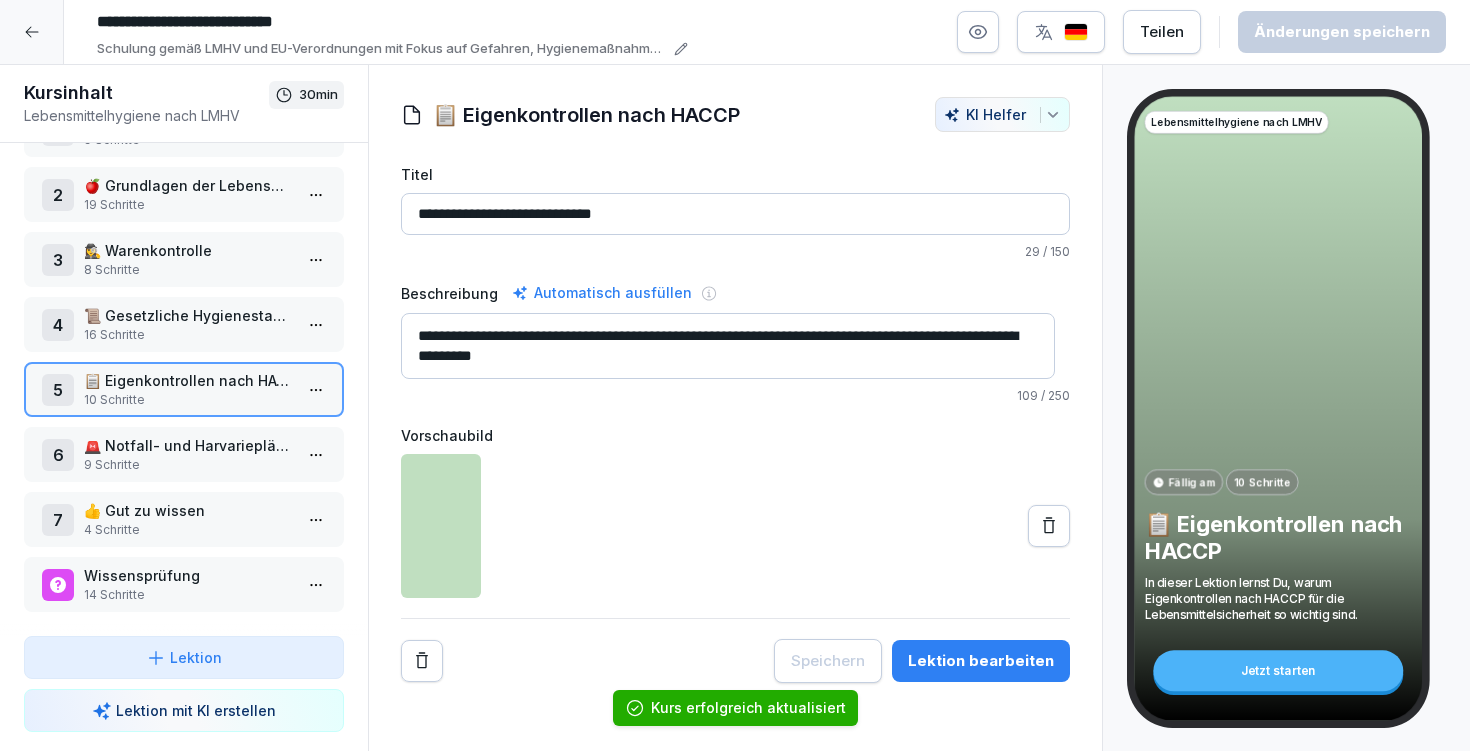 click on "14 Schritte" at bounding box center [188, 595] 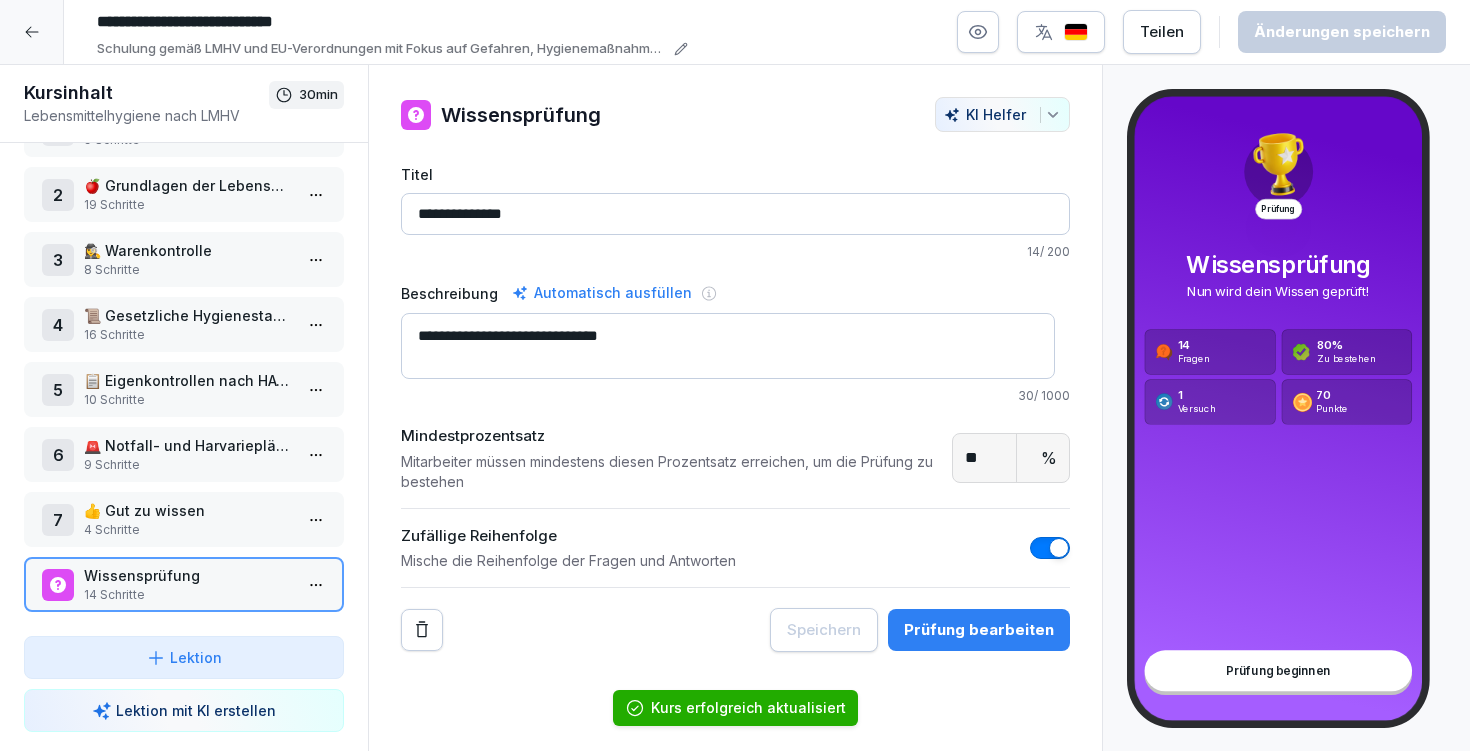 click on "4 Schritte" at bounding box center [188, 530] 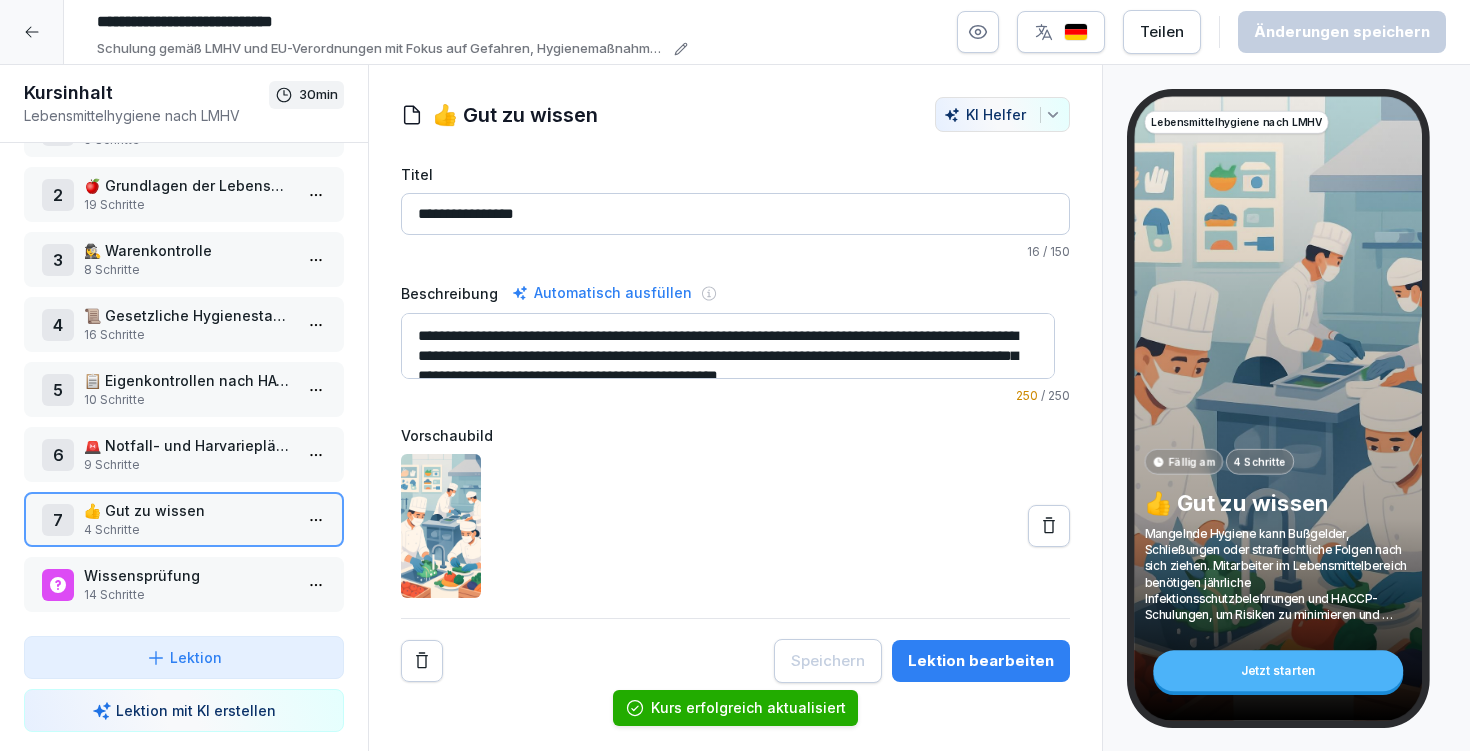 click on "Lektion bearbeiten" at bounding box center [981, 661] 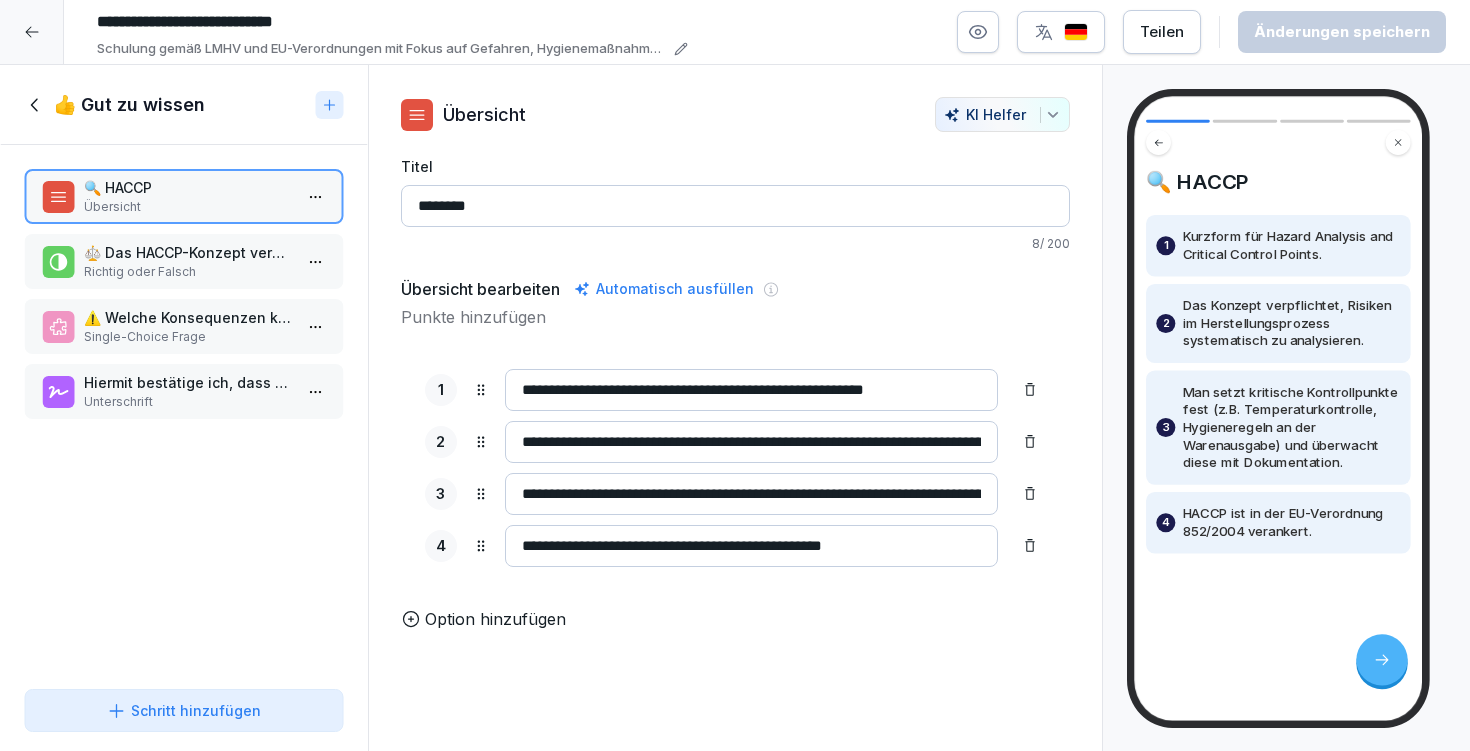 click on "**********" at bounding box center (735, 375) 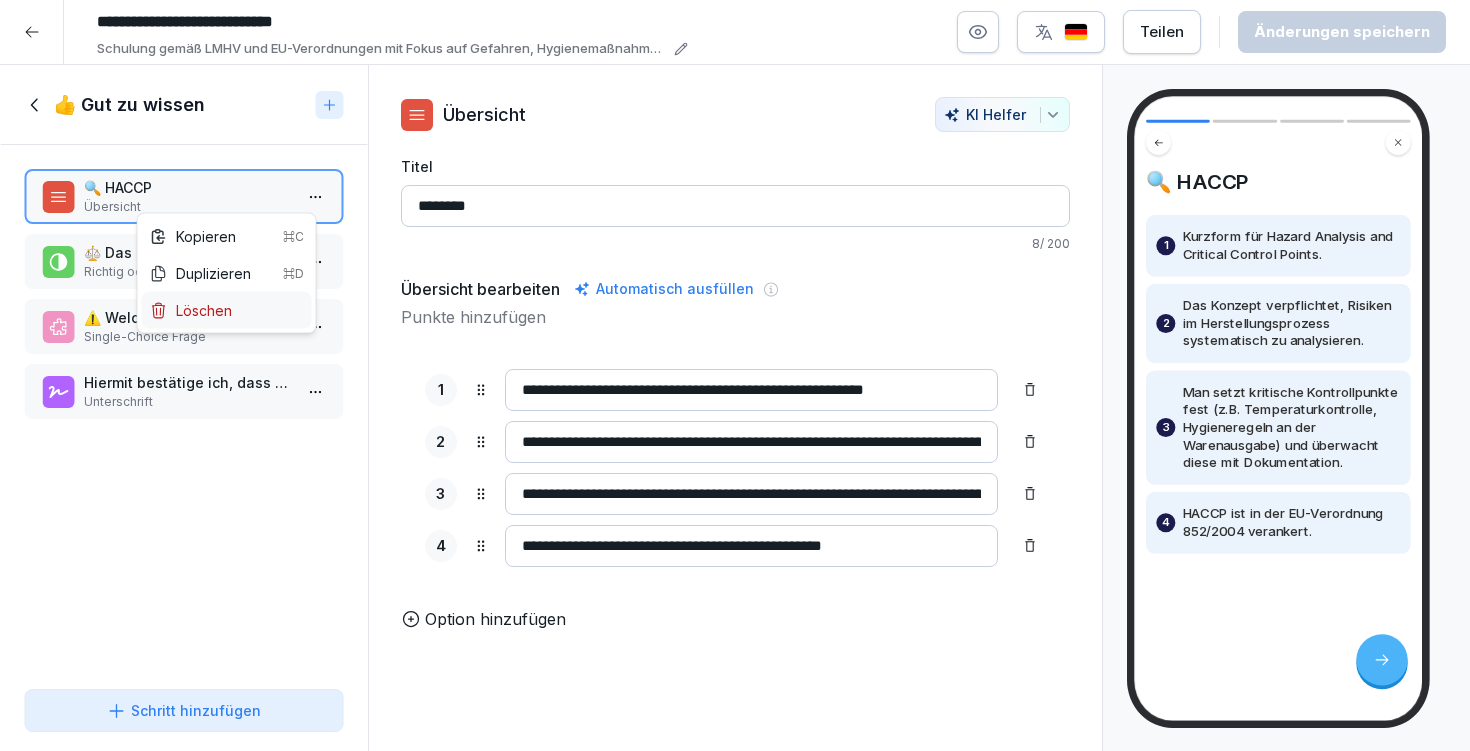 click on "Löschen" at bounding box center (227, 310) 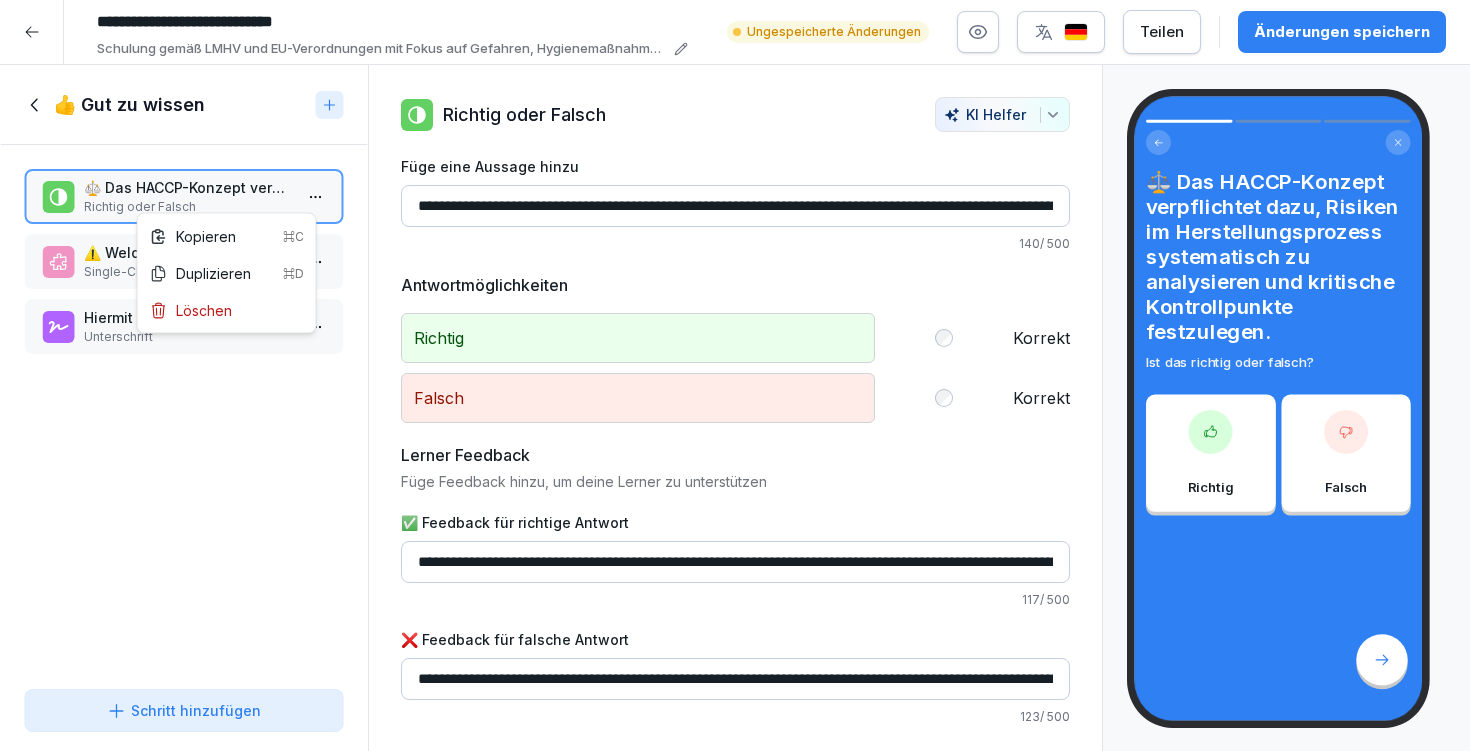 click on "**********" at bounding box center (735, 375) 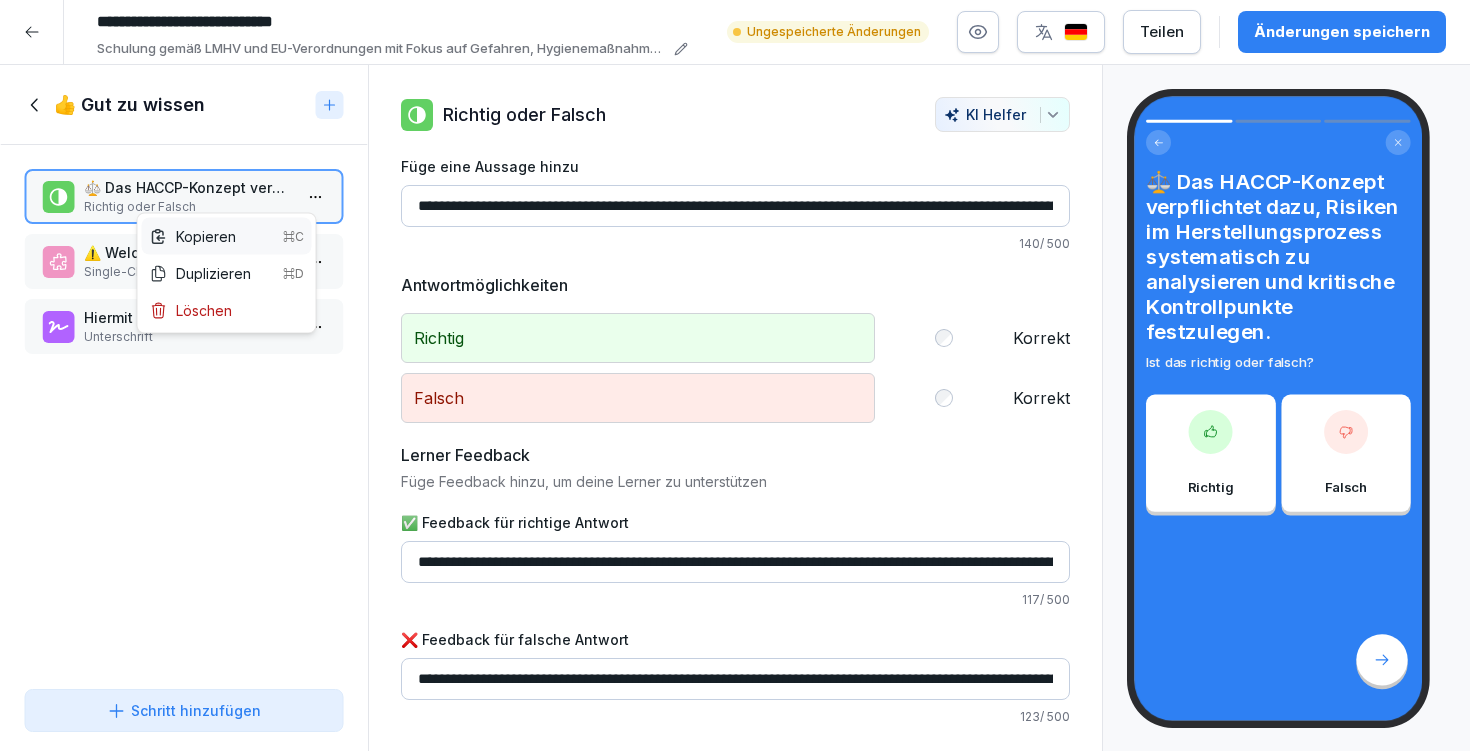 click on "Kopieren ⌘C" at bounding box center [227, 236] 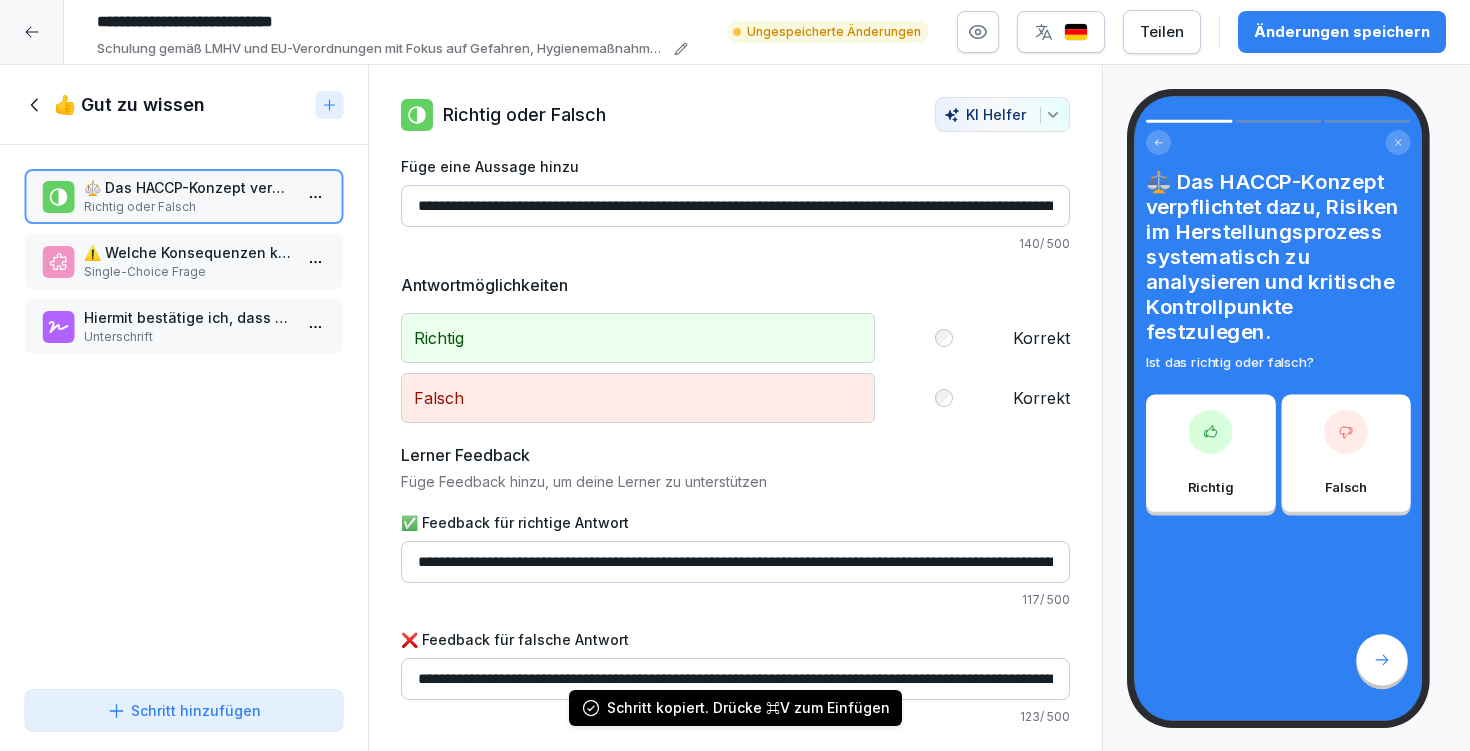 click on "👍 Gut zu wissen" at bounding box center [129, 105] 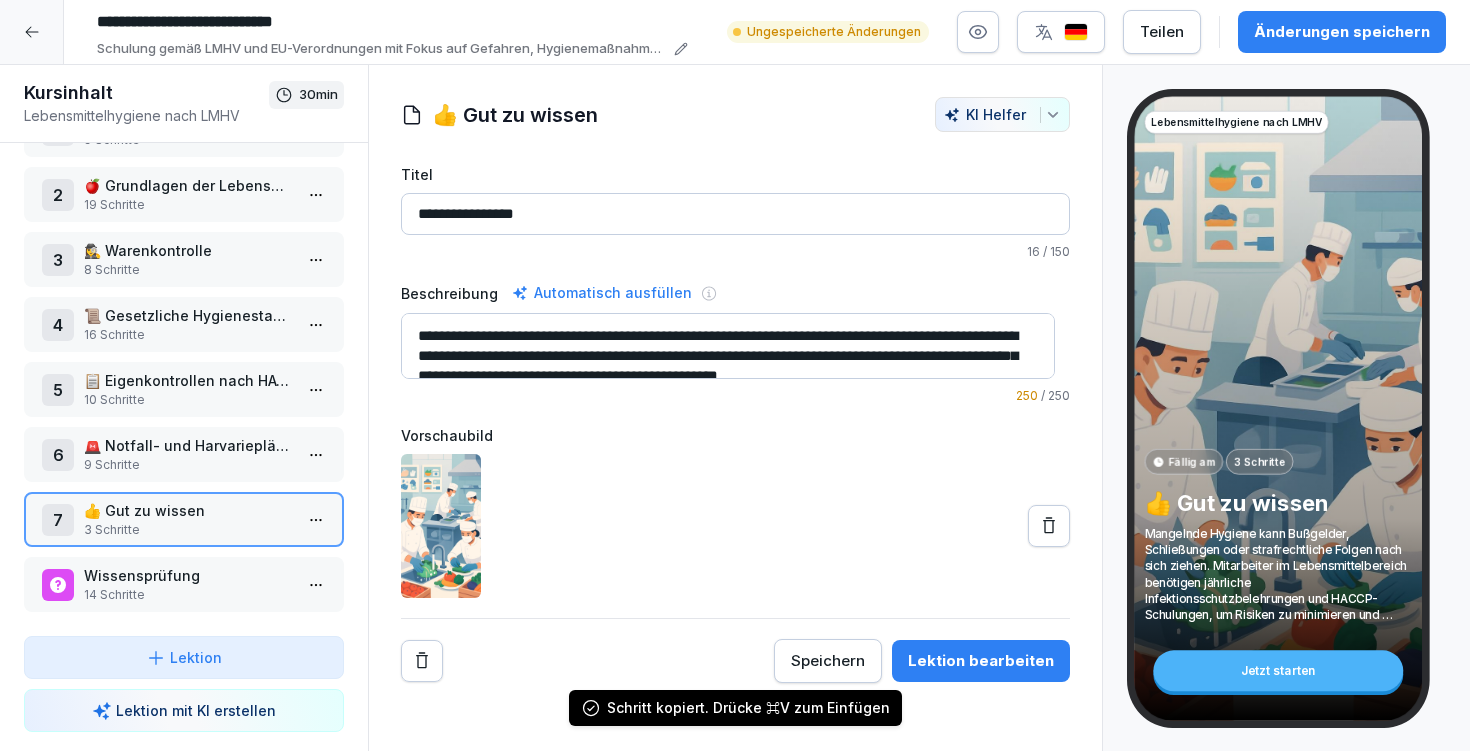 click on "🚨 Notfall- und Harvariepläne" at bounding box center (188, 445) 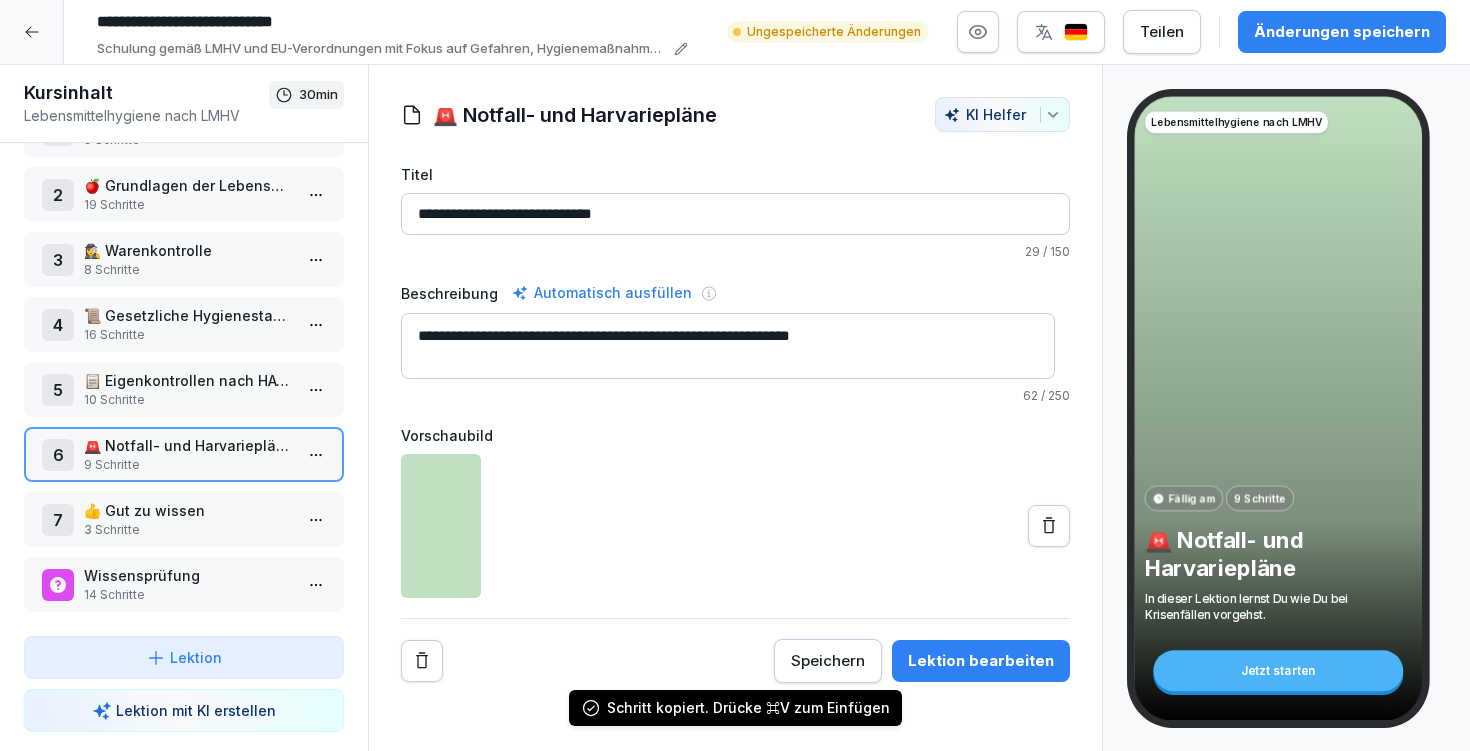 click on "📋 Eigenkontrollen nach HACCP" at bounding box center [188, 380] 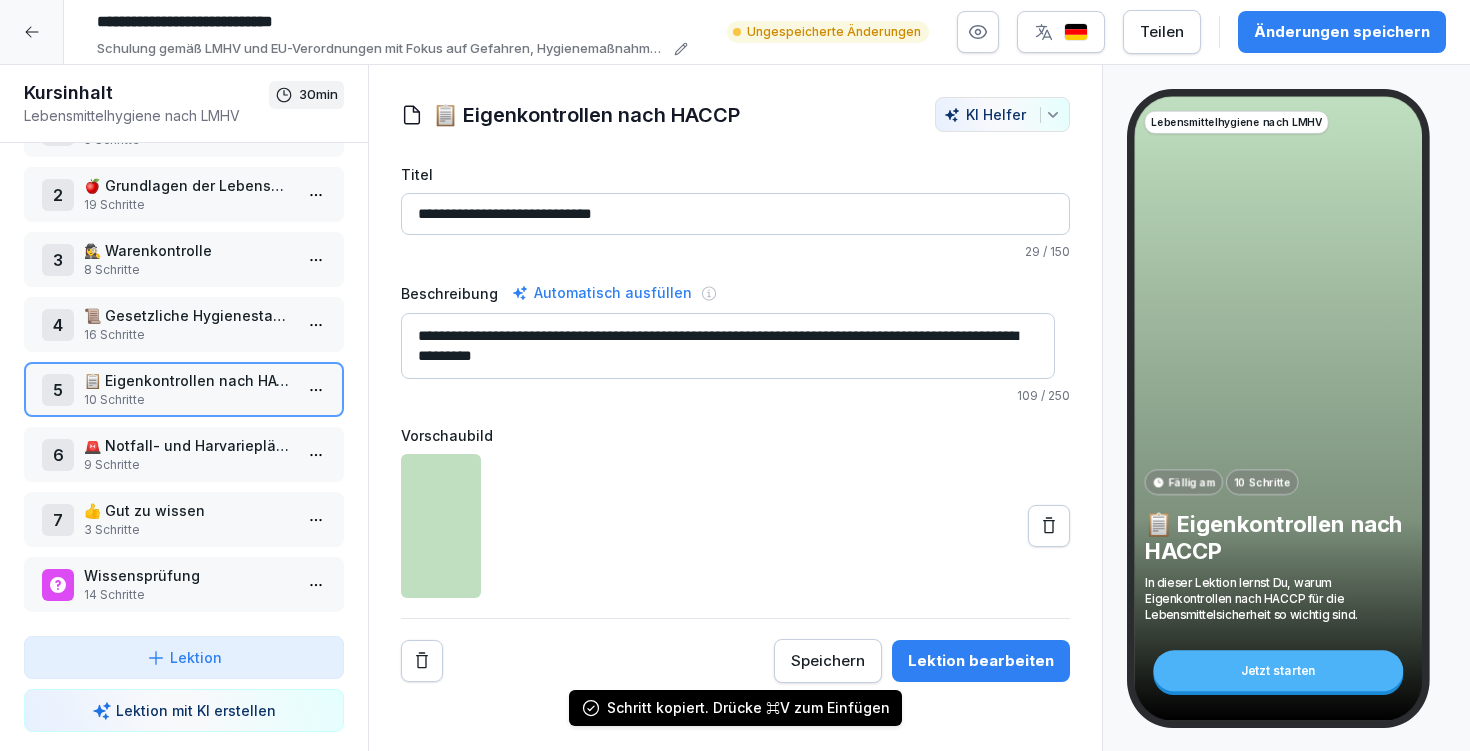 click on "Lektion bearbeiten" at bounding box center [981, 661] 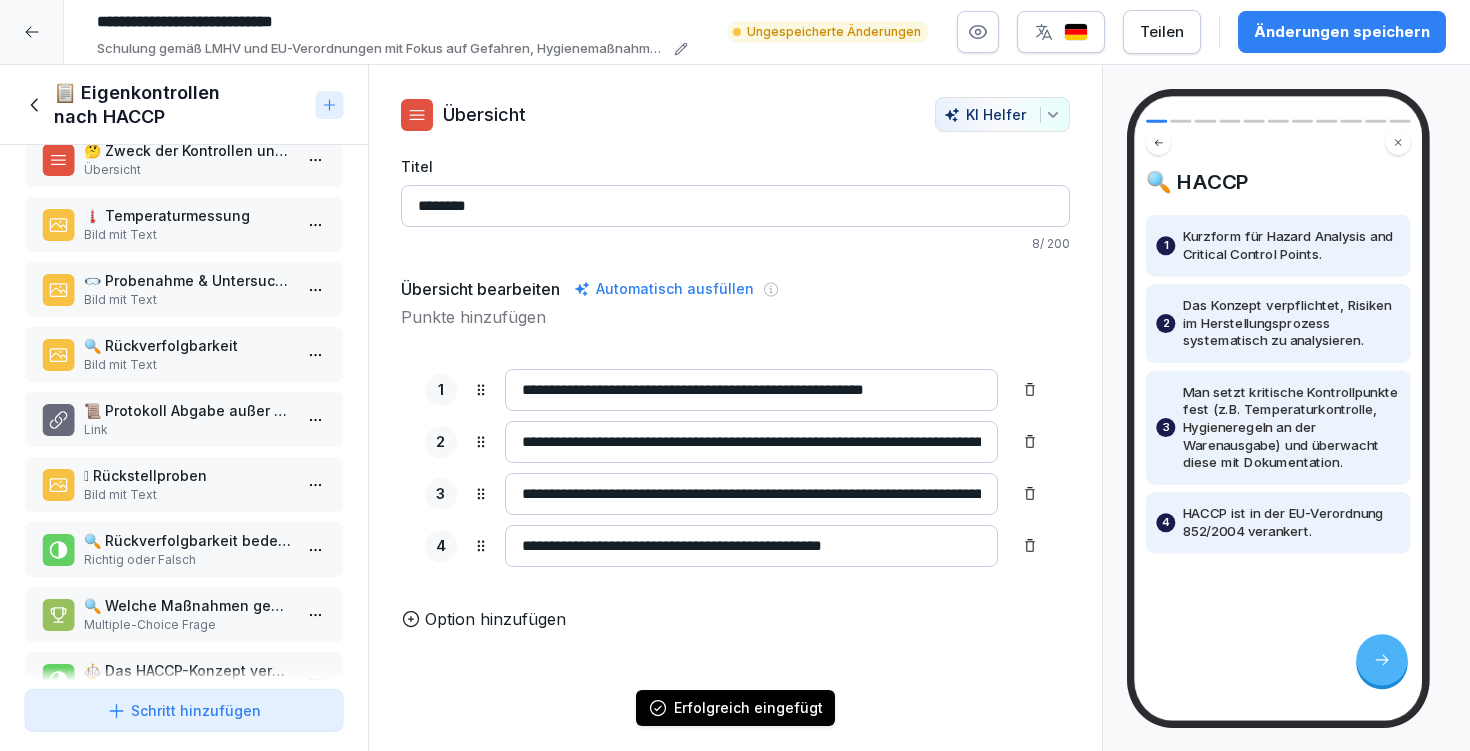 scroll, scrollTop: 232, scrollLeft: 0, axis: vertical 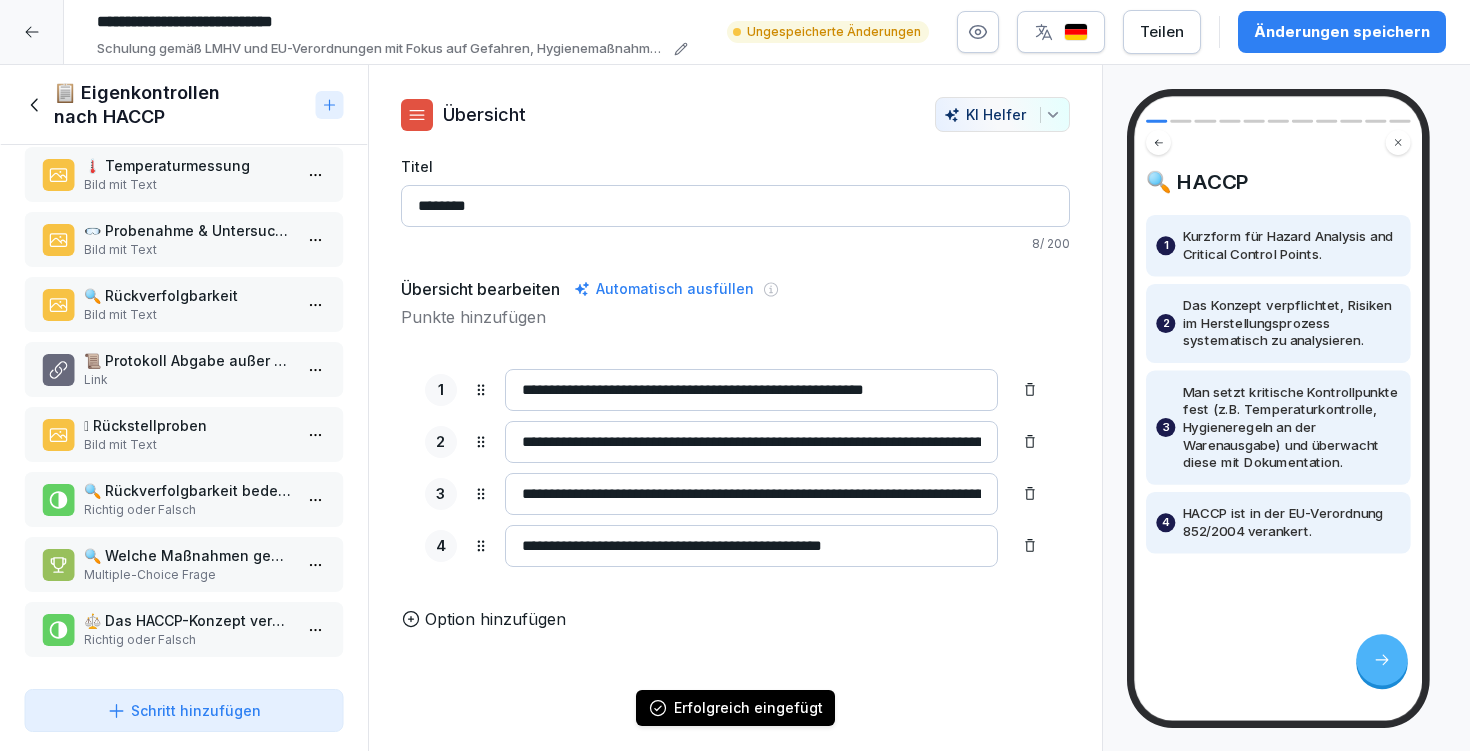 click on "Änderungen speichern" at bounding box center [1342, 32] 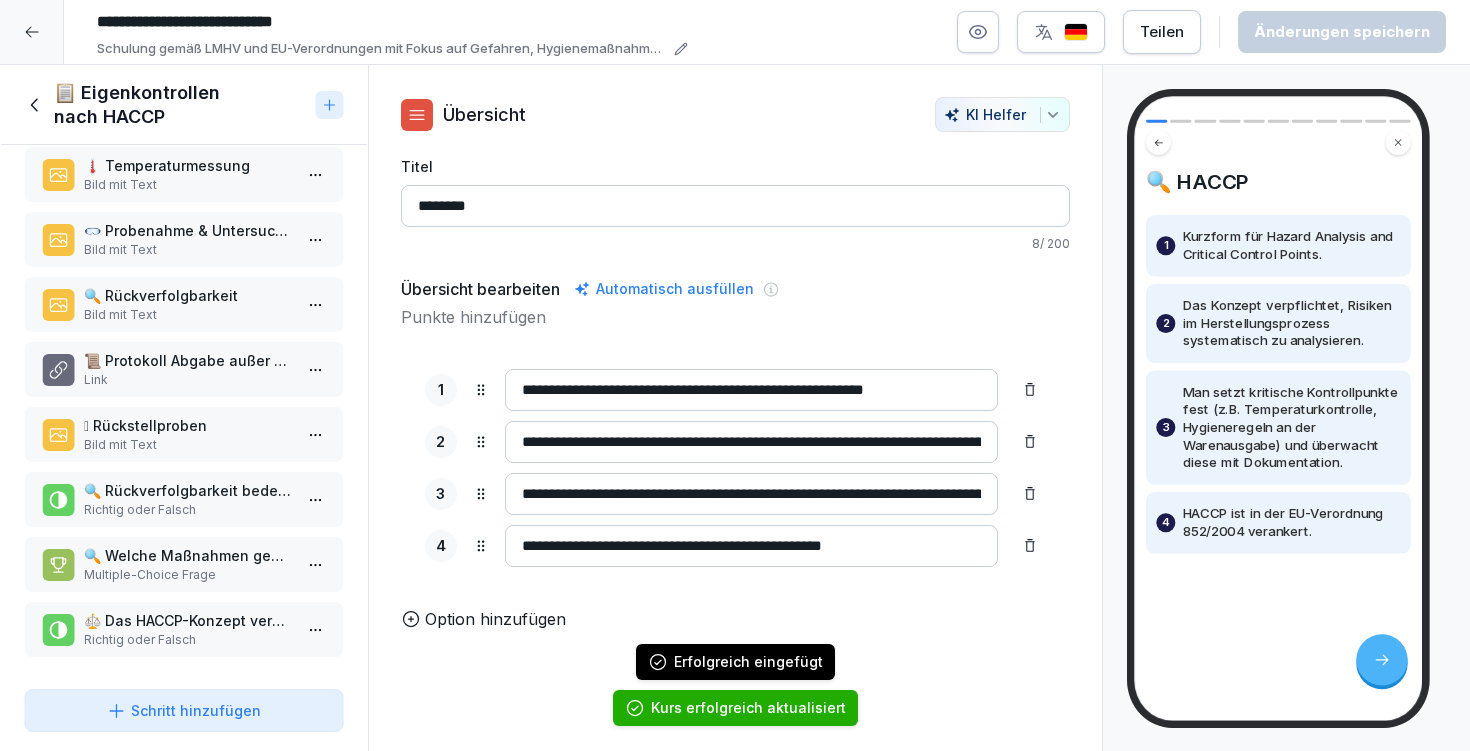 click on "📋 Eigenkontrollen nach HACCP" at bounding box center [184, 105] 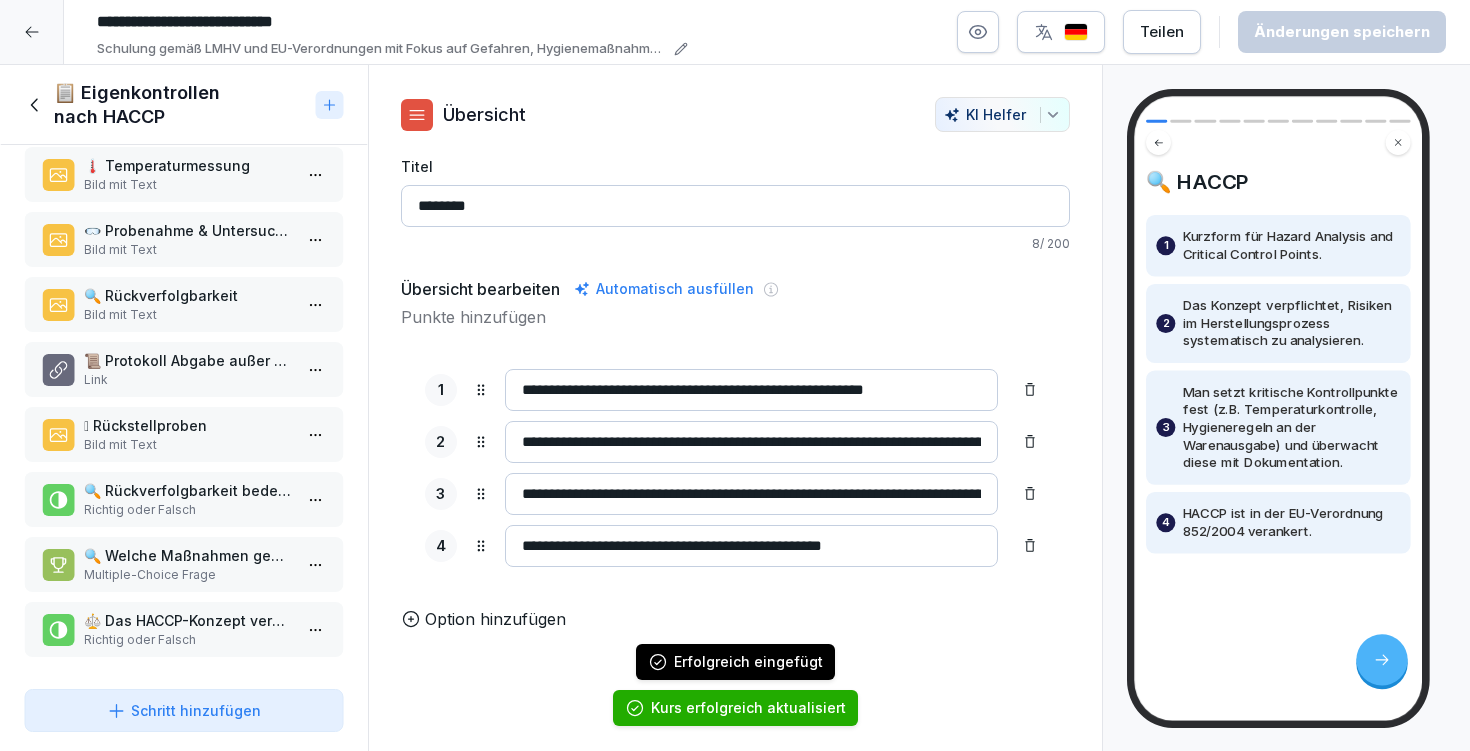 click 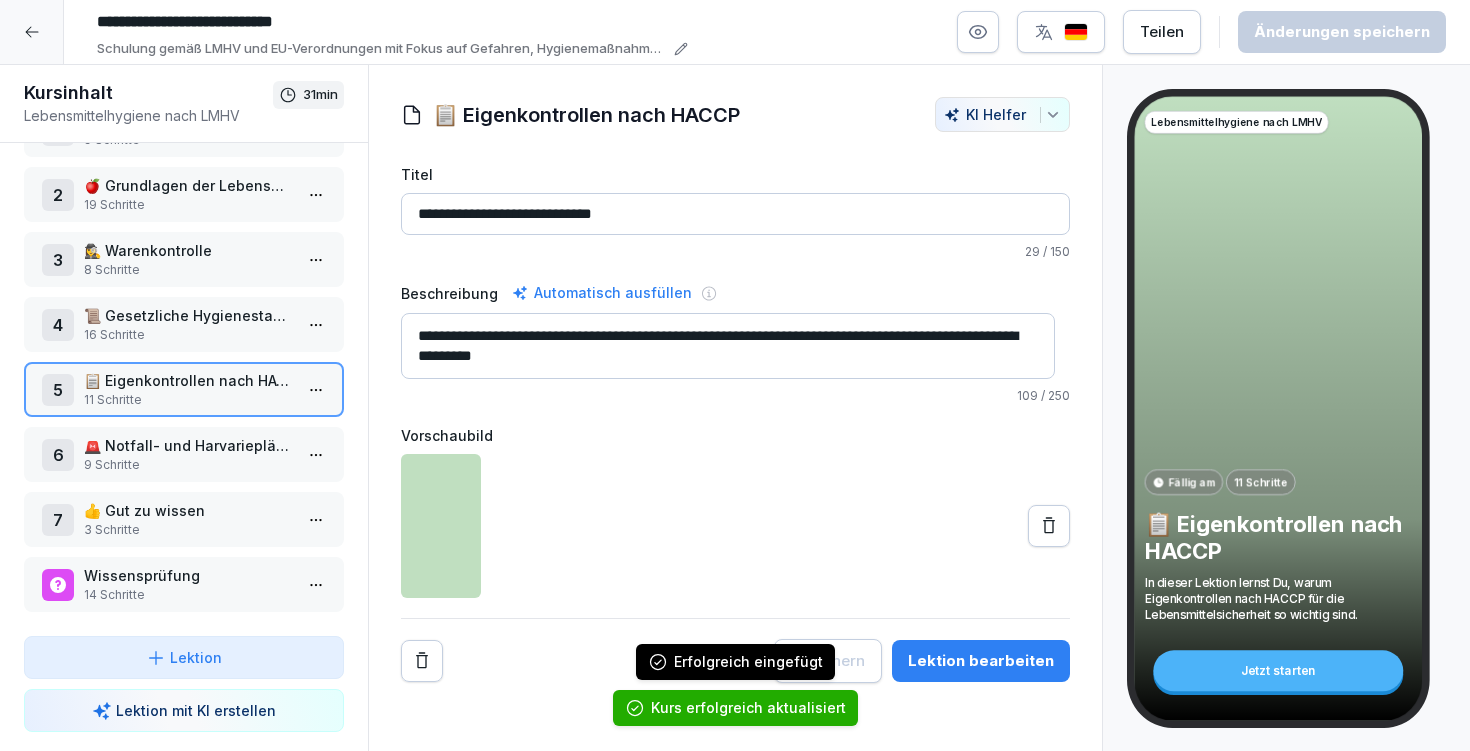 click on "👍 Gut zu wissen" at bounding box center [188, 510] 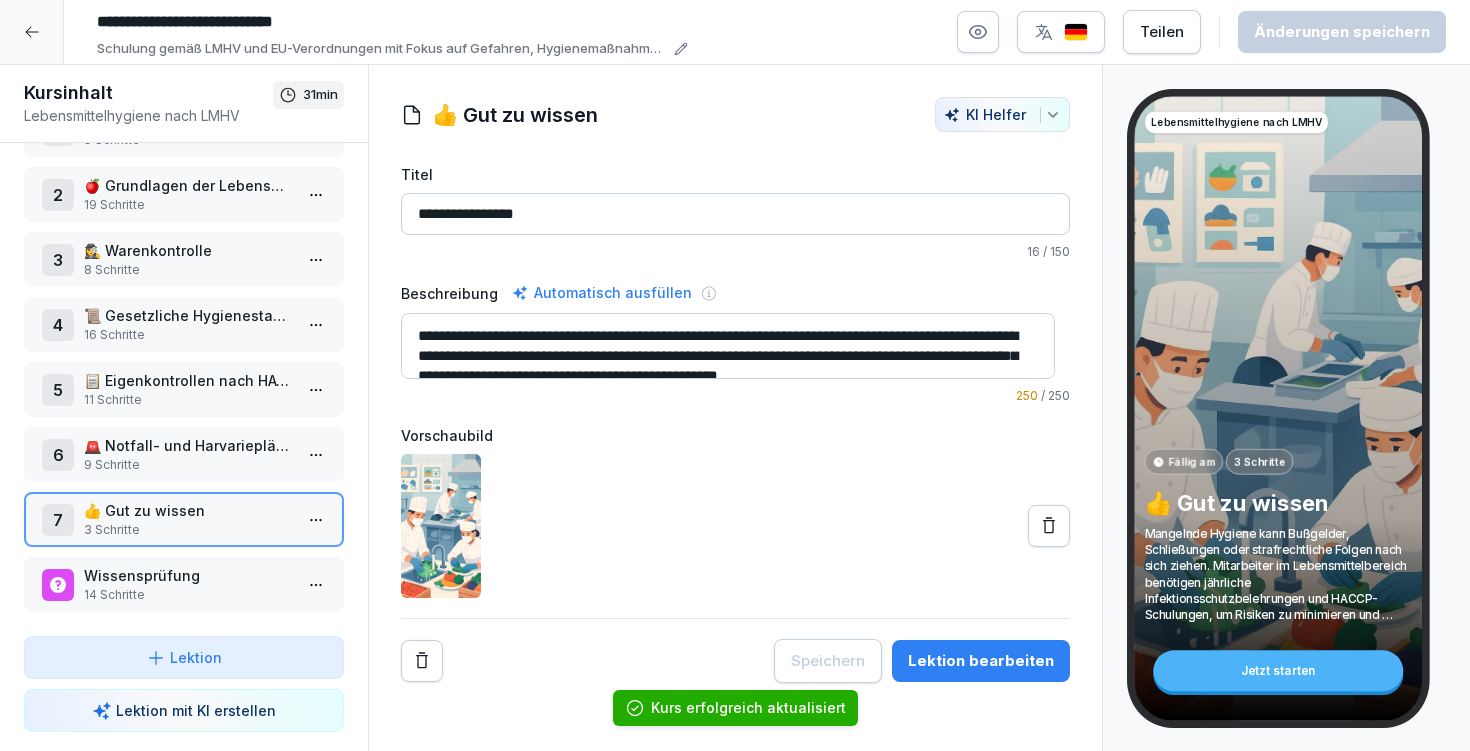 click on "Lektion bearbeiten" at bounding box center [981, 661] 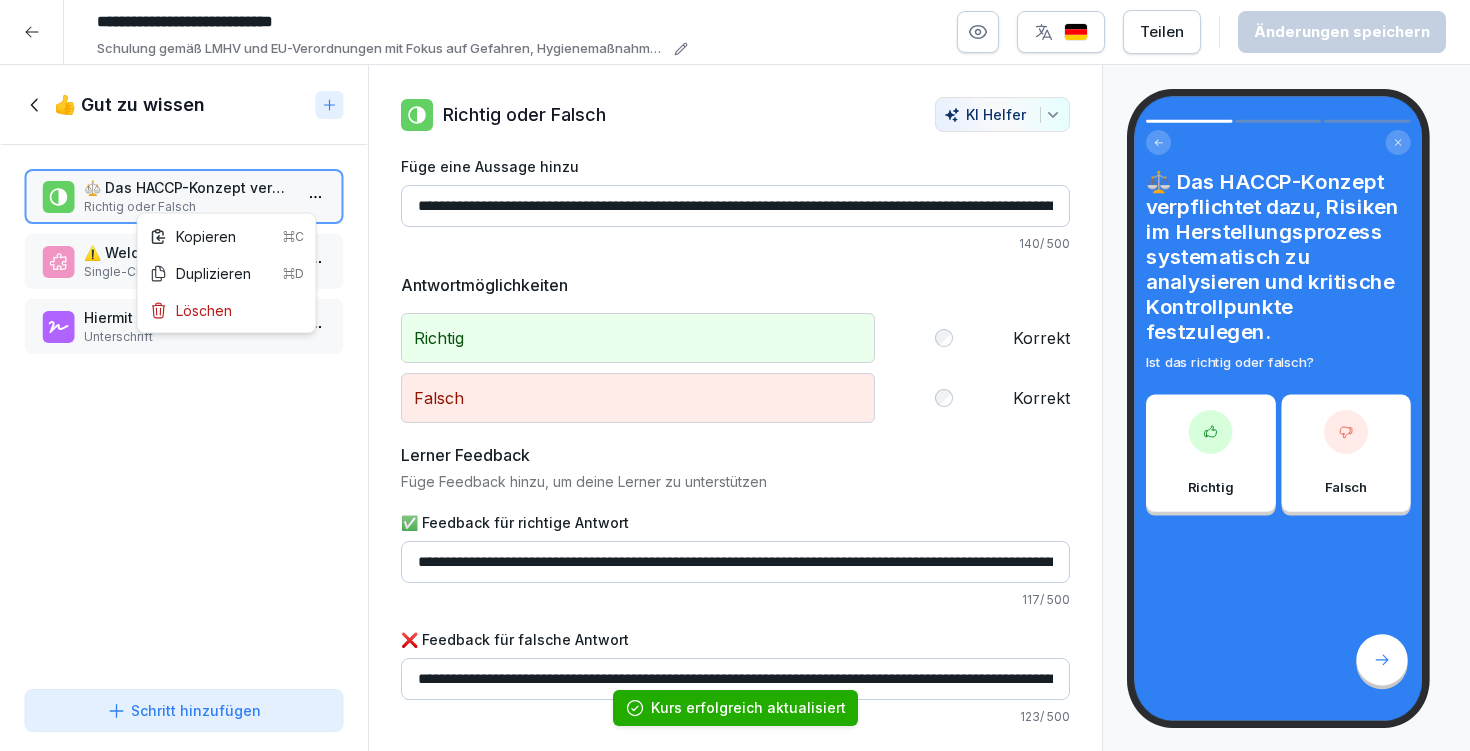 click on "**********" at bounding box center (735, 375) 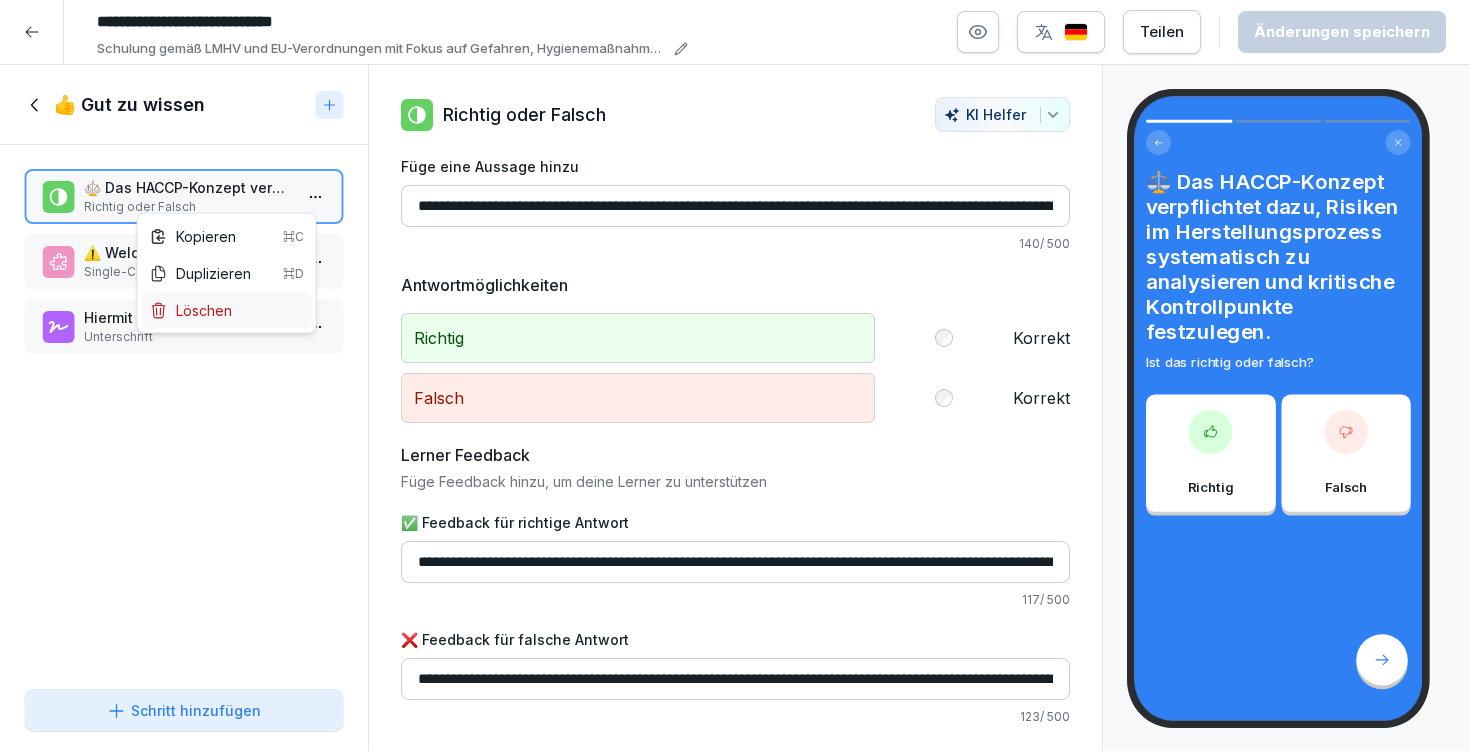 click on "Löschen" at bounding box center [227, 310] 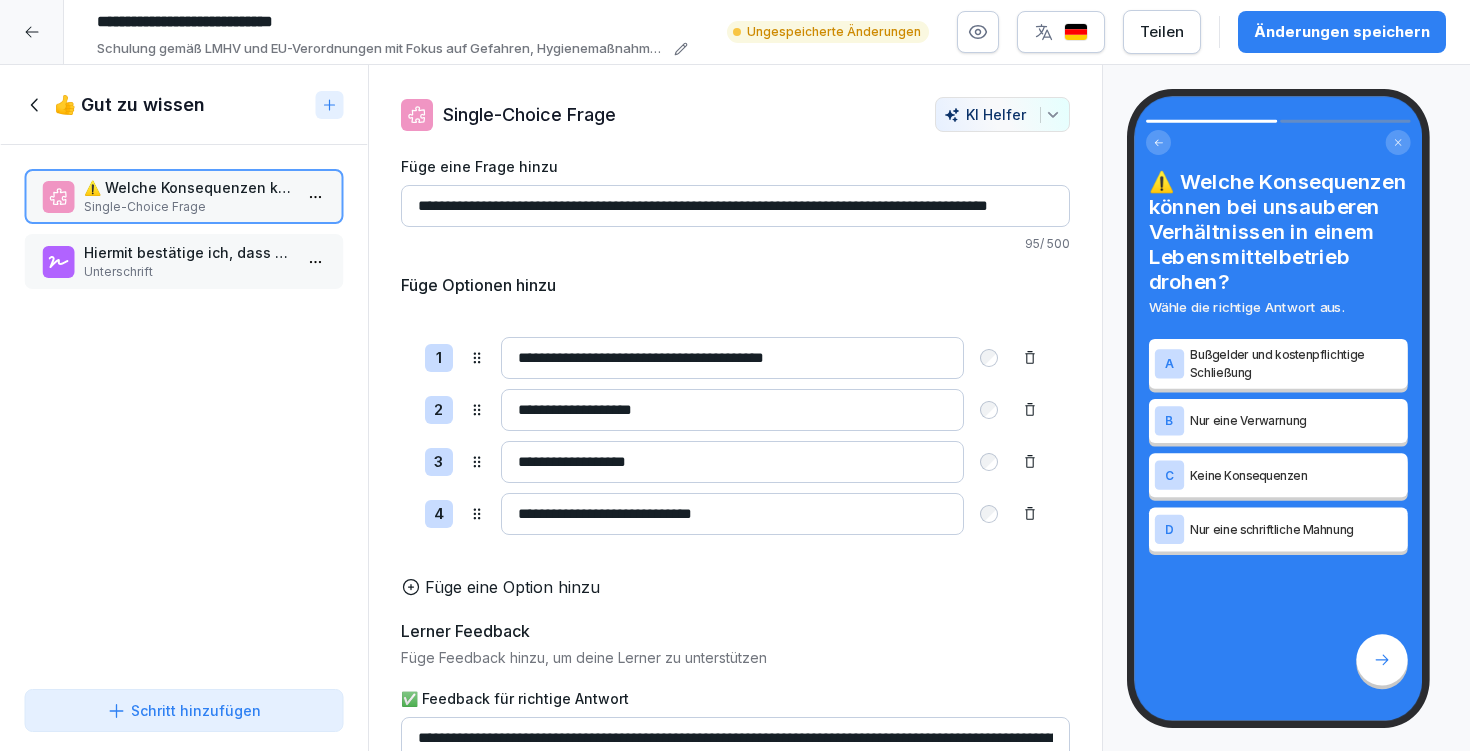 click on "Die Abschlussprüfung zur Lebensmittelhygiene nach LMHV bewertet das Verständnis und die Anwendung der Prinzipien der Lebe zur Gewährleistung der Lebensmittelsicherheit. Lektion Lektion mit KI erstellen 👍 Gut zu wissen Unterschrift 95" at bounding box center (735, 375) 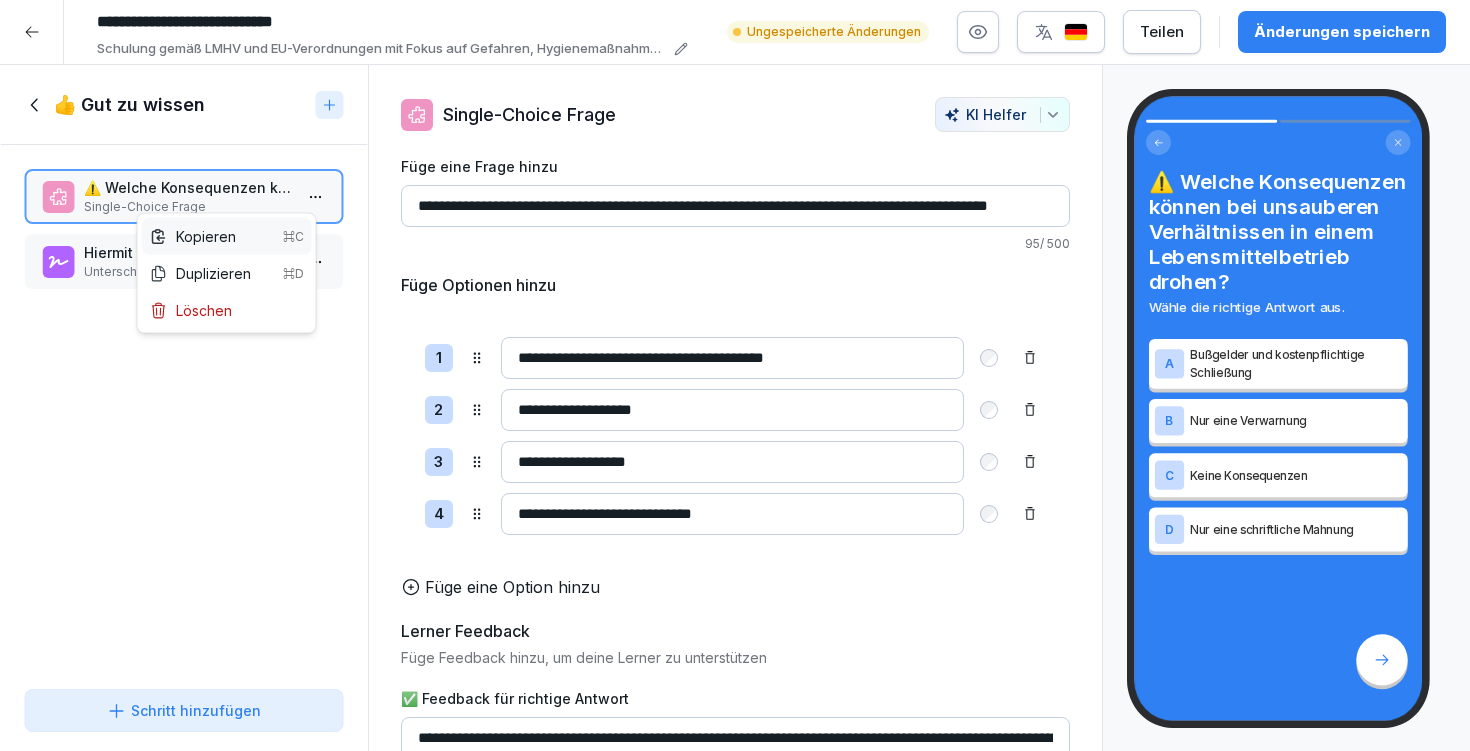 click on "Kopieren ⌘C" at bounding box center [227, 236] 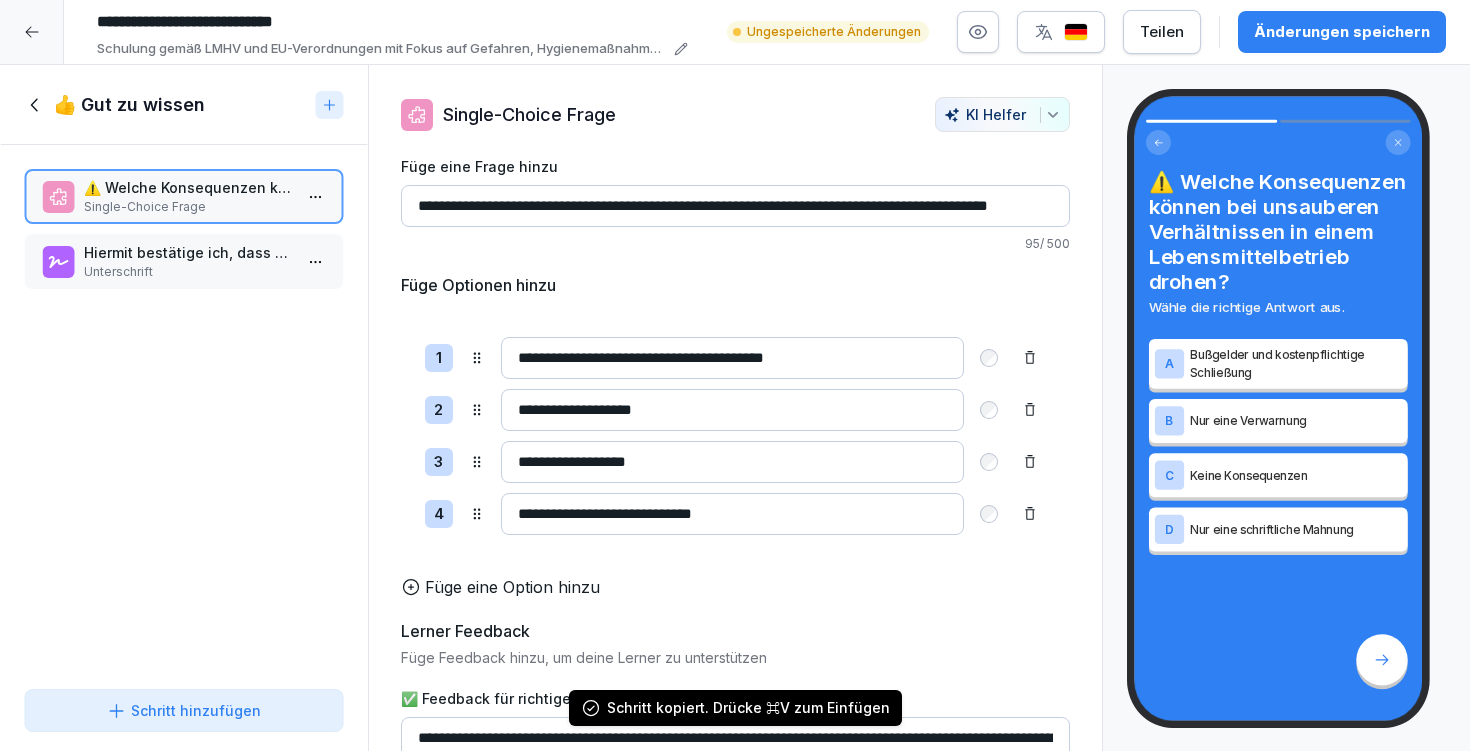 click on "👍 Gut zu wissen" at bounding box center (129, 105) 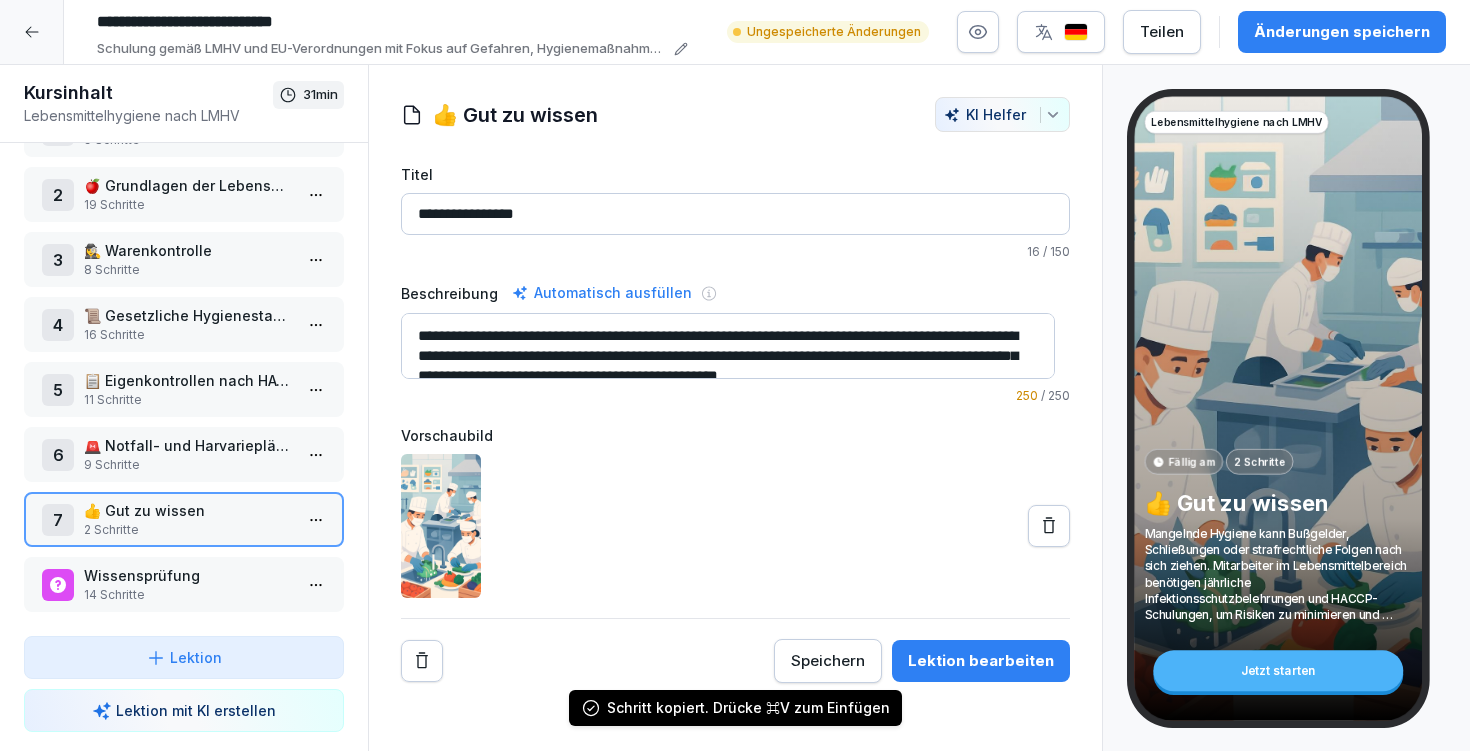 click on "11 Schritte" at bounding box center [188, 400] 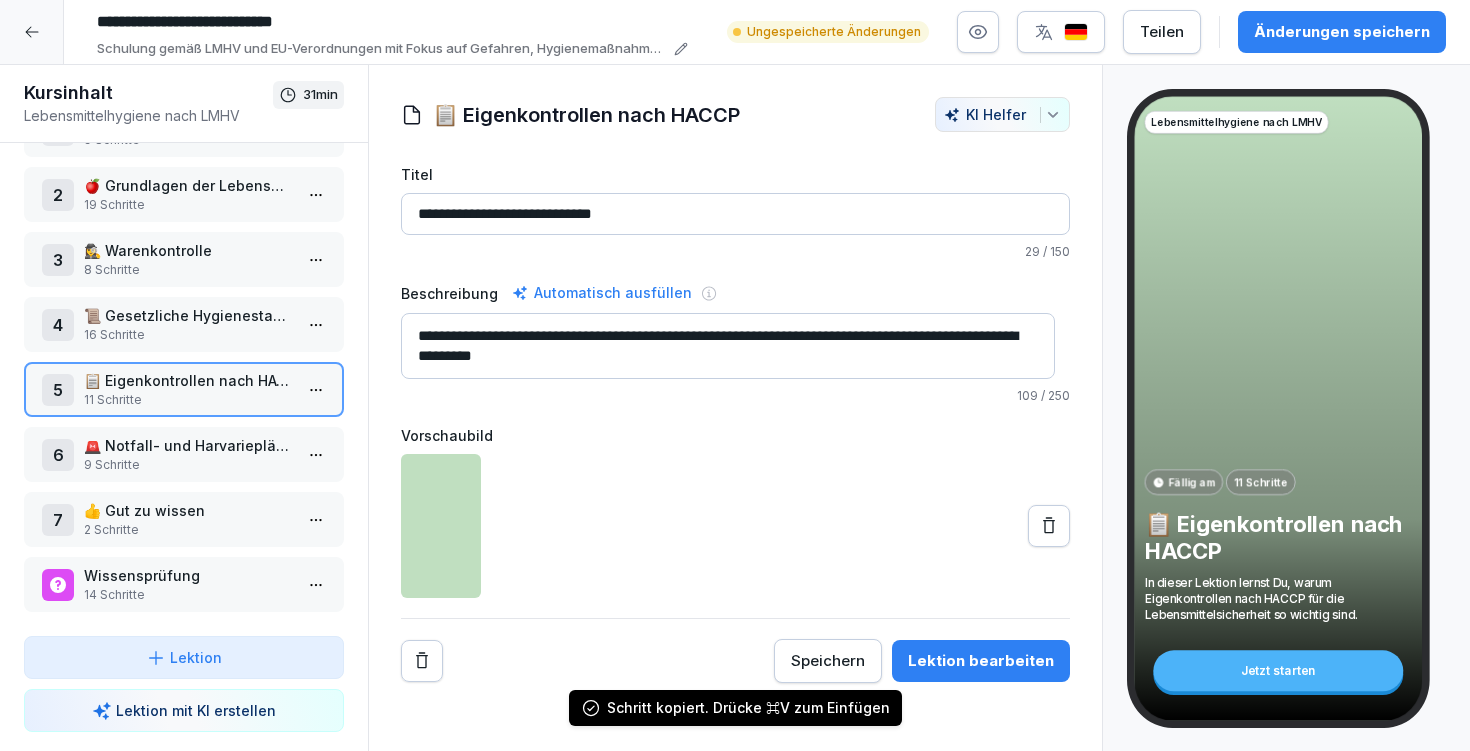 click on "Lektion bearbeiten" at bounding box center (981, 661) 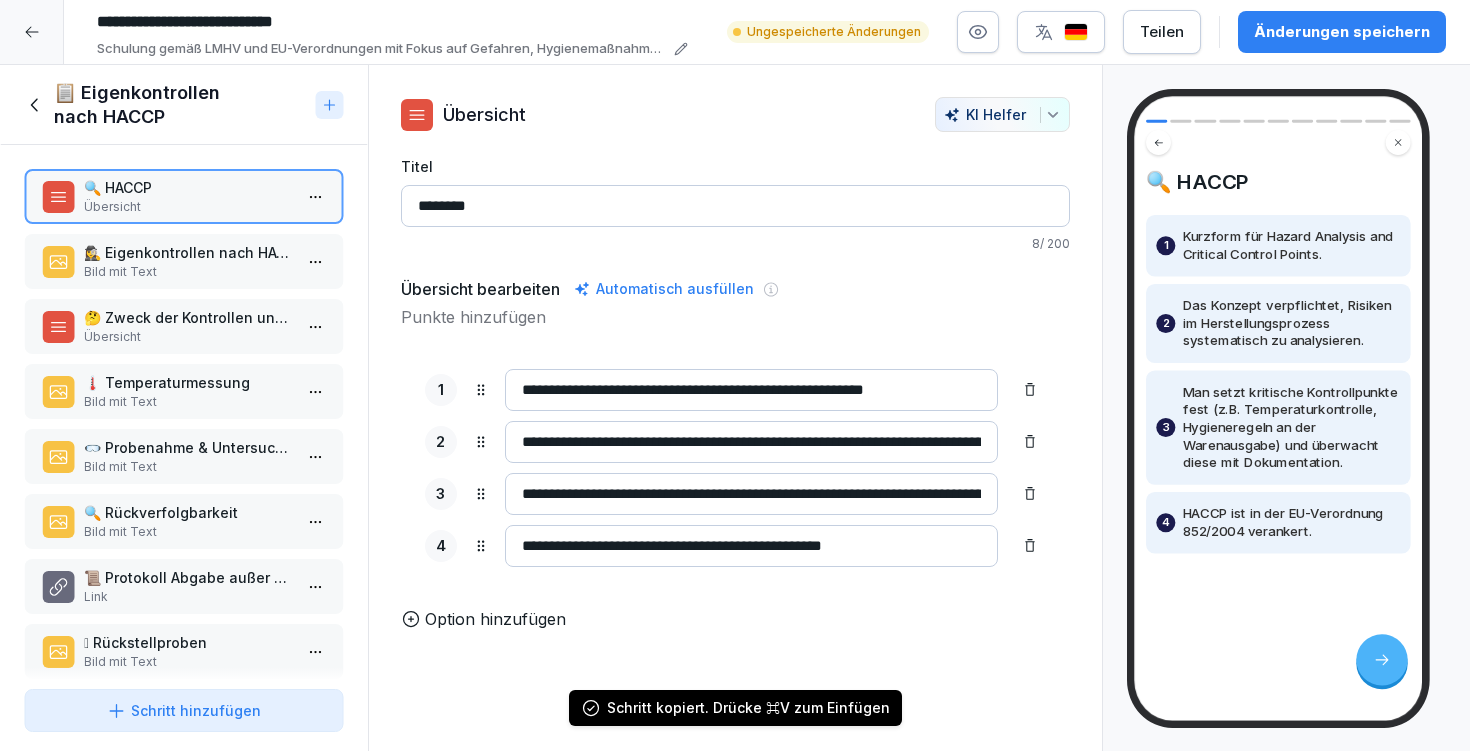scroll, scrollTop: 232, scrollLeft: 0, axis: vertical 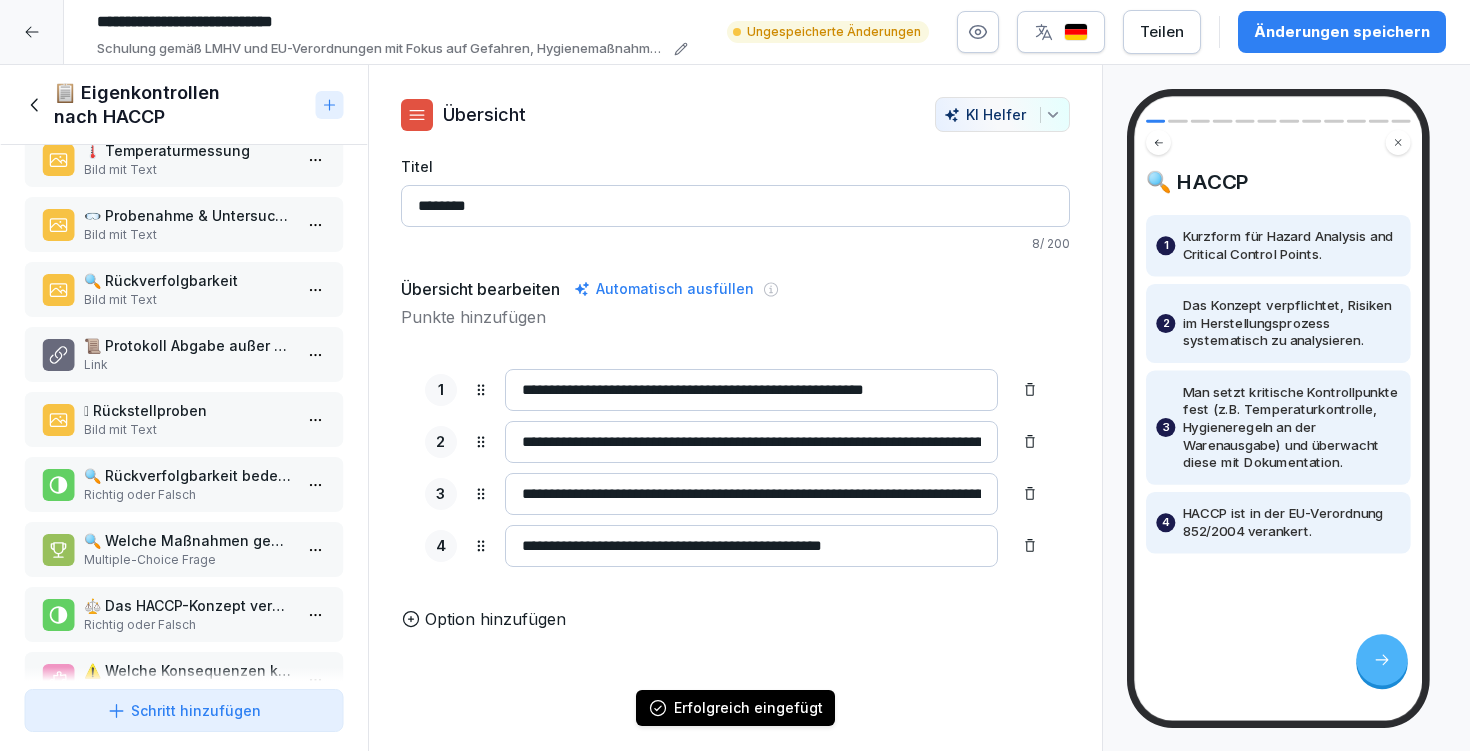click on "Änderungen speichern" at bounding box center (1342, 32) 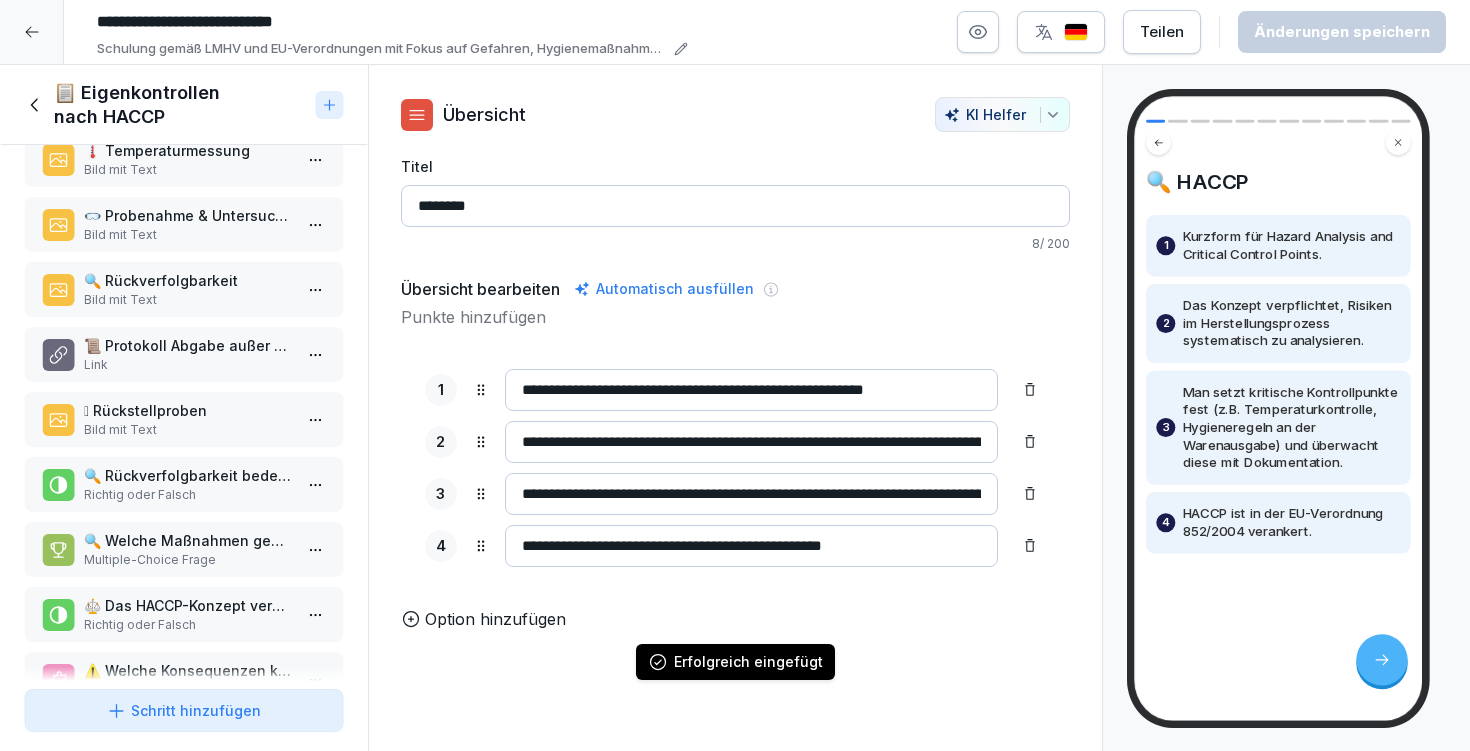 click on "📋 Eigenkontrollen nach HACCP" at bounding box center [181, 105] 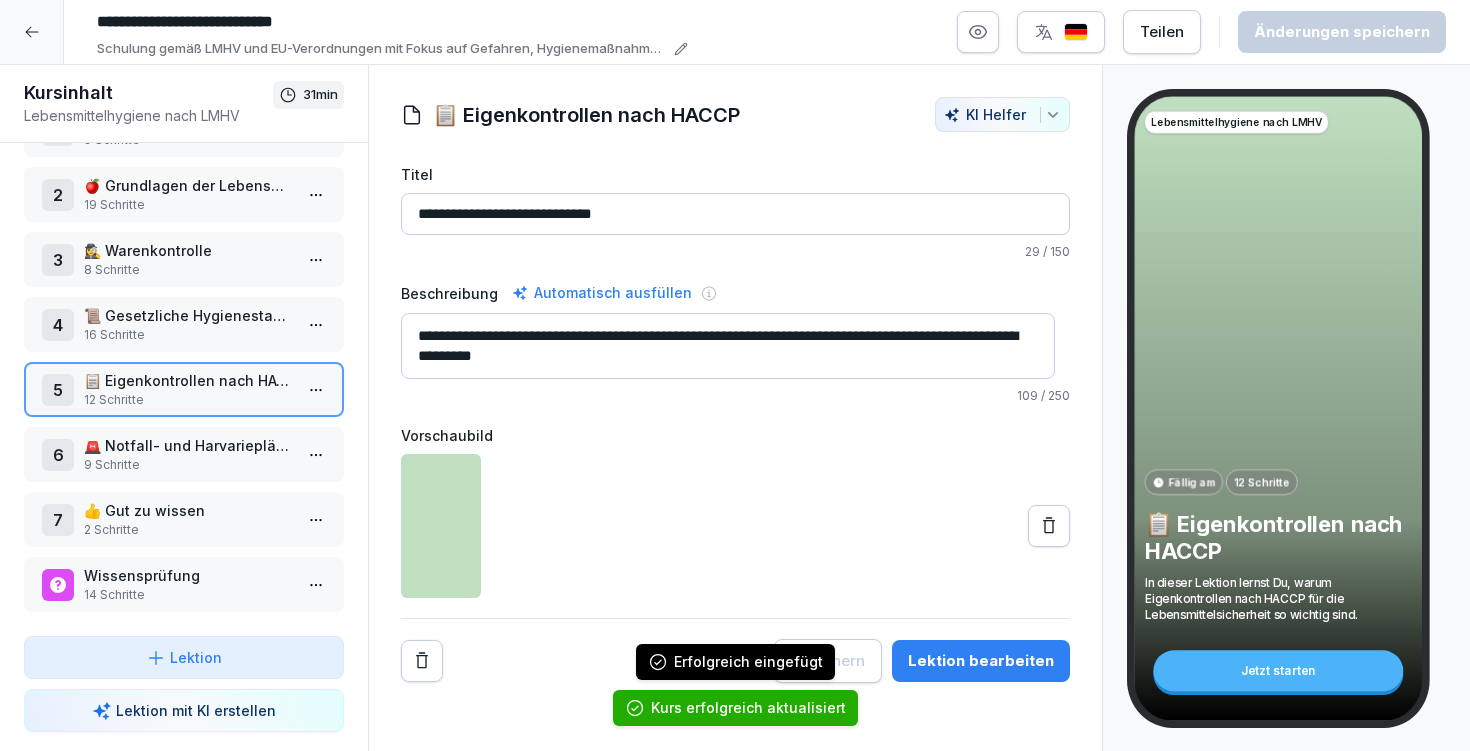 click on "👍 Gut zu wissen" at bounding box center (188, 510) 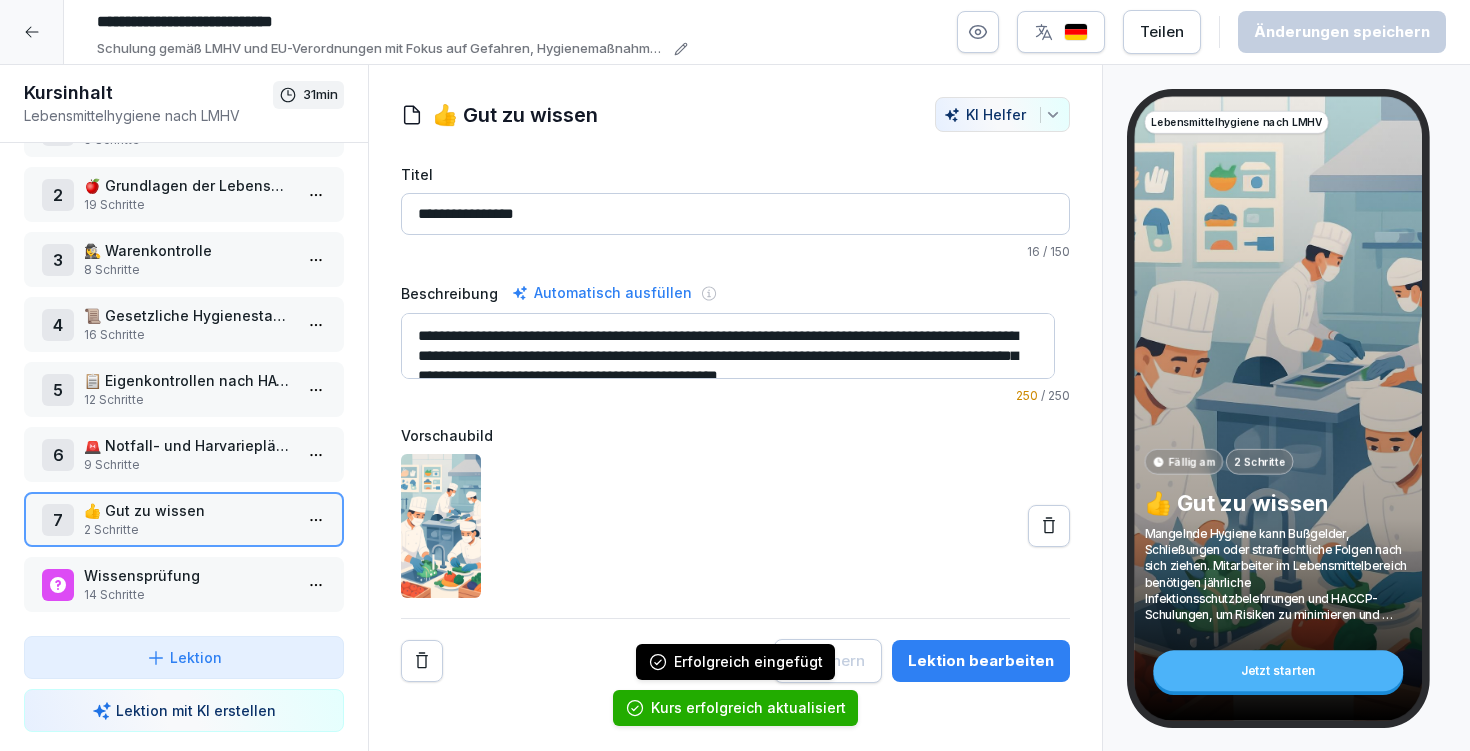 click on "Lektion bearbeiten" at bounding box center (981, 661) 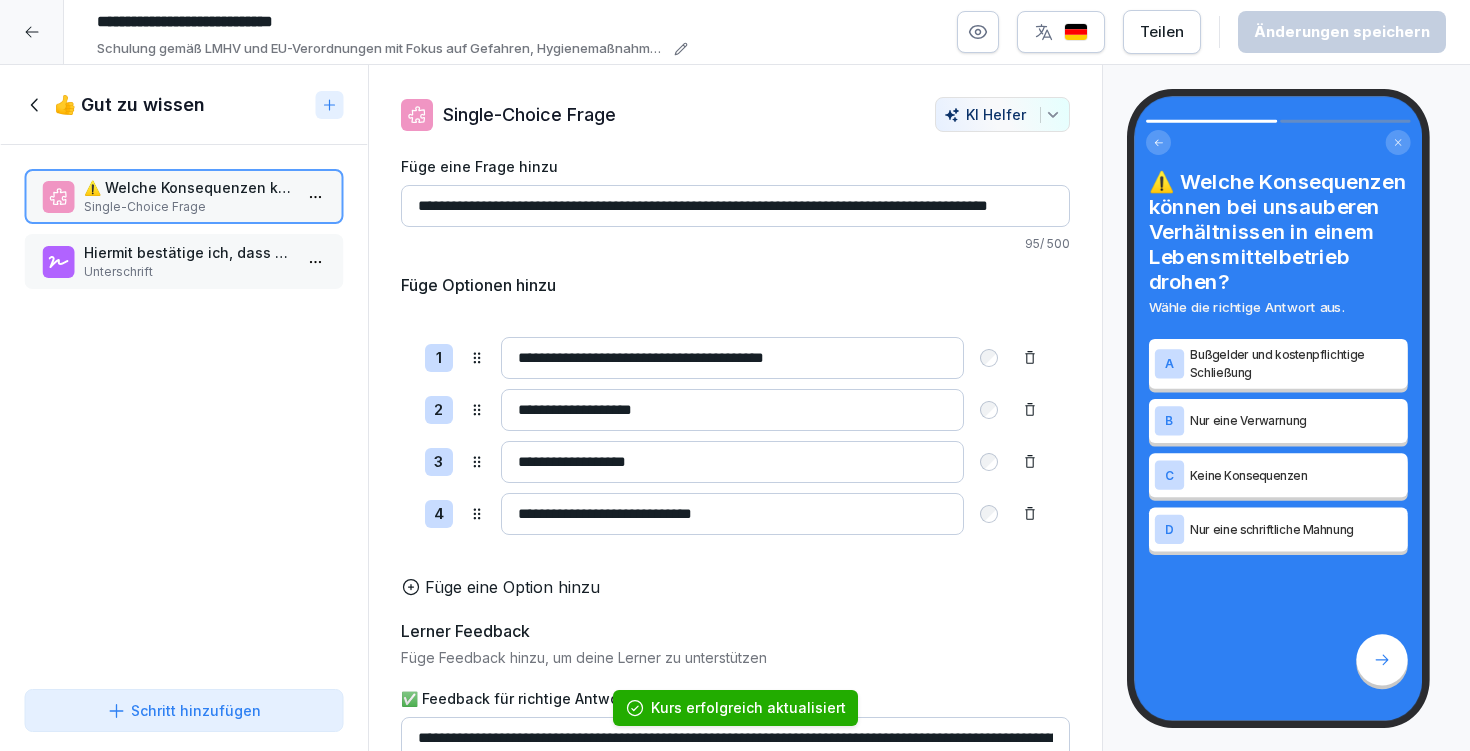 click on "**********" at bounding box center [735, 375] 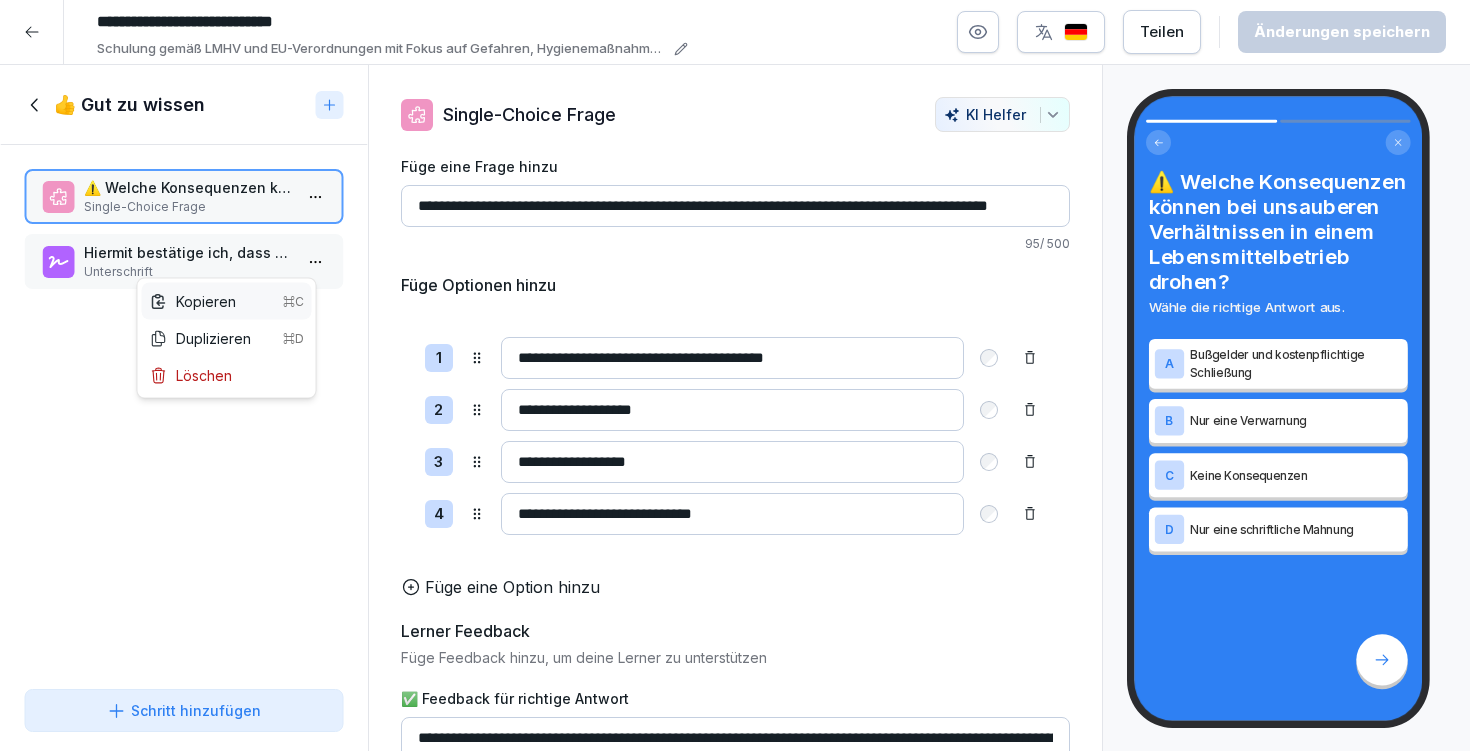 click on "Kopieren ⌘C" at bounding box center (227, 301) 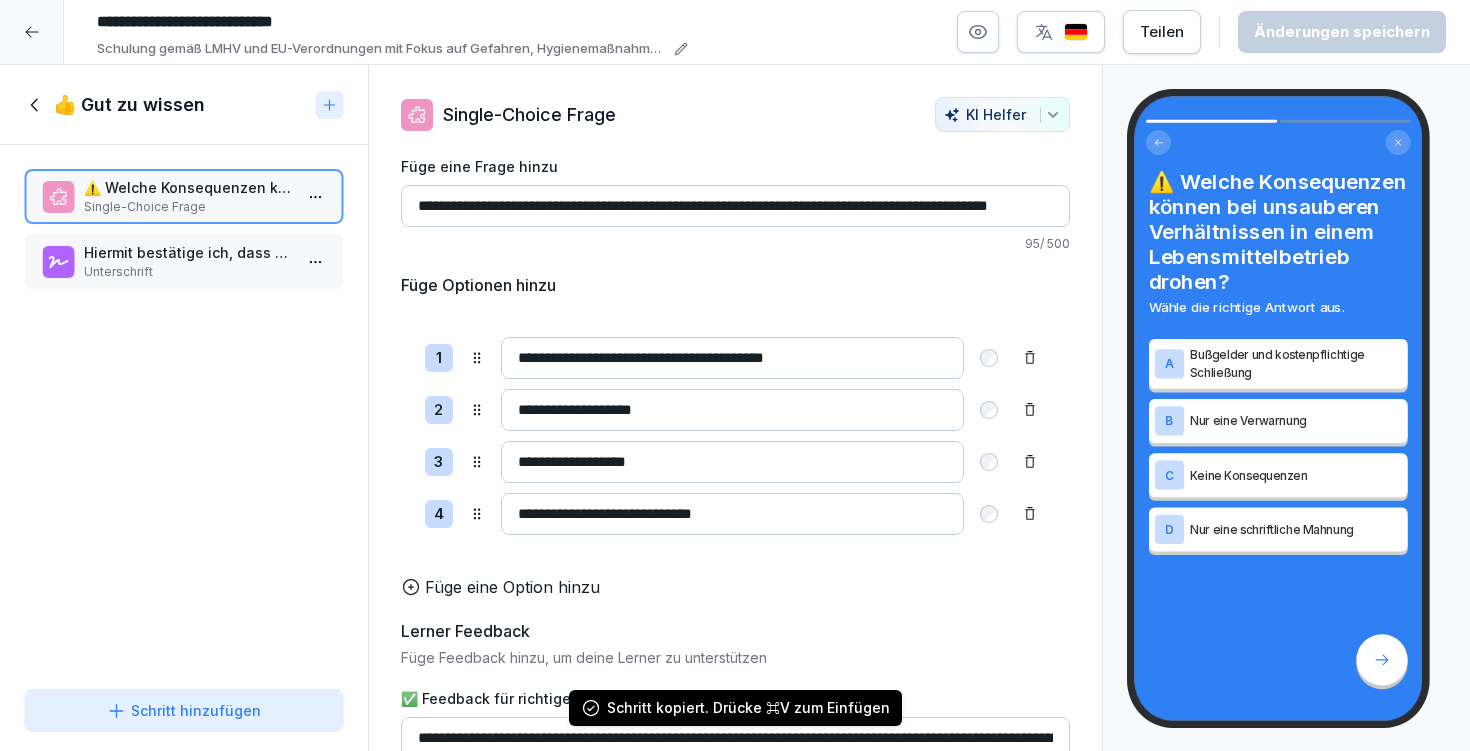 click on "👍 Gut zu wissen" at bounding box center (129, 105) 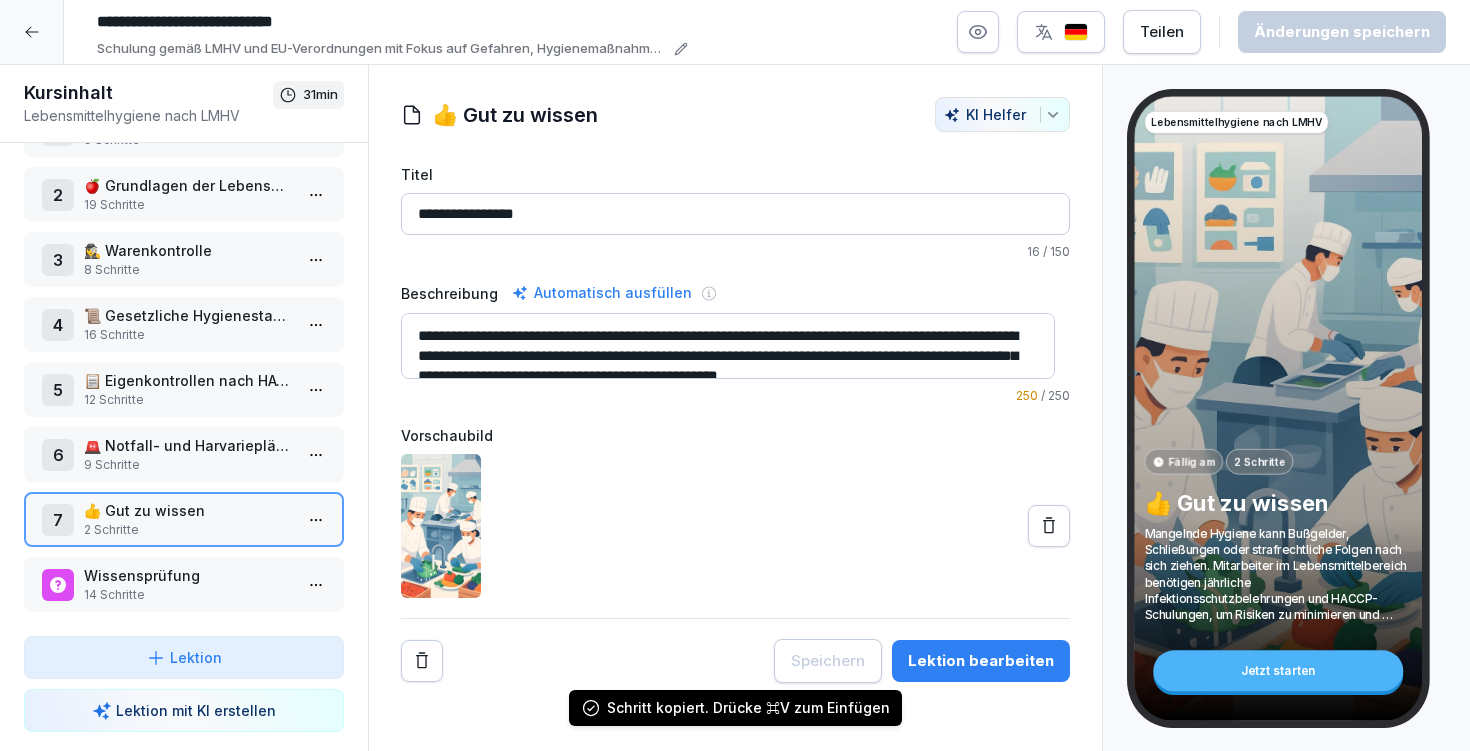 click on "🚨 Notfall- und Harvariepläne" at bounding box center (188, 445) 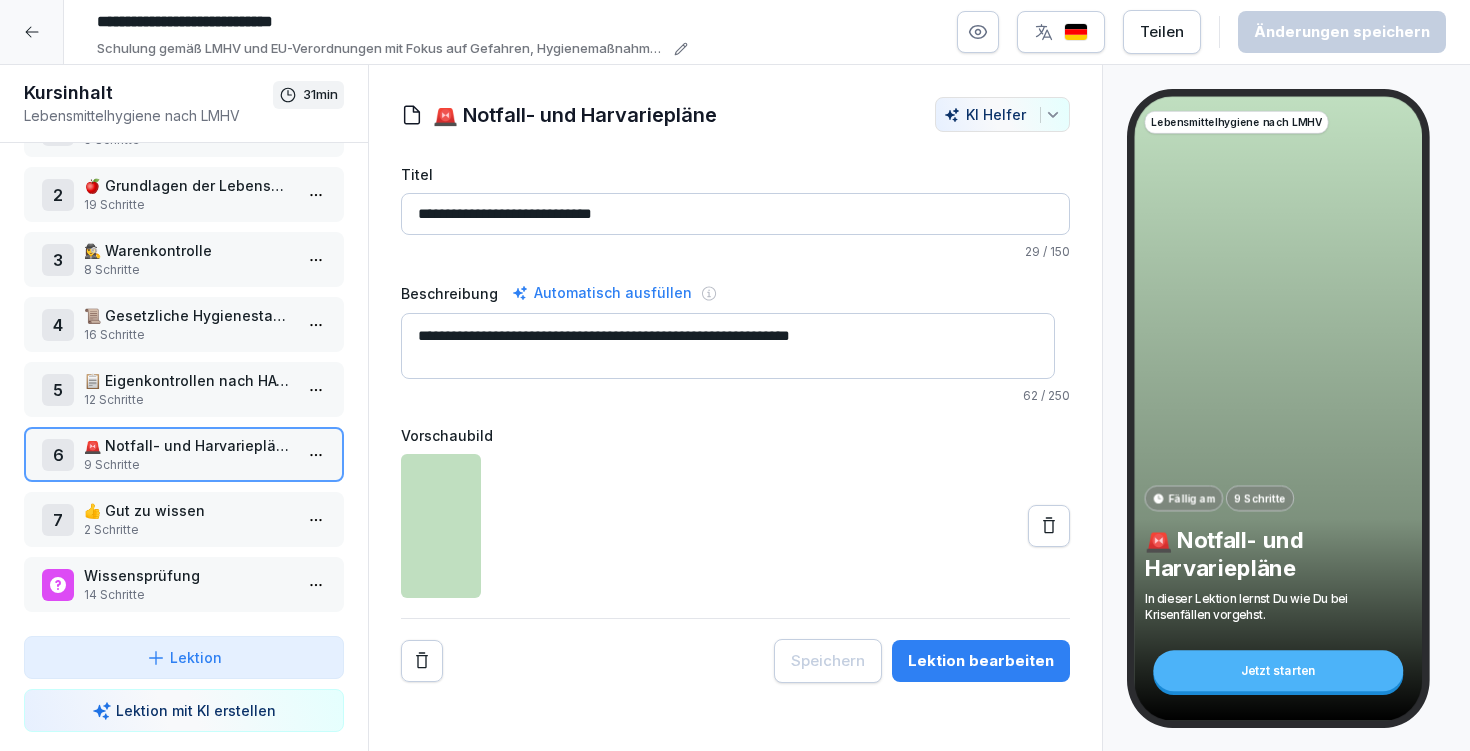 click on "Lektion bearbeiten" at bounding box center [981, 661] 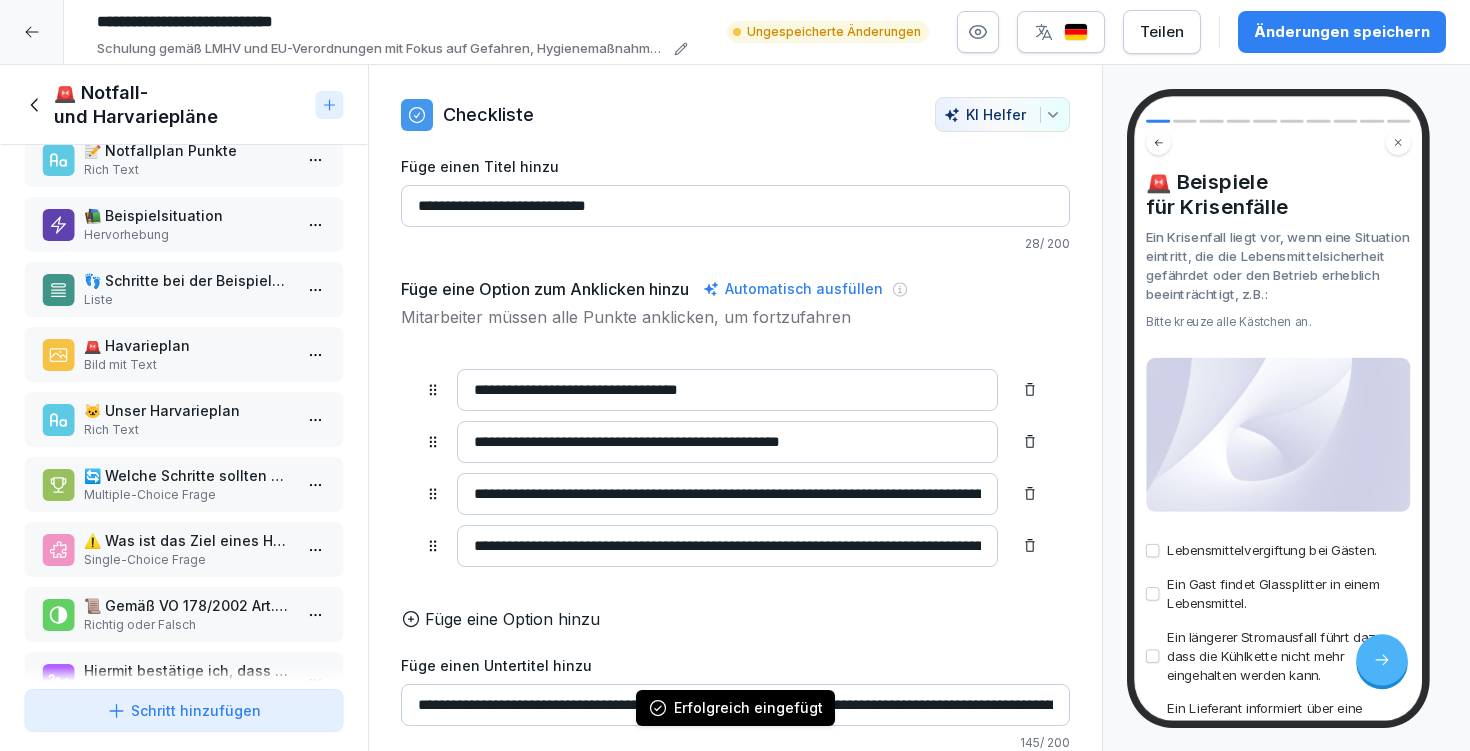 scroll, scrollTop: 167, scrollLeft: 0, axis: vertical 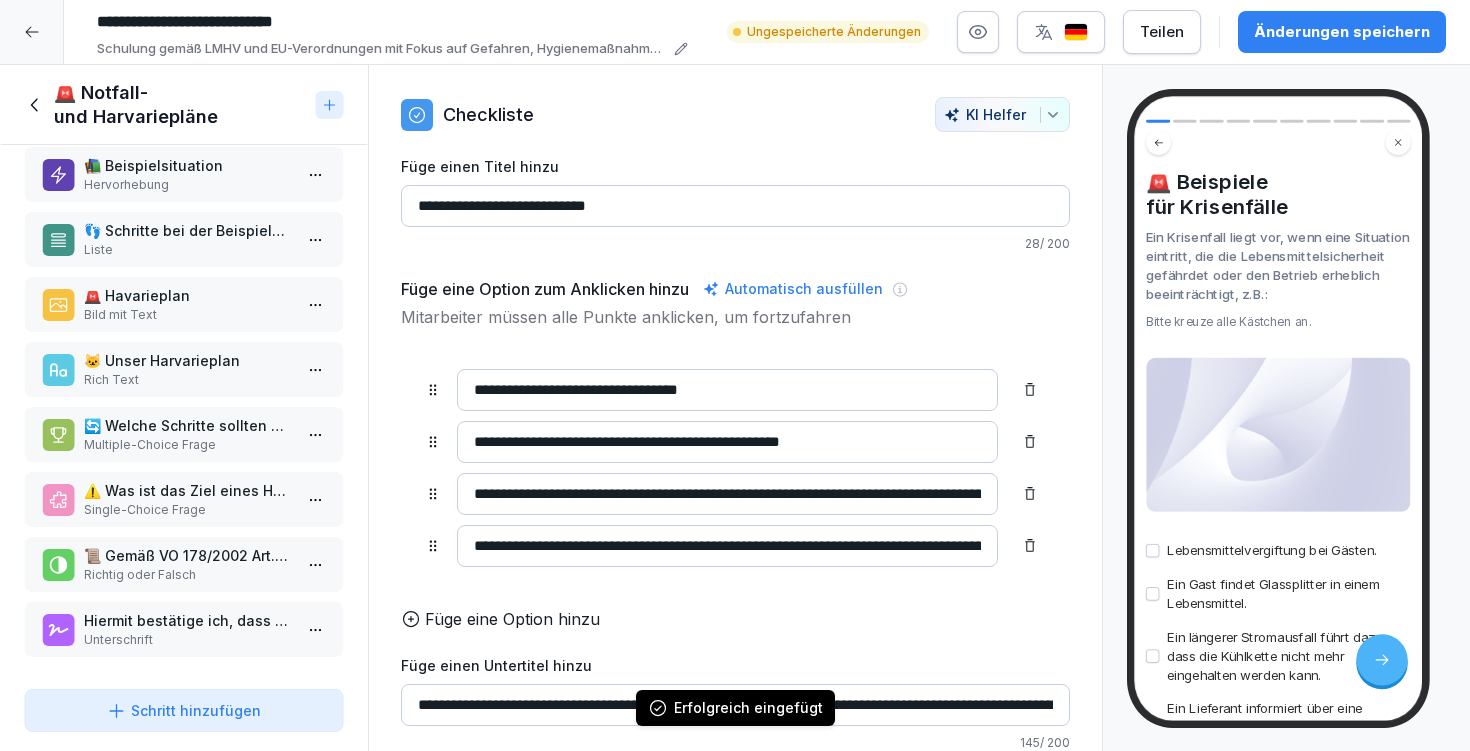 click on "Unterschrift" at bounding box center (188, 640) 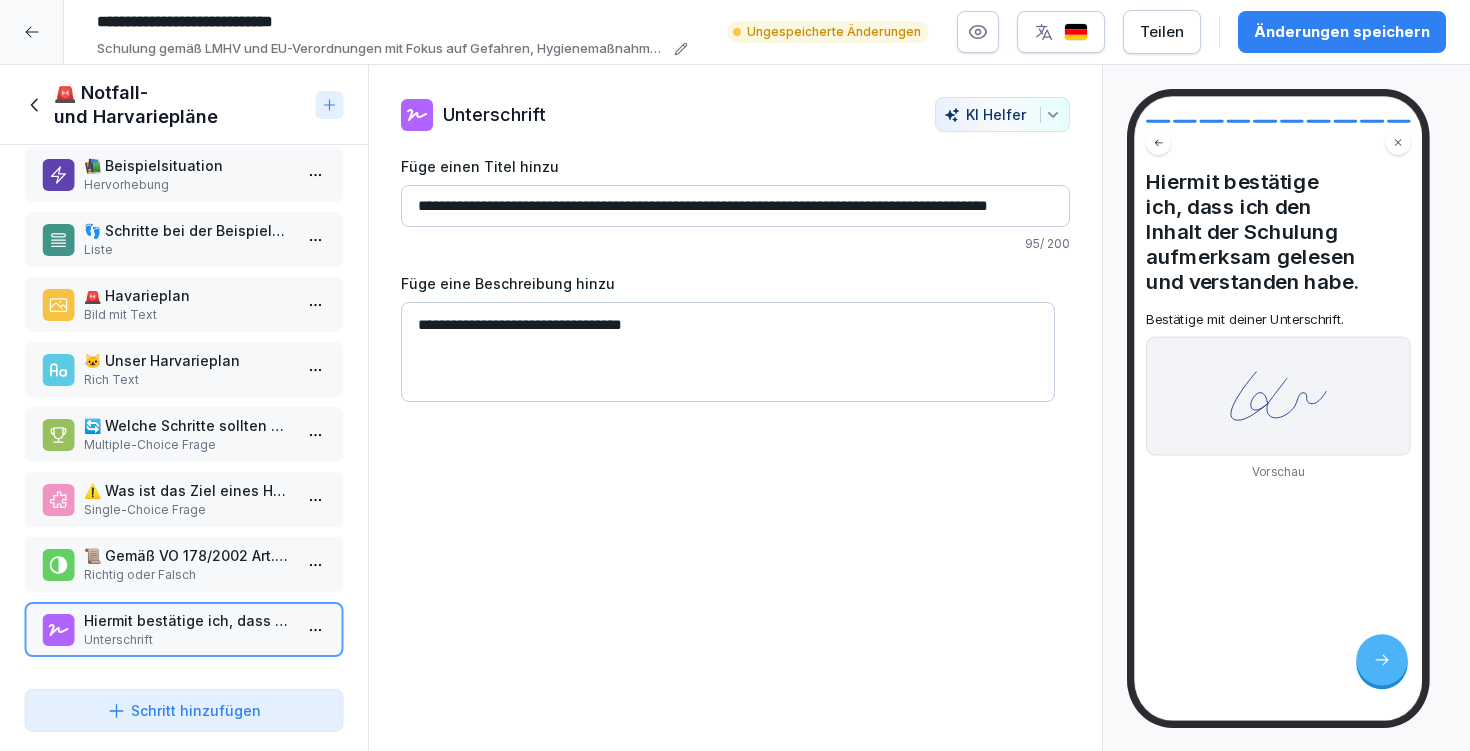click on "Änderungen speichern" at bounding box center [1342, 32] 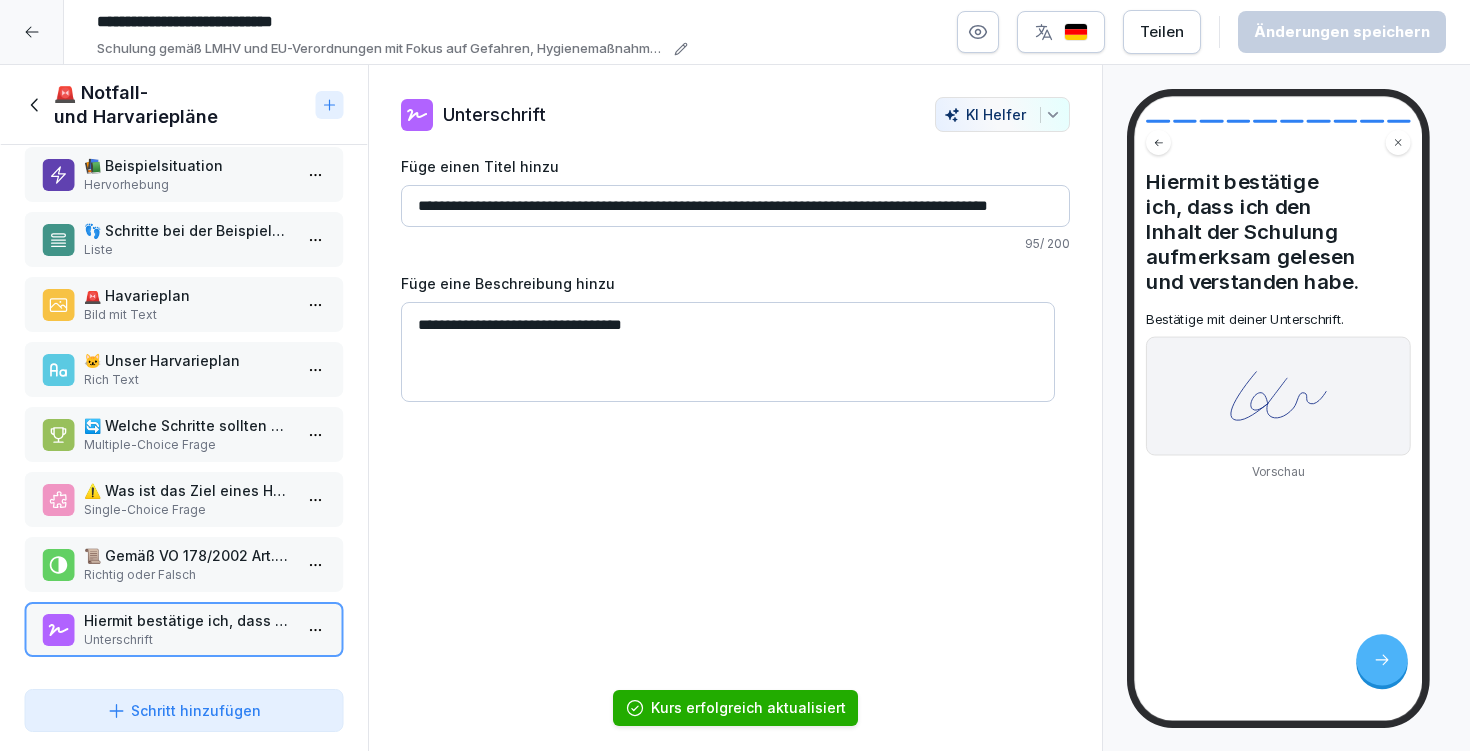 drag, startPoint x: 409, startPoint y: 199, endPoint x: 1394, endPoint y: 213, distance: 985.0995 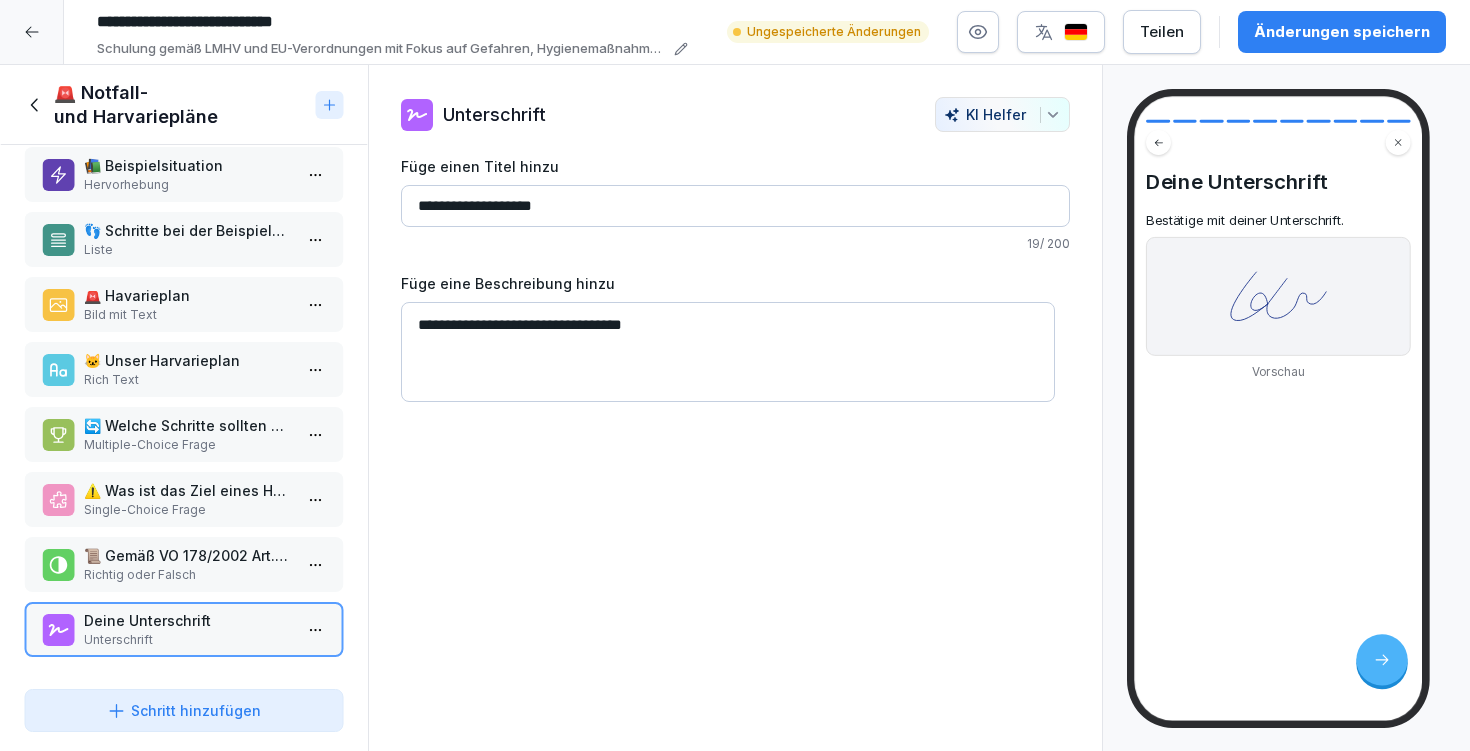 type on "**********" 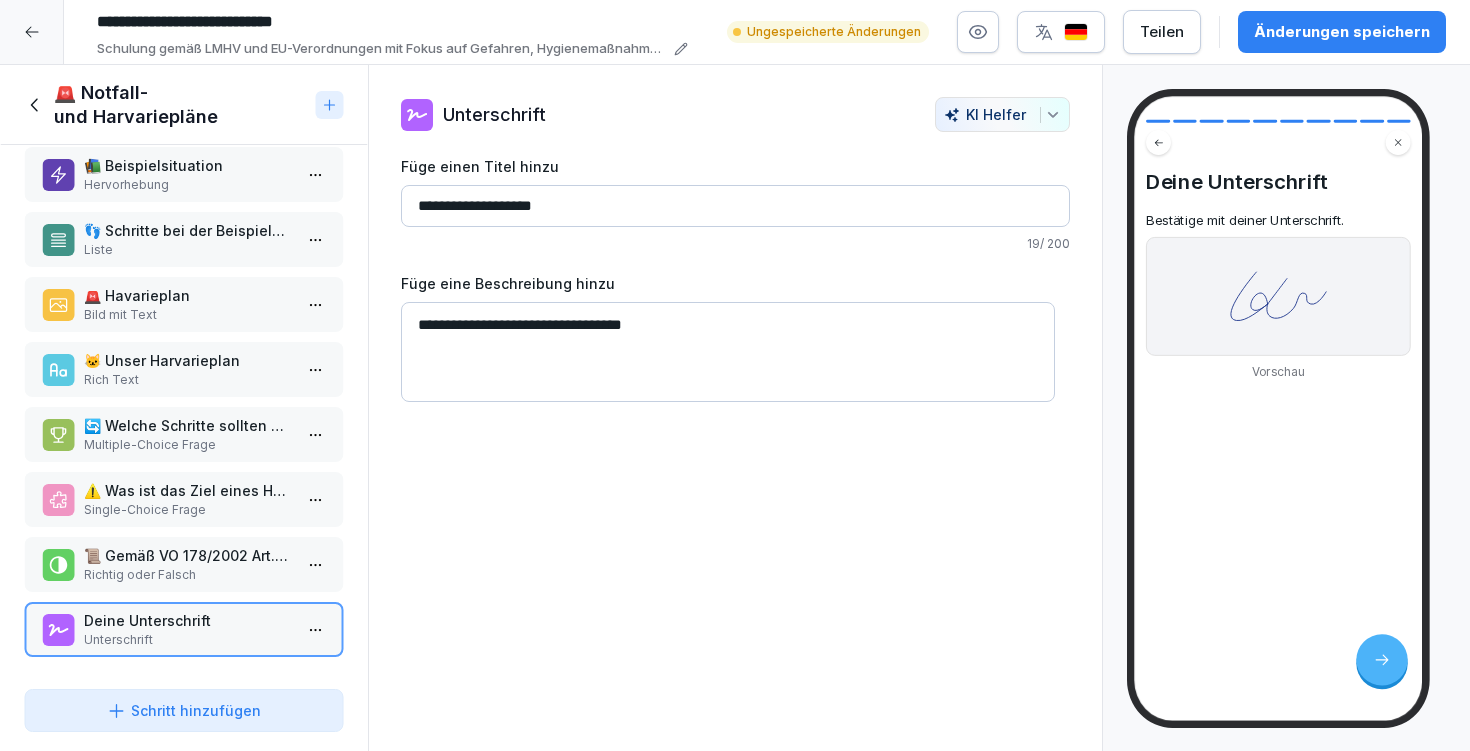 drag, startPoint x: 878, startPoint y: 349, endPoint x: 395, endPoint y: 312, distance: 484.4151 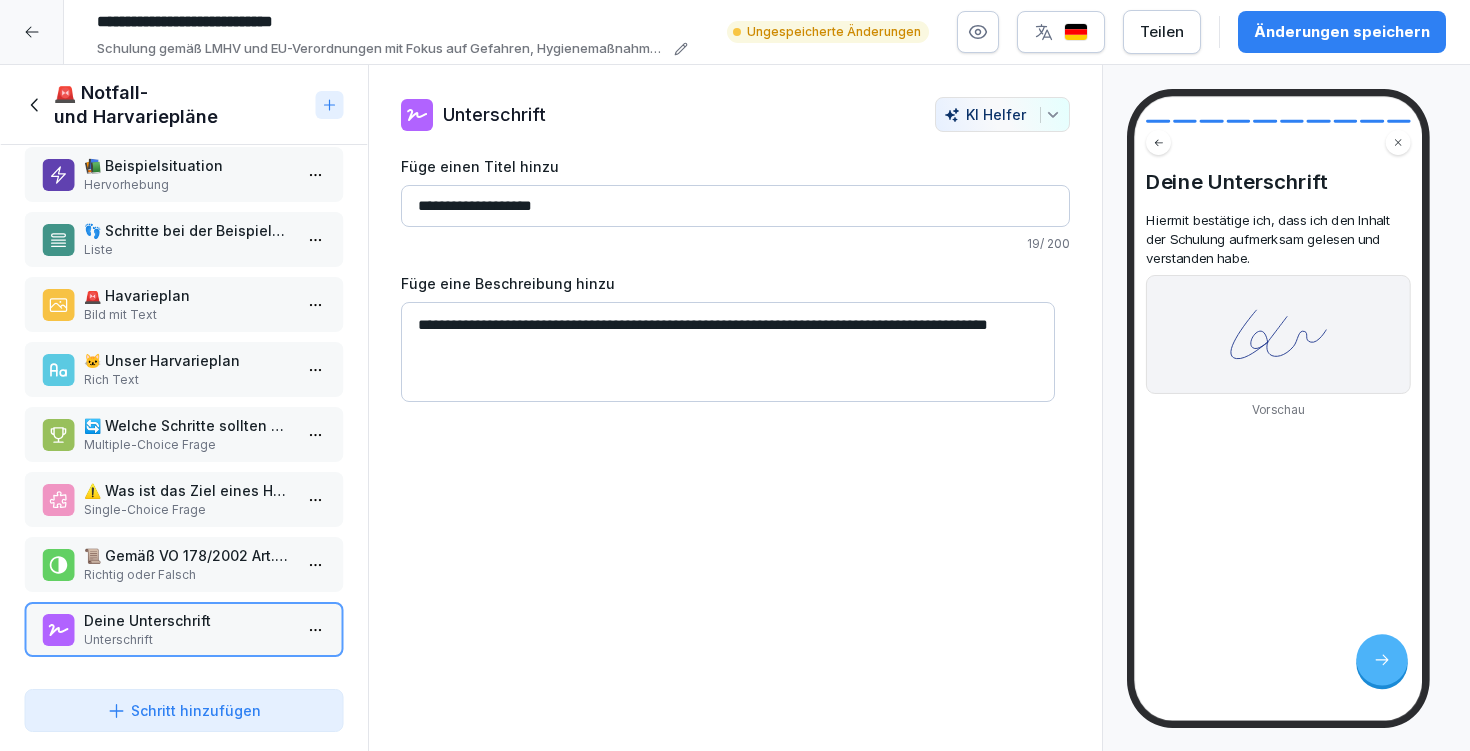 type on "**********" 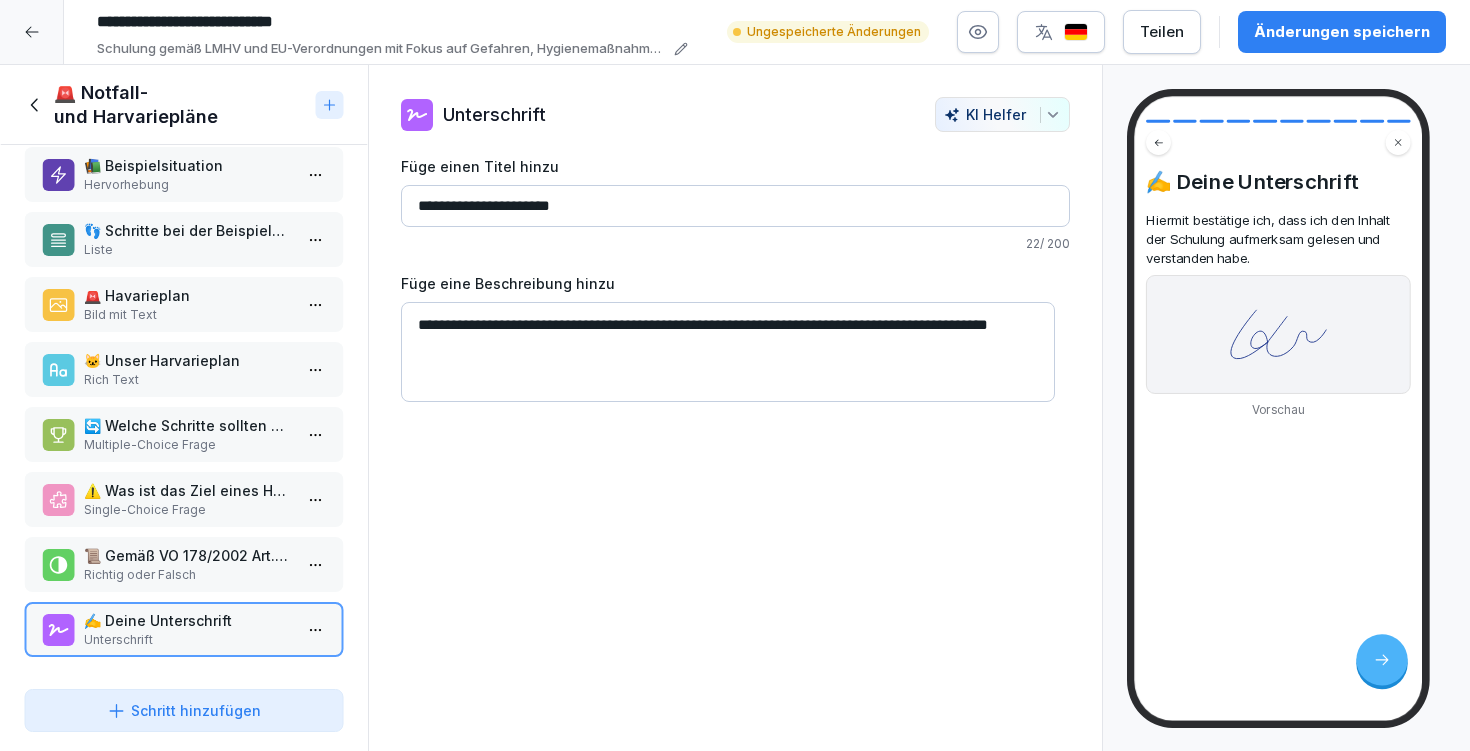 type on "**********" 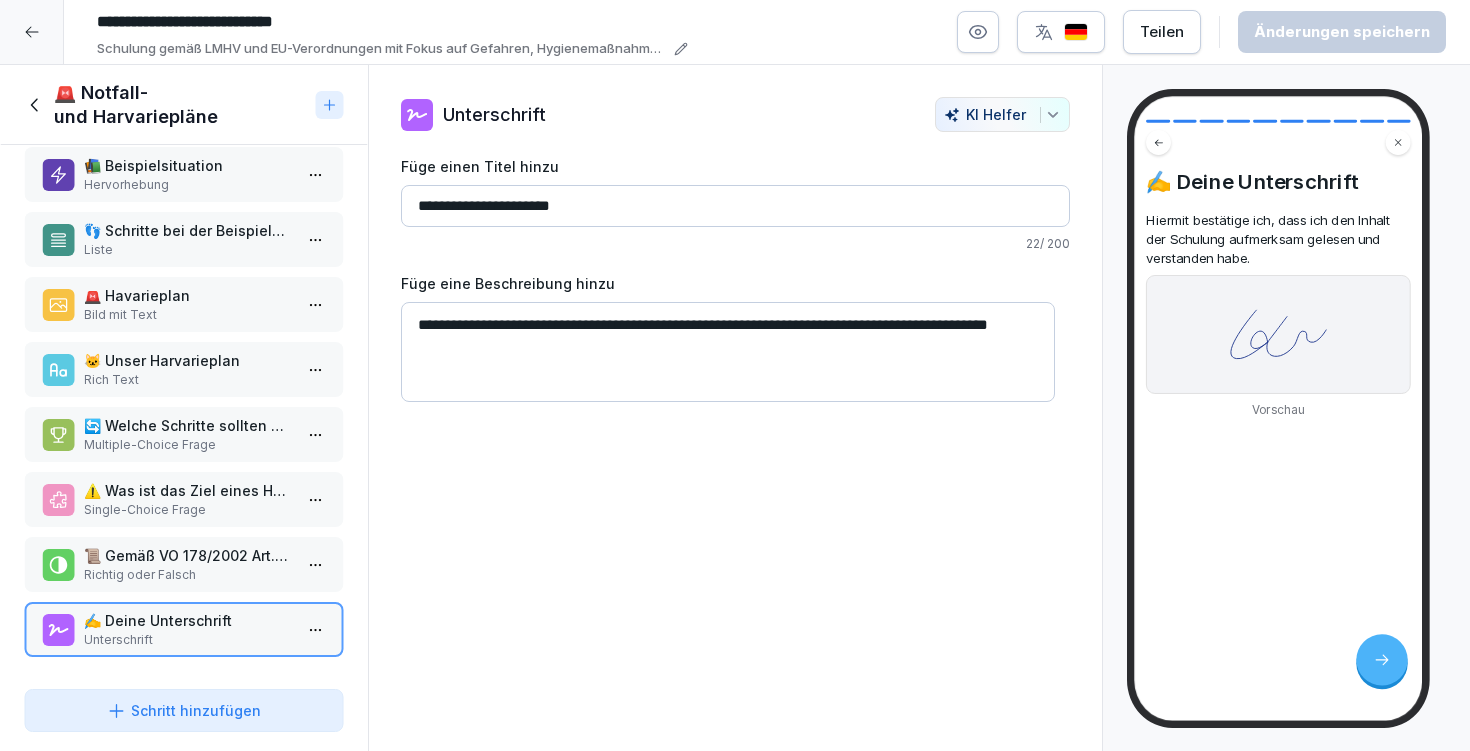 click on "**********" at bounding box center [728, 352] 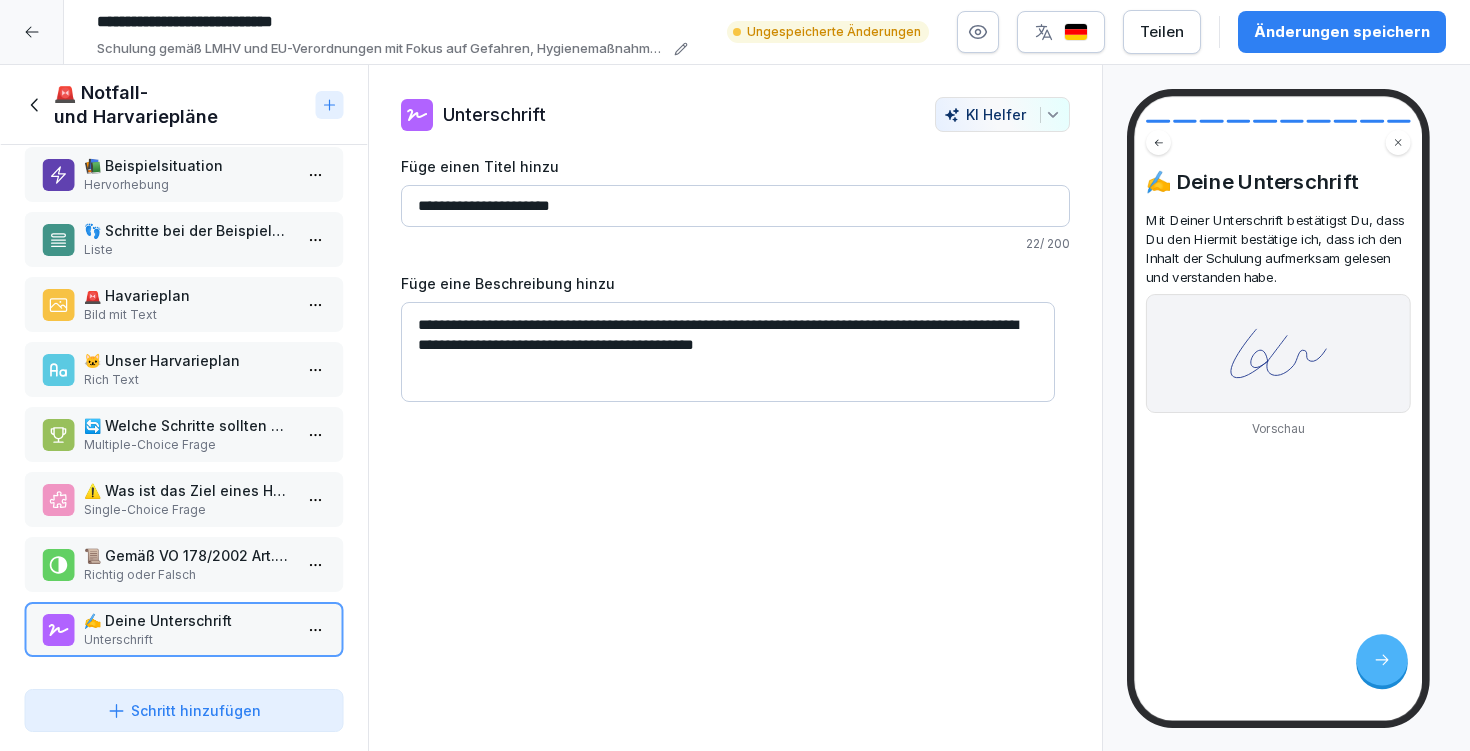 drag, startPoint x: 778, startPoint y: 324, endPoint x: 1027, endPoint y: 319, distance: 249.0502 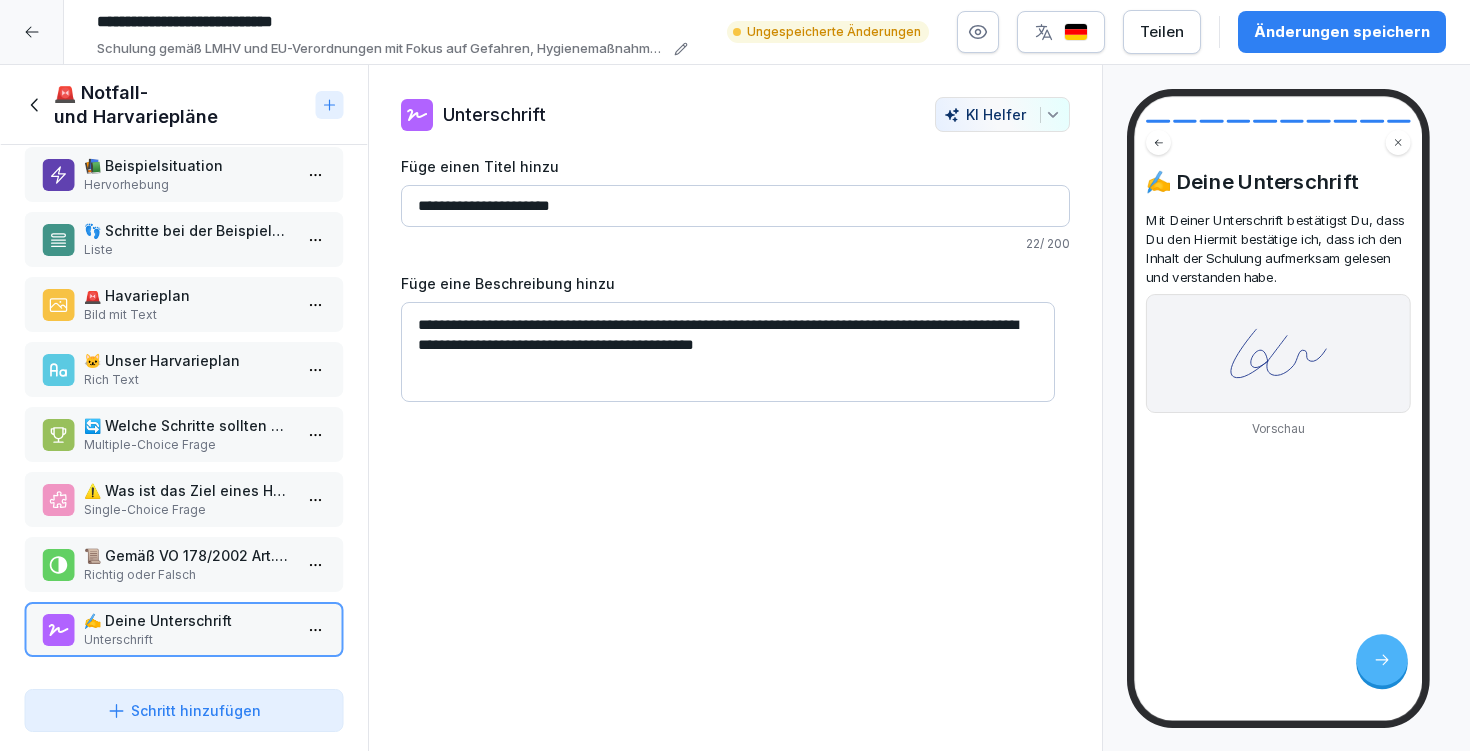 click on "**********" at bounding box center [728, 352] 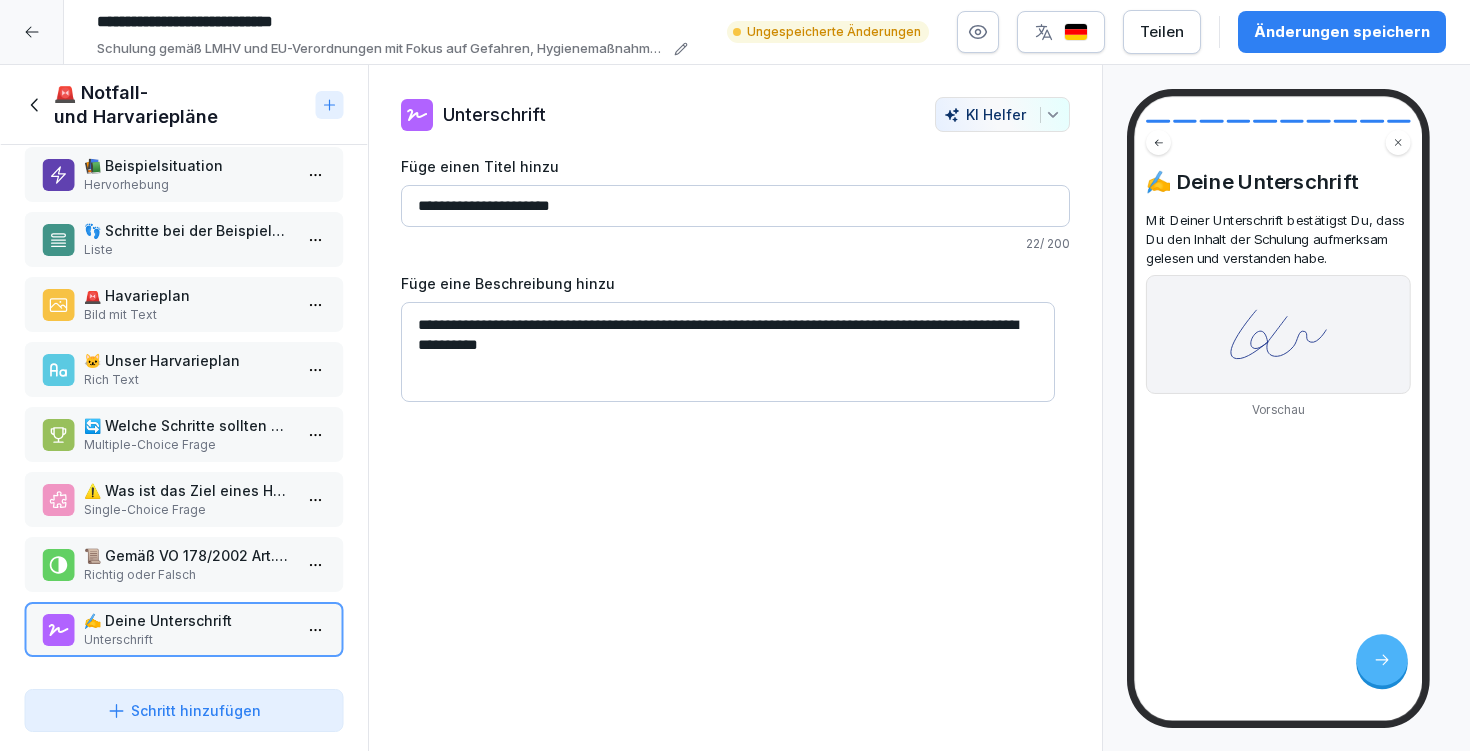 click on "**********" at bounding box center (728, 352) 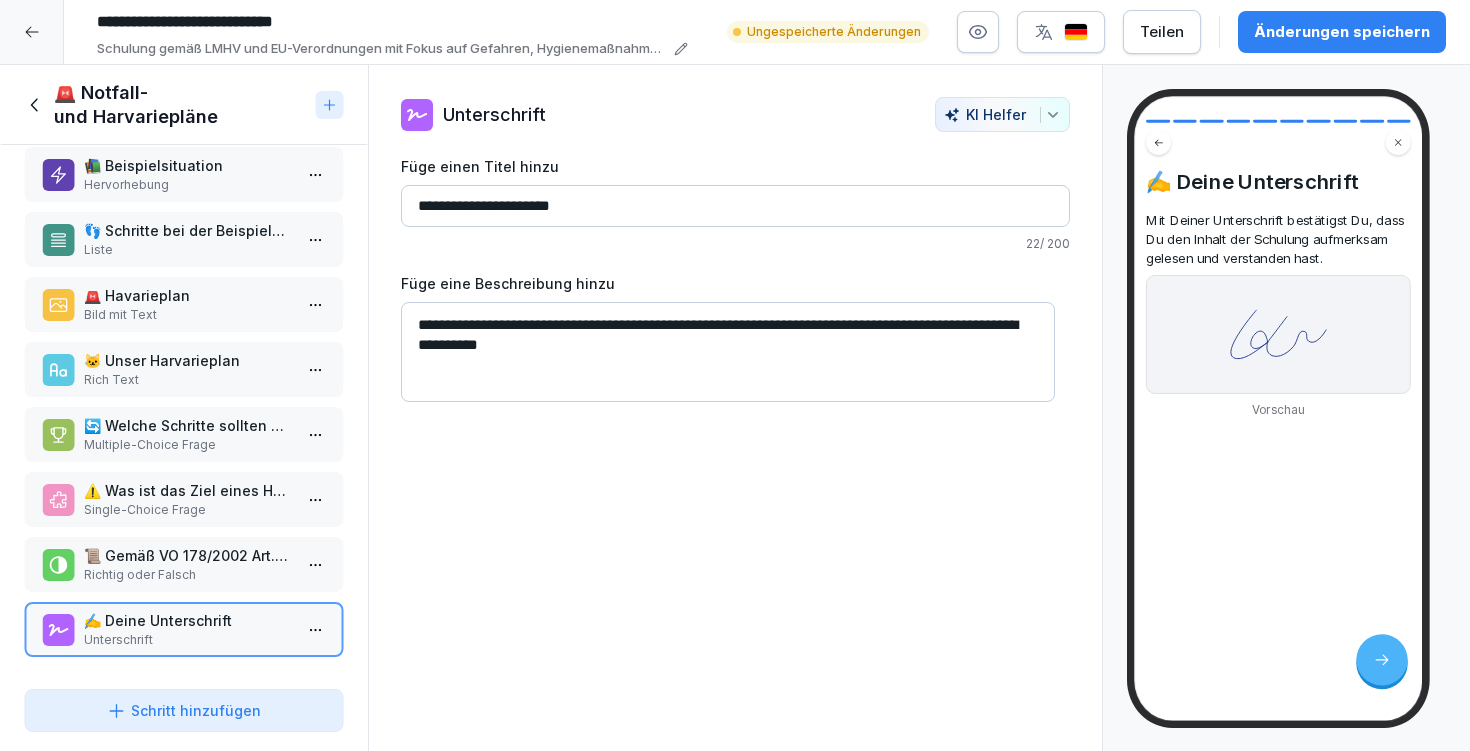 type on "**********" 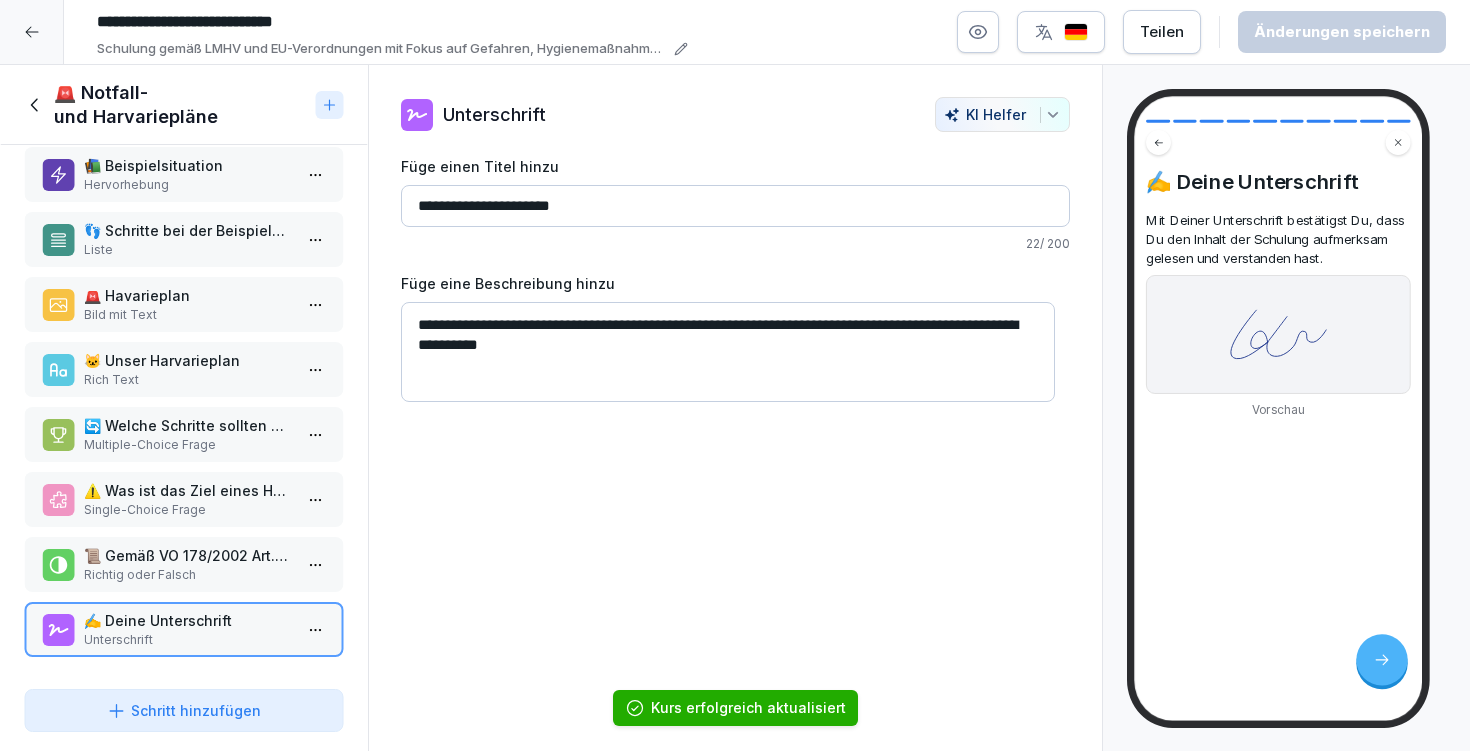 click on "🚨 Notfall- und Harvariepläne" at bounding box center [181, 105] 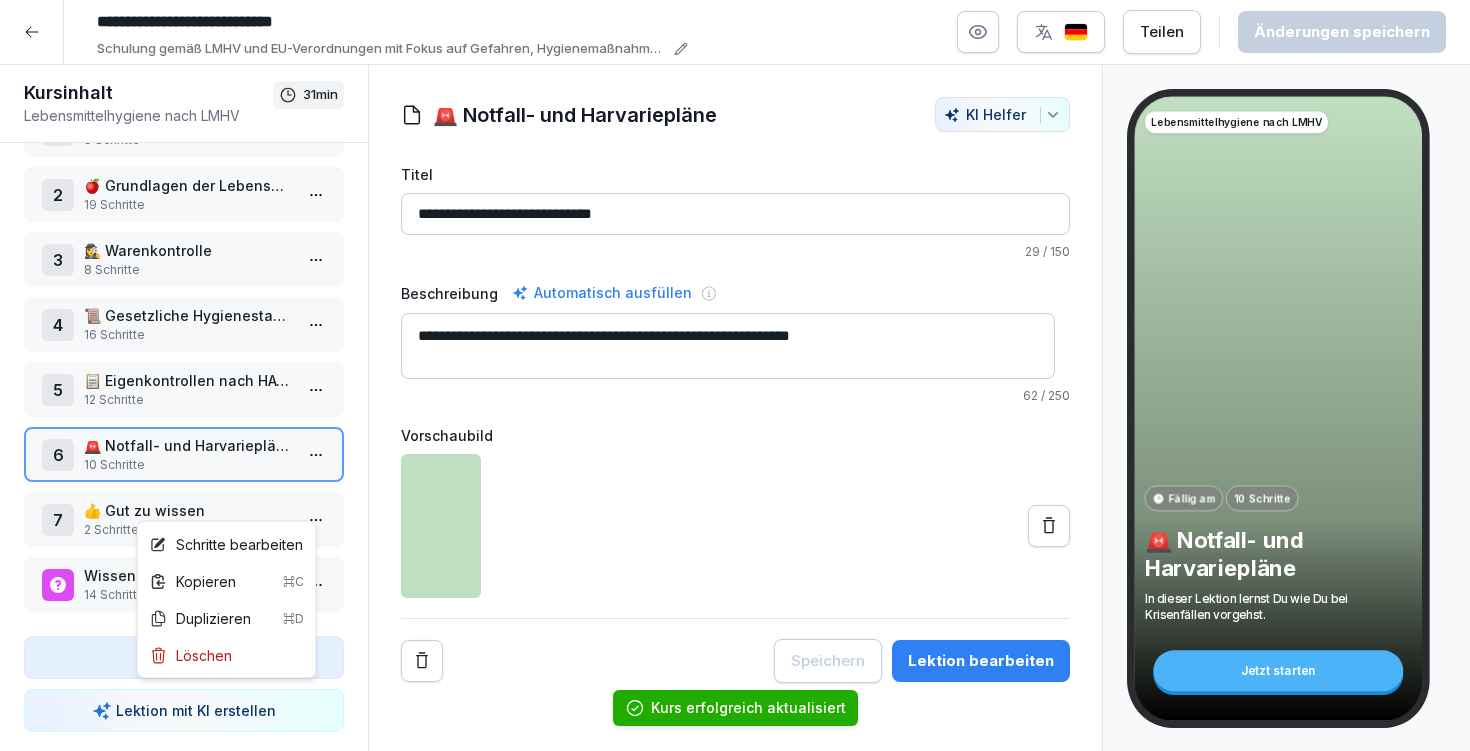 click on "**********" at bounding box center [735, 375] 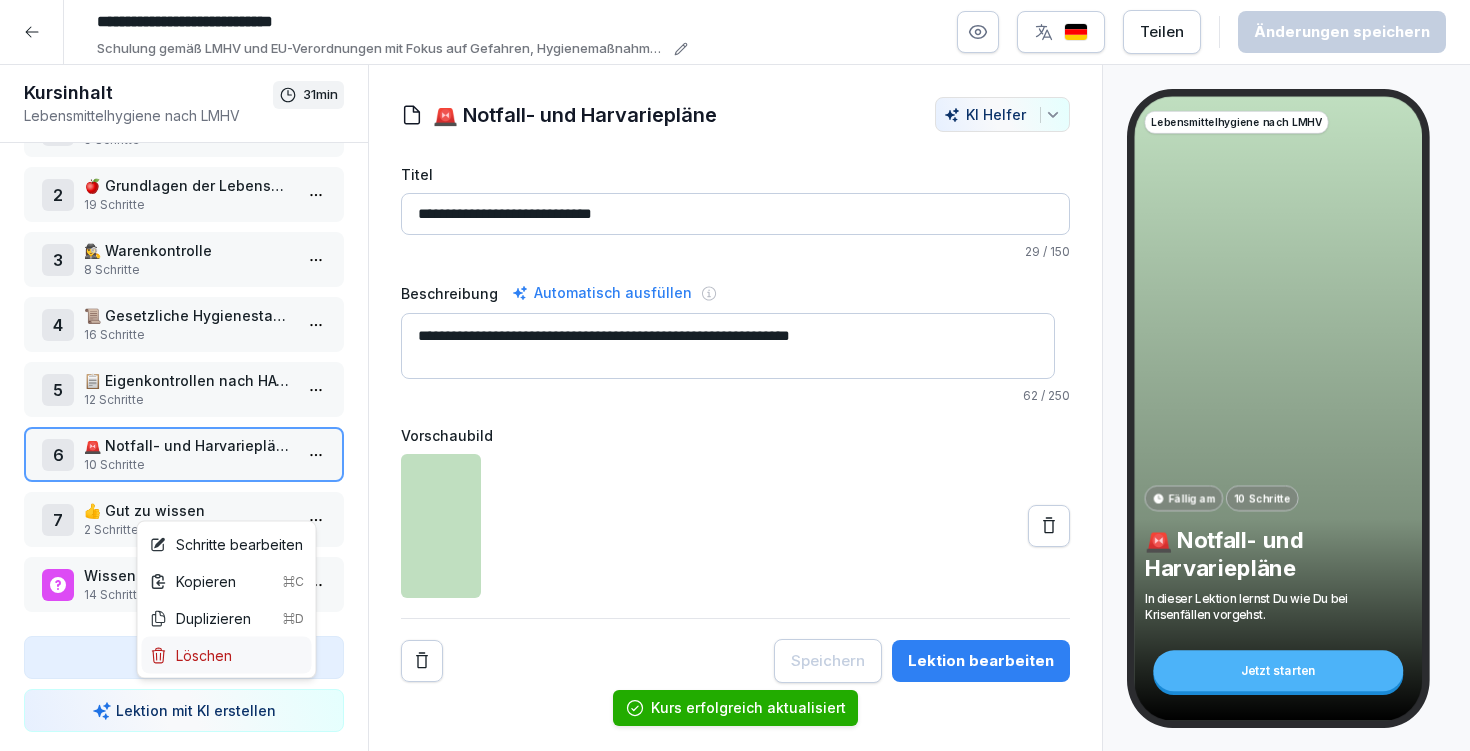 click on "Löschen" at bounding box center [227, 655] 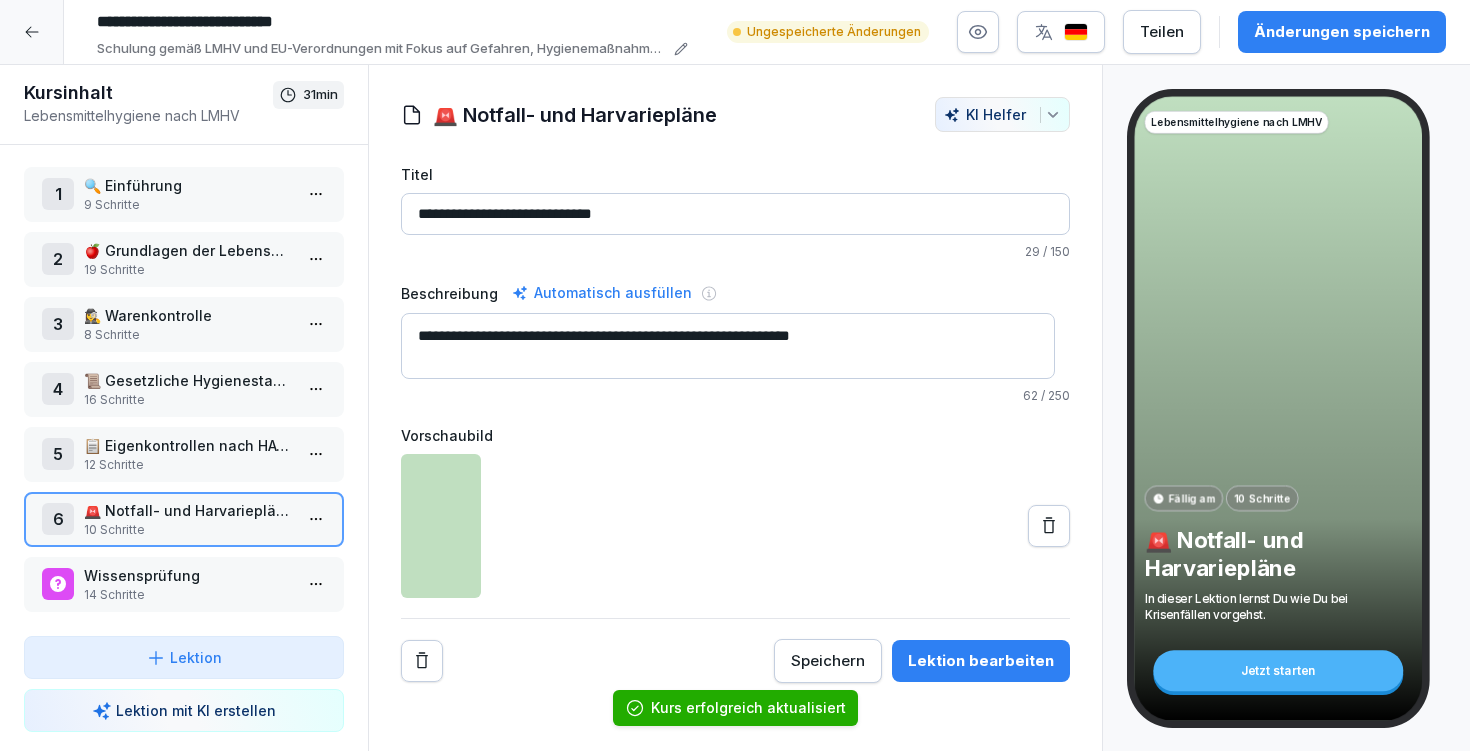 scroll, scrollTop: 0, scrollLeft: 0, axis: both 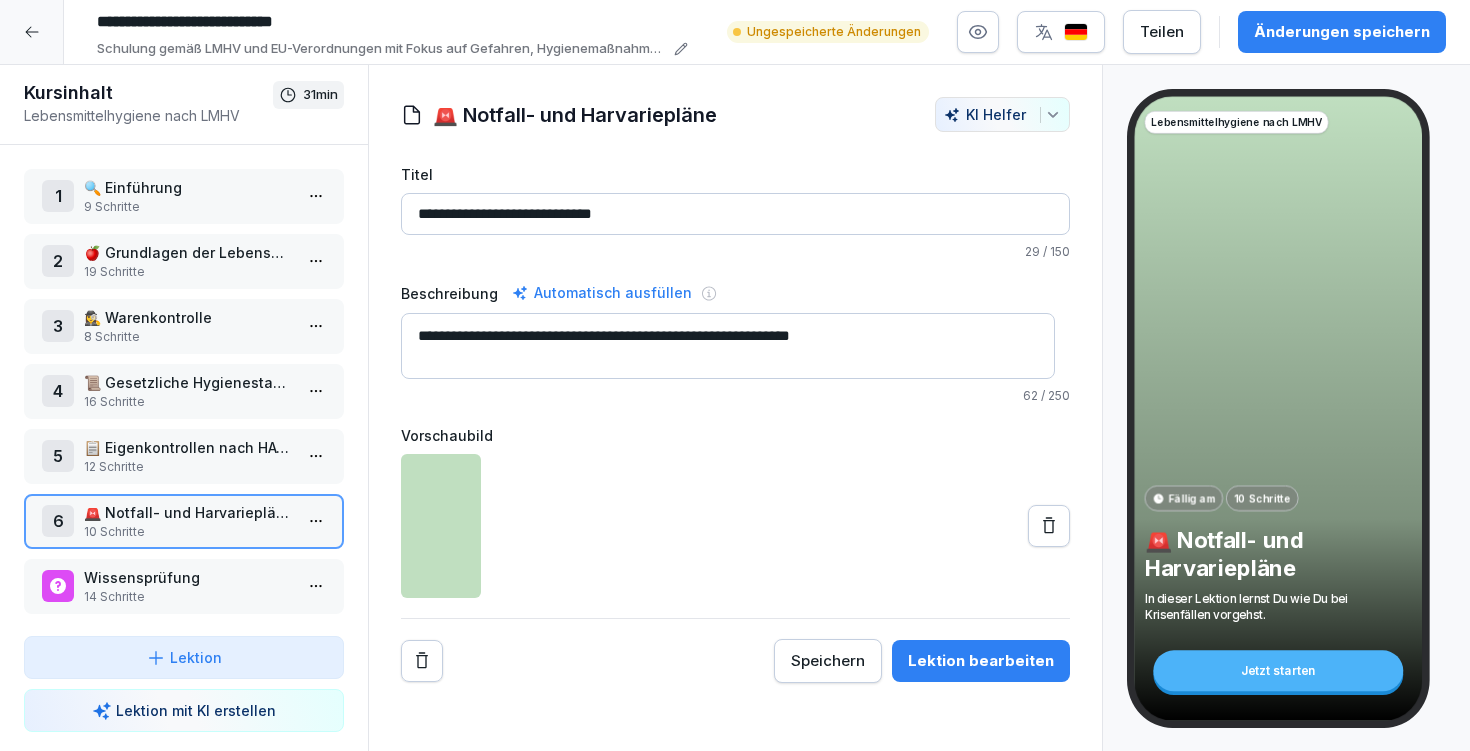 click on "Änderungen speichern" at bounding box center [1342, 32] 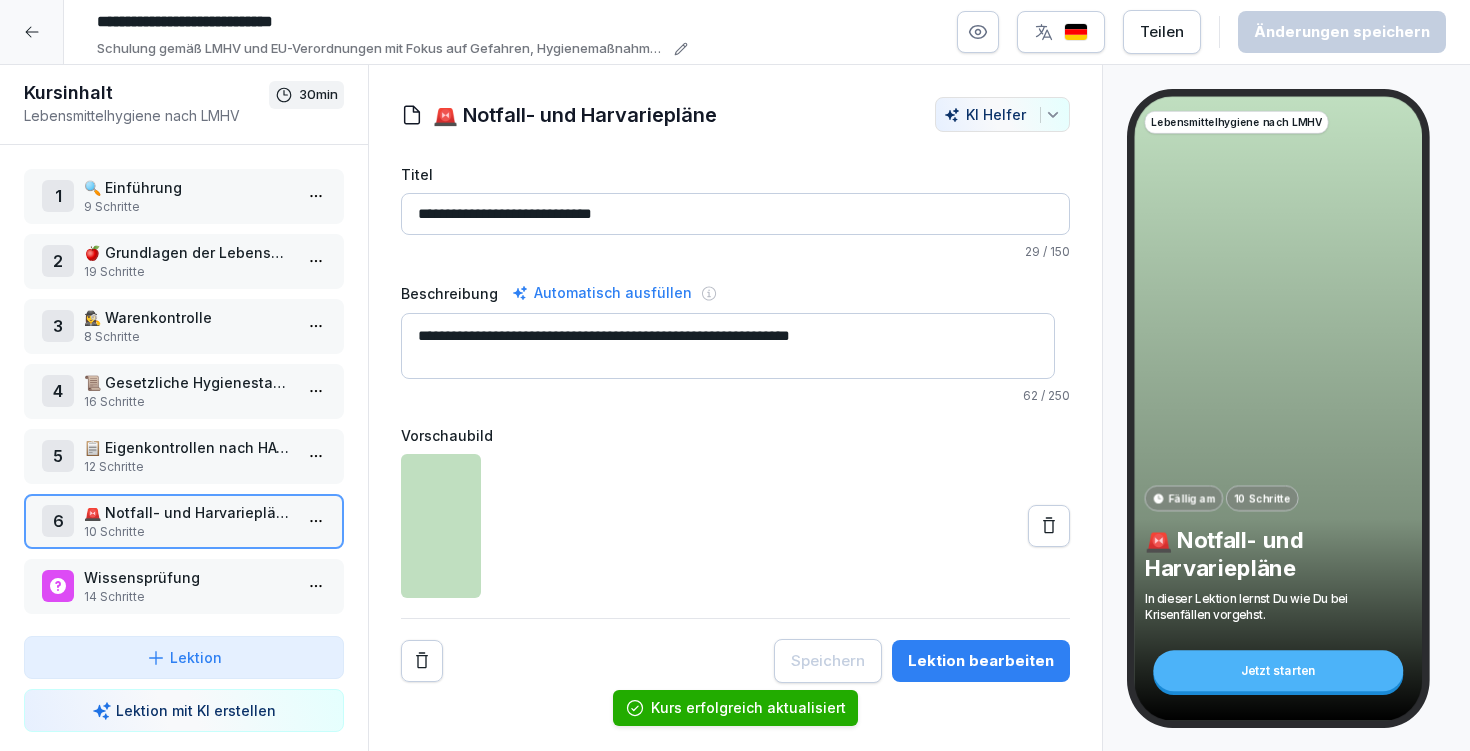 scroll, scrollTop: 15, scrollLeft: 0, axis: vertical 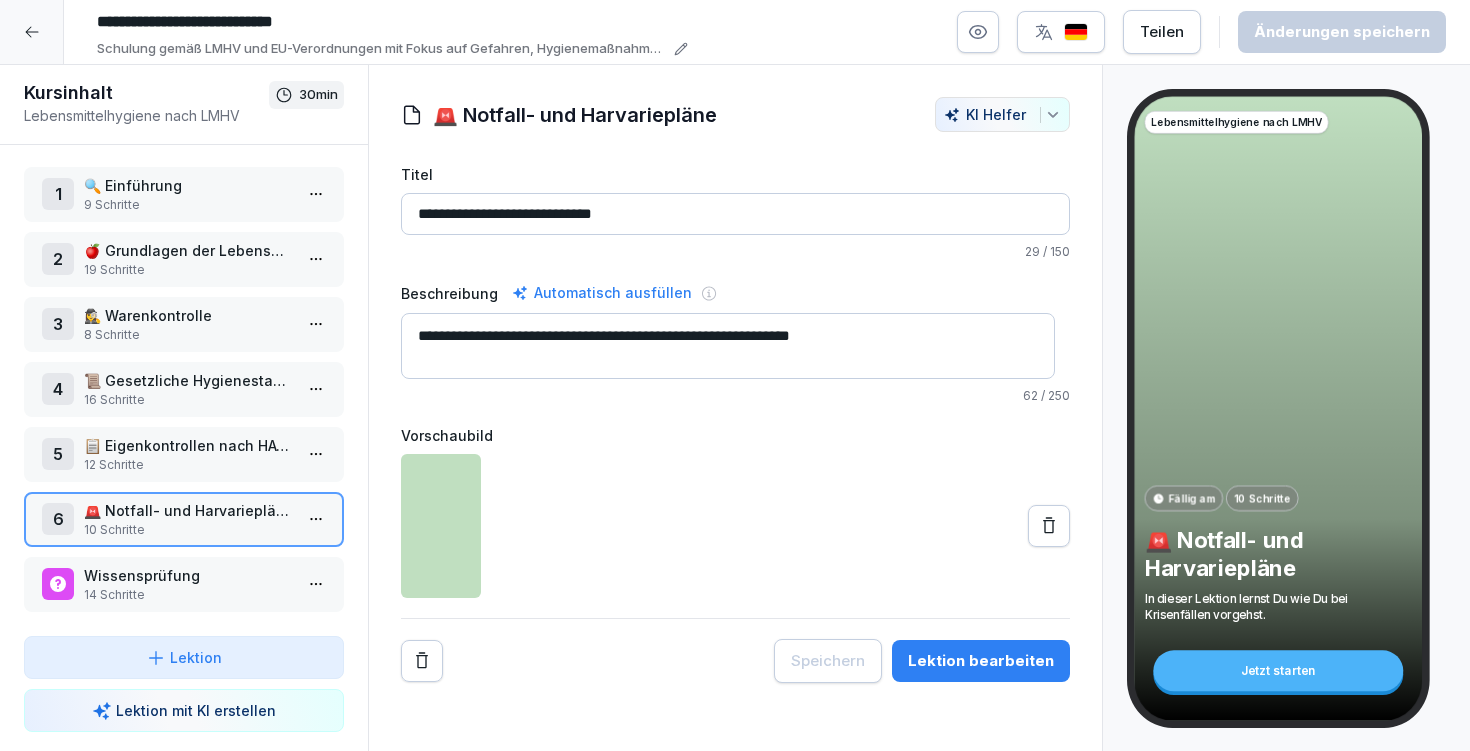 click on "9 Schritte" at bounding box center (188, 205) 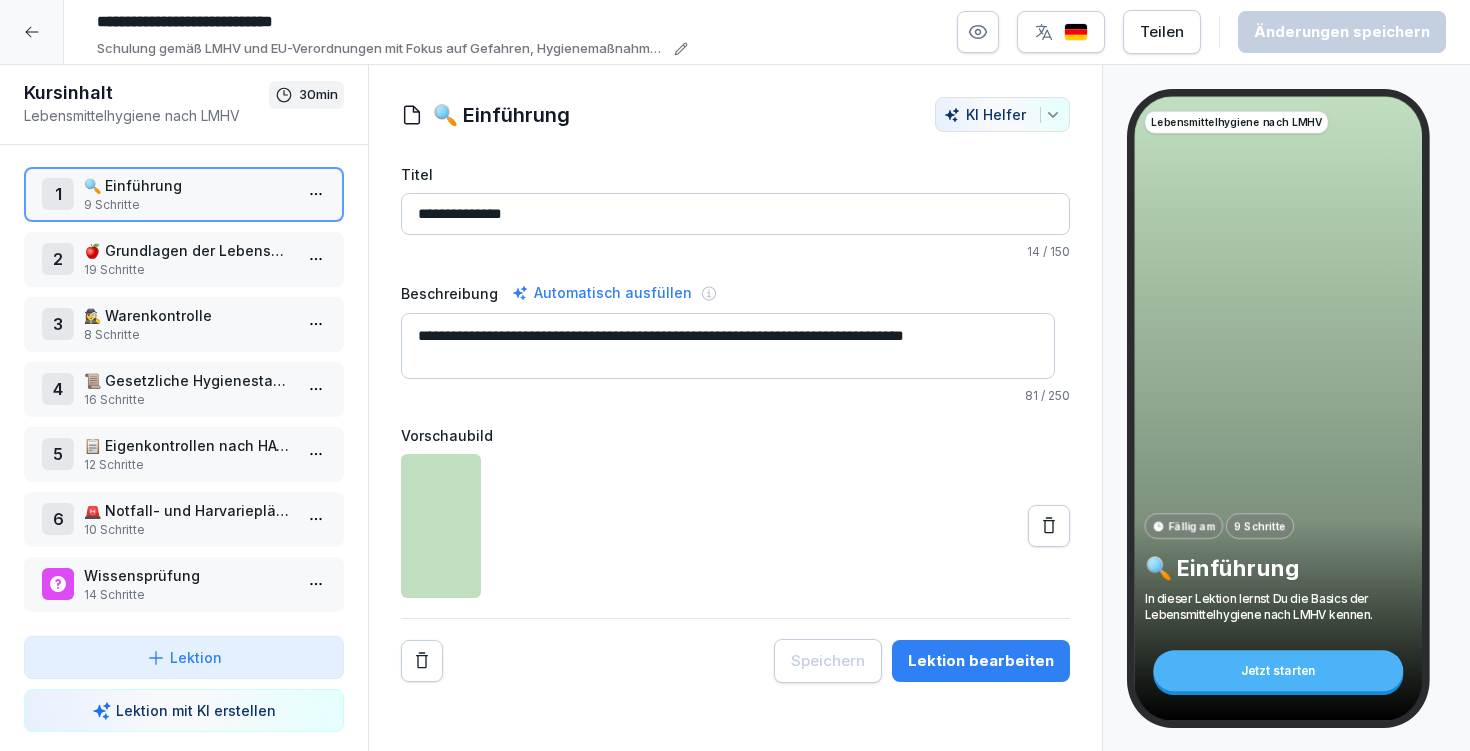 click on "Lektion bearbeiten" at bounding box center [981, 661] 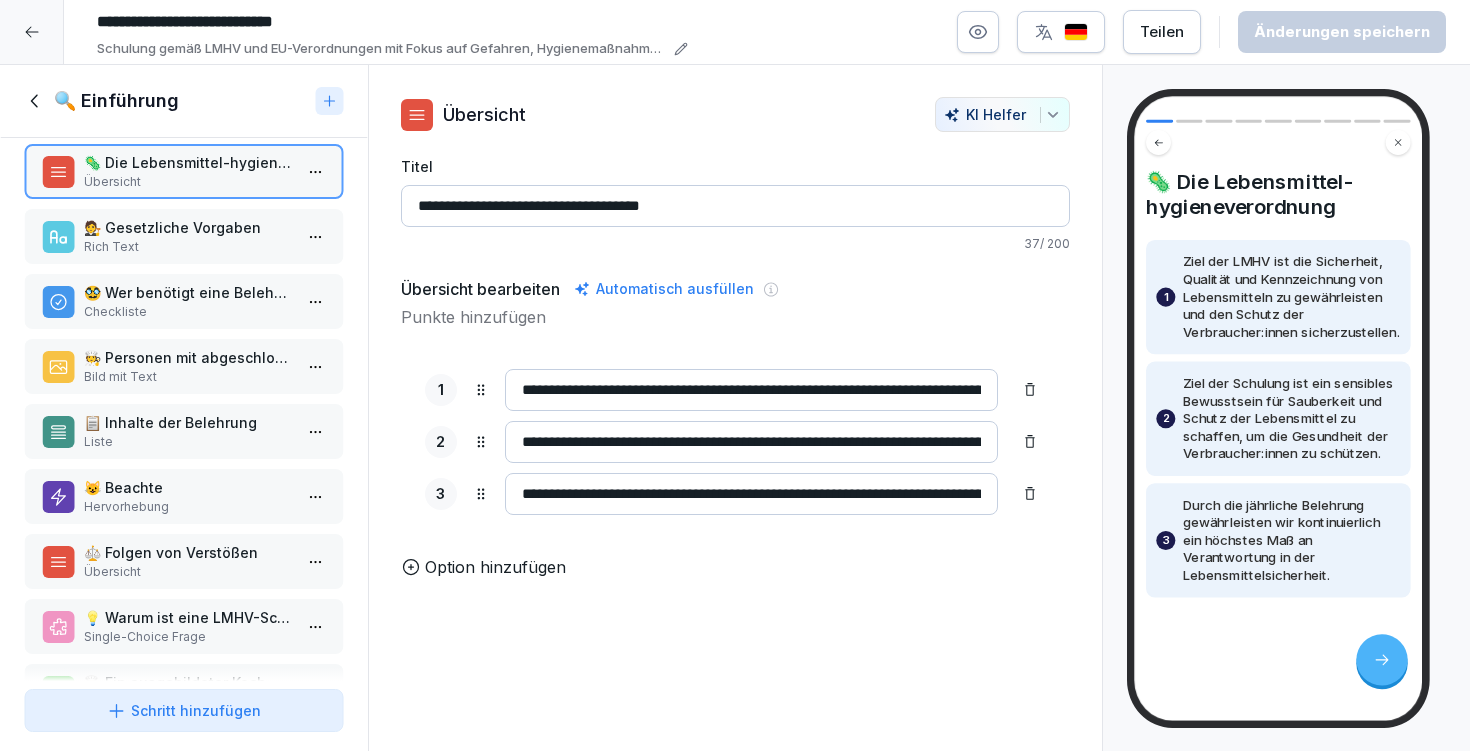 scroll, scrollTop: 102, scrollLeft: 0, axis: vertical 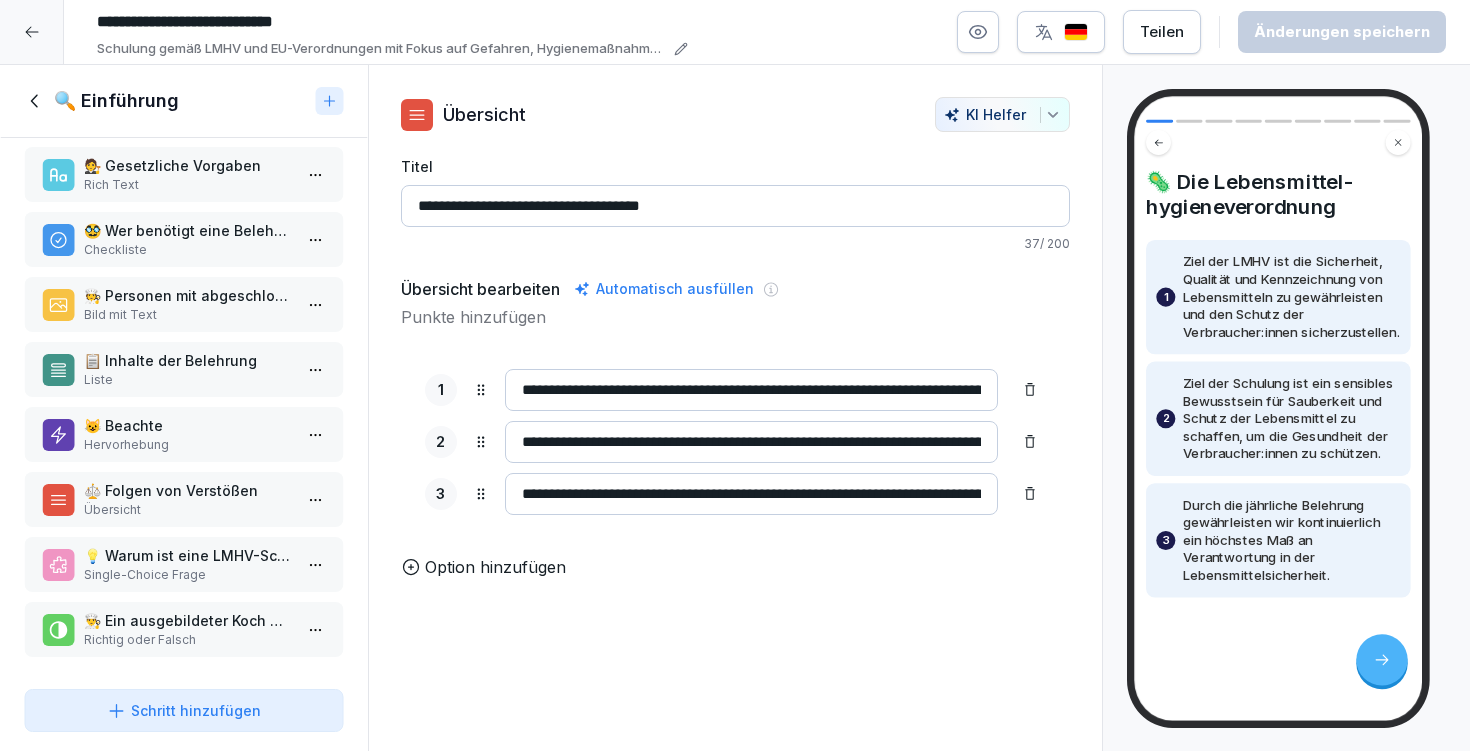 click on "🔍 Einführung" at bounding box center [116, 101] 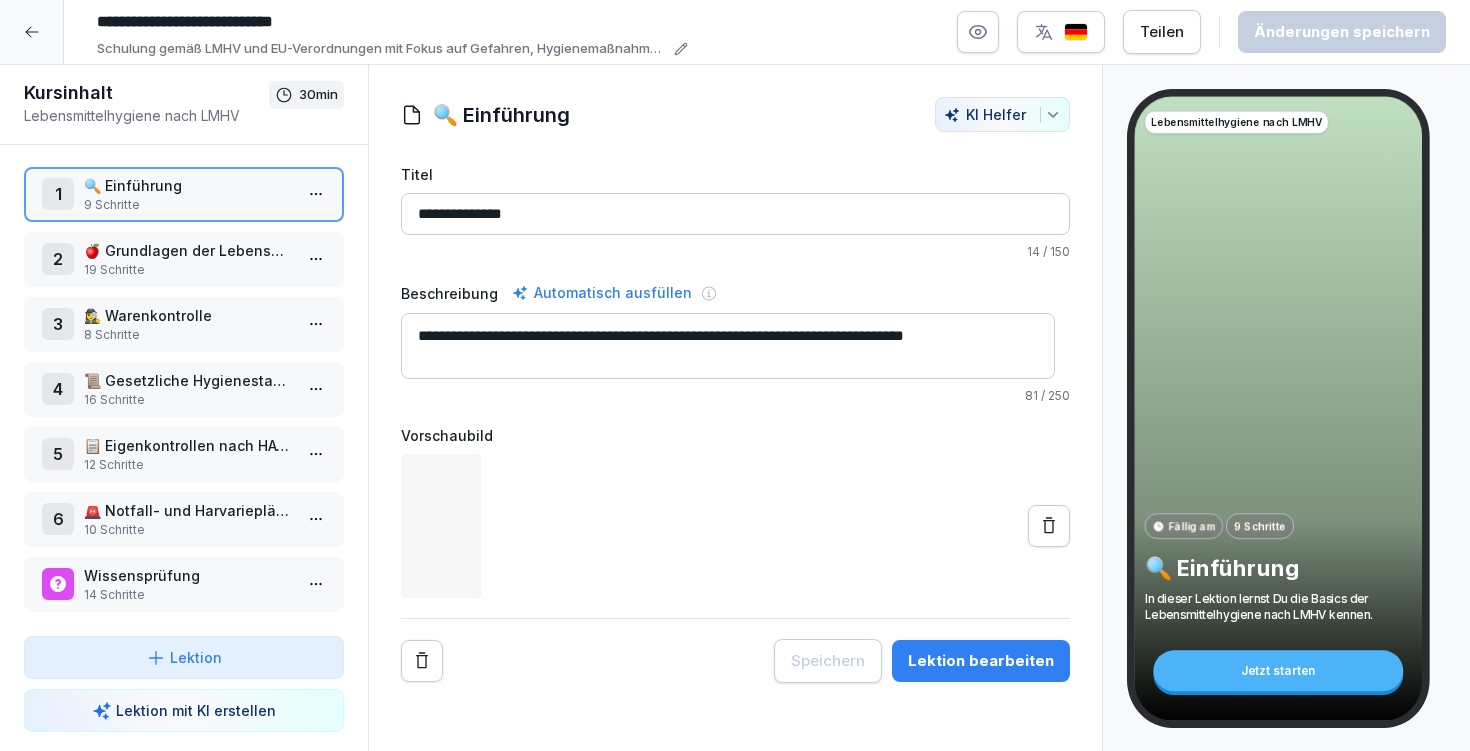 click on "🍎 Grundlagen der Lebensmittelhygiene" at bounding box center (188, 250) 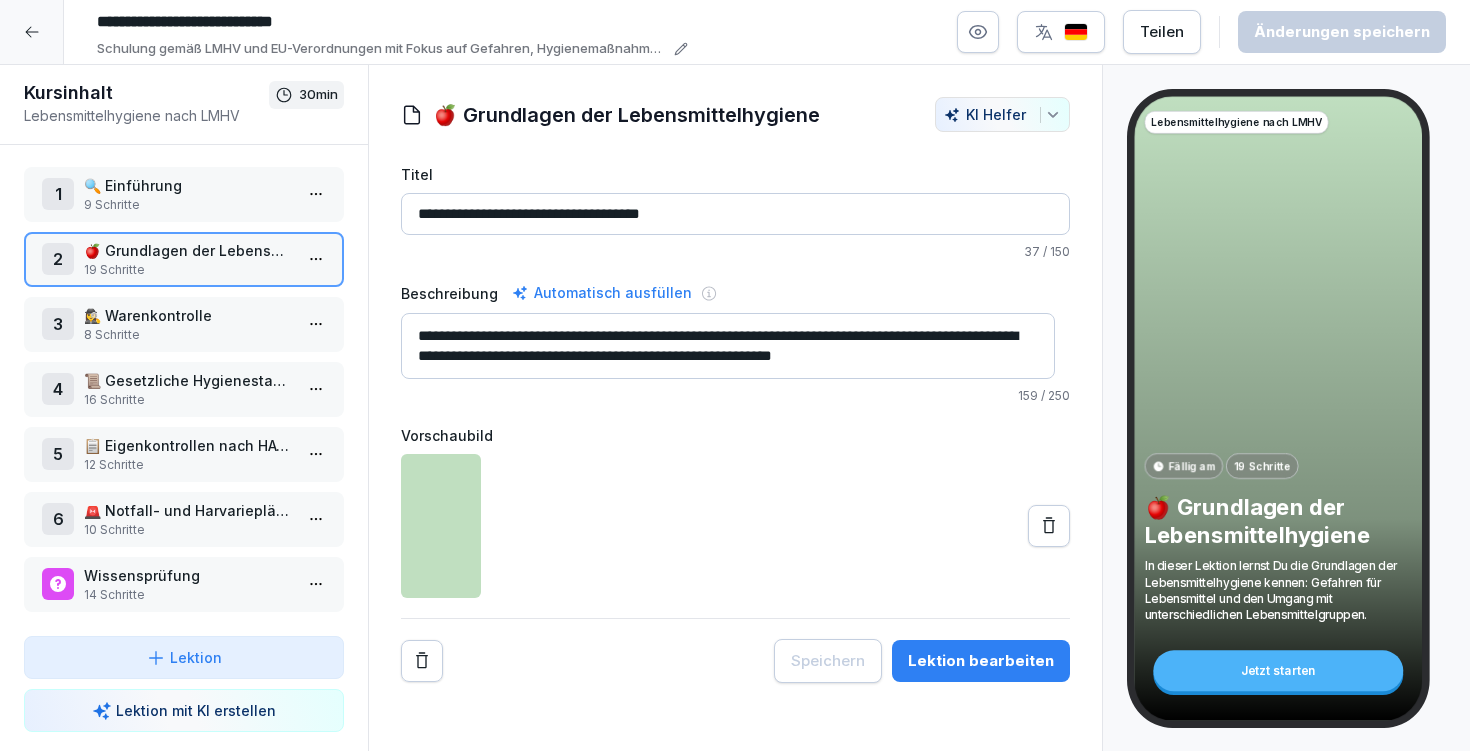 click on "Lektion bearbeiten" at bounding box center (981, 661) 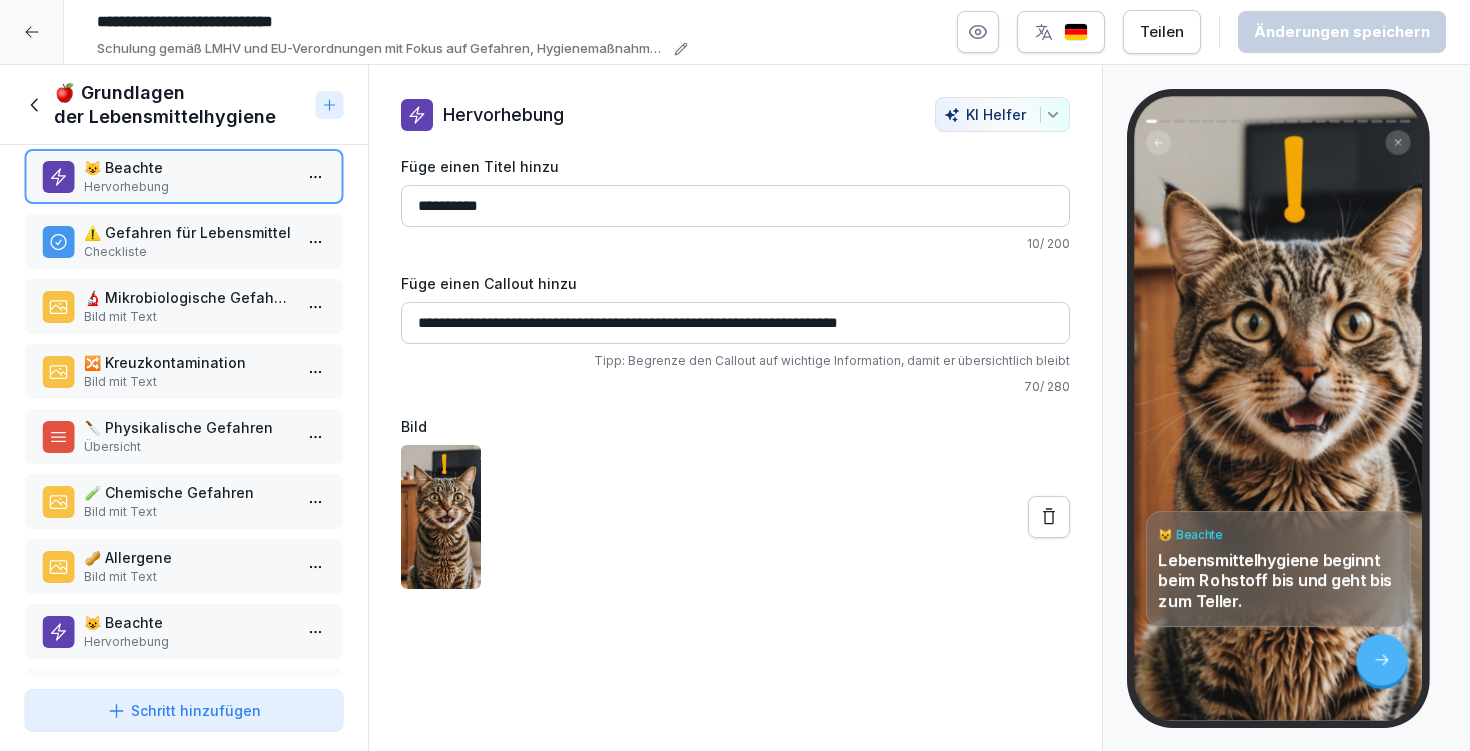 scroll, scrollTop: 394, scrollLeft: 0, axis: vertical 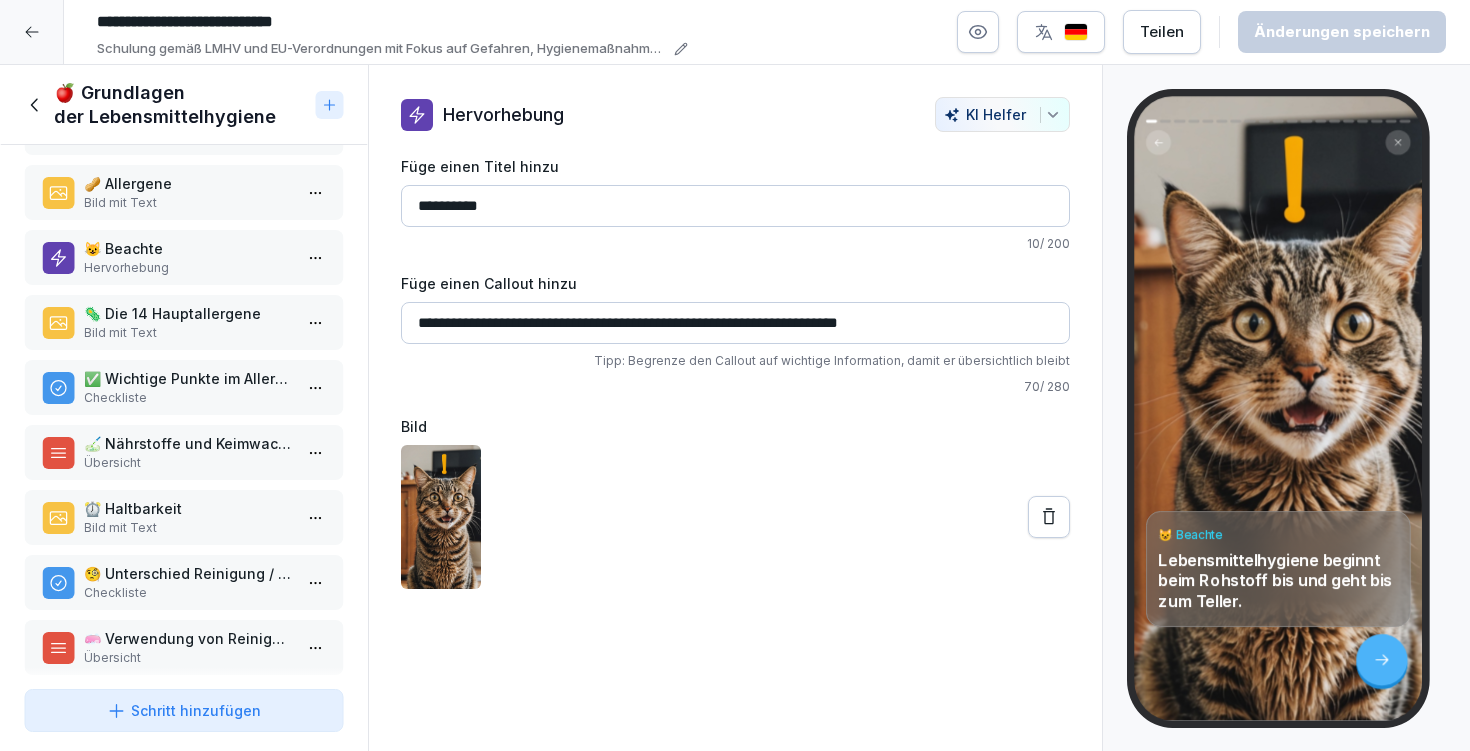 click on "🍎 Grundlagen der Lebensmittelhygiene" at bounding box center [184, 105] 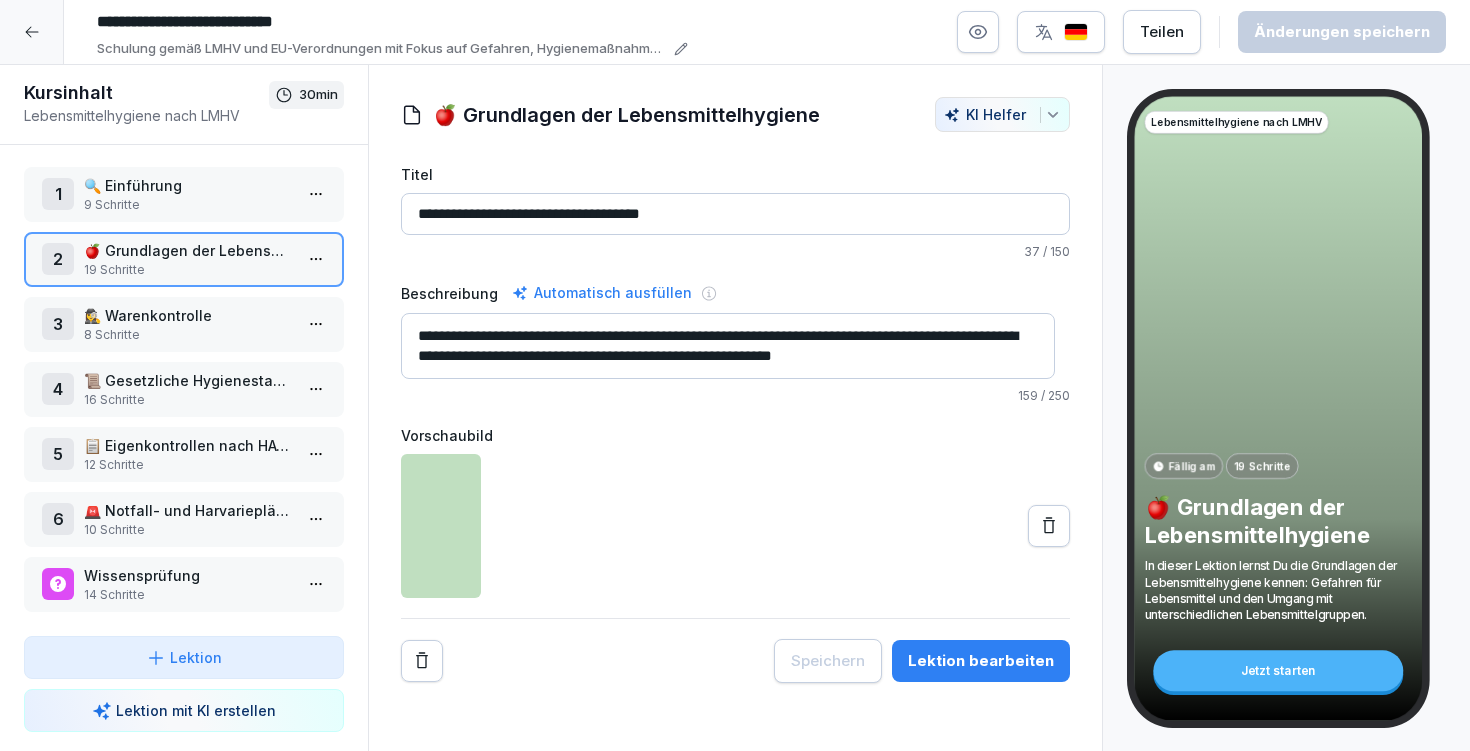 click on "📋 Eigenkontrollen nach HACCP" at bounding box center [188, 445] 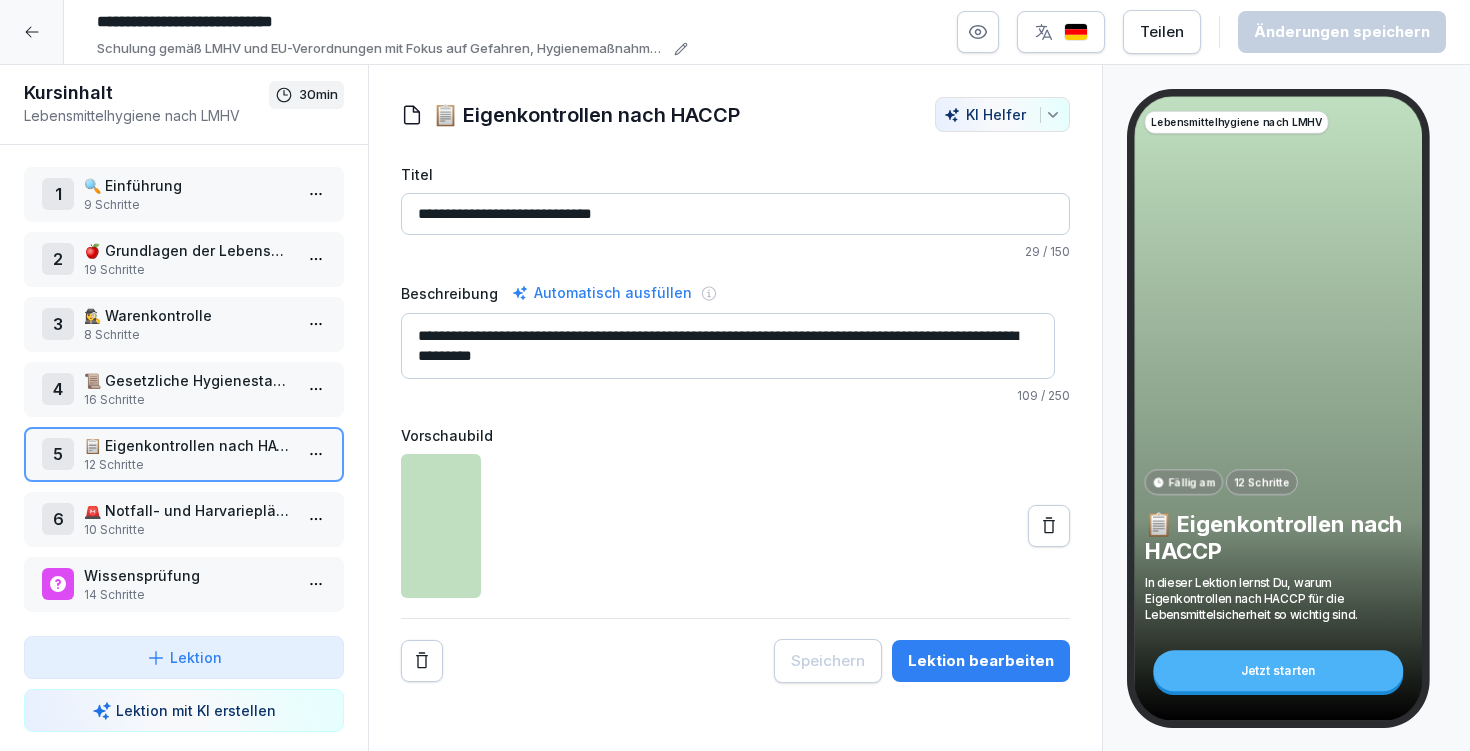 click on "🚨 Notfall- und Harvariepläne" at bounding box center (188, 510) 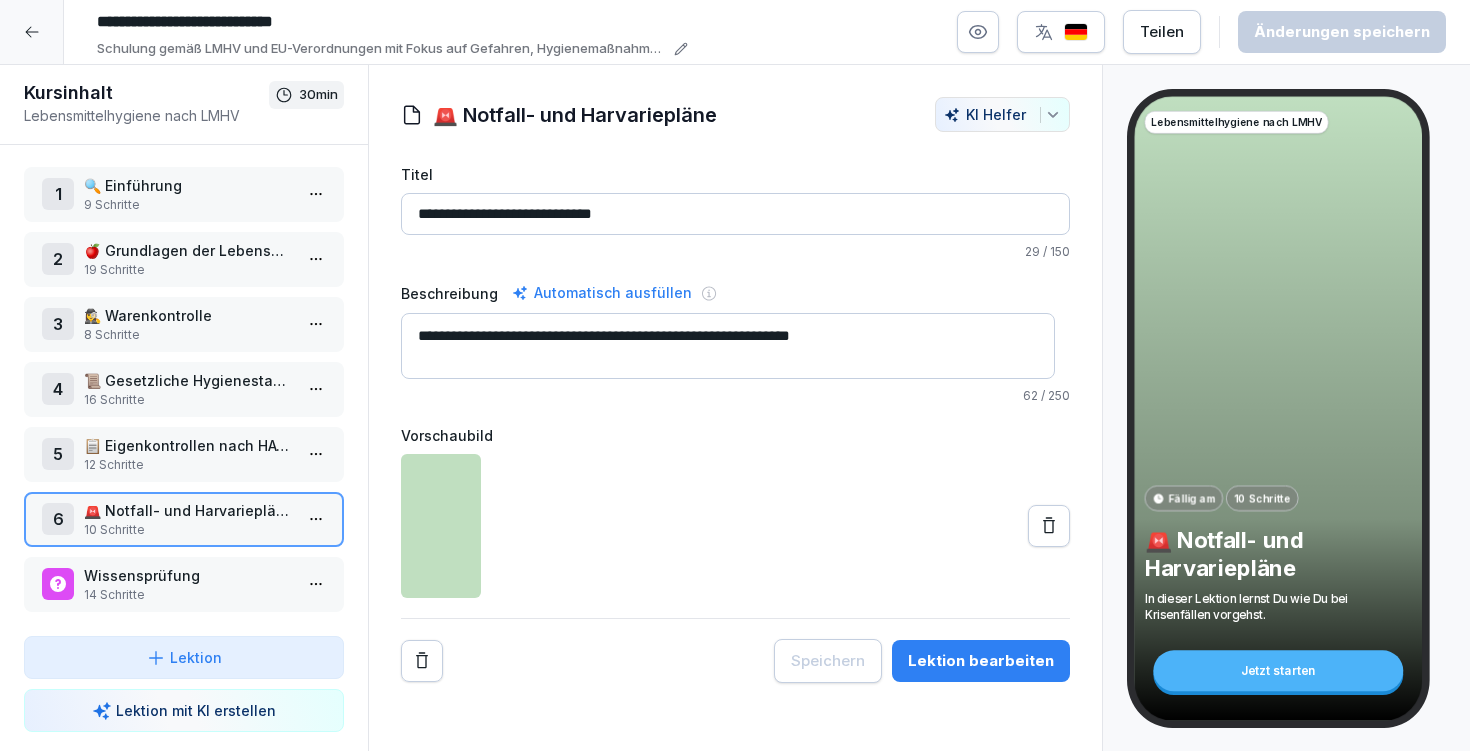 click on "12 Schritte" at bounding box center (188, 465) 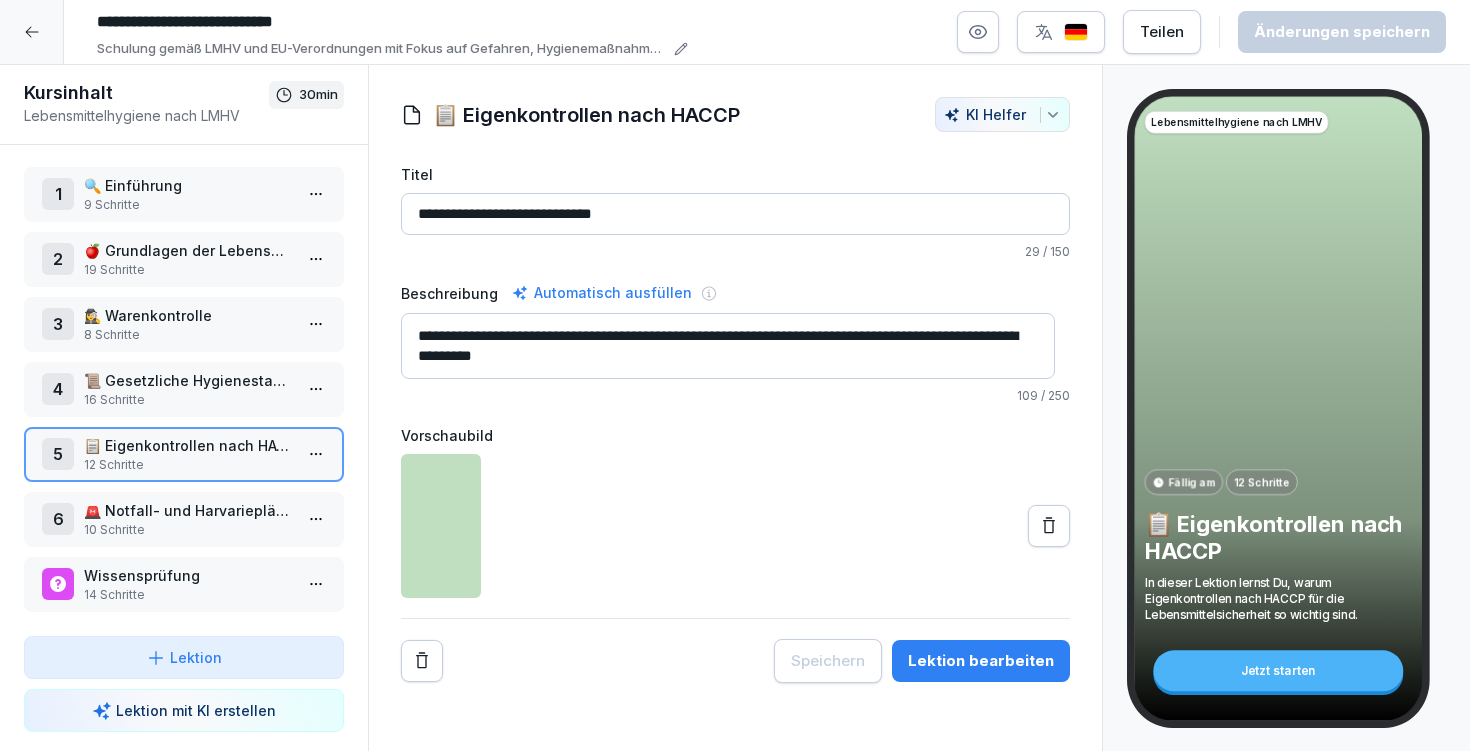click on "Lektion bearbeiten" at bounding box center (981, 661) 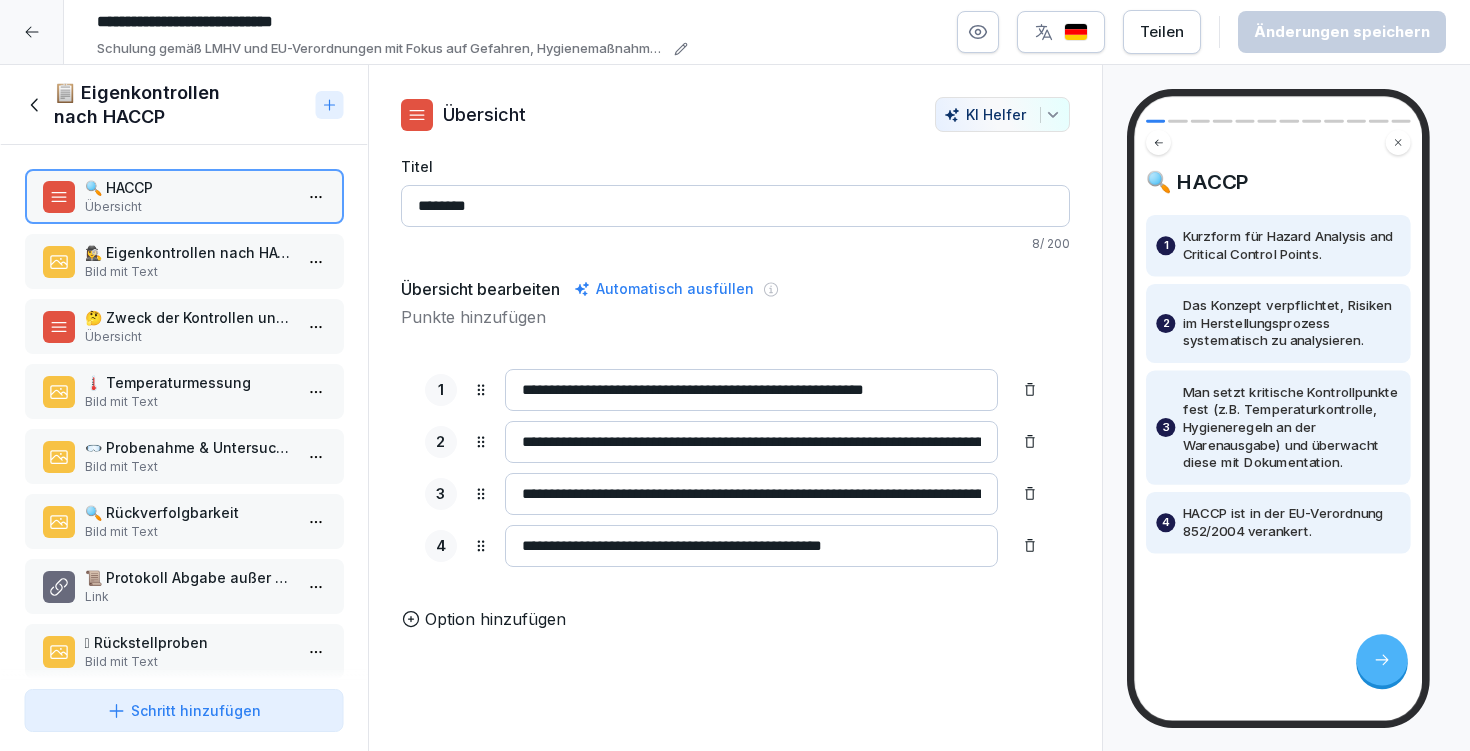 click on "Bild mit Text" at bounding box center [188, 272] 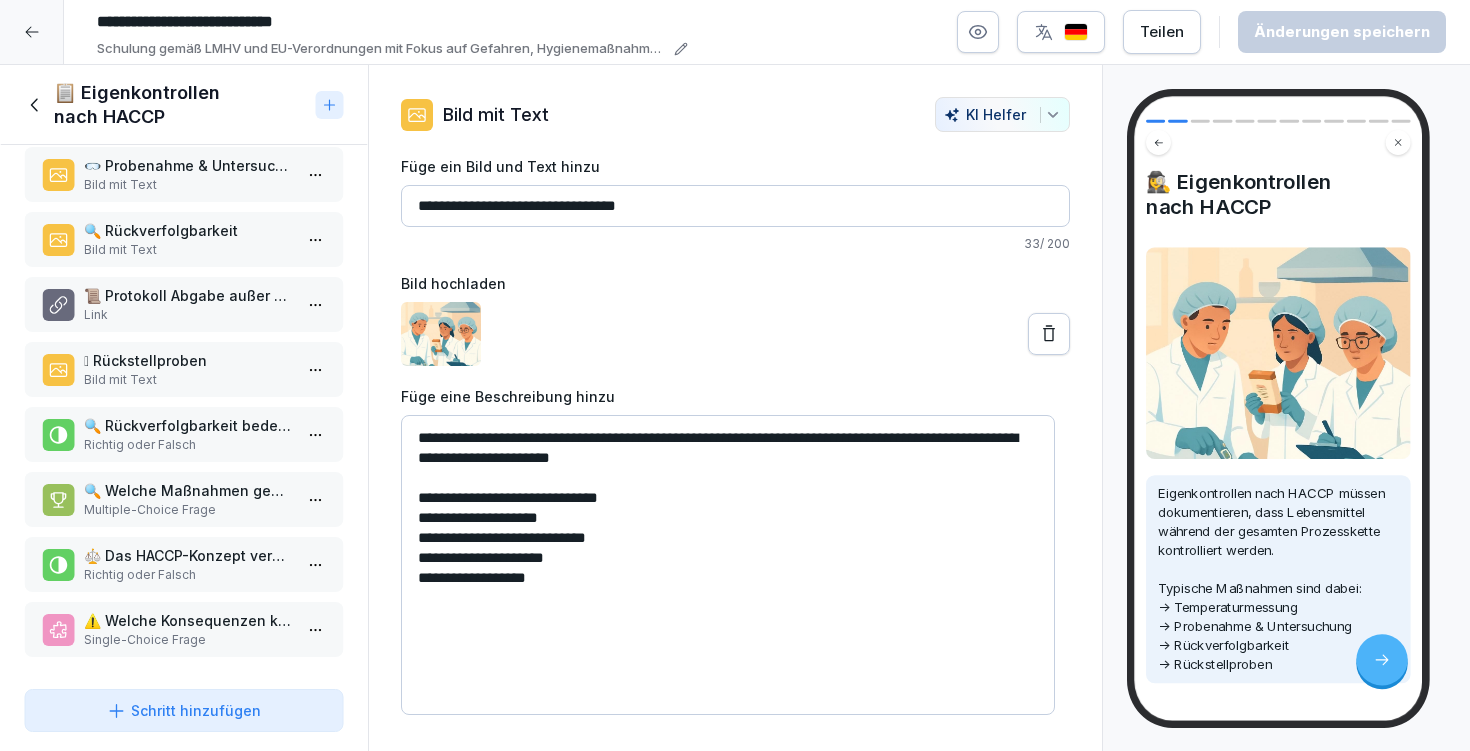 scroll, scrollTop: 0, scrollLeft: 0, axis: both 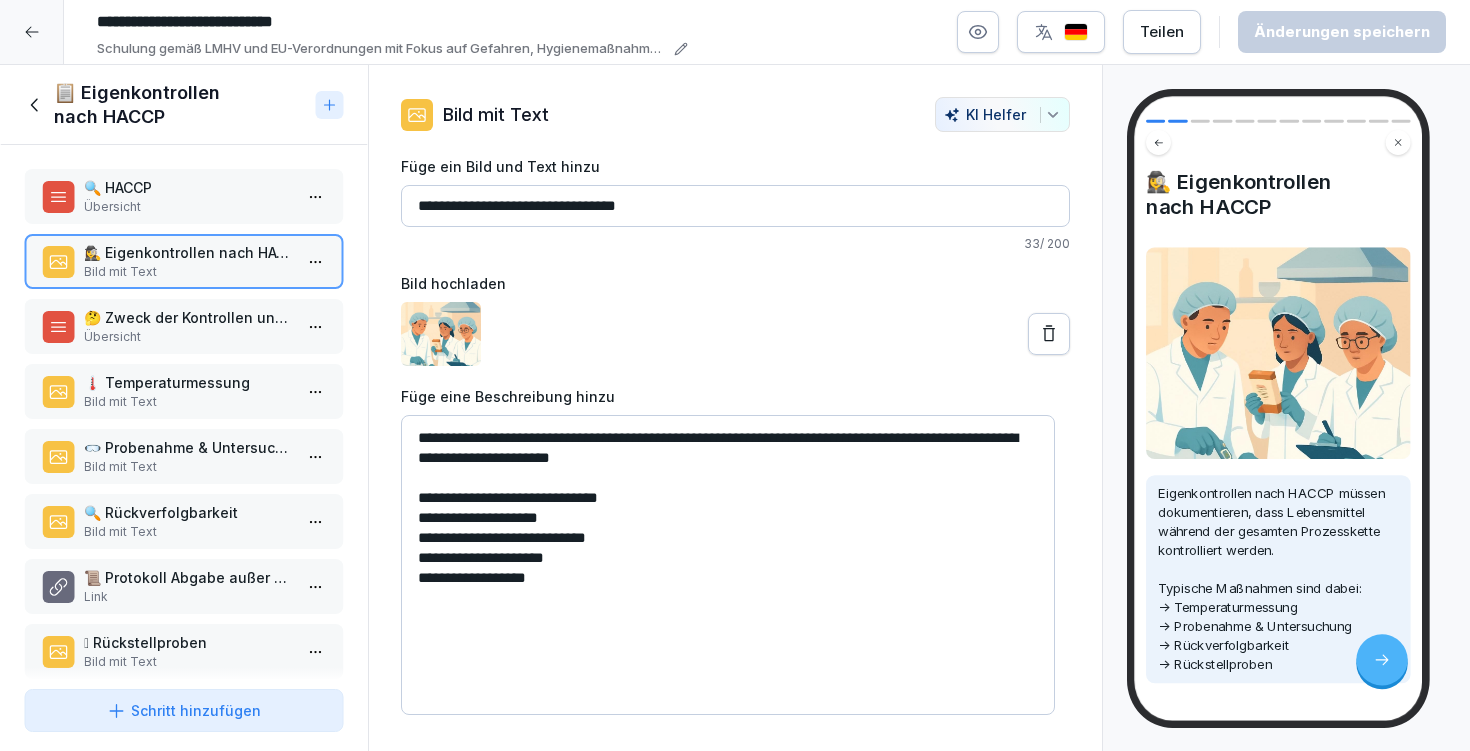 click on "🤔 Zweck der Kontrollen und Vorgehen im Katzentempel" at bounding box center [188, 317] 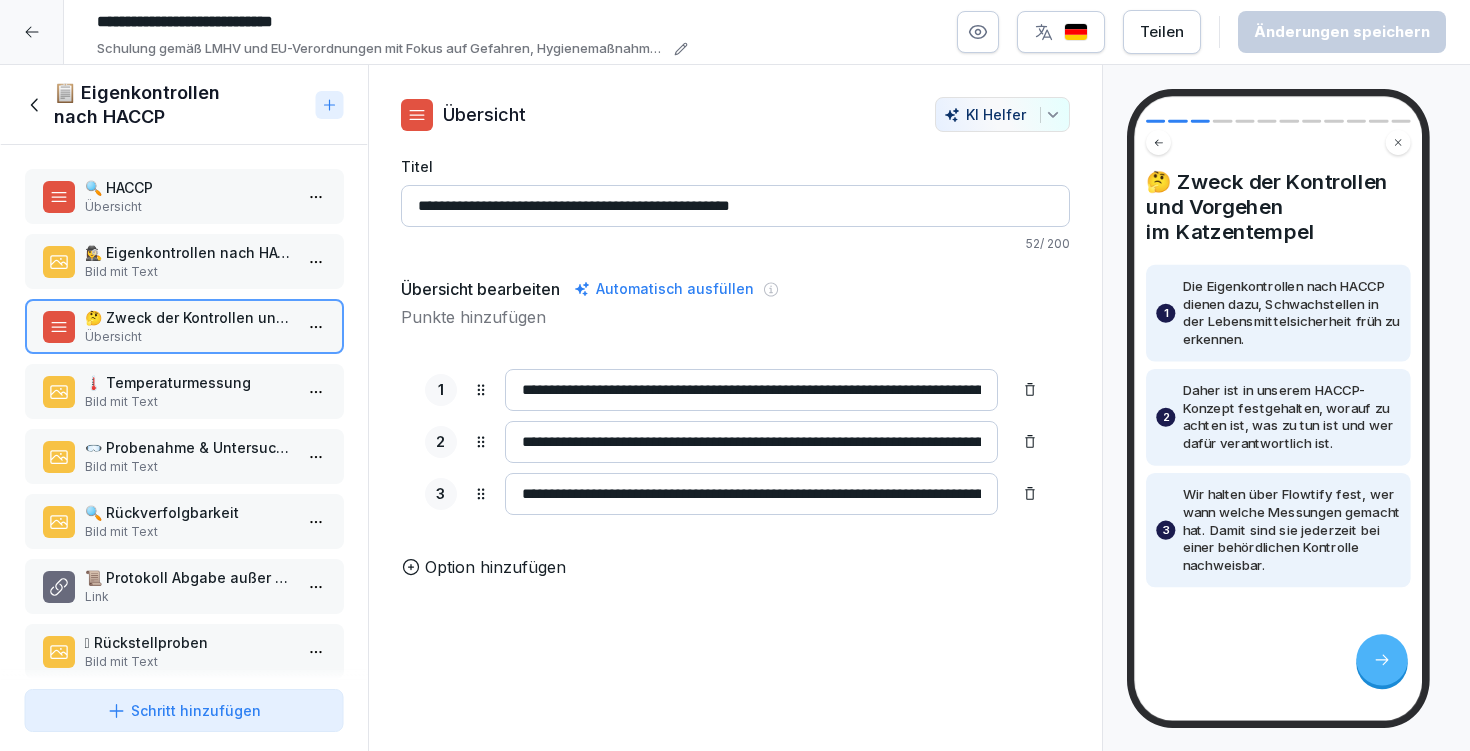 click on "Bild mit Text" at bounding box center (188, 402) 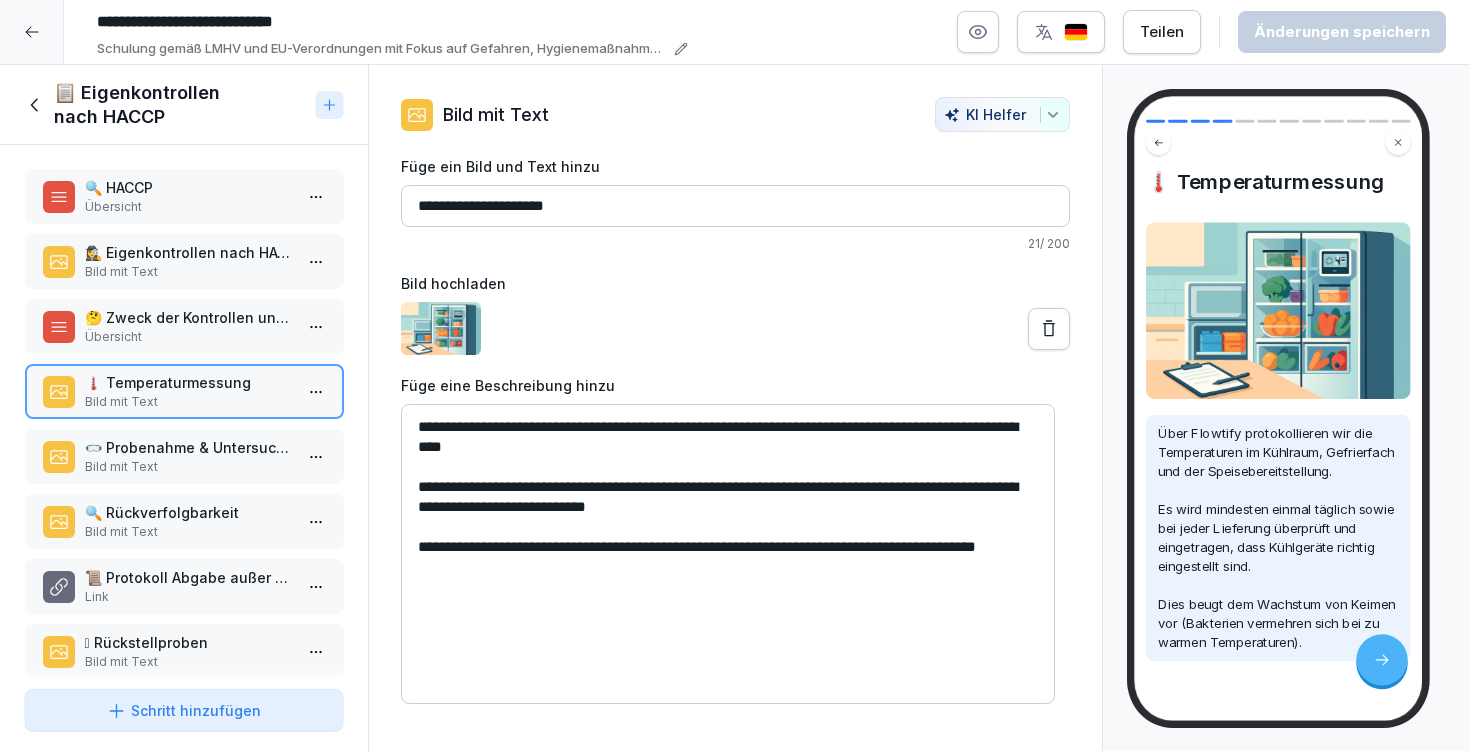 click on "🥽 Probenahme & Untersuchung" at bounding box center [188, 447] 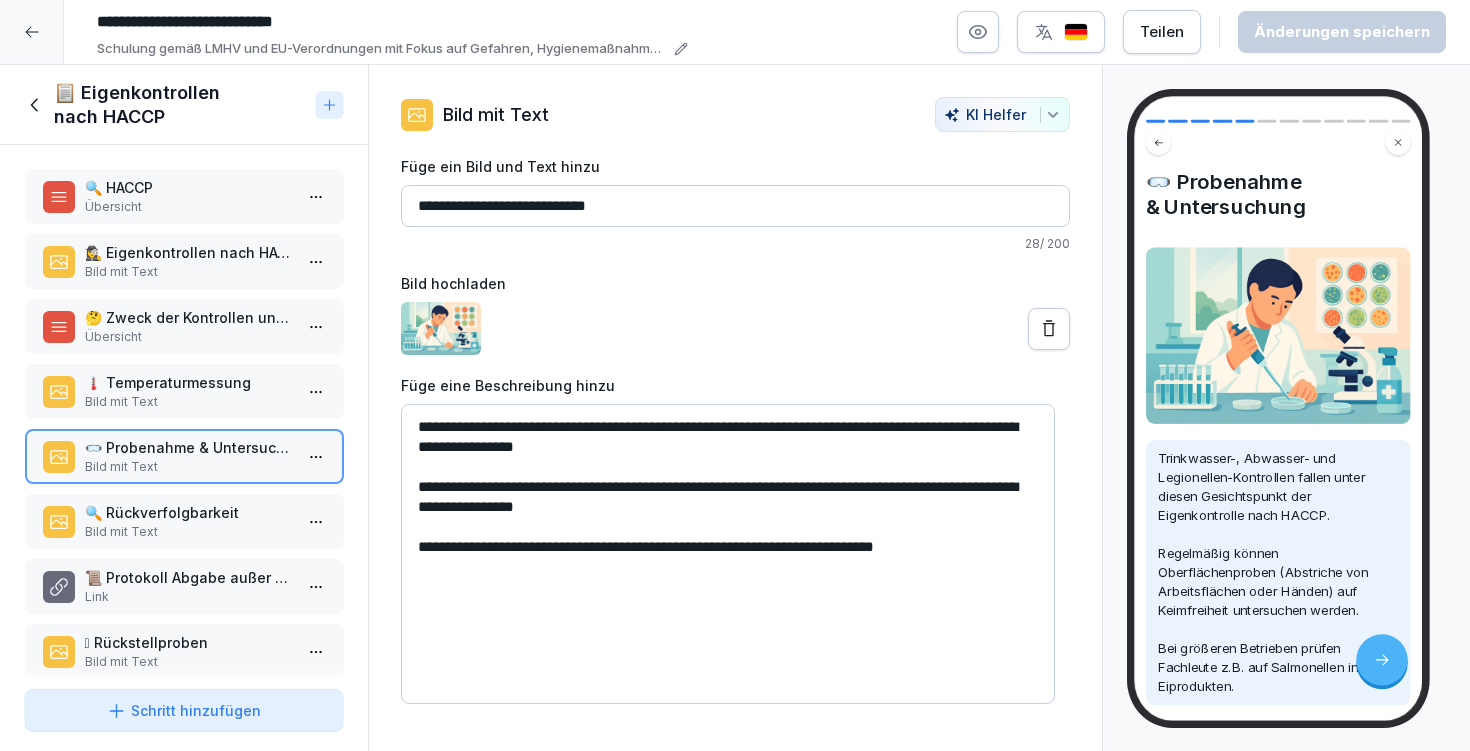 click on "🔍 Rückverfolgbarkeit" at bounding box center [188, 512] 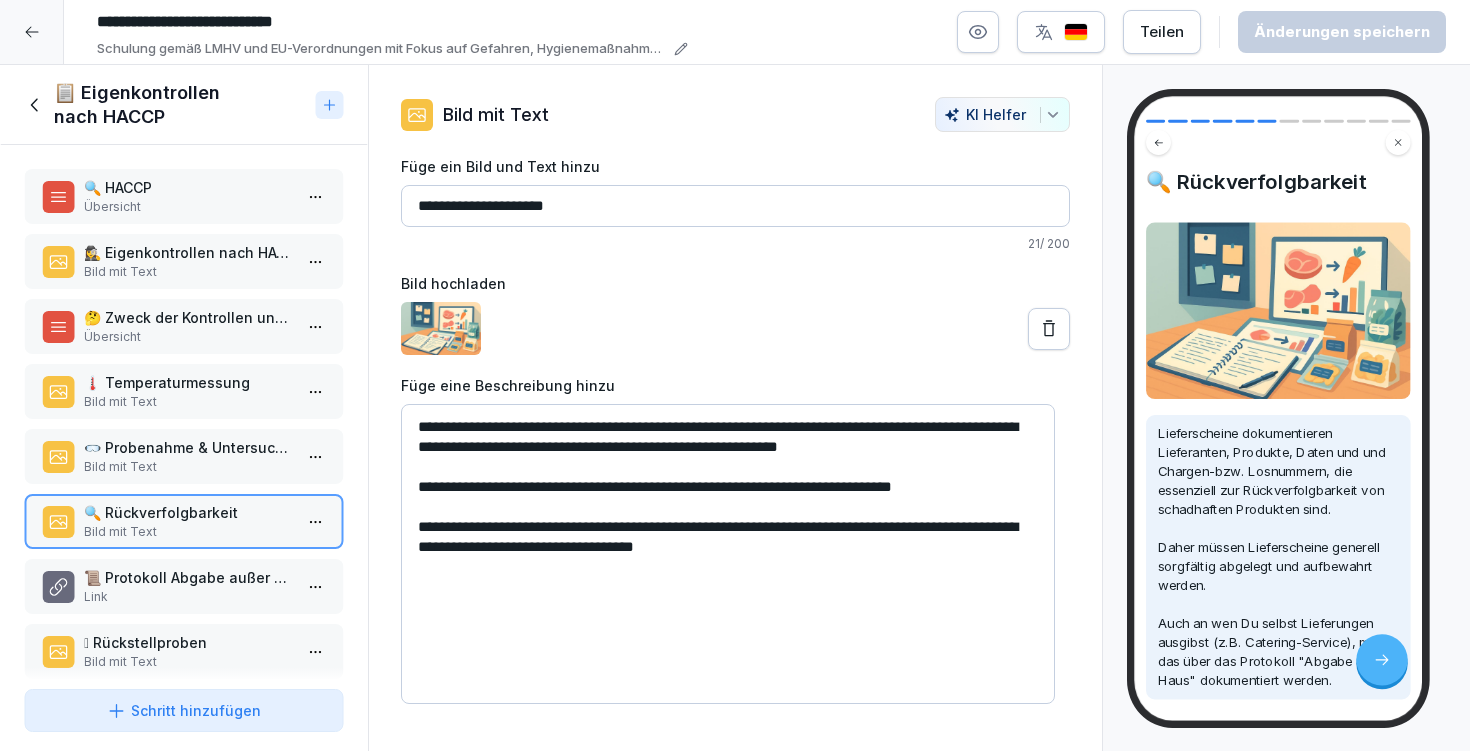 click on "📜 Protokoll Abgabe außer Haus" at bounding box center (188, 577) 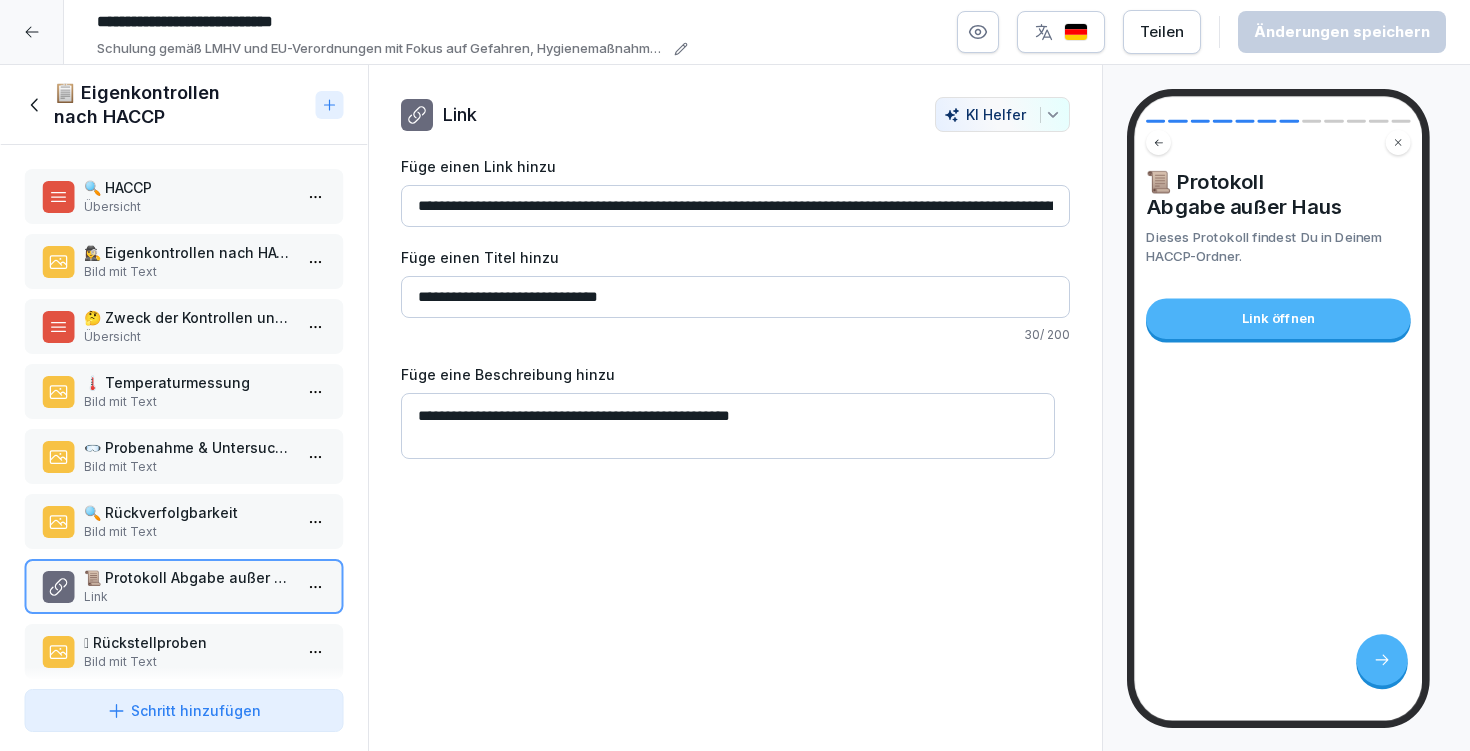 scroll, scrollTop: 240, scrollLeft: 0, axis: vertical 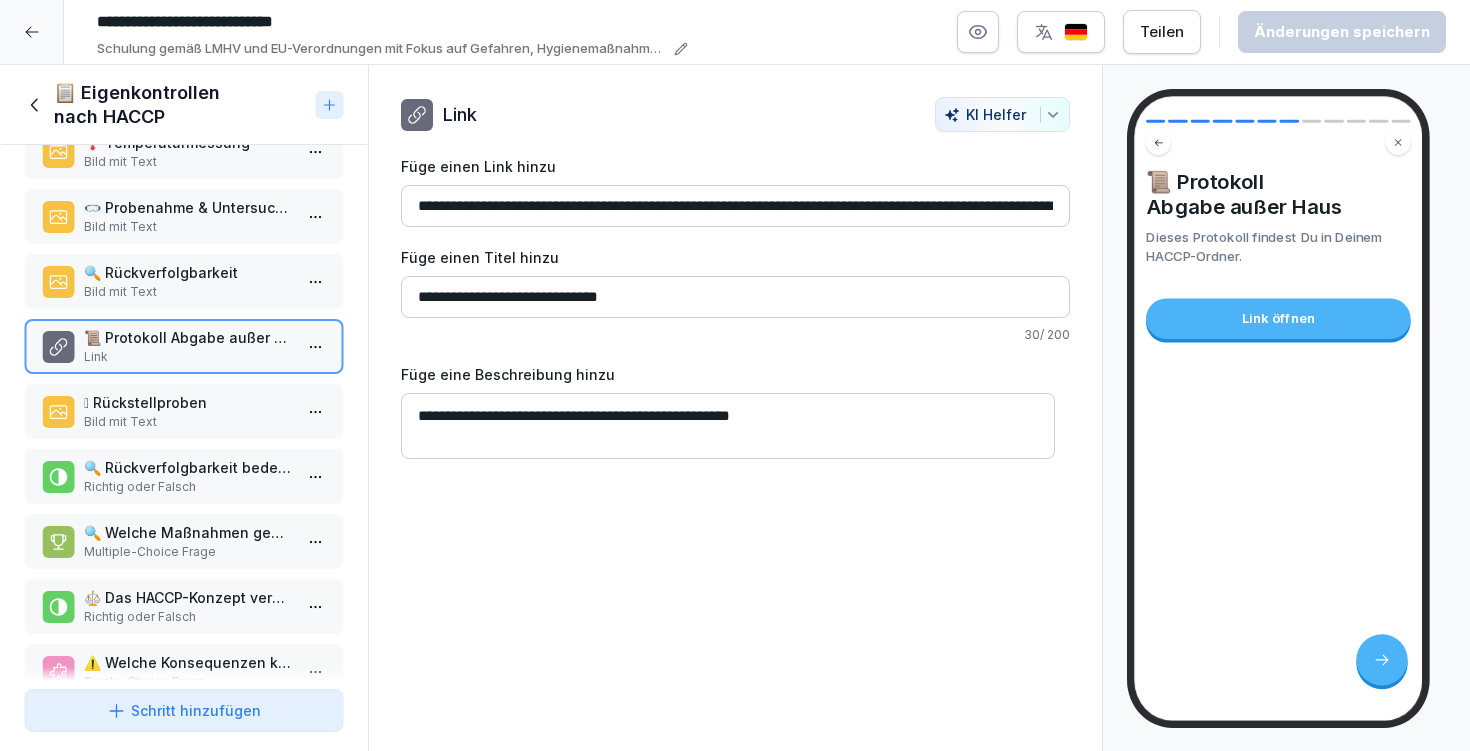 click on "🫙 Rückstellproben Bild mit Text" at bounding box center (184, 411) 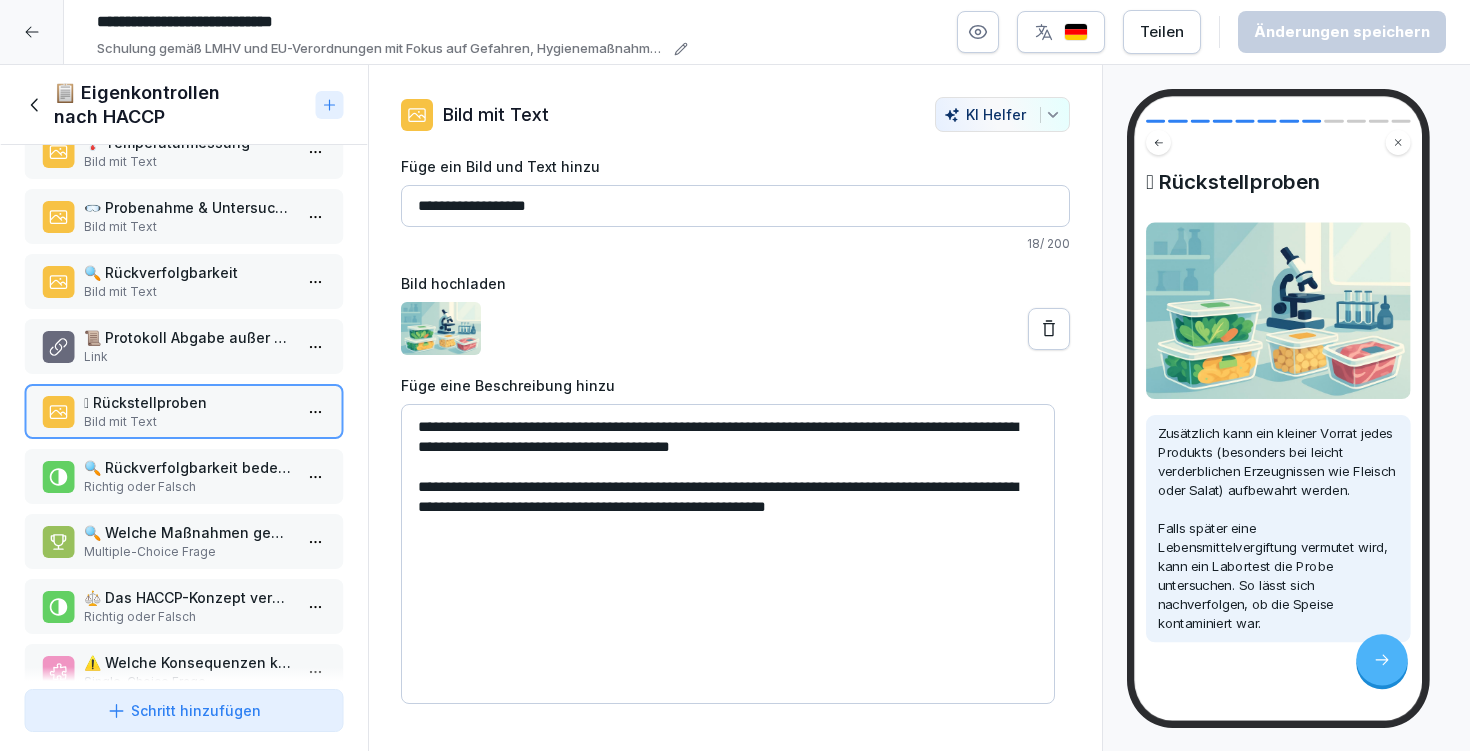 click on "🔍 Rückverfolgbarkeit bedeutet, dass alle Produktionsschritte lückenlos nachvollziehbar sein müssen. Richtig oder Falsch" at bounding box center (184, 476) 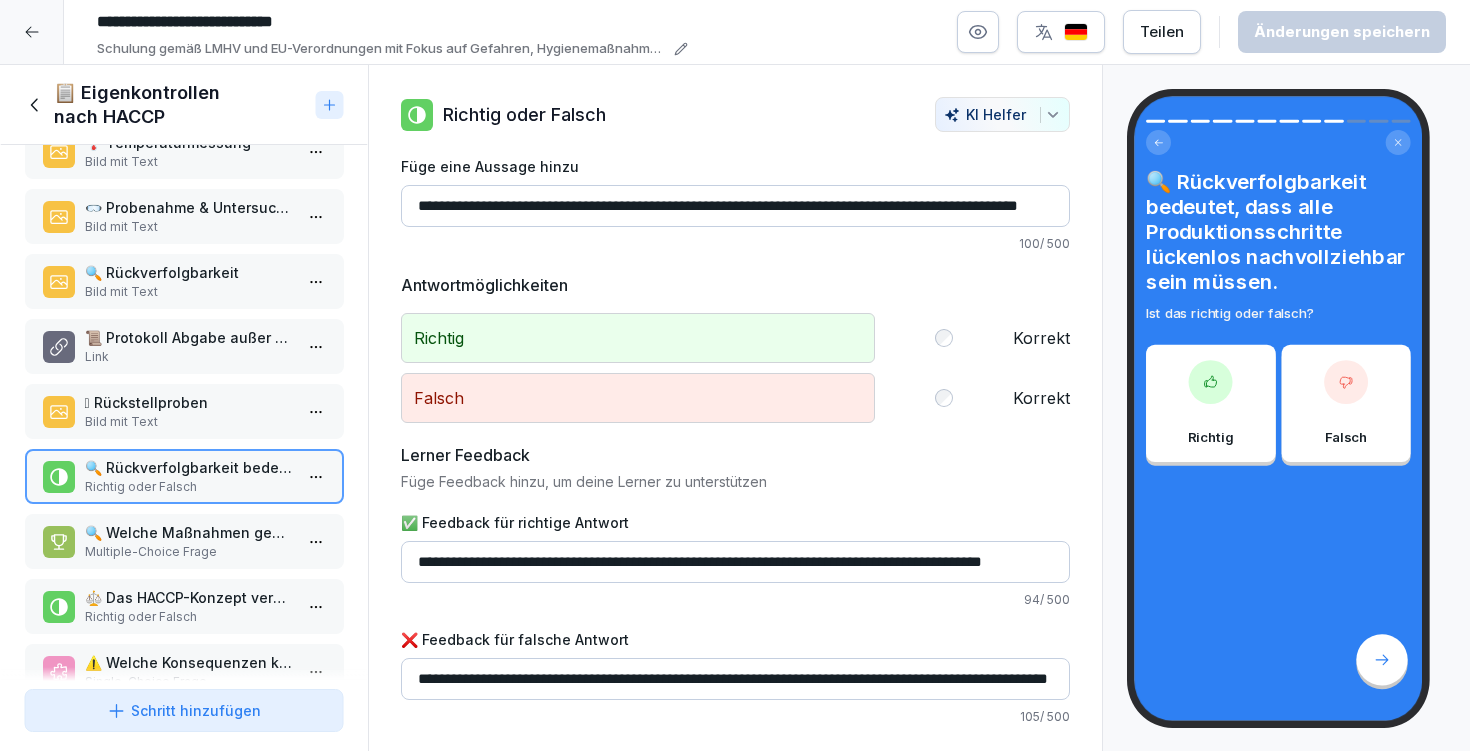 click on "🔍 Welche Maßnahmen gehören zu den Eigenkontrollen nach HACCP?" at bounding box center [188, 532] 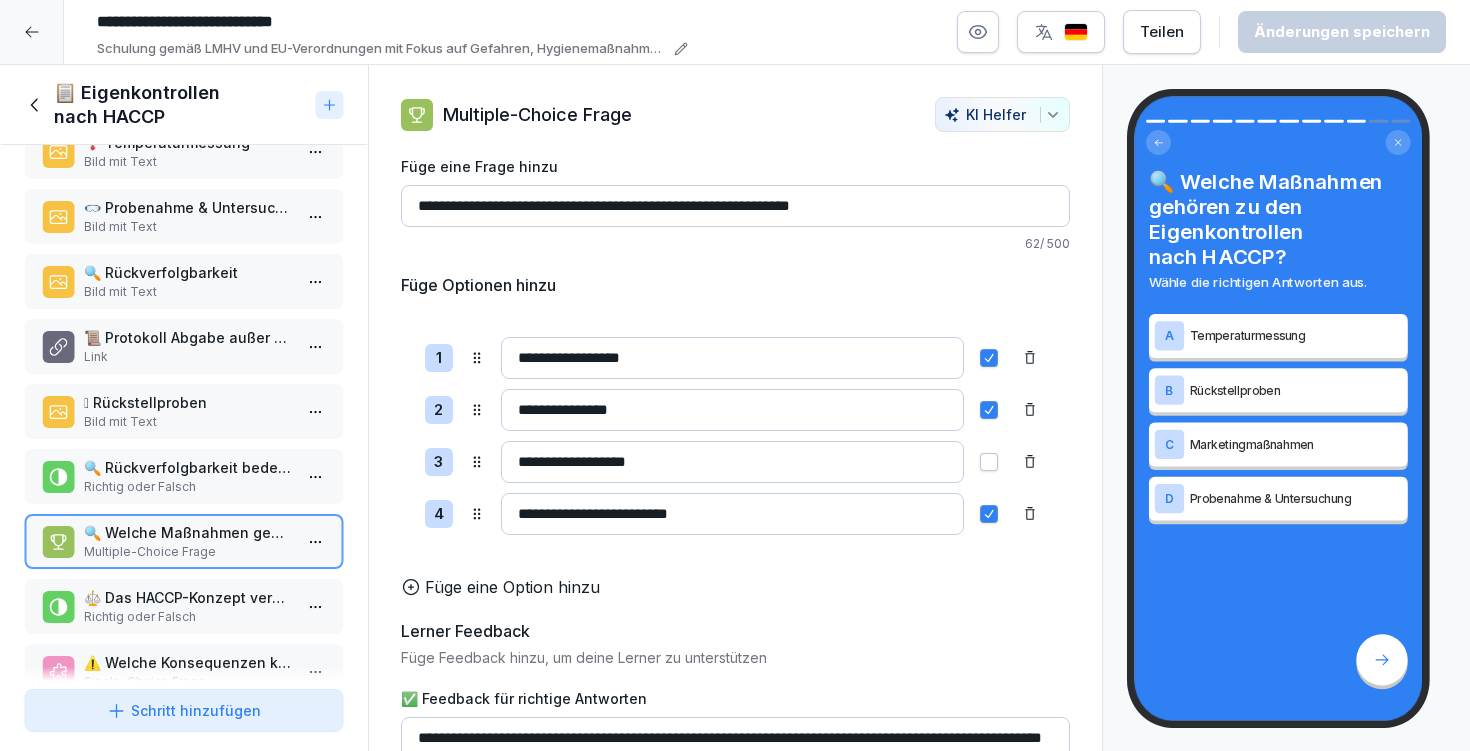 scroll, scrollTop: 297, scrollLeft: 0, axis: vertical 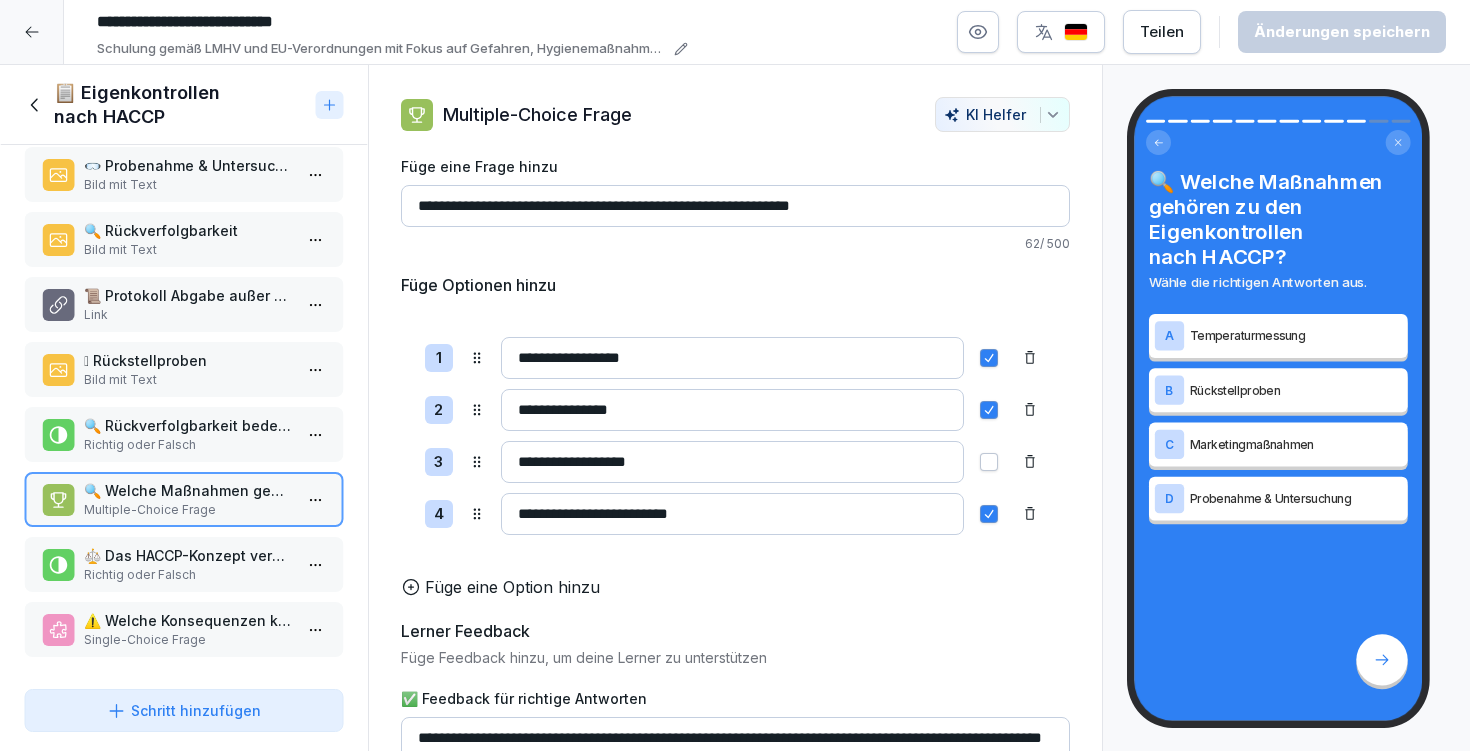 click on "⚖️ Das HACCP-Konzept verpflichtet dazu, Risiken im Herstellungsprozess systematisch zu analysieren und kritische Kontrollpunkte festzulegen." at bounding box center (188, 555) 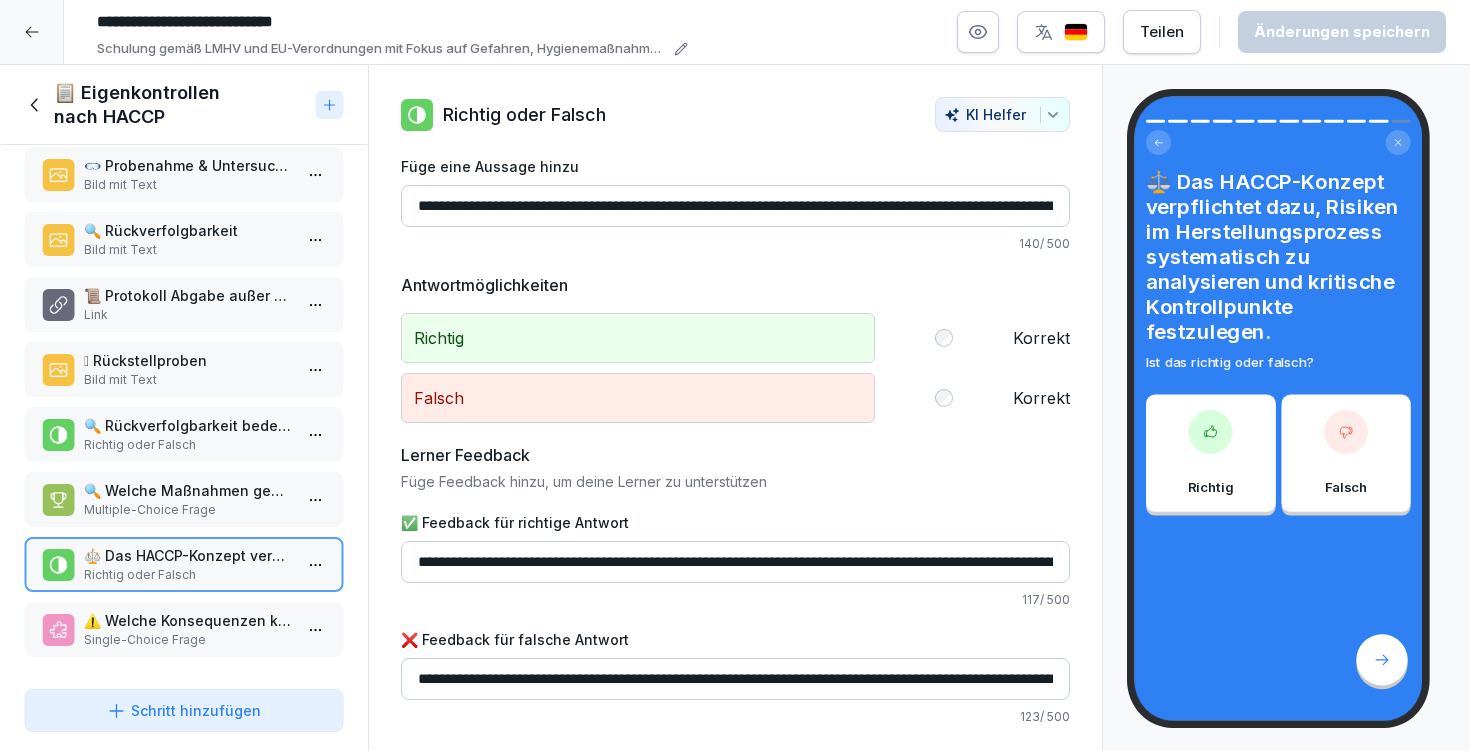 click on "⚠️ Welche Konsequenzen können bei unsauberen Verhältnissen in einem Lebensmittelbetrieb drohen?" at bounding box center (188, 620) 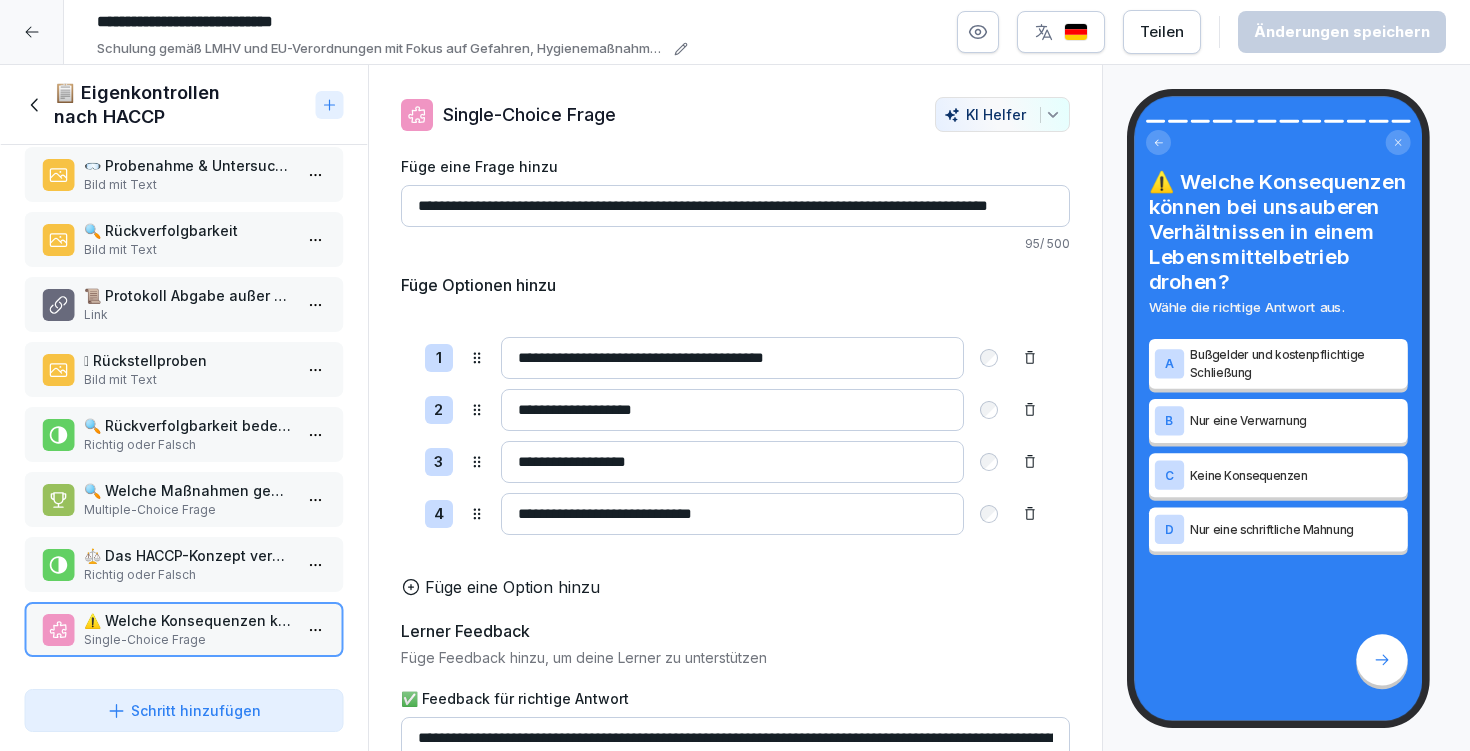 click on "📋 Eigenkontrollen nach HACCP" at bounding box center (181, 105) 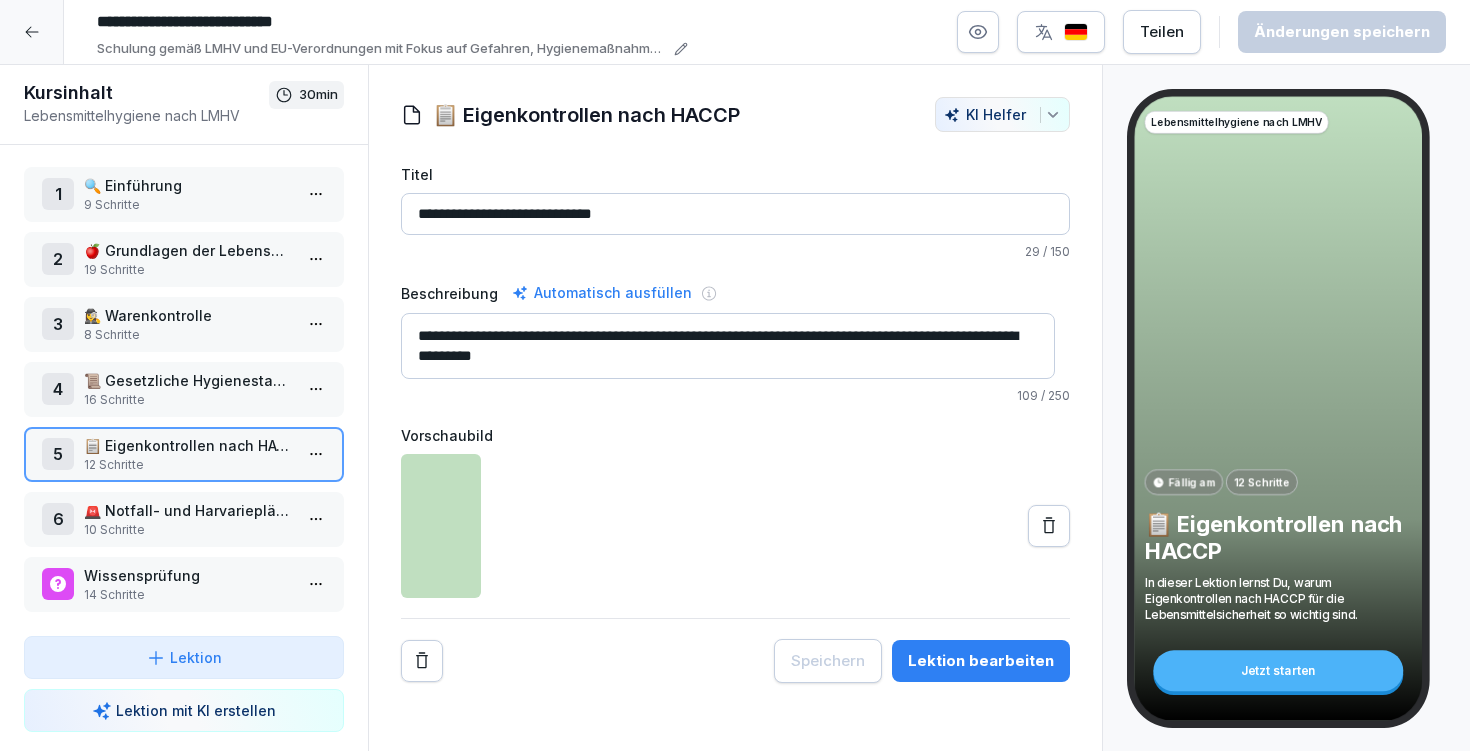 click on "19 Schritte" at bounding box center (188, 270) 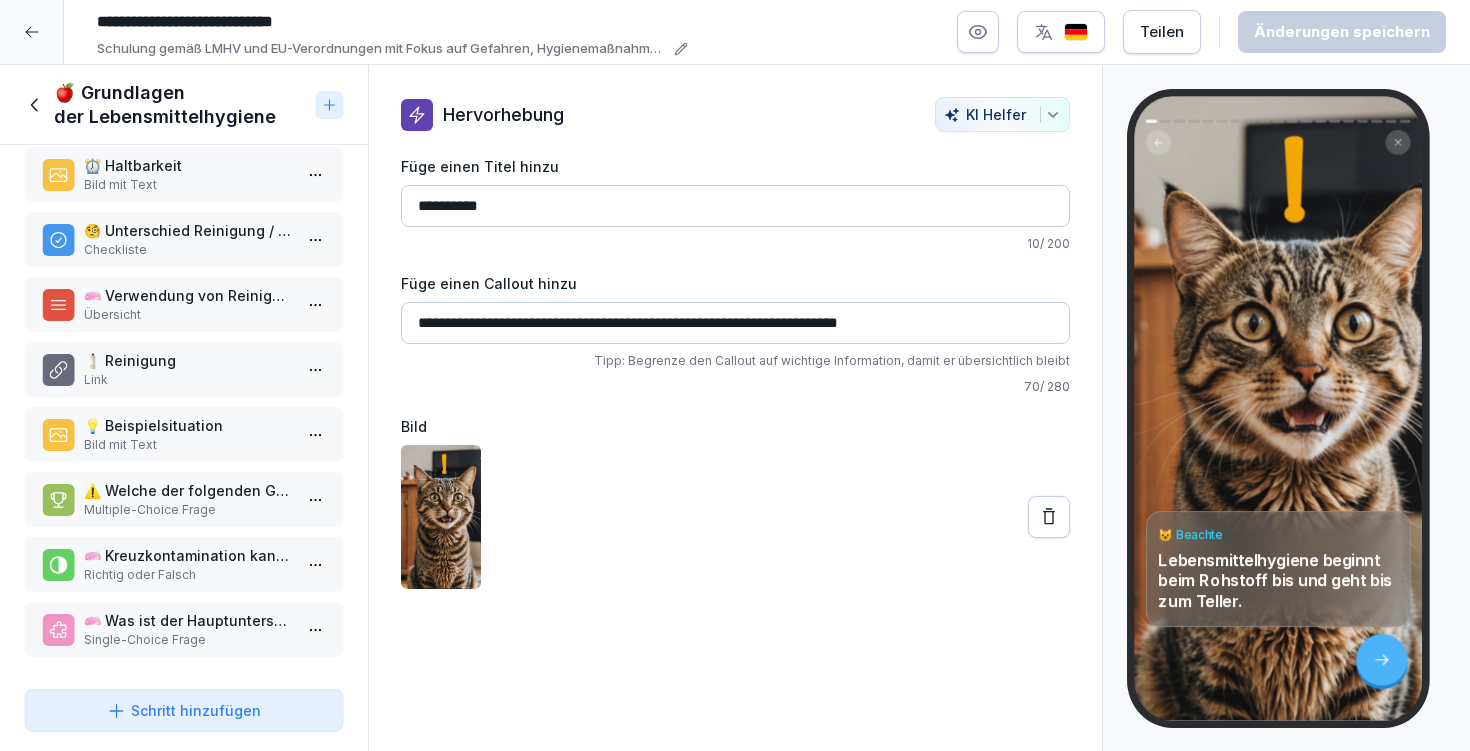 scroll, scrollTop: 0, scrollLeft: 0, axis: both 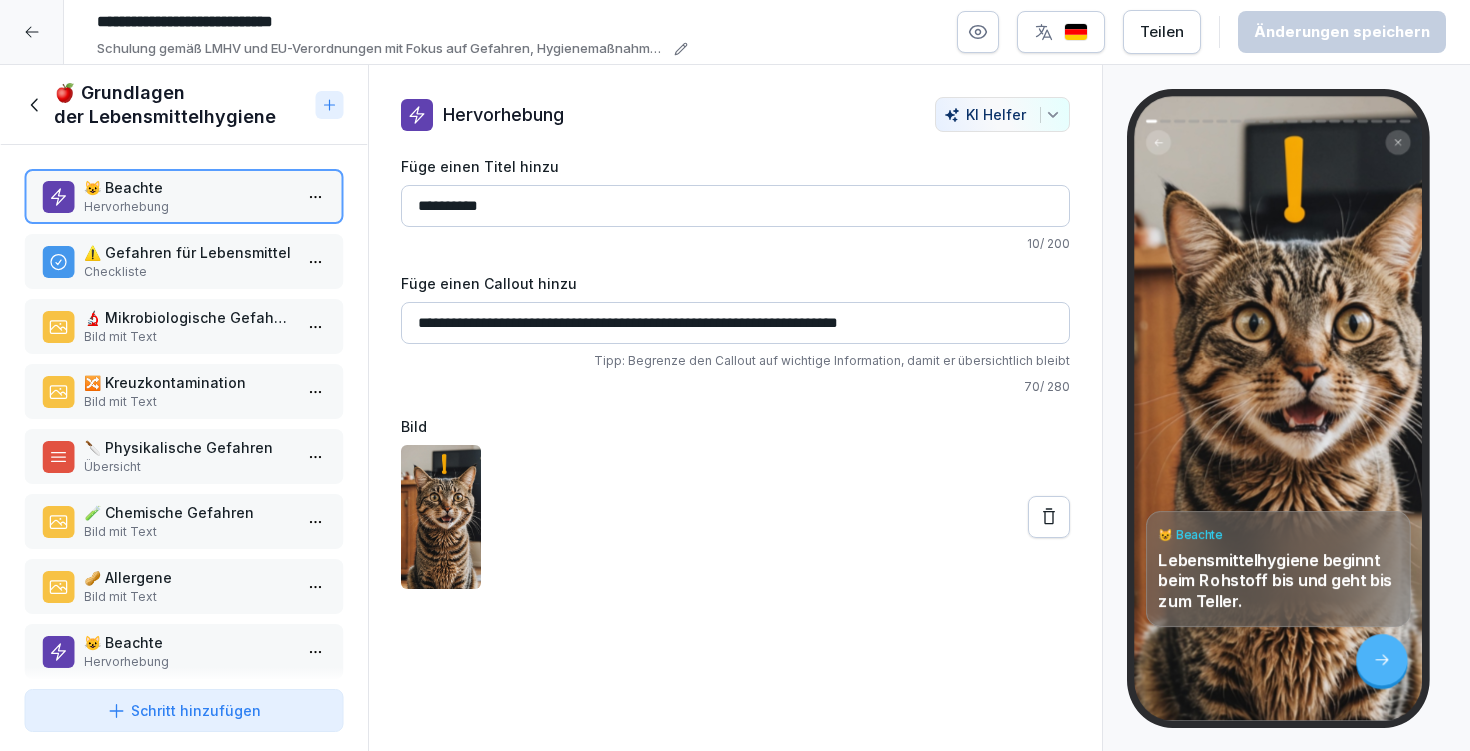 click on "🍎 Grundlagen der Lebensmittelhygiene" at bounding box center (181, 105) 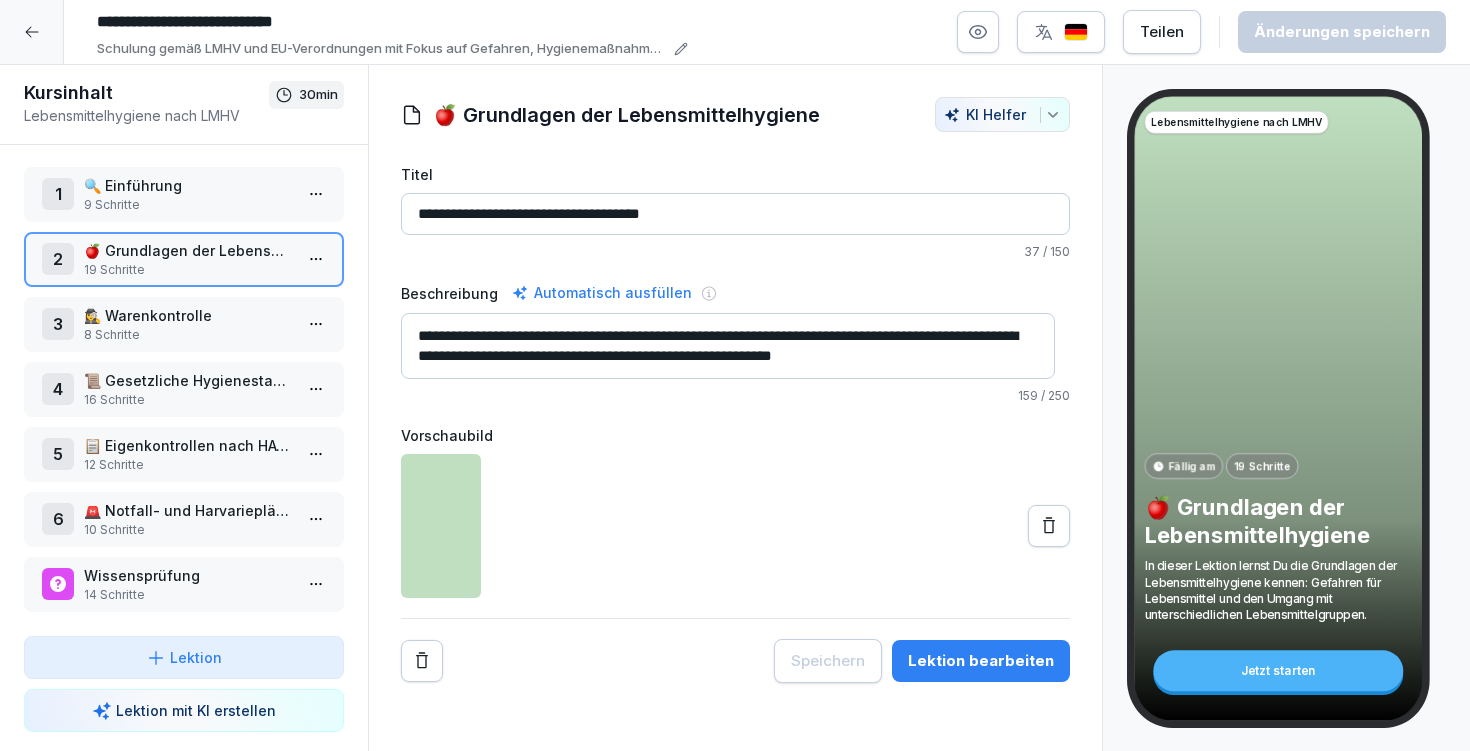 click on "3 🕵️‍♀️ Warenkontrolle 8 Schritte" at bounding box center [184, 324] 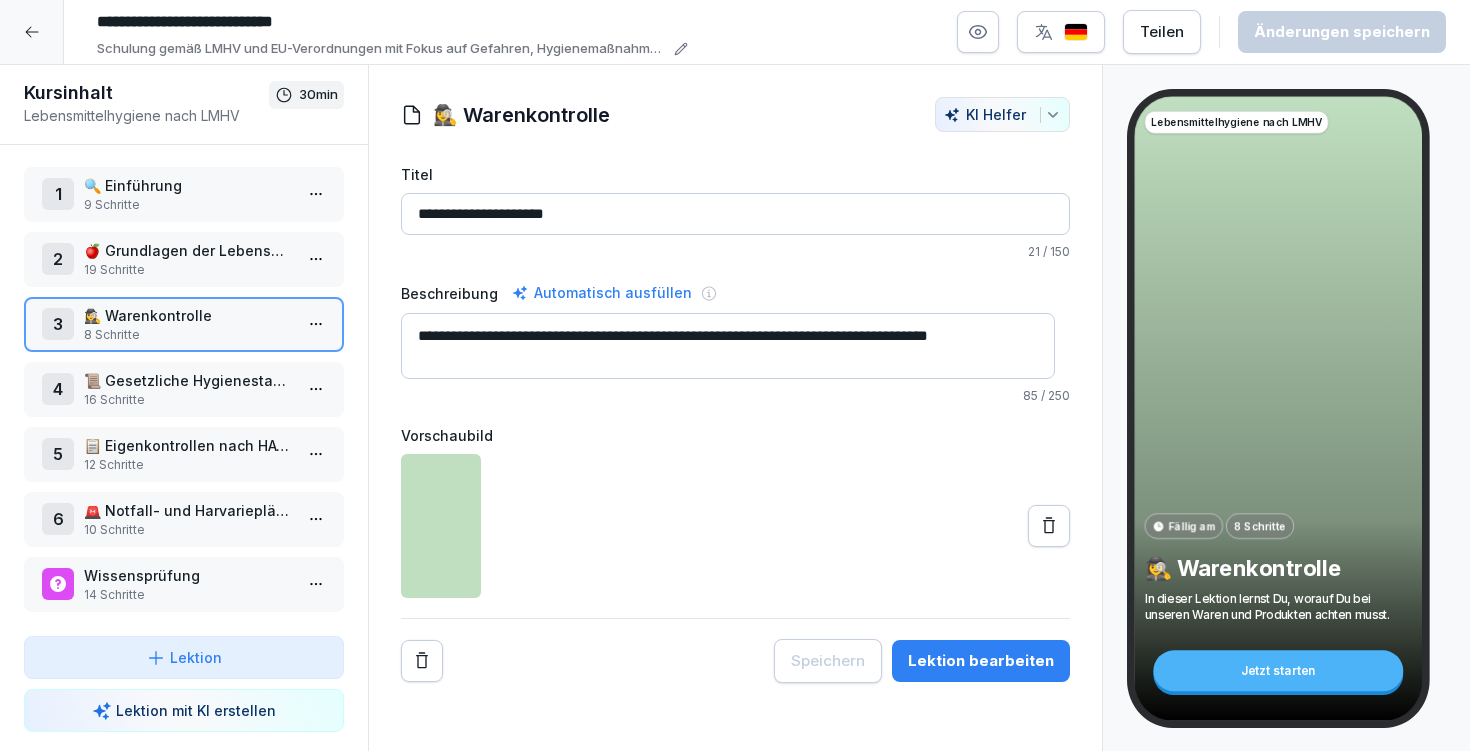 click on "16 Schritte" at bounding box center (188, 400) 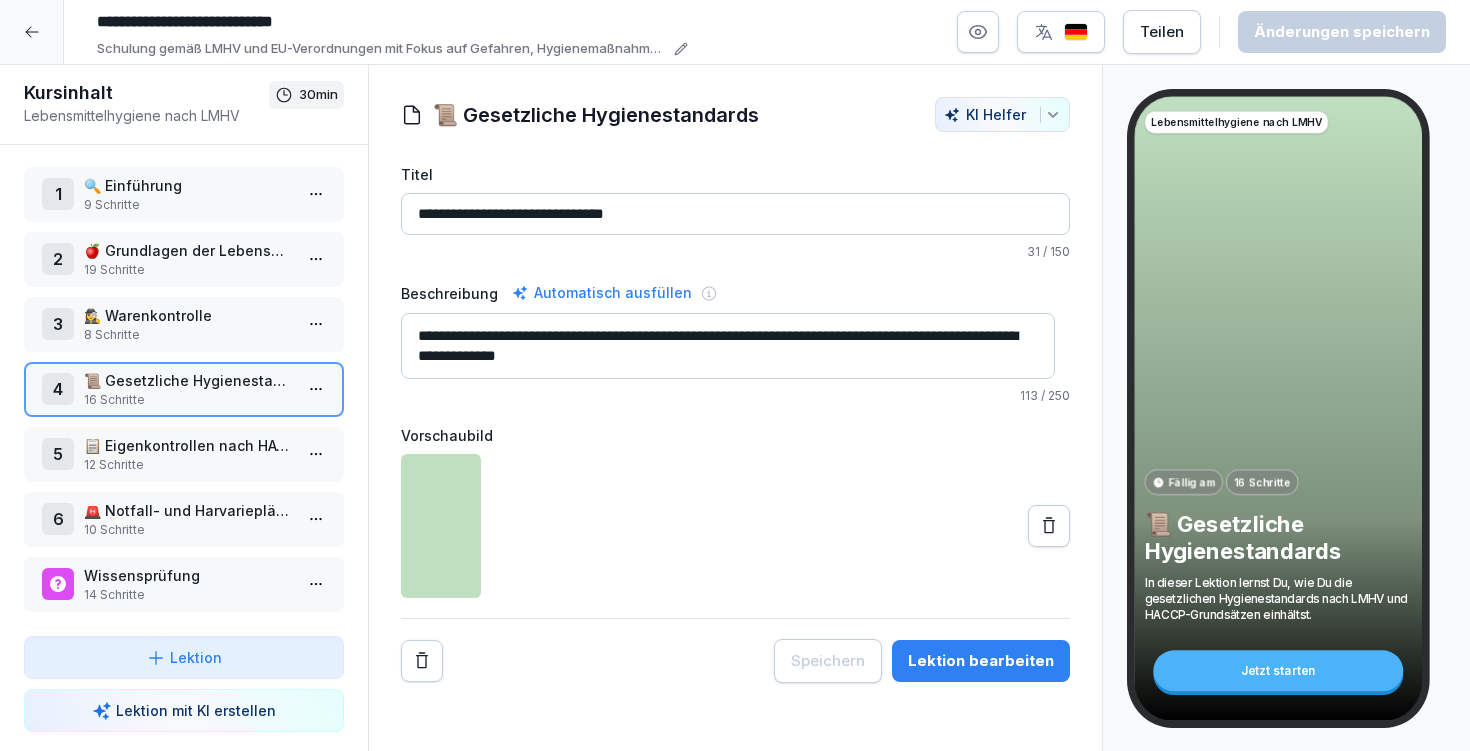 click on "Lektion bearbeiten" at bounding box center (981, 661) 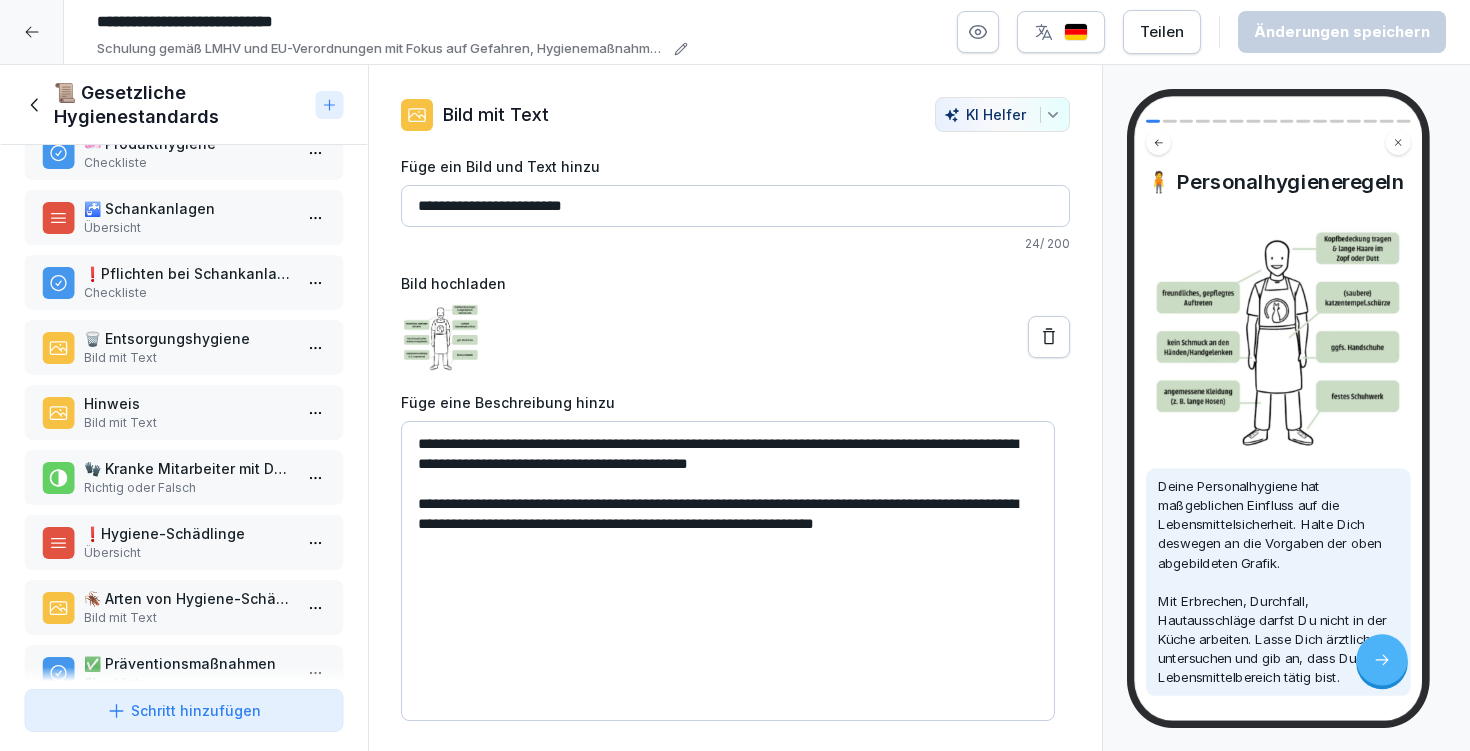 scroll, scrollTop: 0, scrollLeft: 0, axis: both 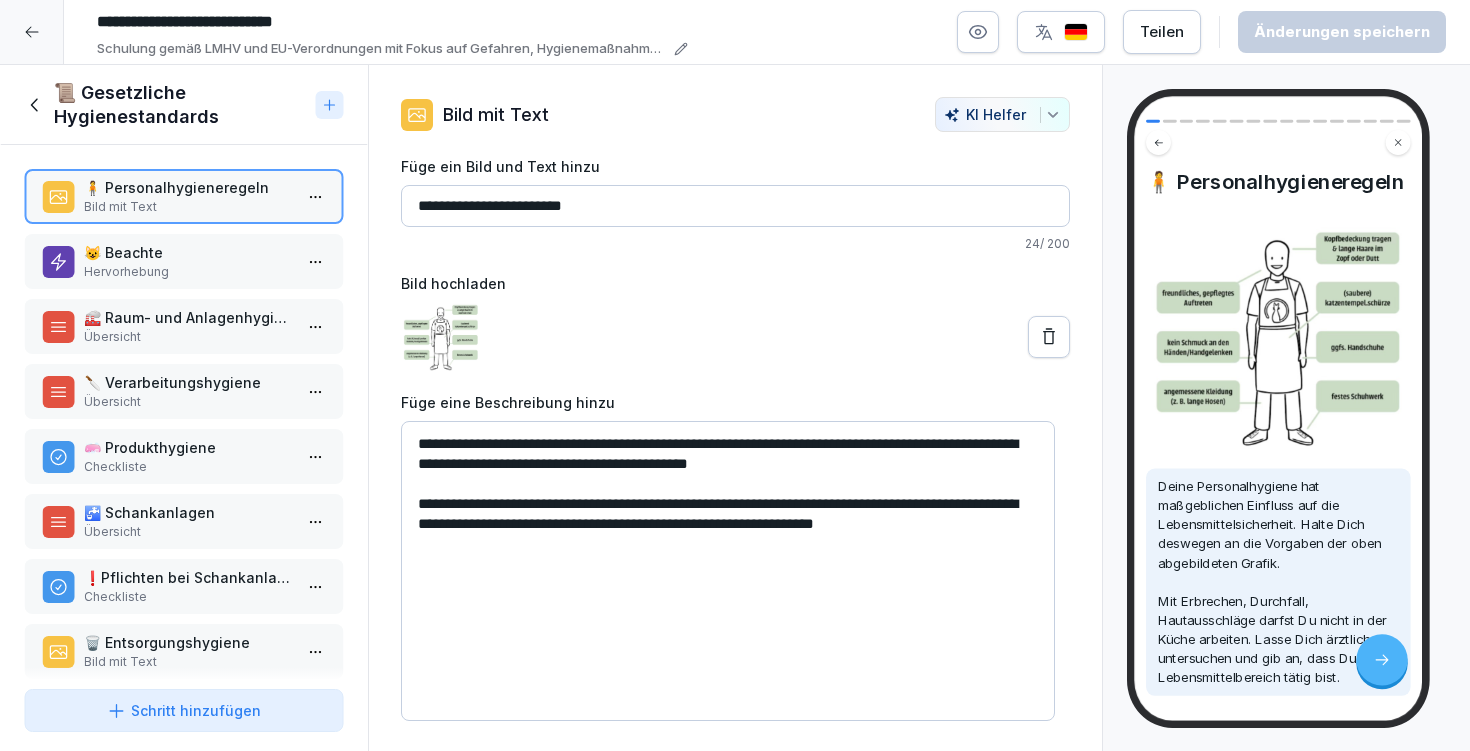 click on "Übersicht" at bounding box center (188, 337) 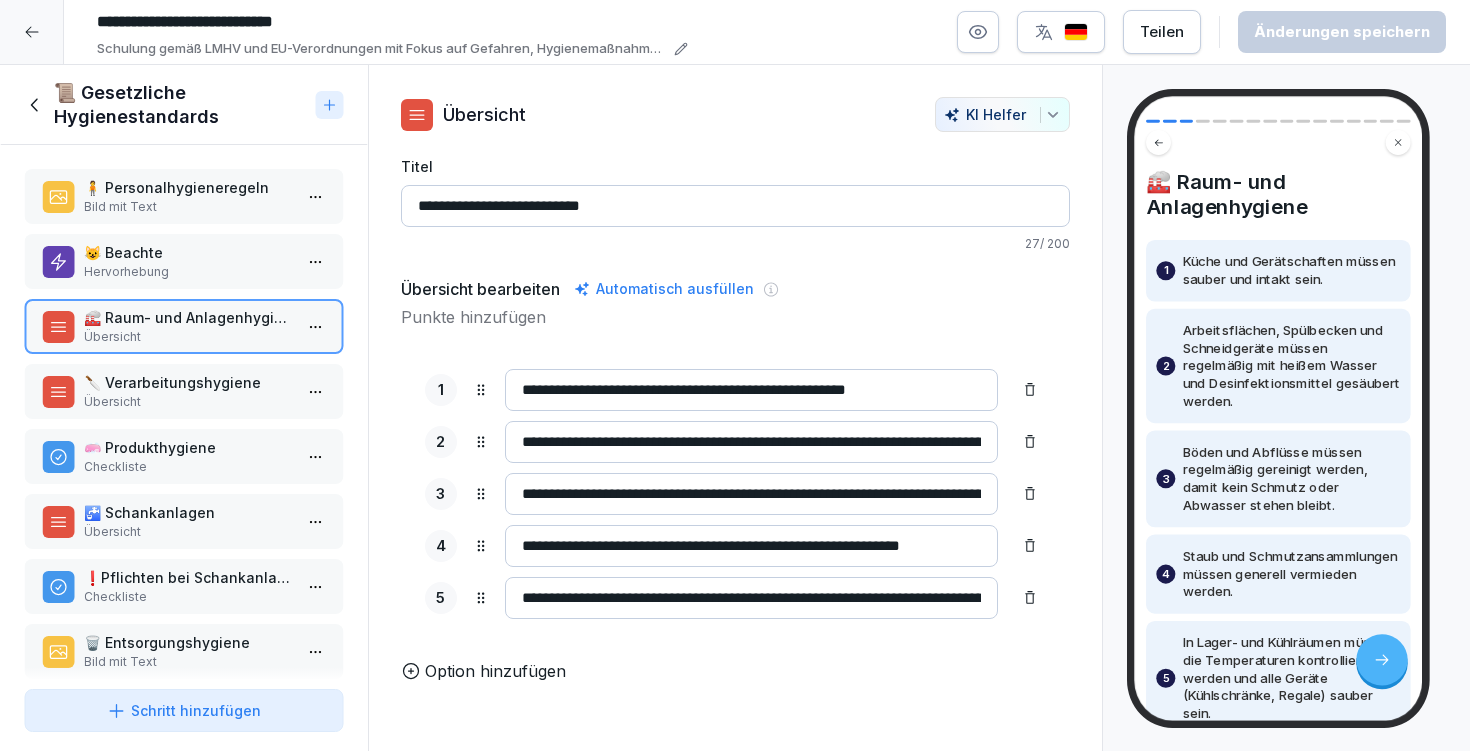 click on "🔪 Verarbeitungshygiene" at bounding box center [188, 382] 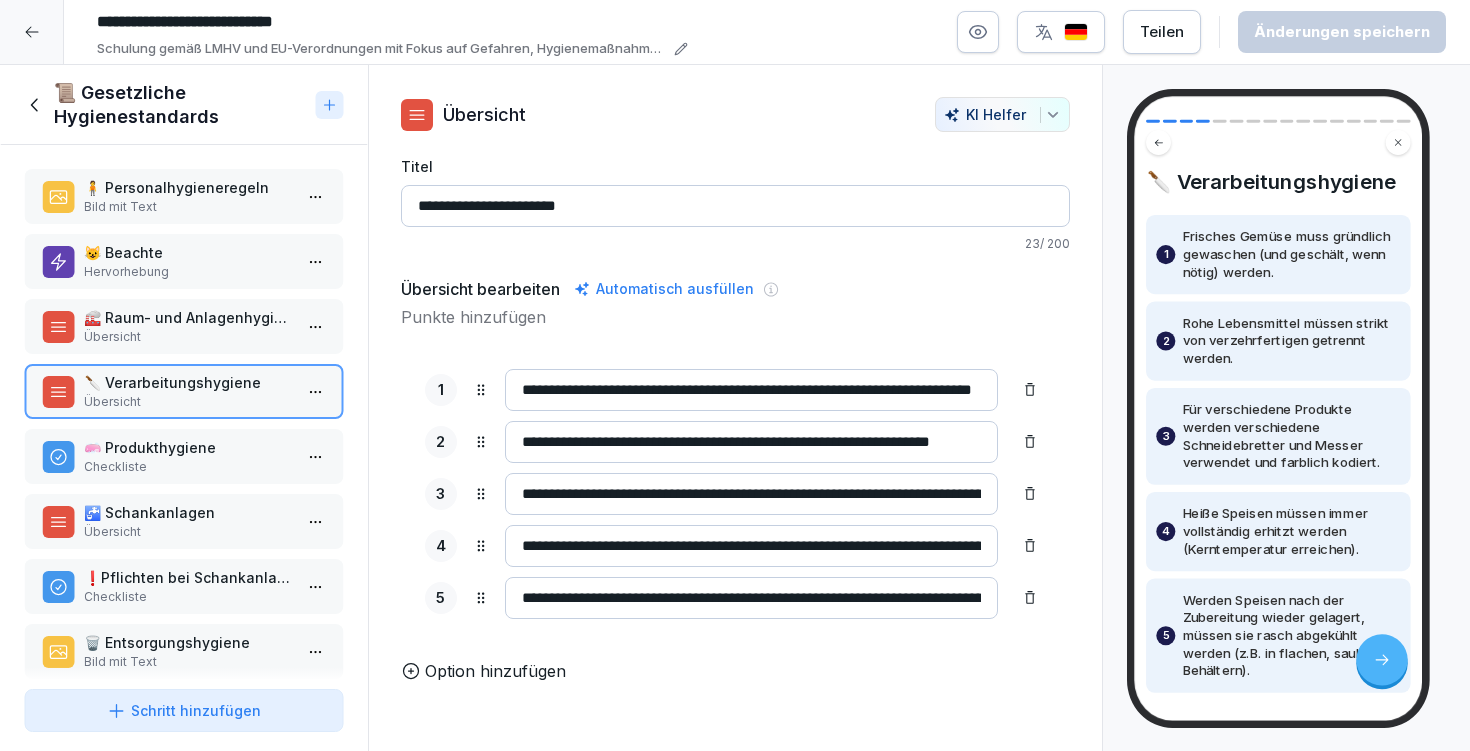 click on "🧼 Produkthygiene Checkliste" at bounding box center [184, 456] 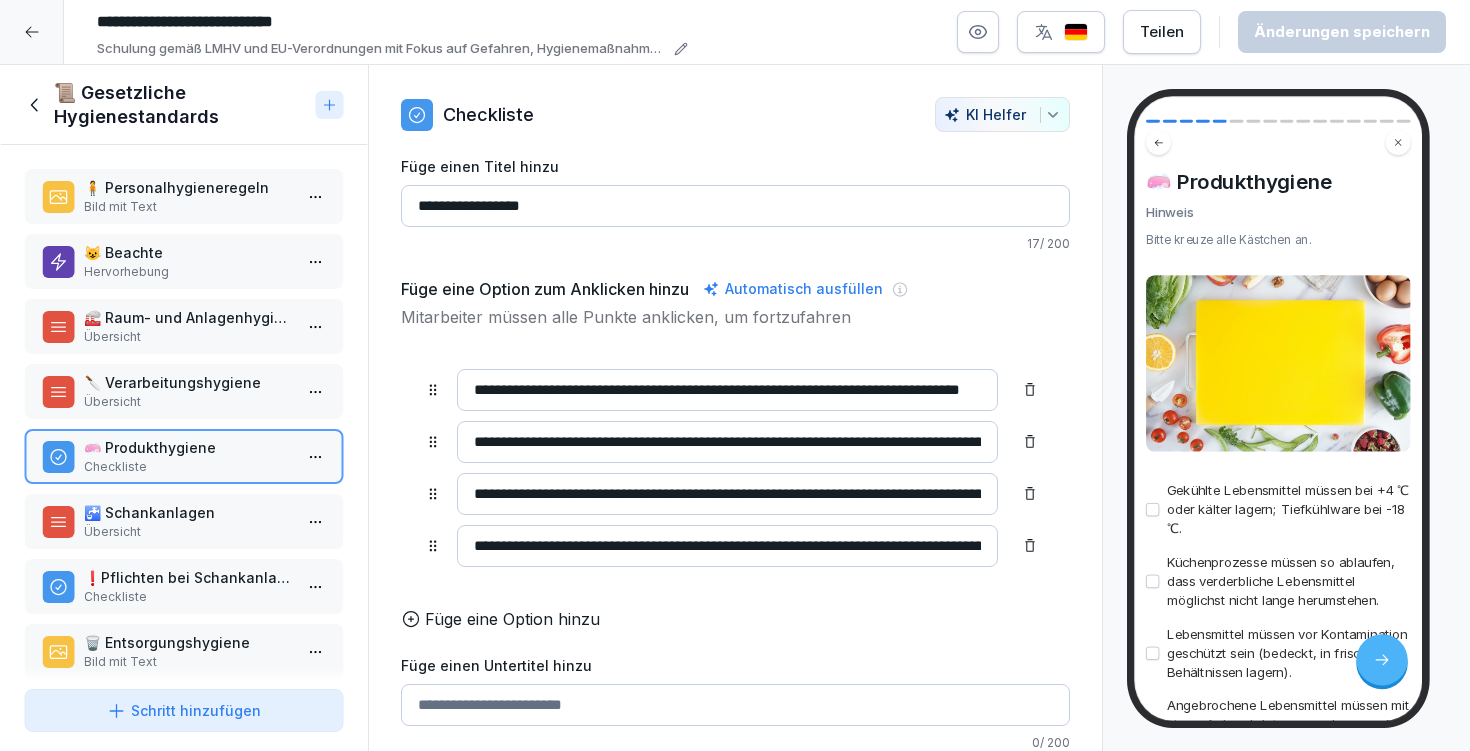 click on "🚰 Schankanlagen" at bounding box center (188, 512) 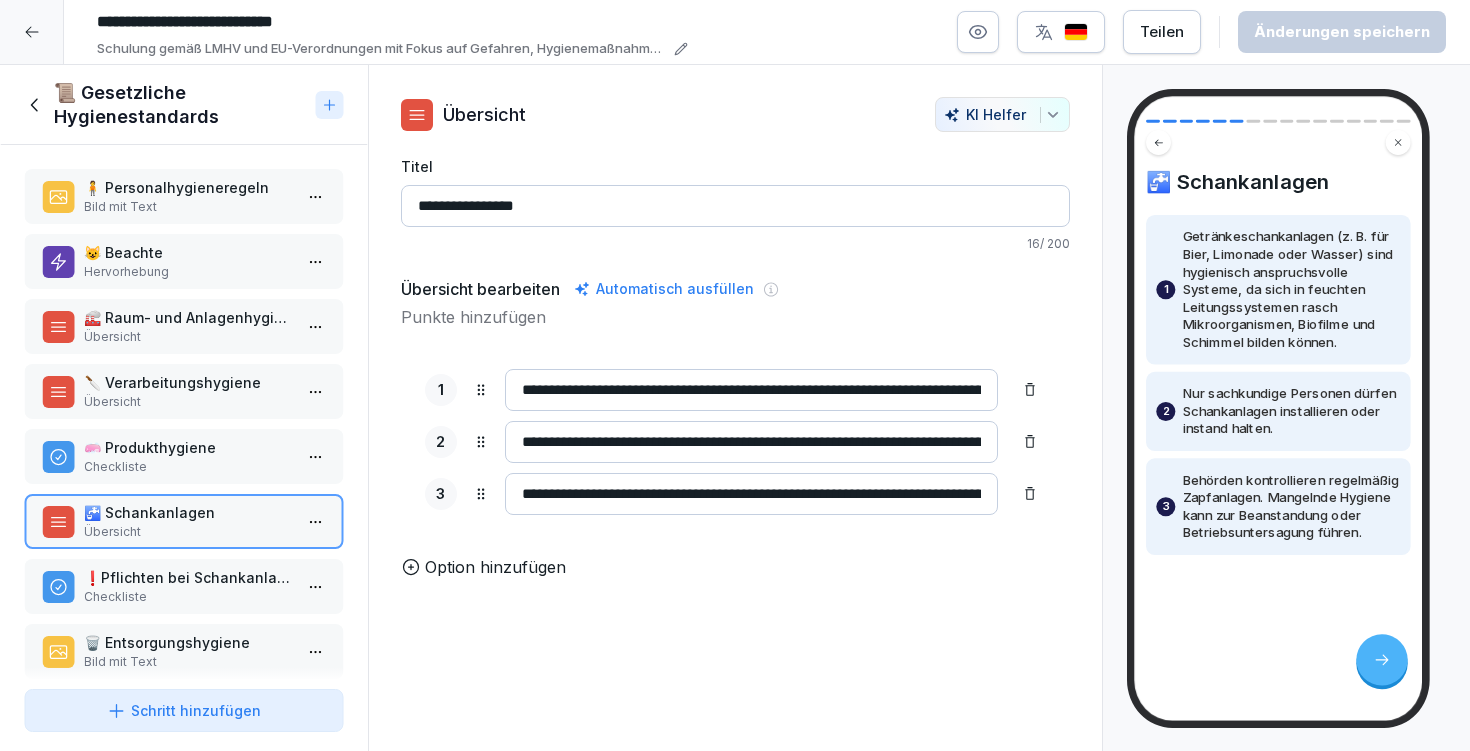 click on "❗️Pflichten bei Schankanlagen" at bounding box center (188, 577) 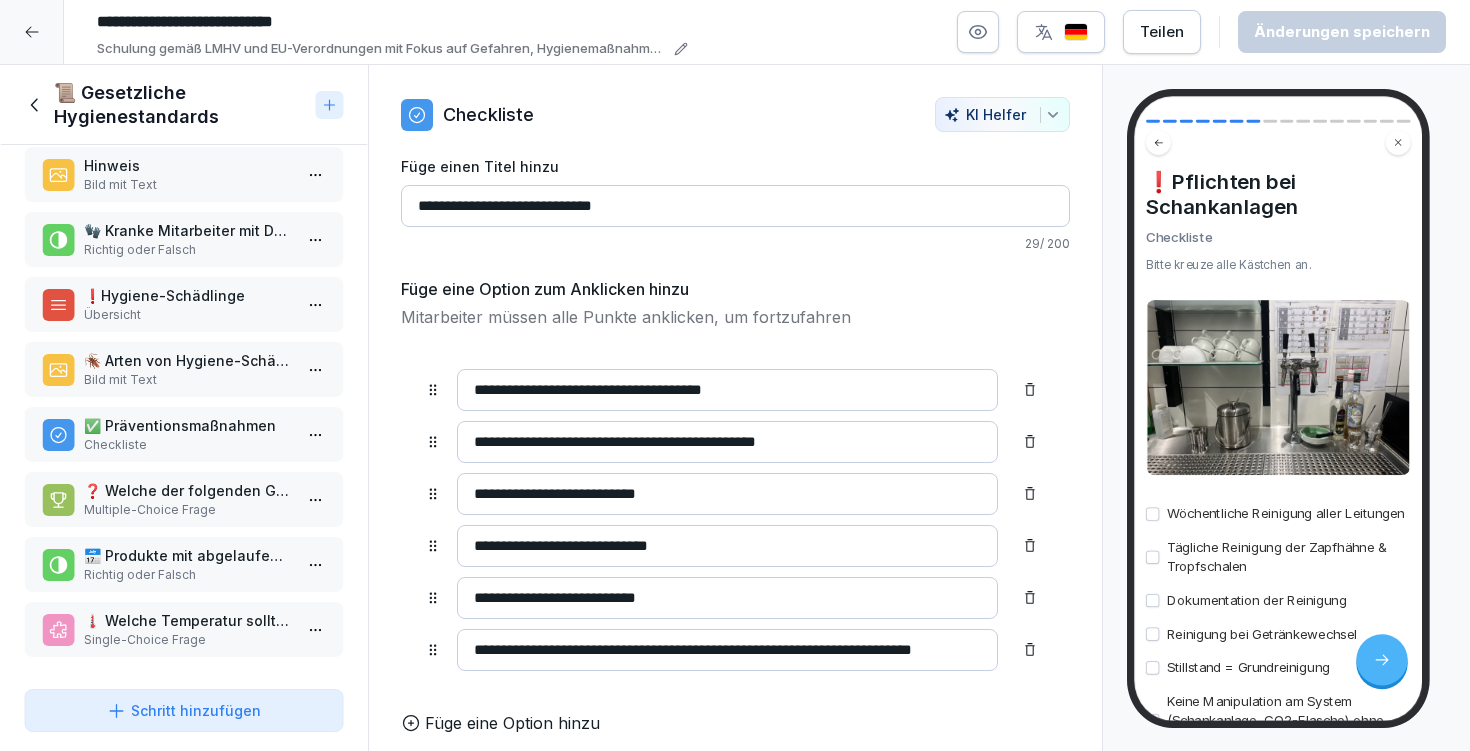 scroll, scrollTop: 0, scrollLeft: 0, axis: both 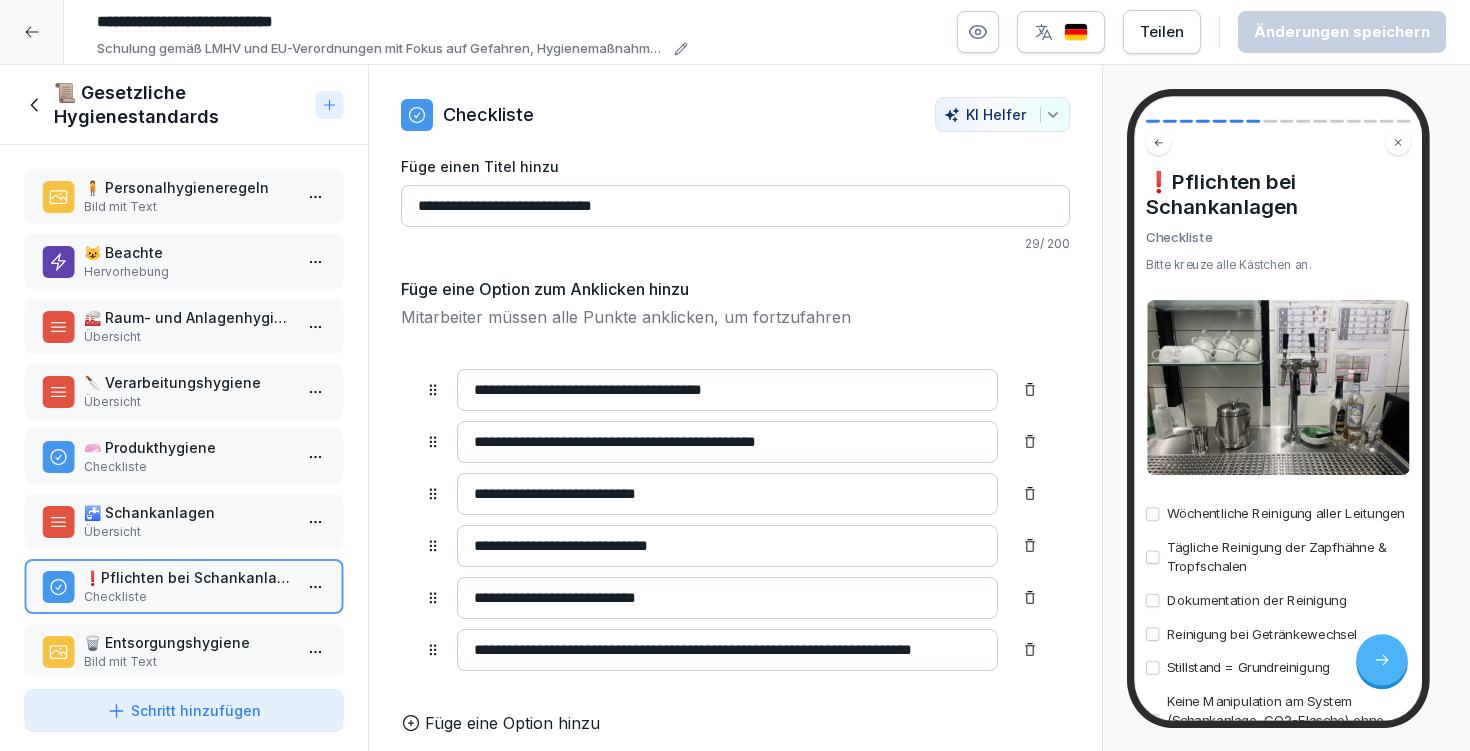 click on "📜 Gesetzliche Hygienestandards" at bounding box center [181, 105] 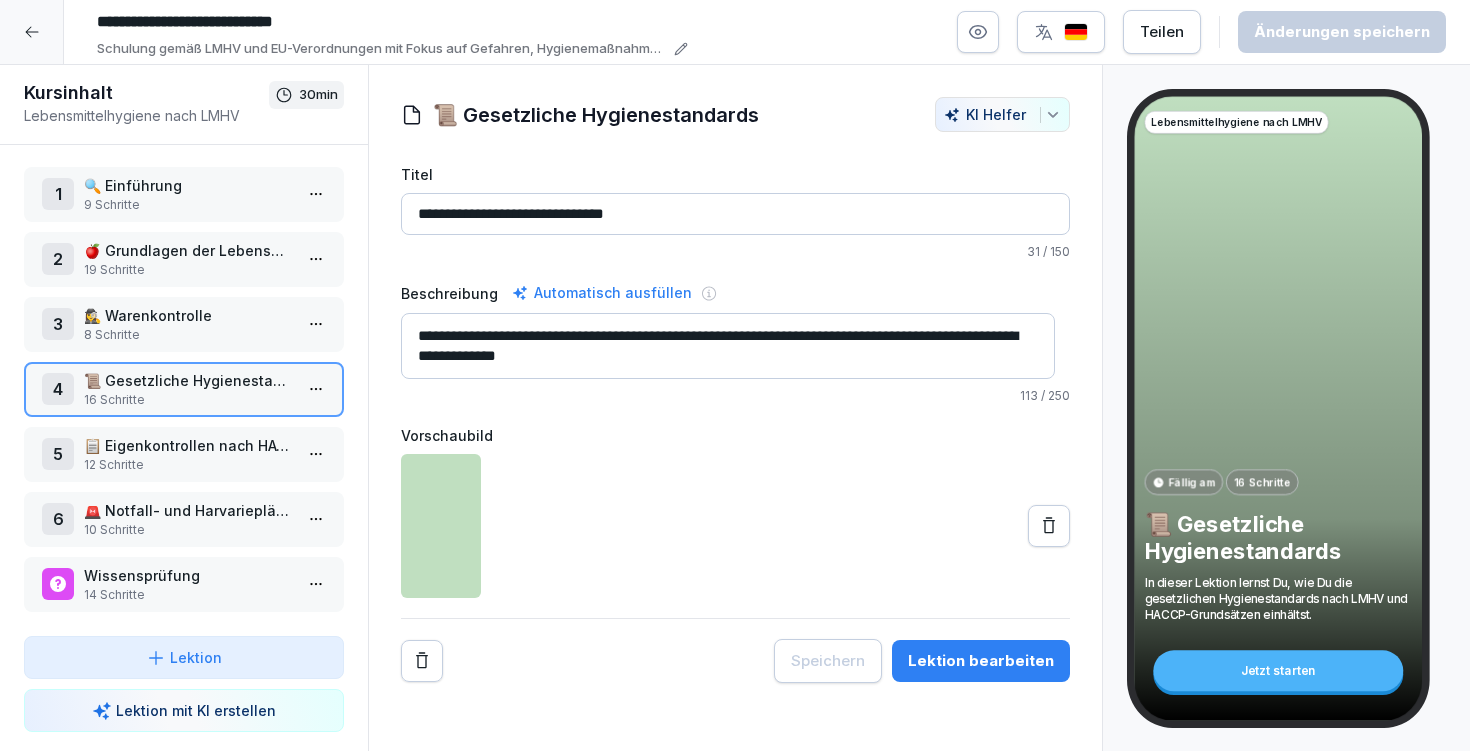click on "📋 Eigenkontrollen nach HACCP" at bounding box center [188, 445] 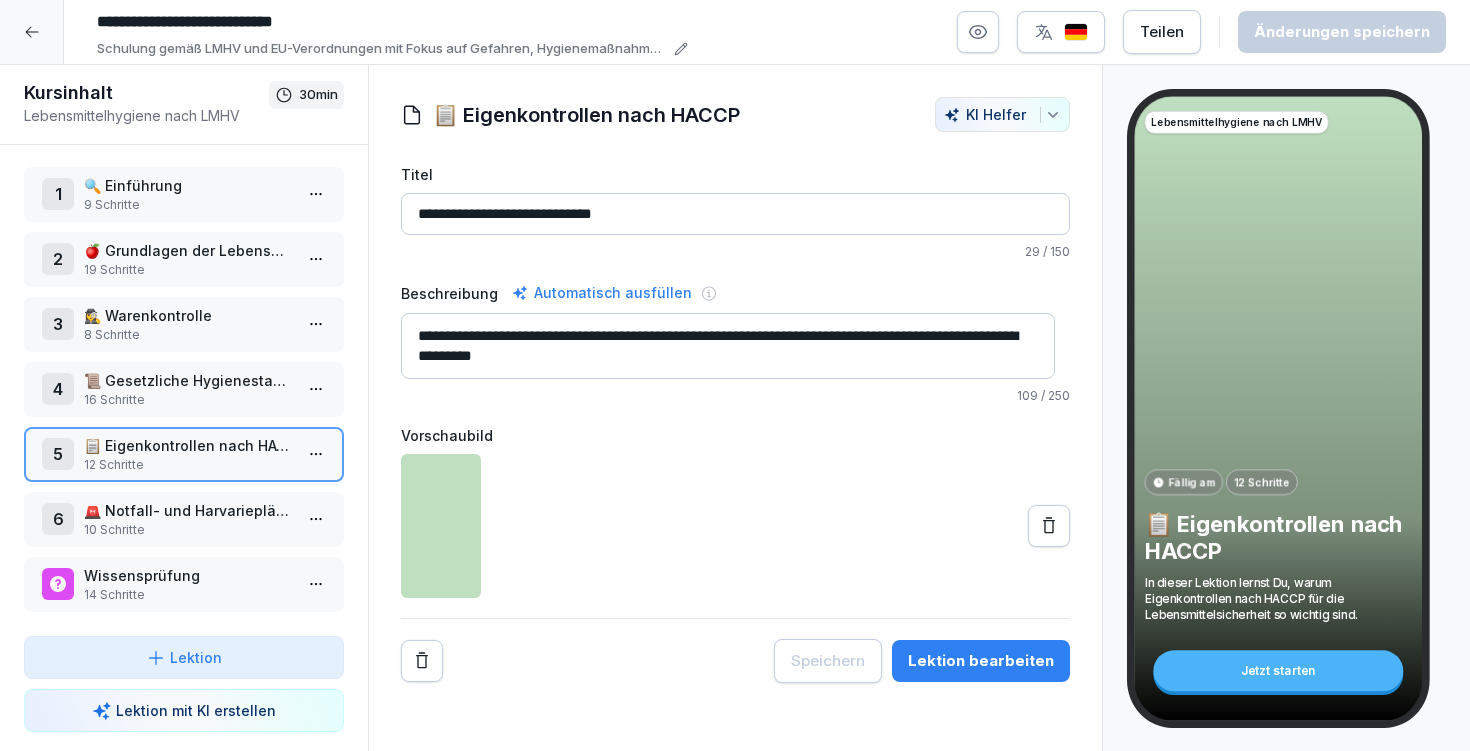 click on "**********" at bounding box center [388, 22] 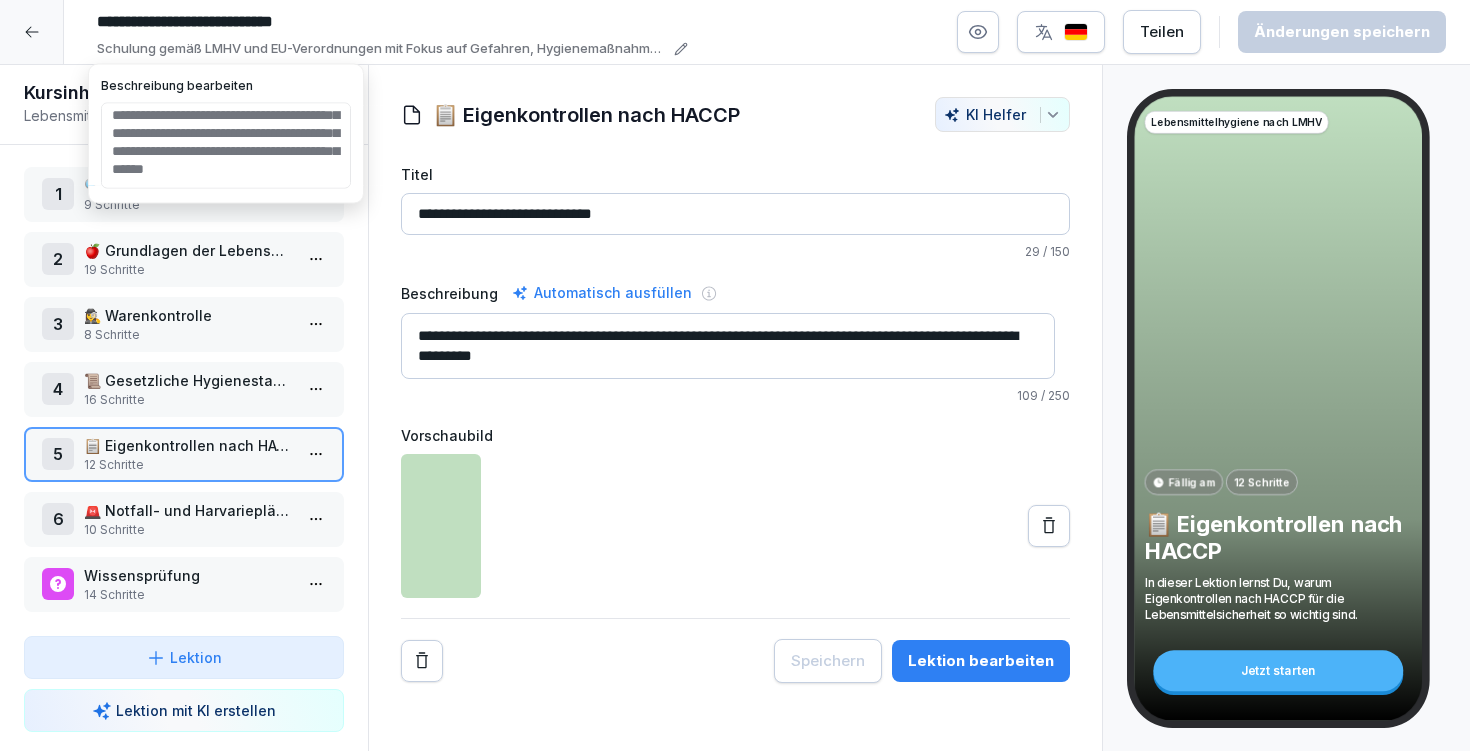scroll, scrollTop: 0, scrollLeft: 0, axis: both 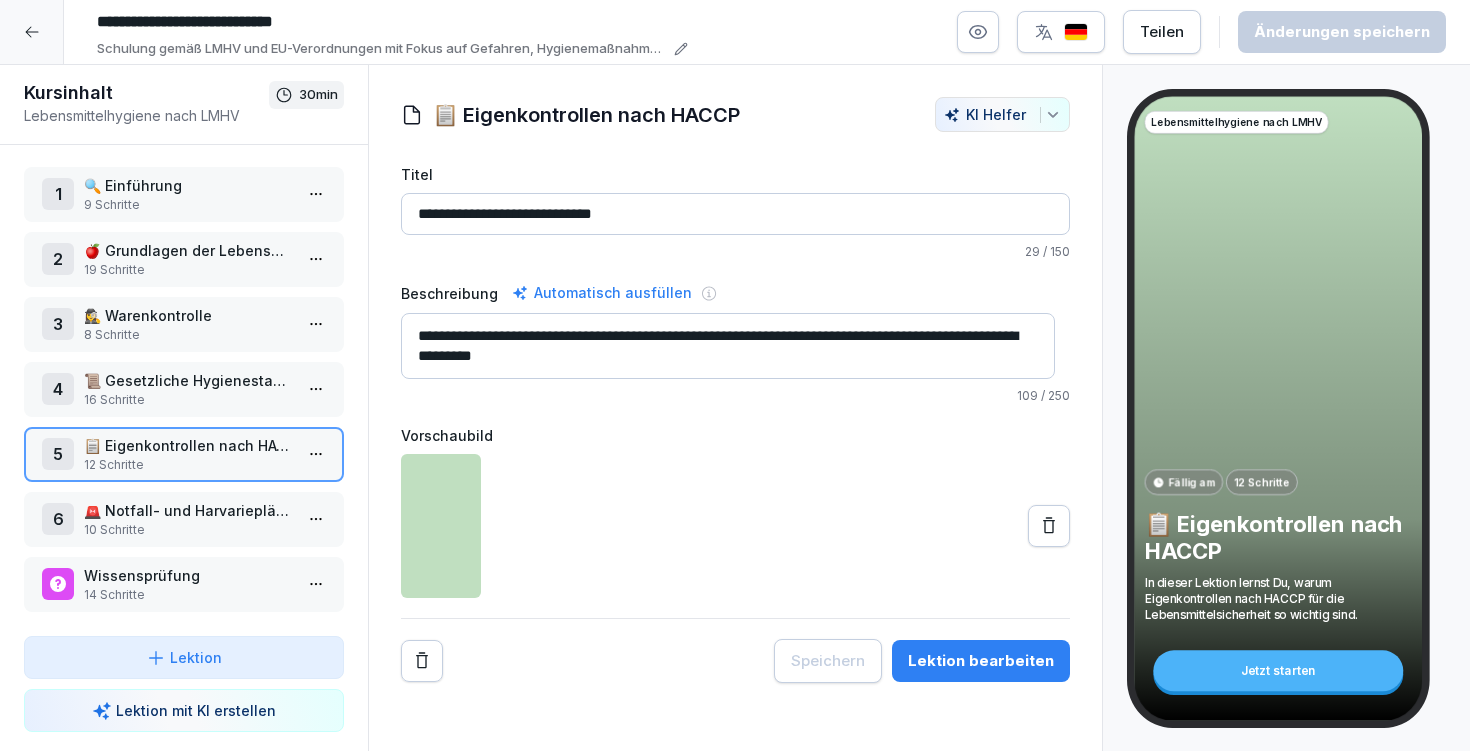 click on "**********" at bounding box center (735, 390) 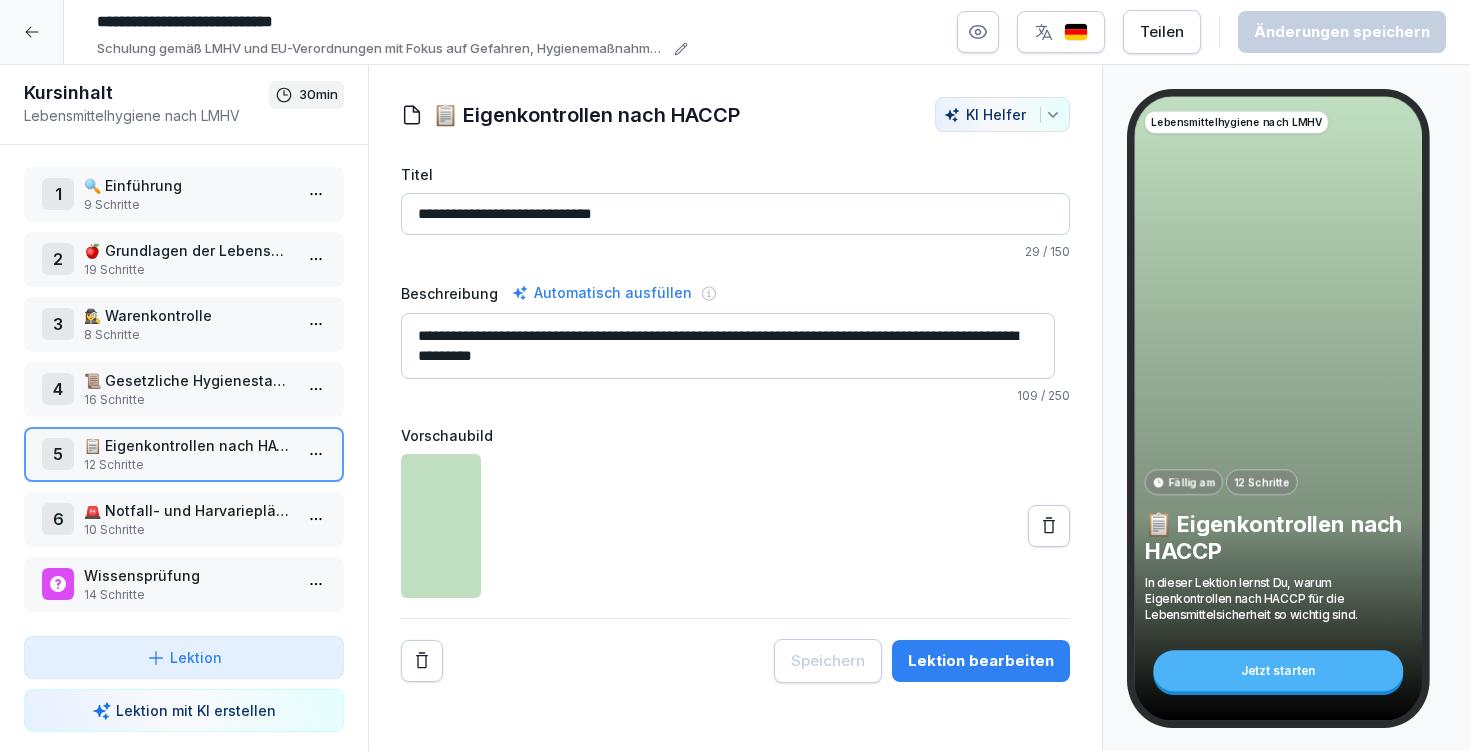 scroll, scrollTop: 0, scrollLeft: 0, axis: both 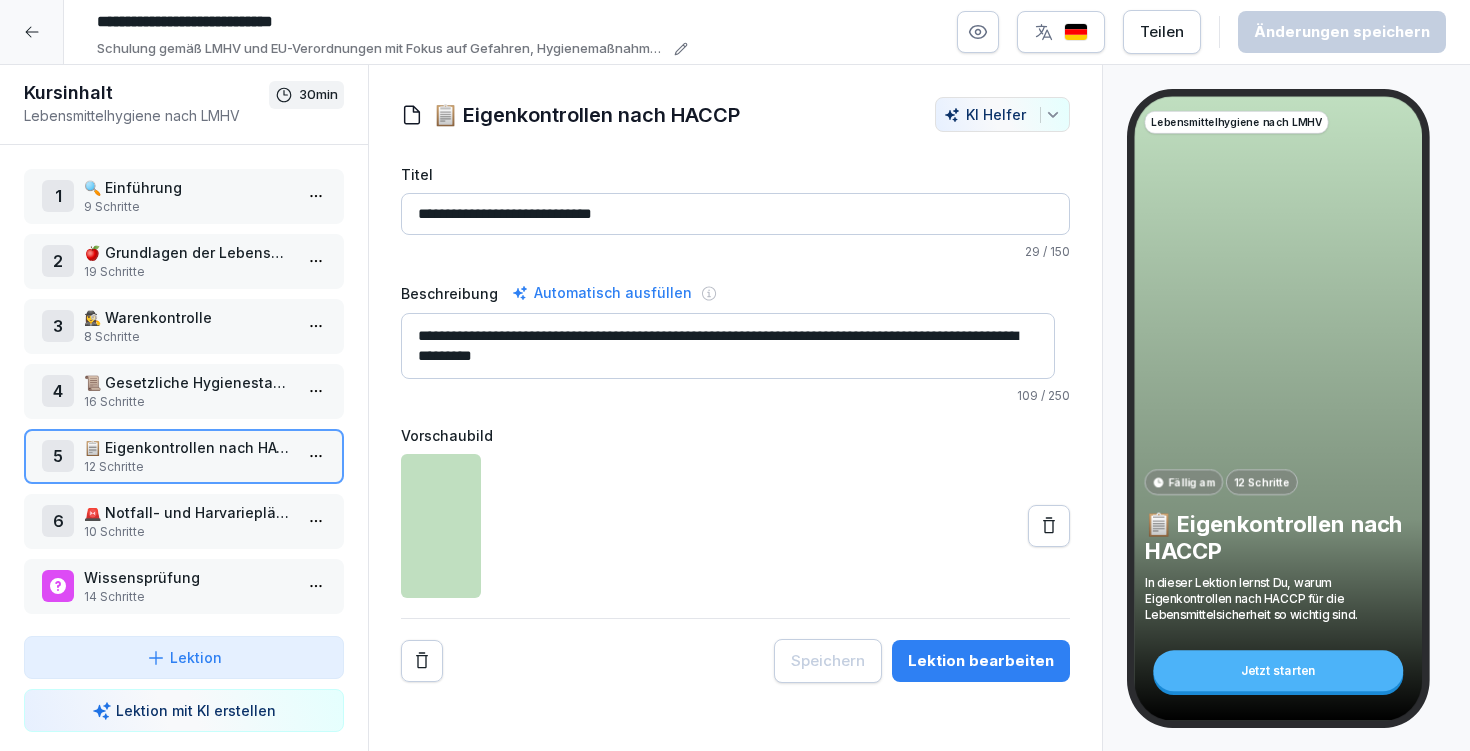 click on "14 Schritte" at bounding box center [188, 597] 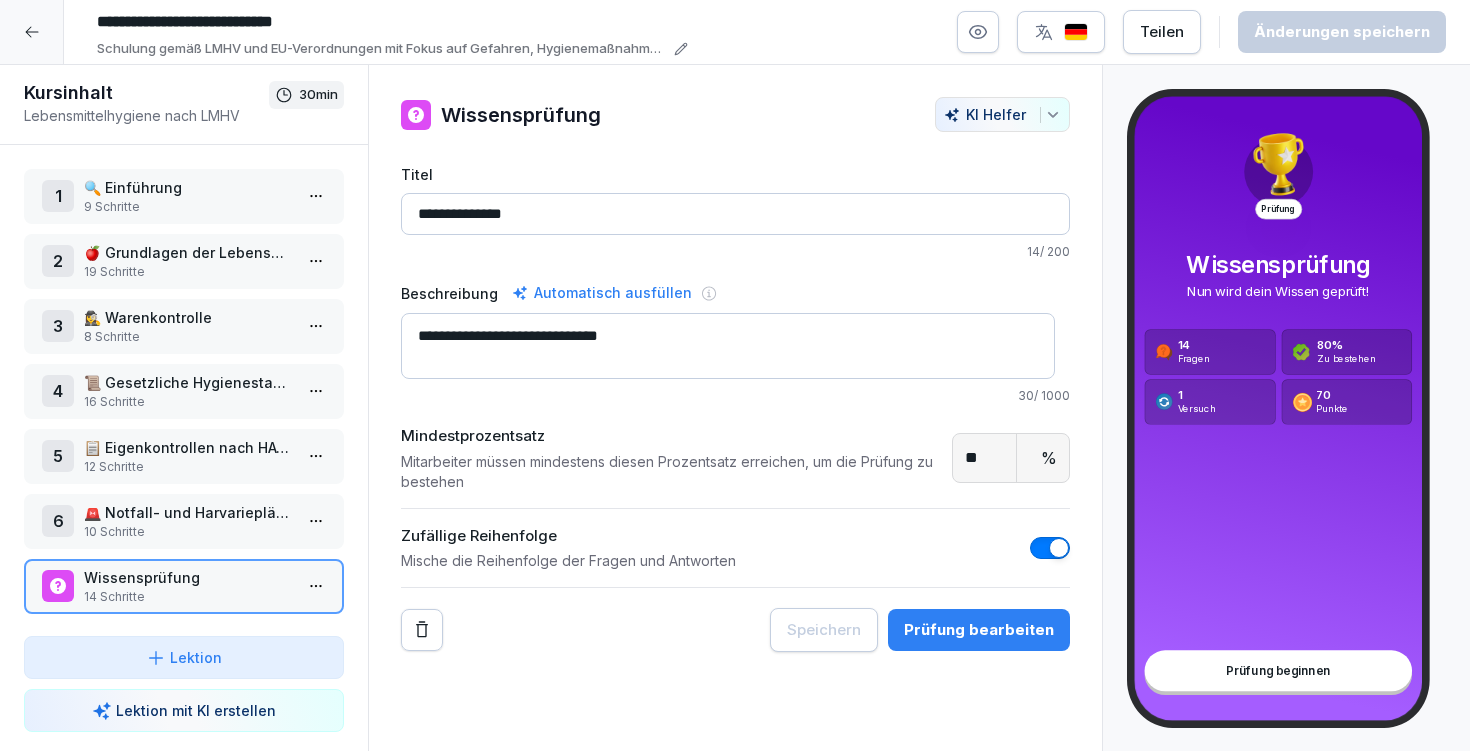 drag, startPoint x: 575, startPoint y: 202, endPoint x: 597, endPoint y: 219, distance: 27.802877 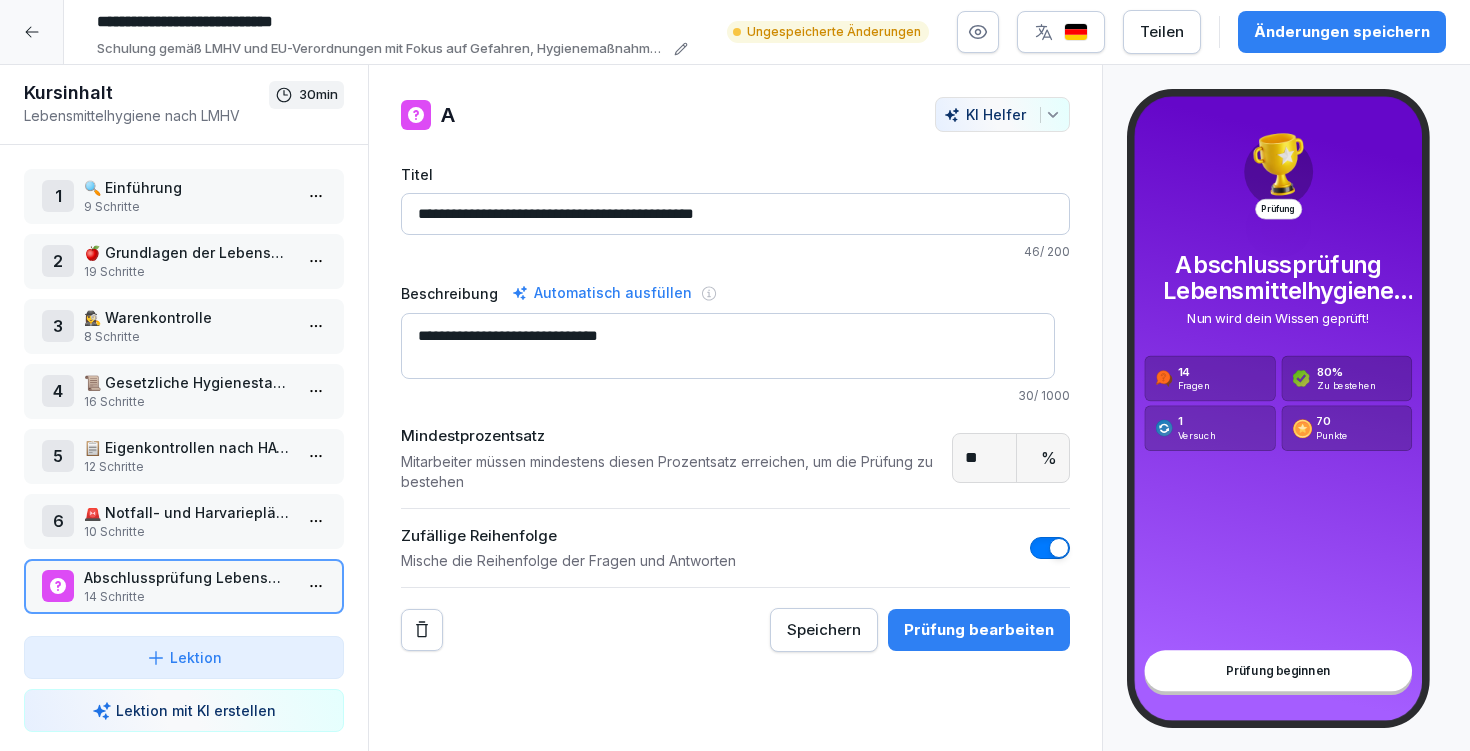 type on "**********" 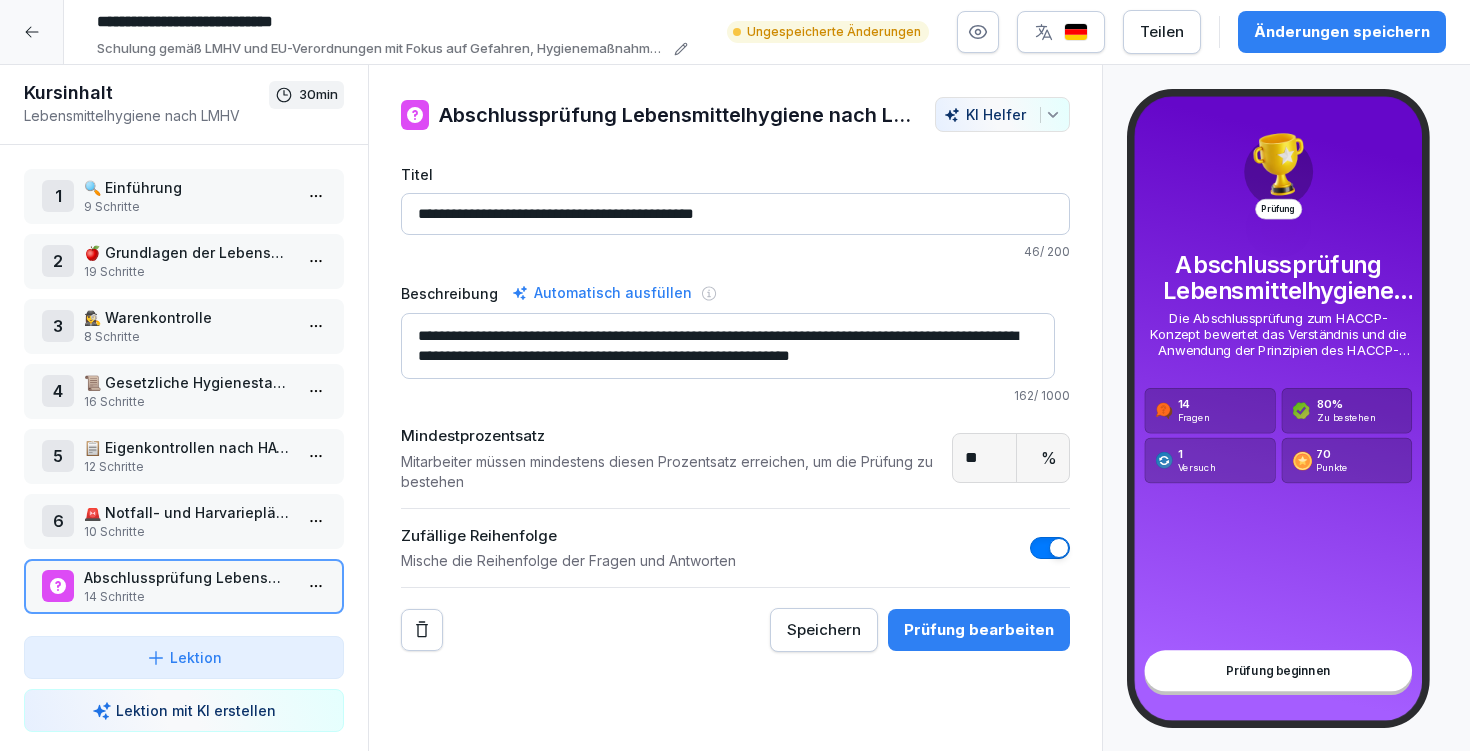 scroll, scrollTop: 7, scrollLeft: 0, axis: vertical 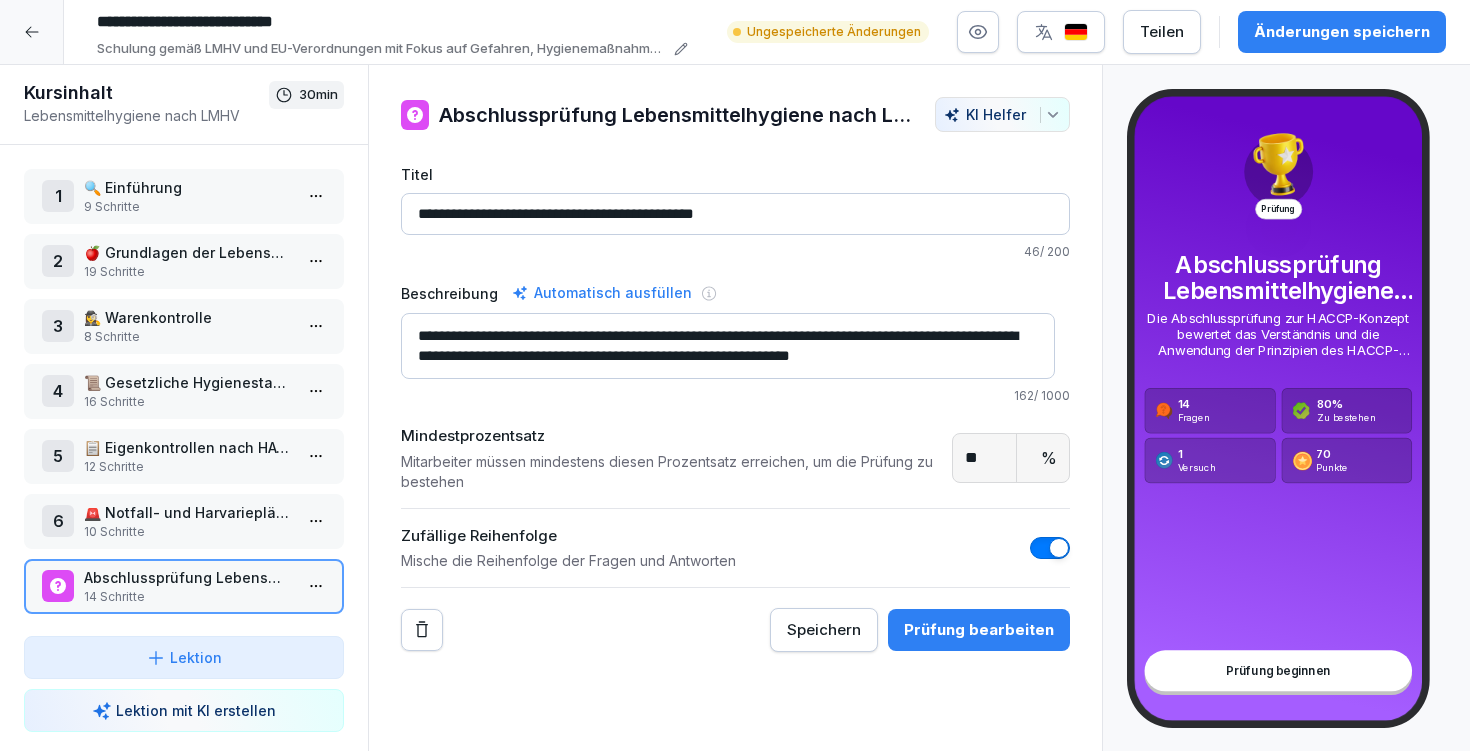 drag, startPoint x: 606, startPoint y: 328, endPoint x: 726, endPoint y: 329, distance: 120.004166 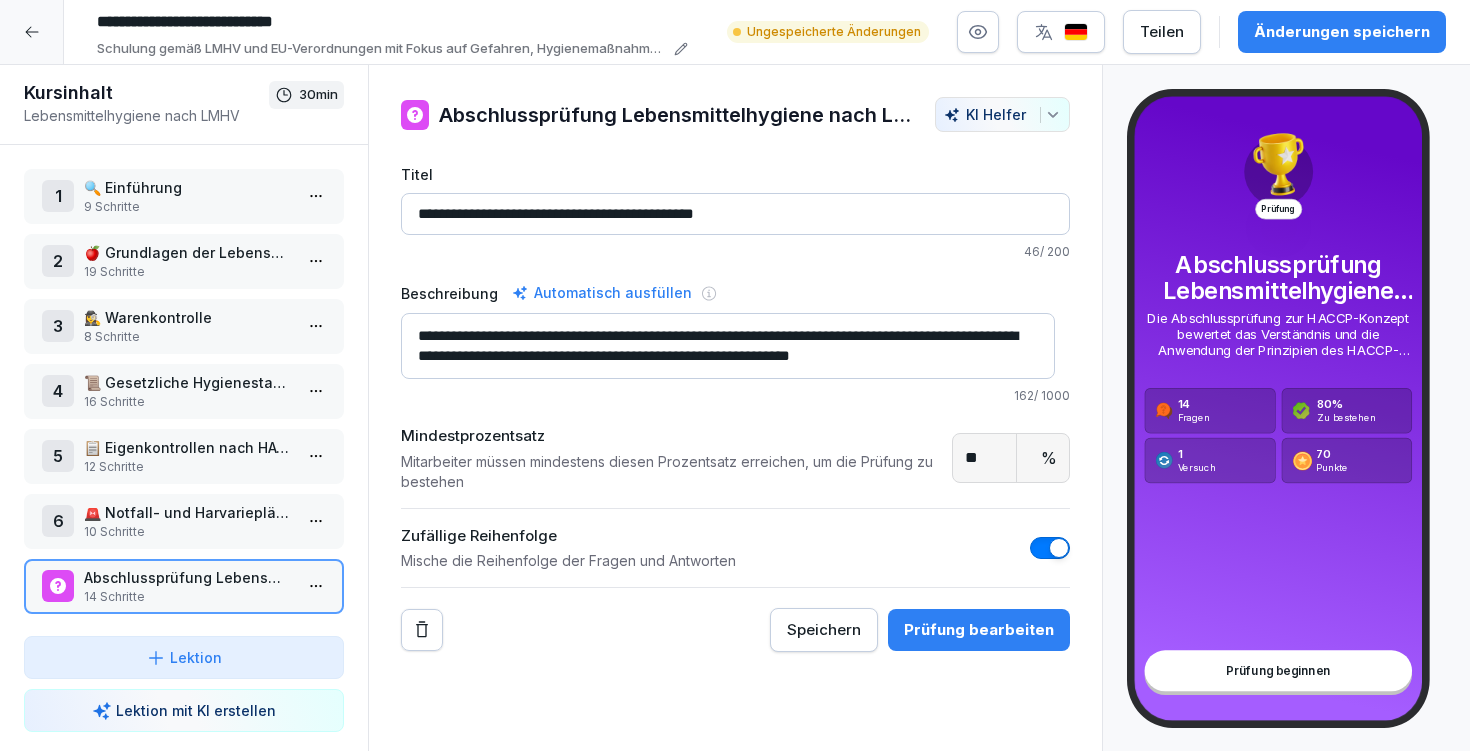 click on "**********" at bounding box center (728, 346) 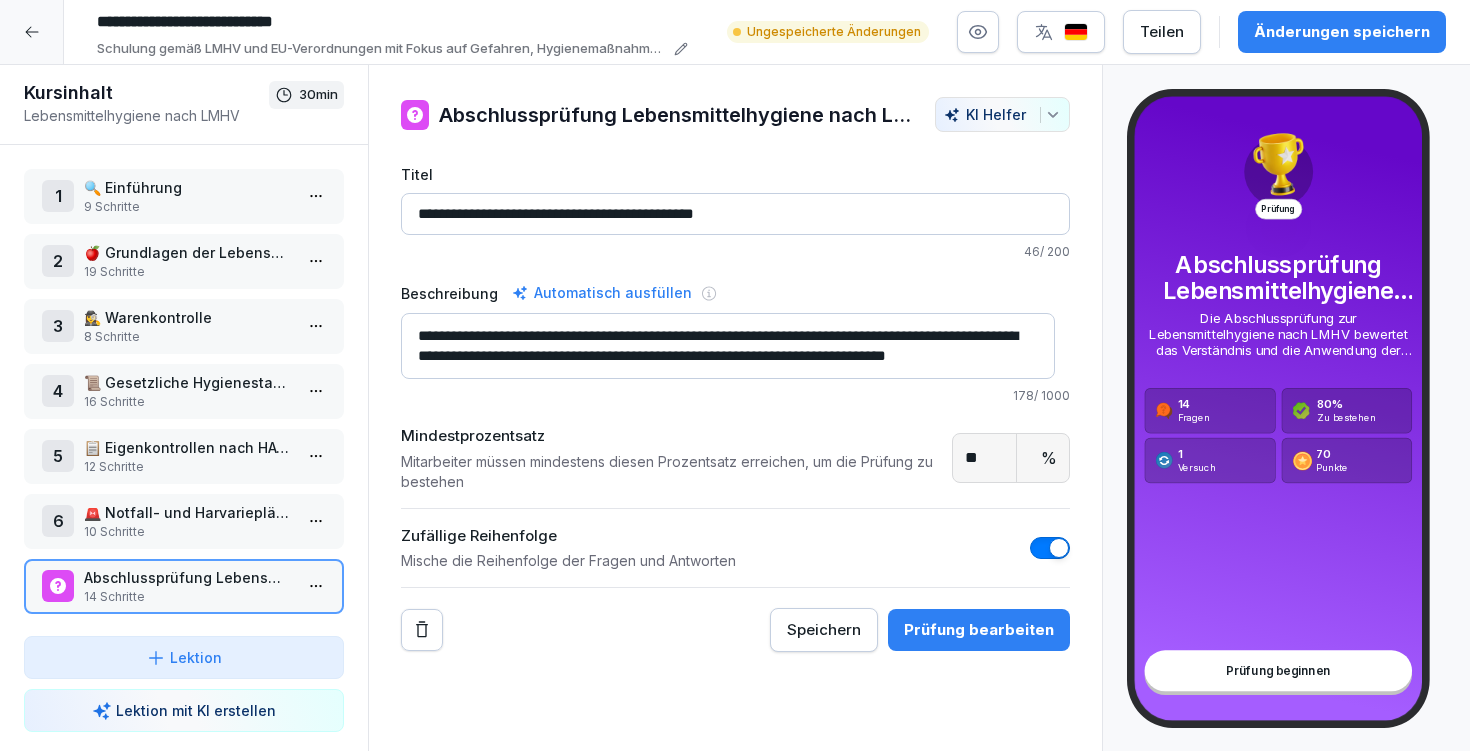 scroll, scrollTop: 8, scrollLeft: 0, axis: vertical 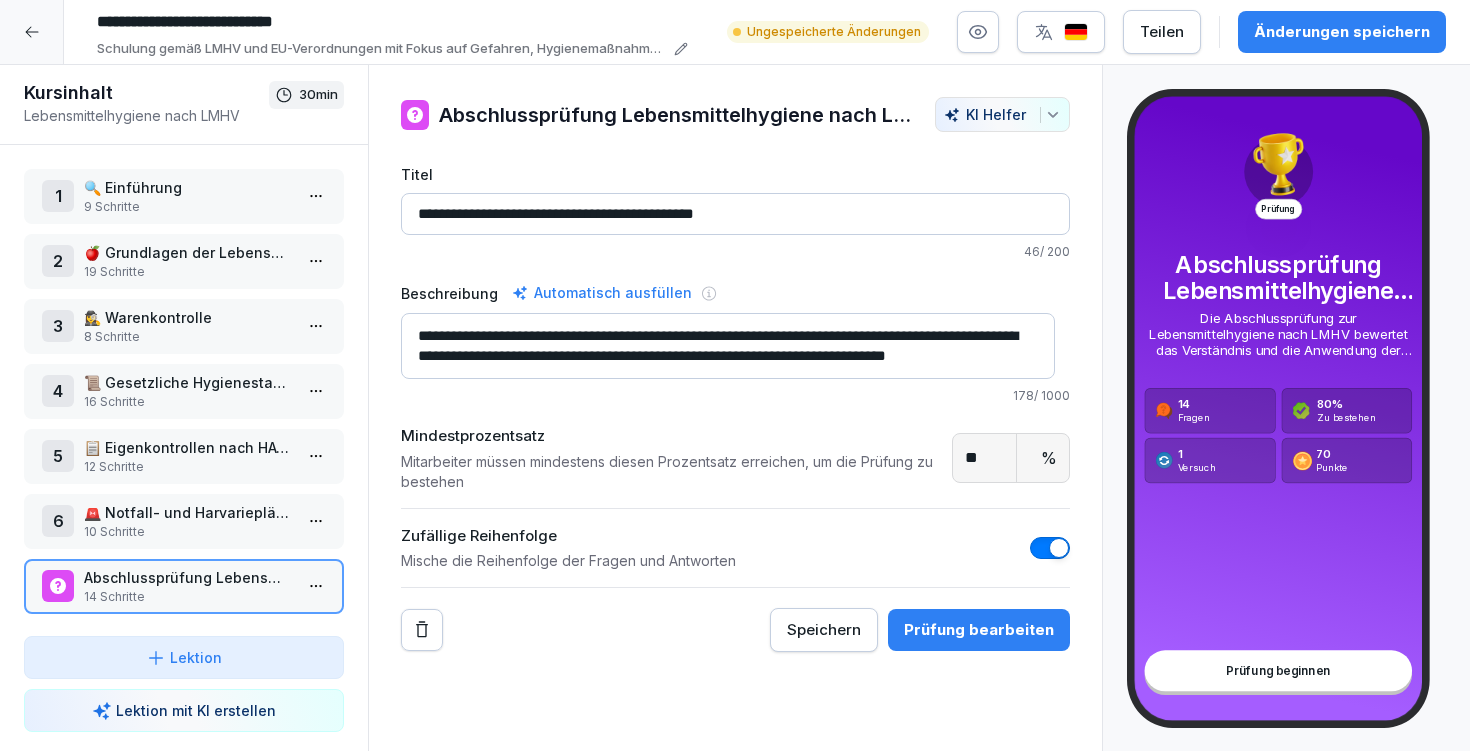 click on "**********" at bounding box center (728, 346) 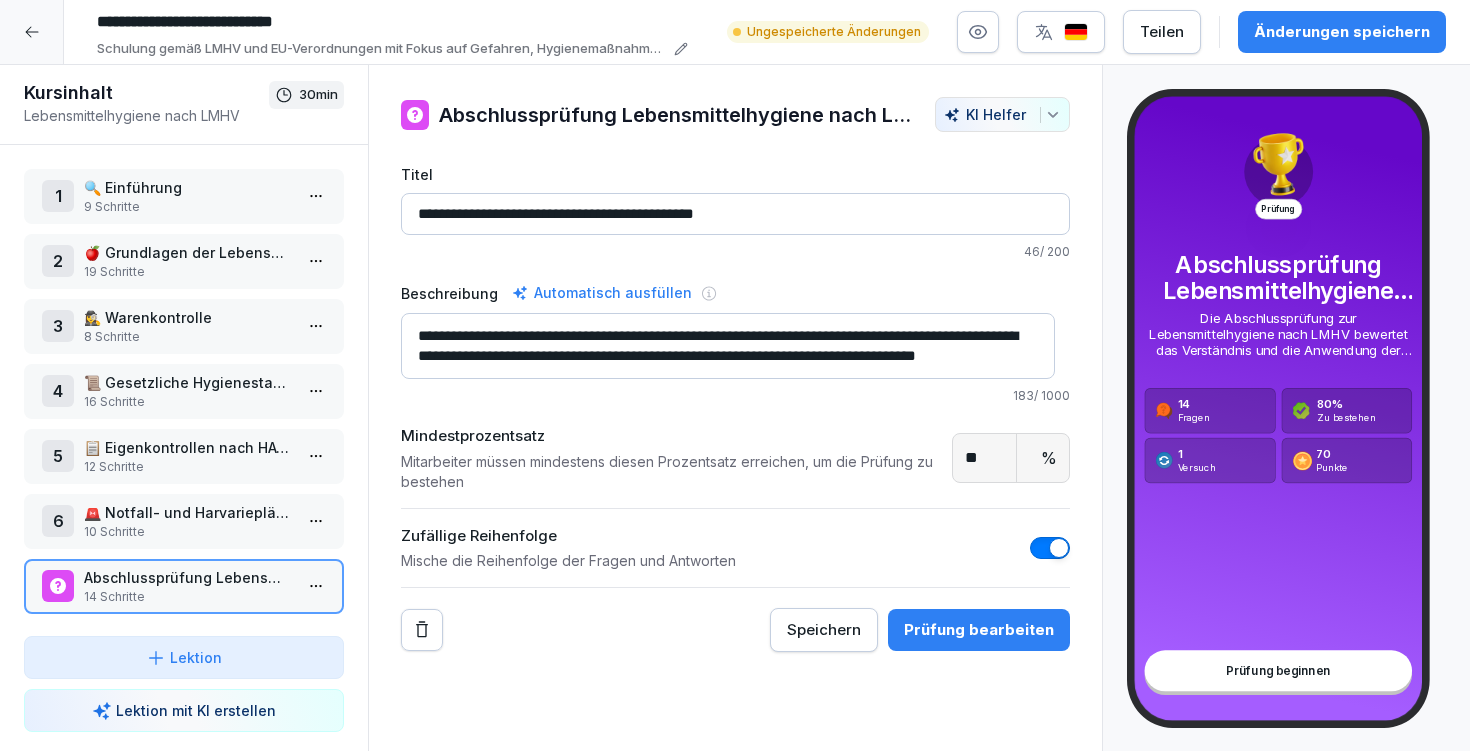 scroll, scrollTop: 0, scrollLeft: 0, axis: both 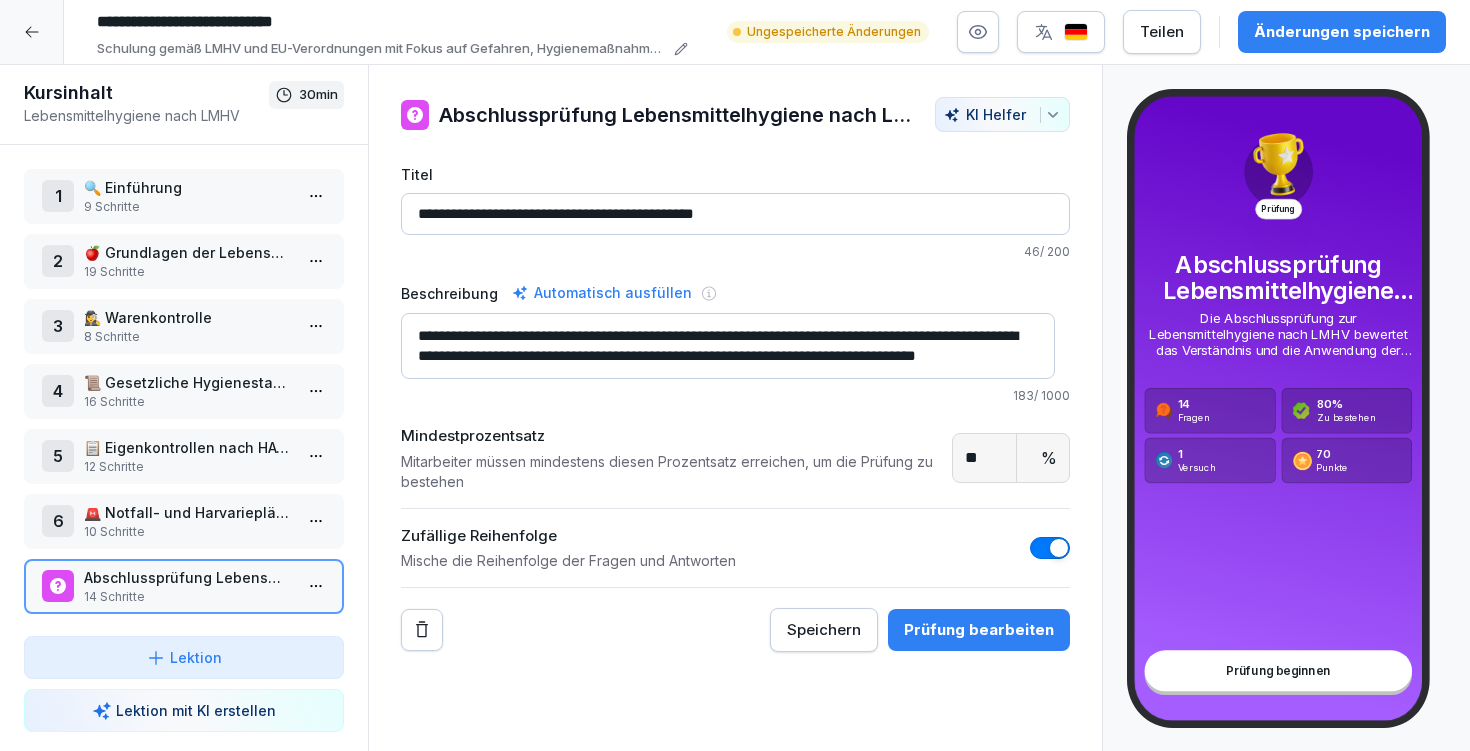 type on "**********" 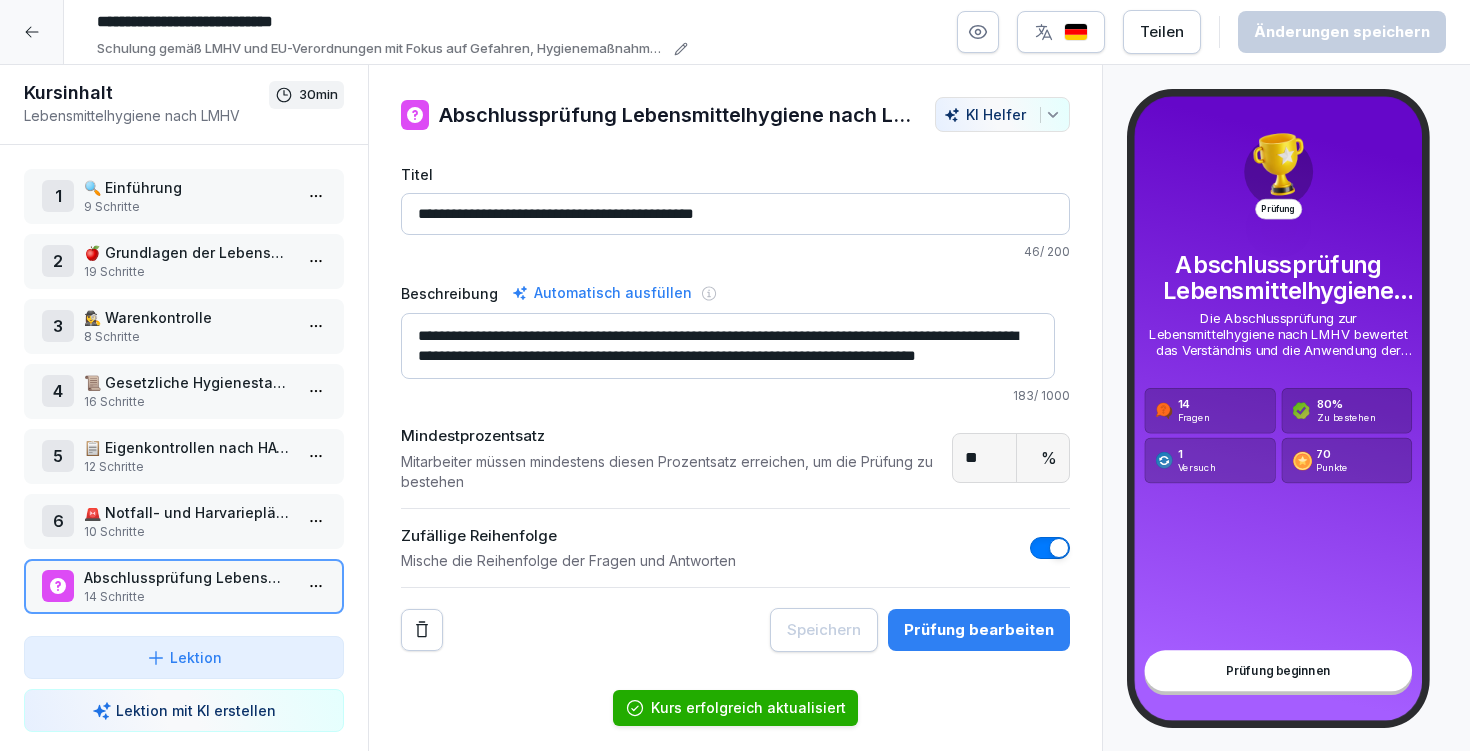 click on "**********" at bounding box center [735, 214] 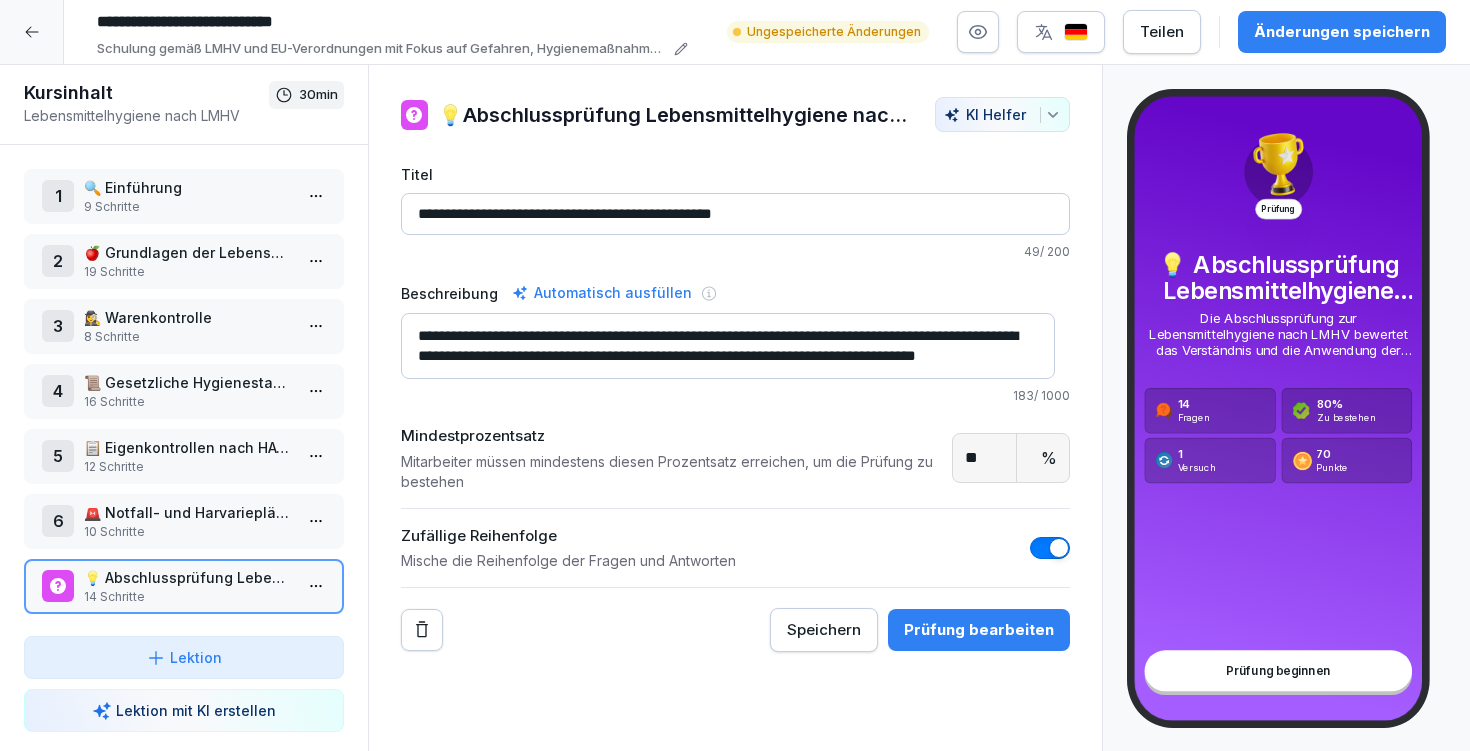type on "**********" 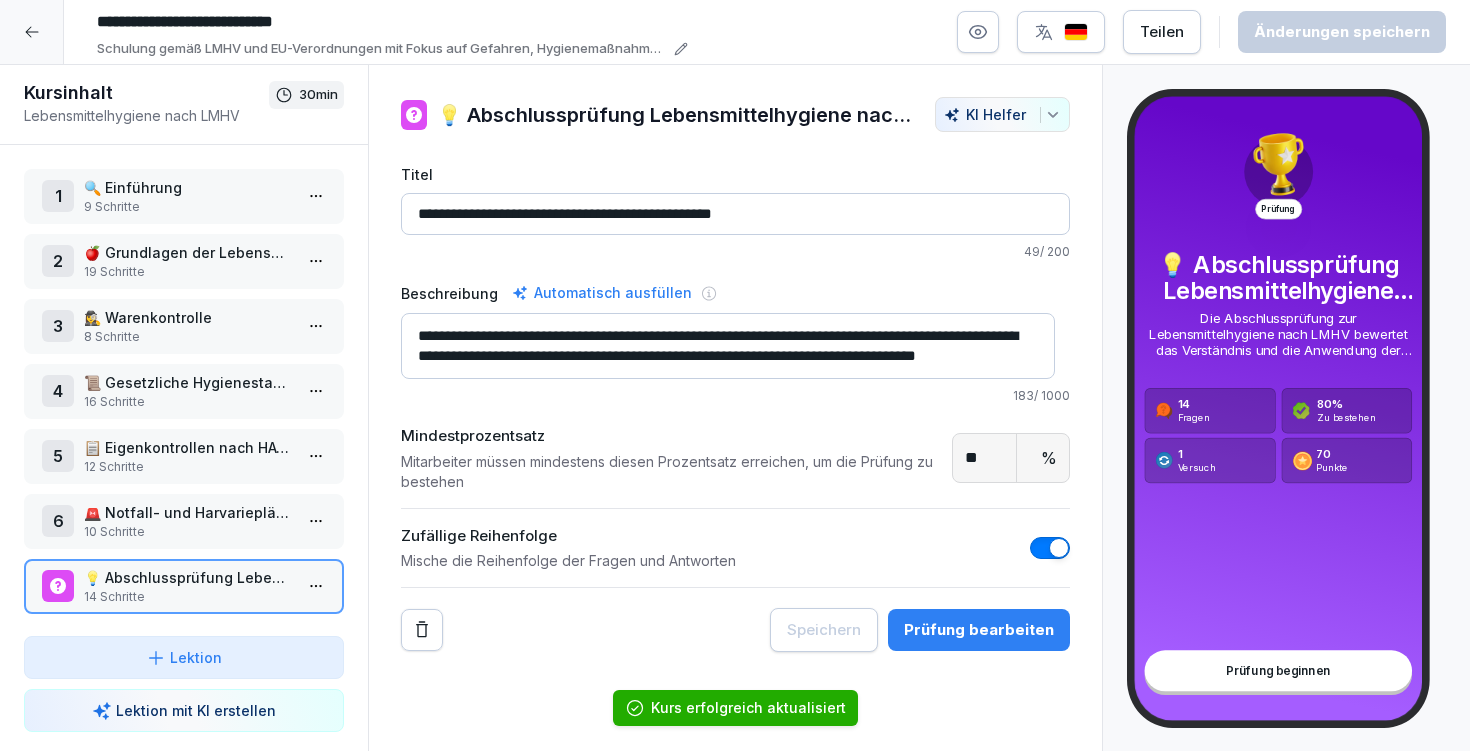 click on "Prüfung bearbeiten" at bounding box center (979, 630) 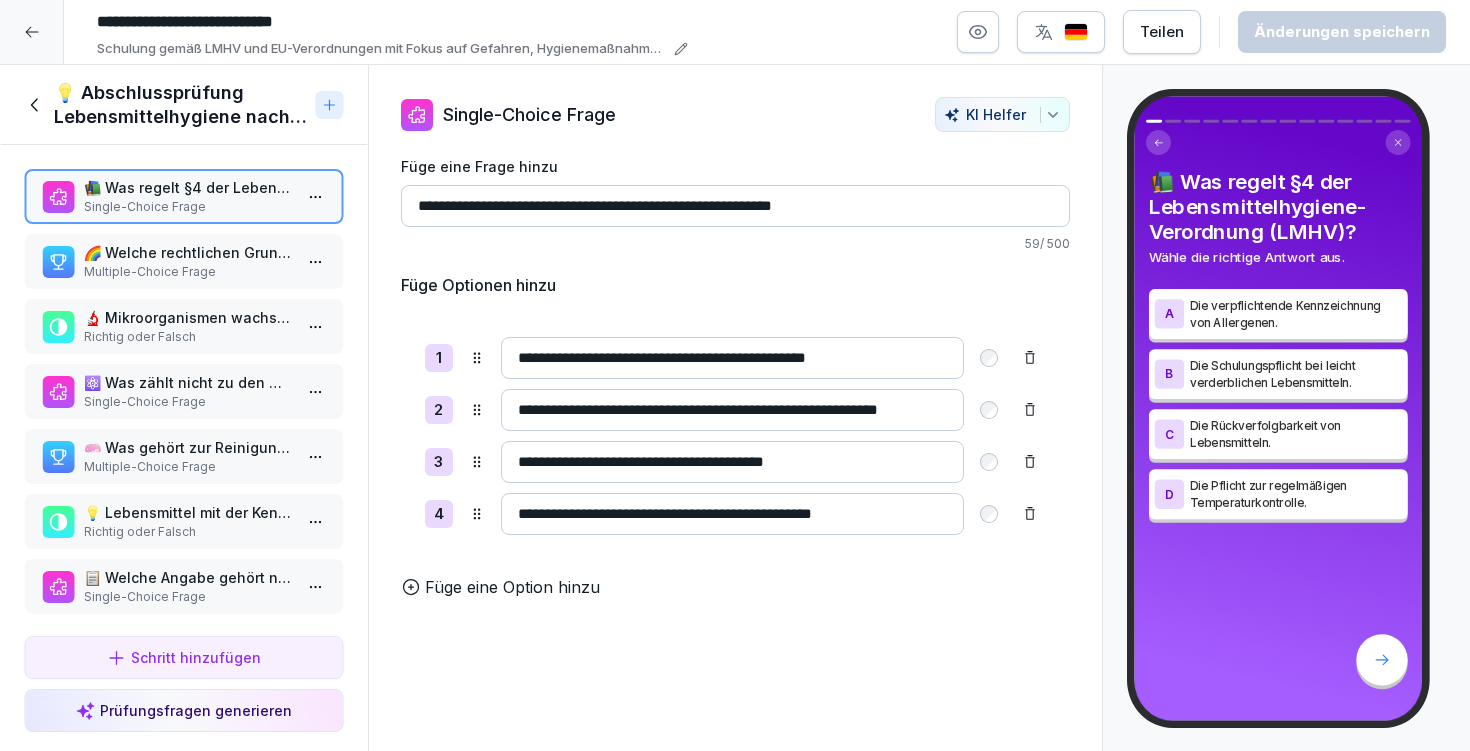 click on "🌈 Welche rechtlichen Grundlagen sind für die Lebensmittelhygiene relevant?" at bounding box center (188, 252) 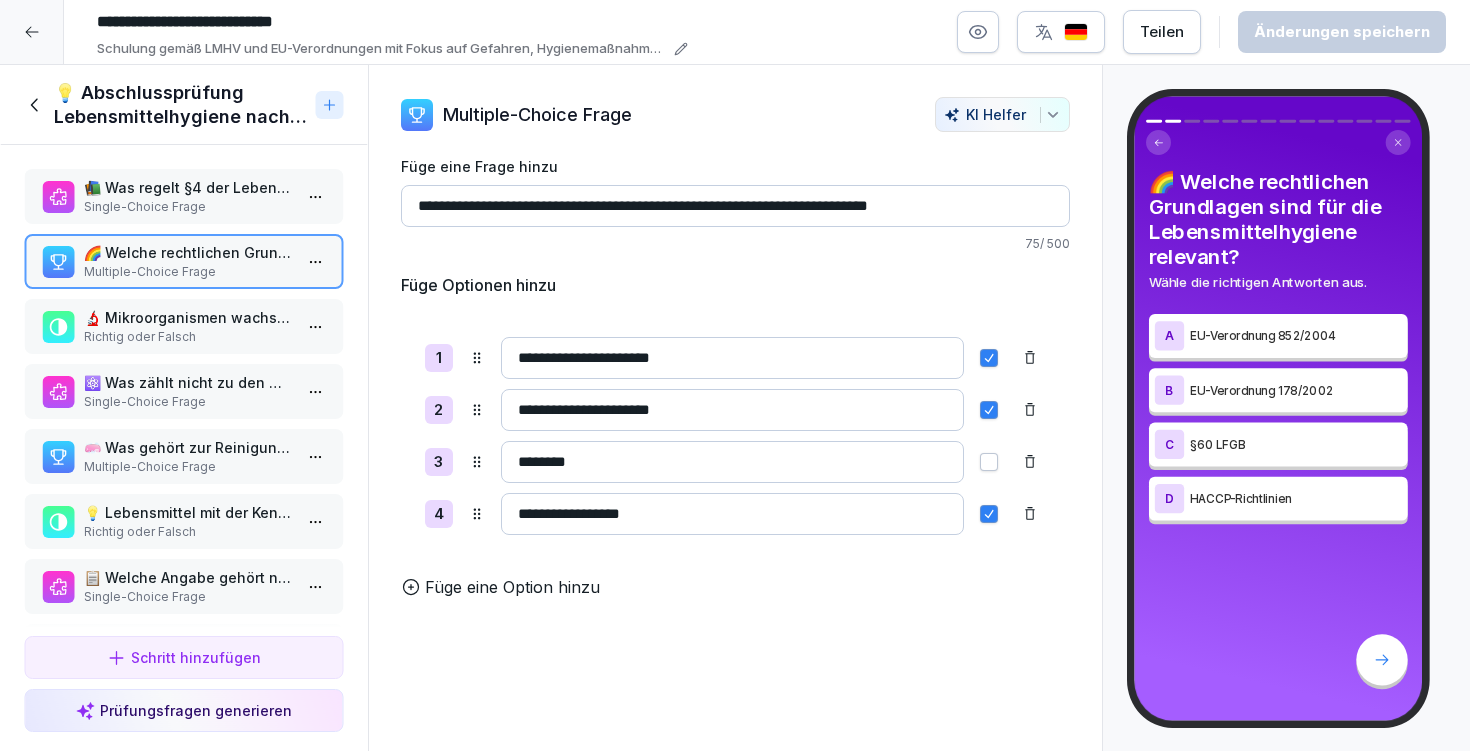 click on "🔬 Mikroorganismen wachsen besonders gut in warmen, feuchten und eiweißreichen Lebensmitteln wie rohem Geflügel." at bounding box center [188, 317] 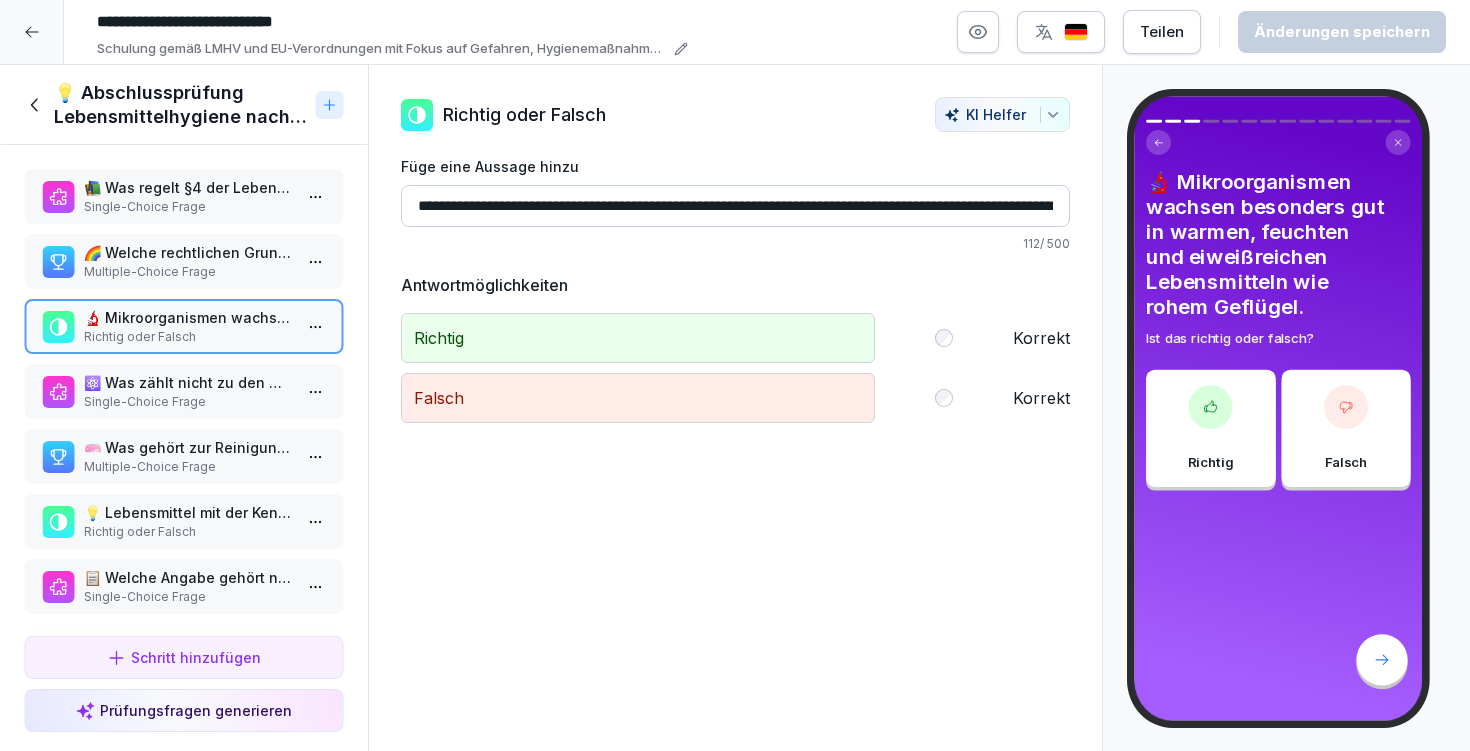 click on "💡 Abschlussprüfung Lebensmittelhygiene nach LMHV" at bounding box center [181, 105] 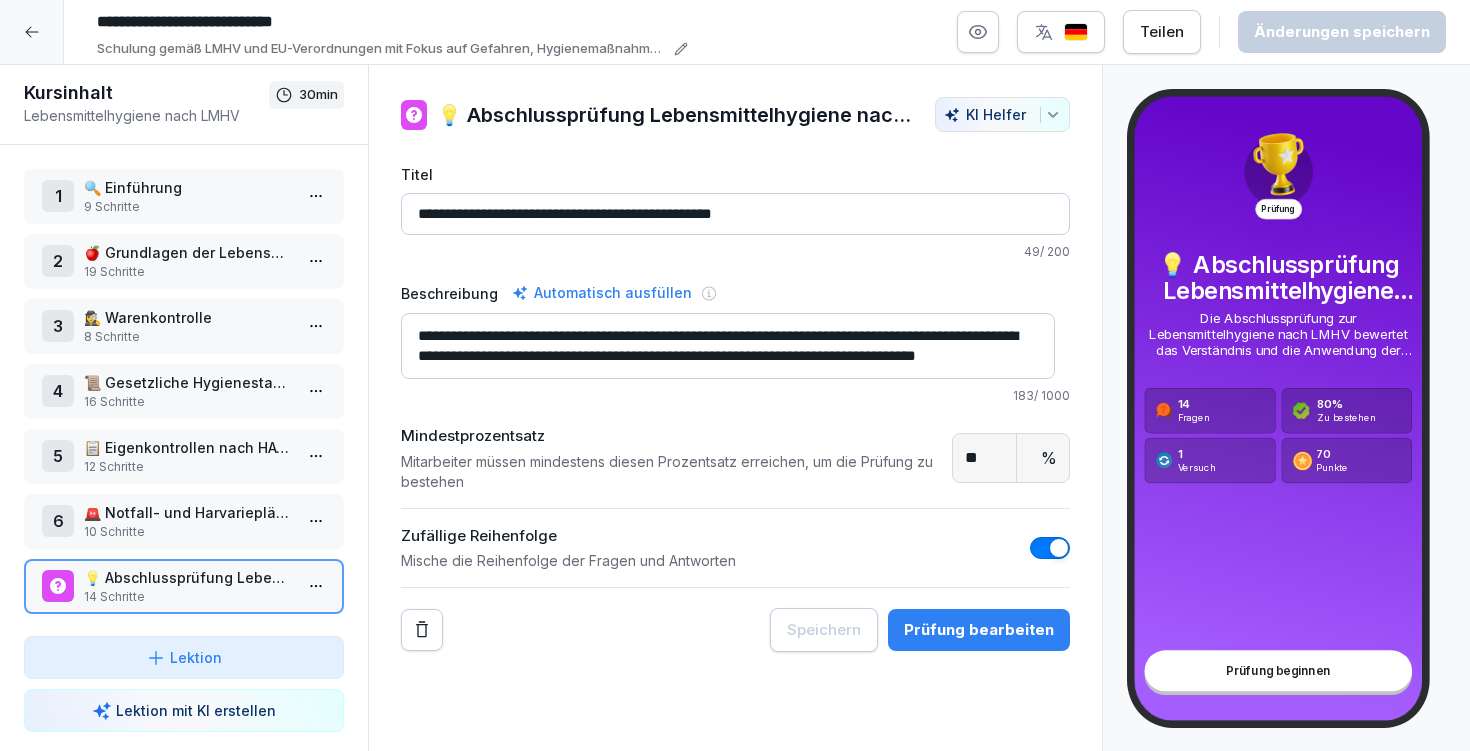 click on "9 Schritte" at bounding box center (188, 207) 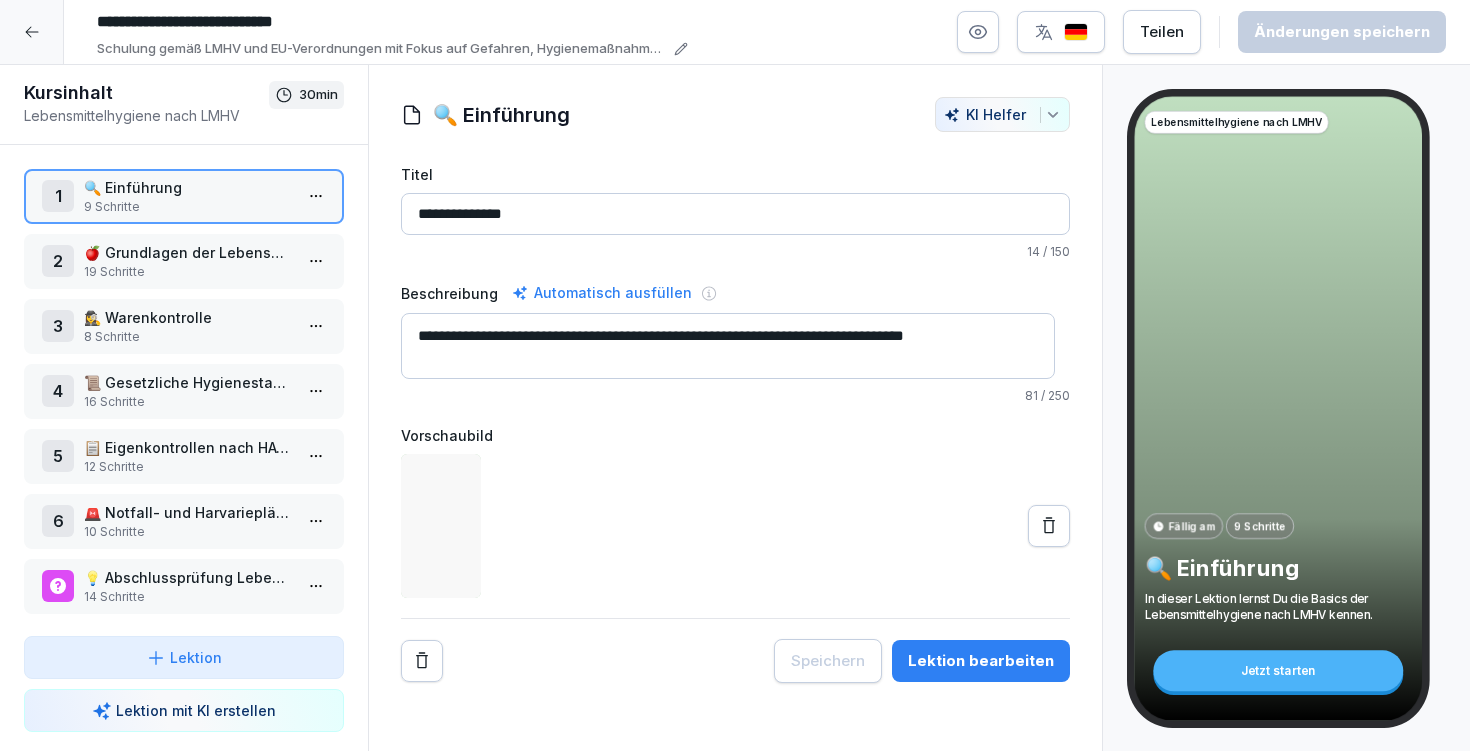 click on "Lektion bearbeiten" at bounding box center (981, 661) 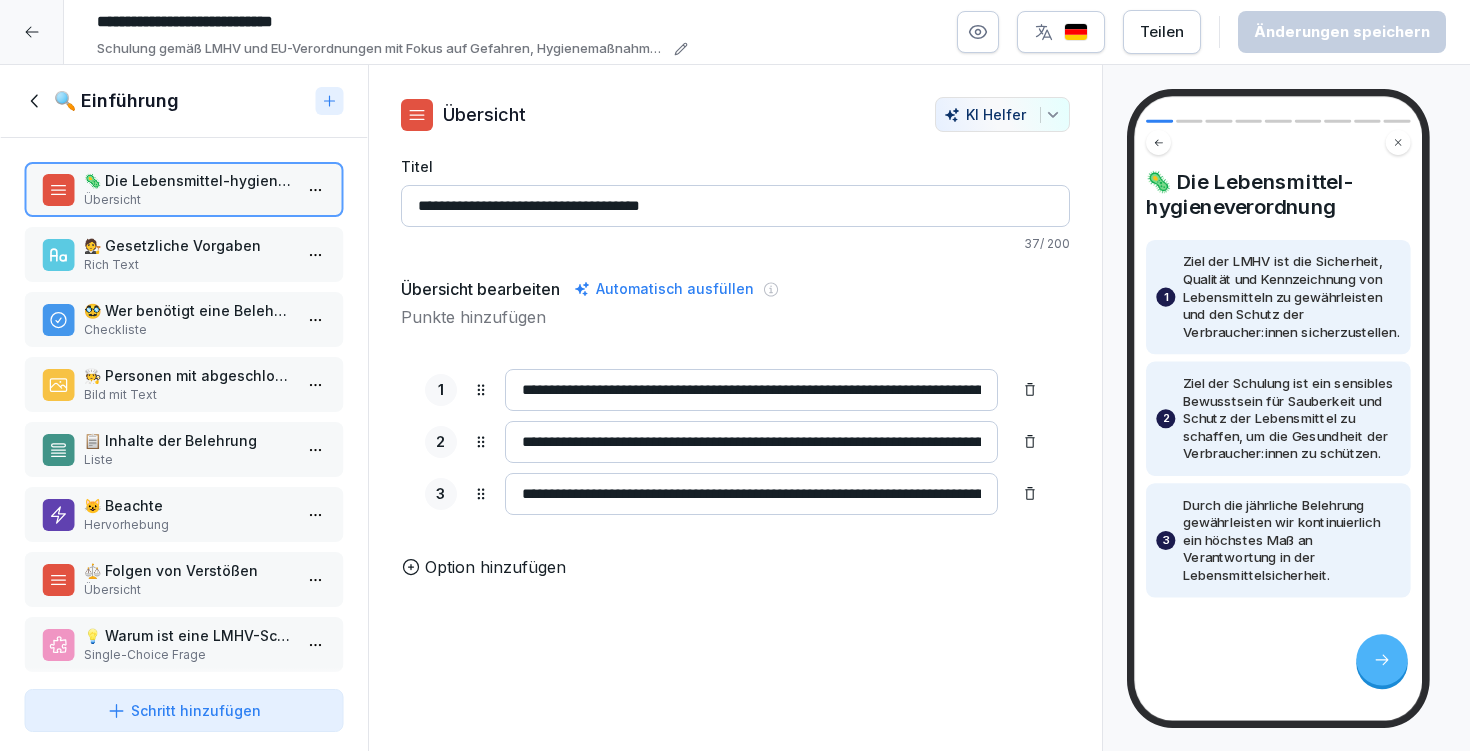 scroll, scrollTop: 102, scrollLeft: 0, axis: vertical 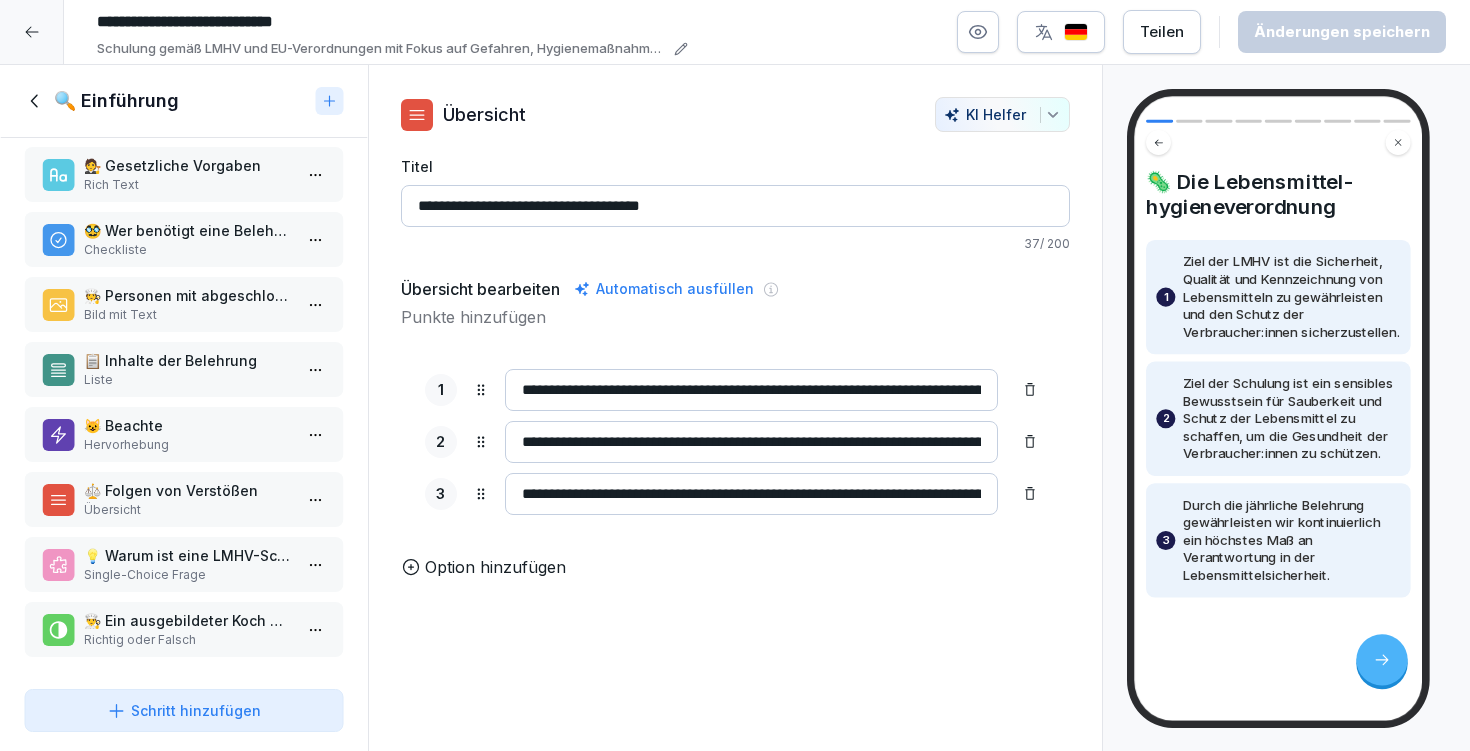 click on "🔍 Einführung" at bounding box center (116, 101) 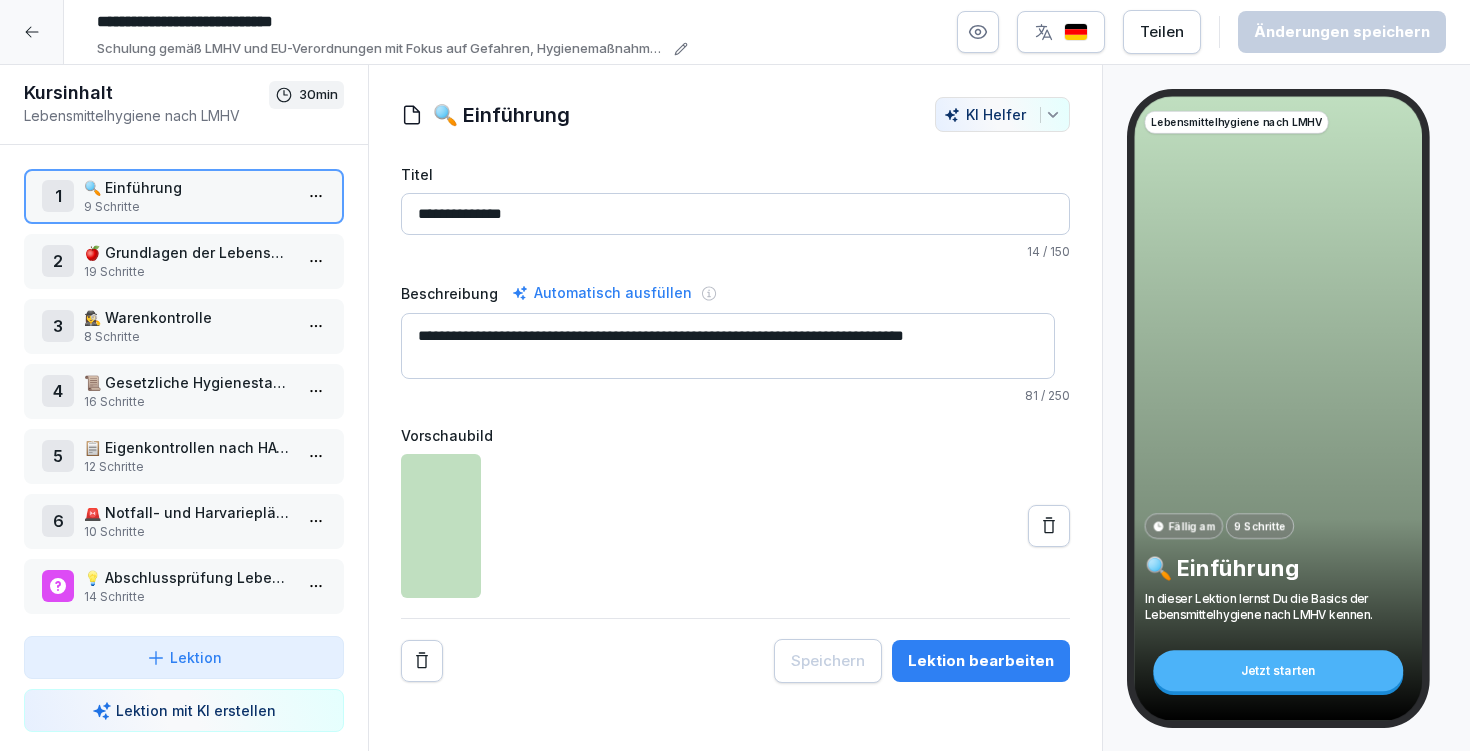 drag, startPoint x: 214, startPoint y: 254, endPoint x: 245, endPoint y: 280, distance: 40.459858 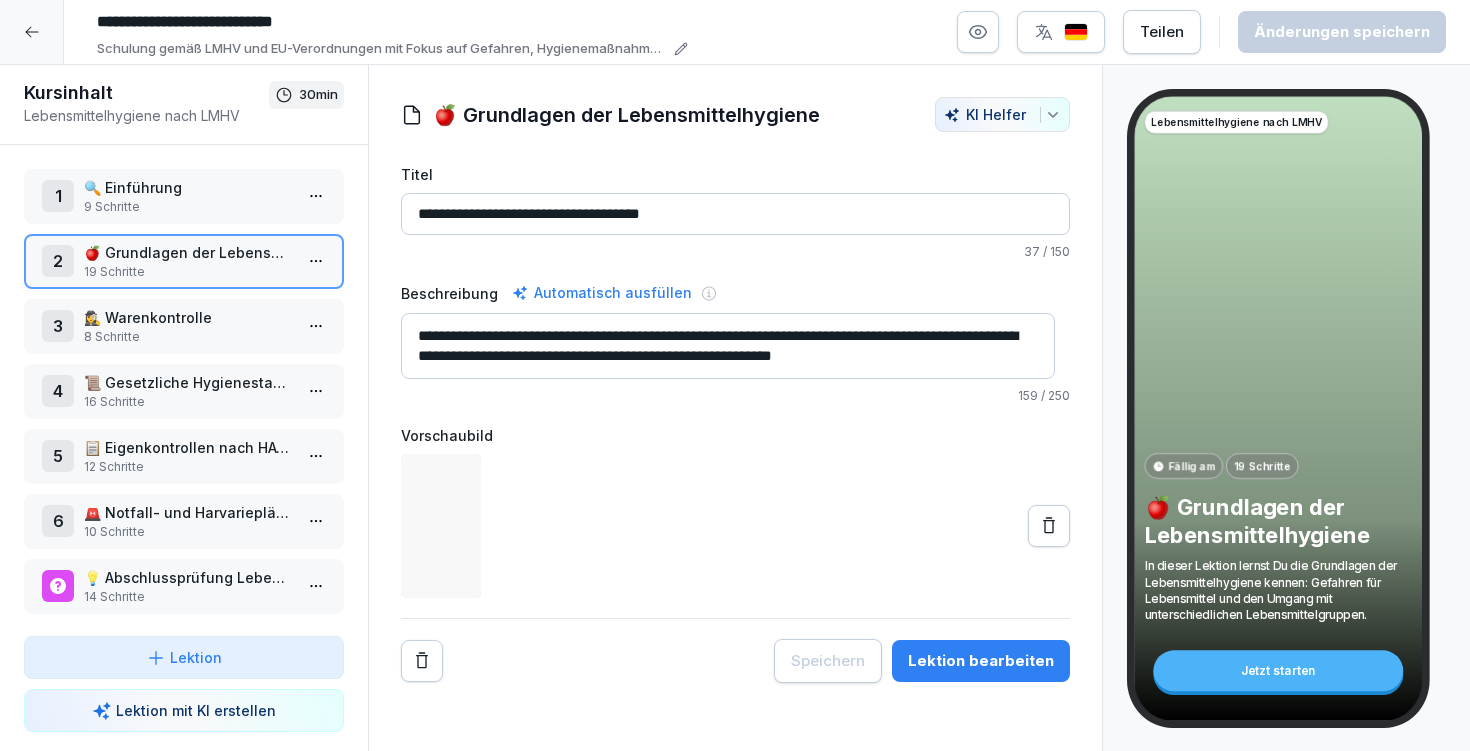 click on "Lektion bearbeiten" at bounding box center (981, 661) 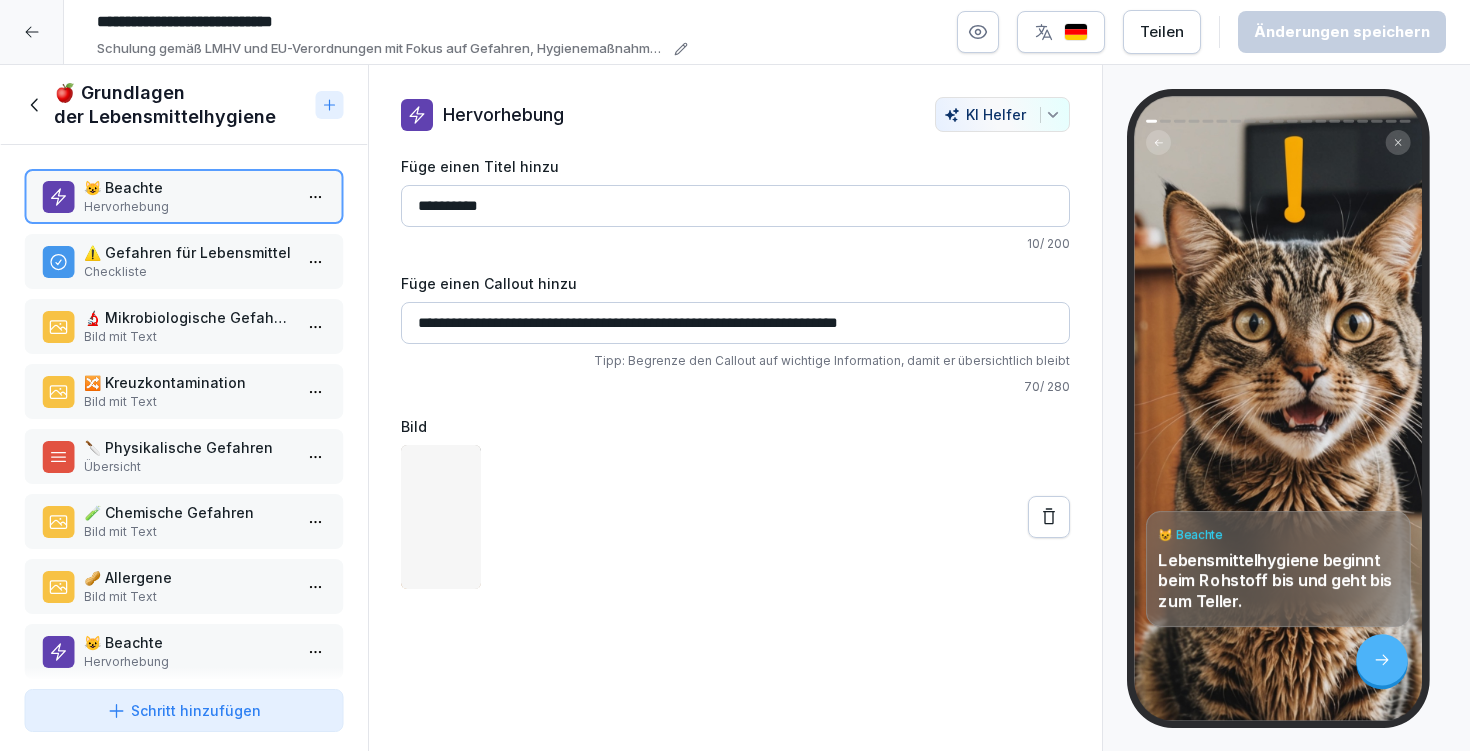 scroll, scrollTop: 752, scrollLeft: 0, axis: vertical 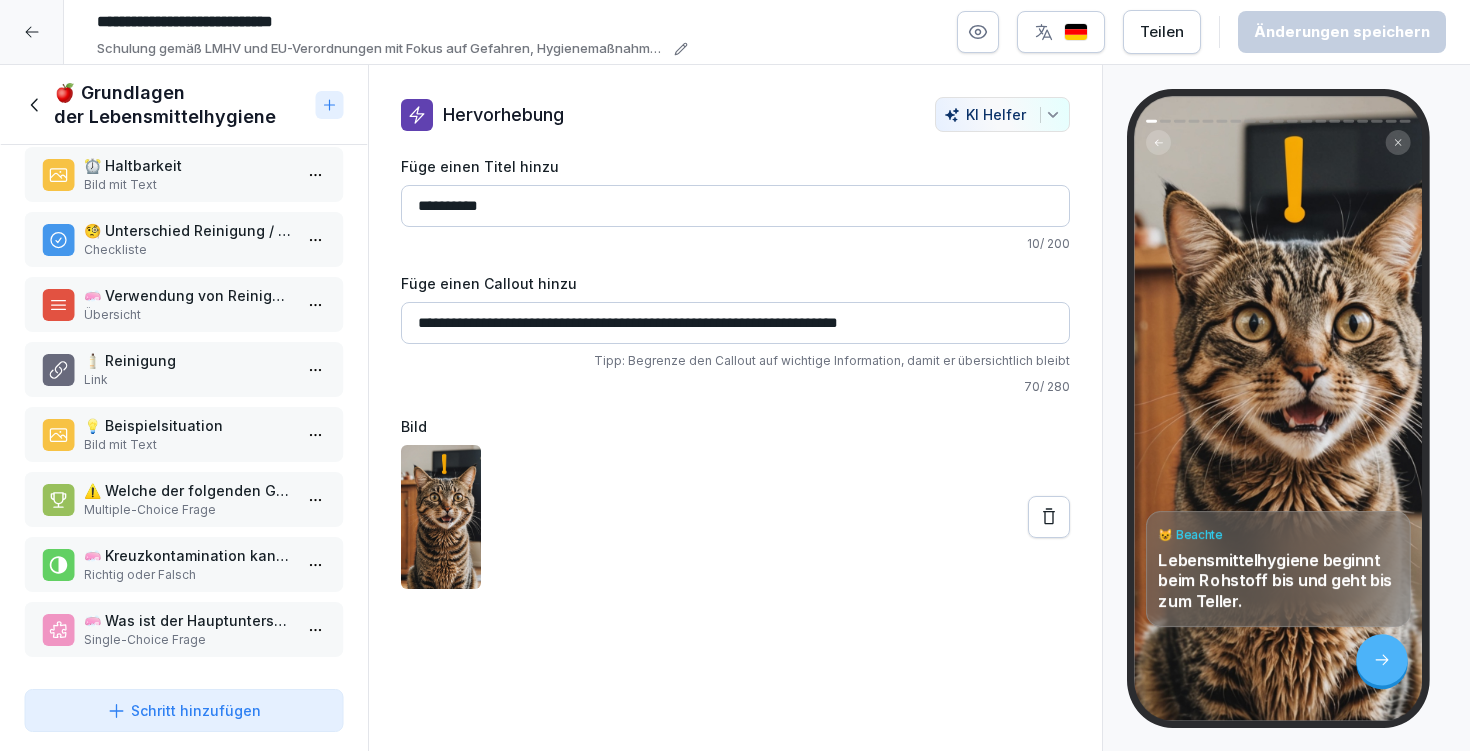click on "Multiple-Choice Frage" at bounding box center [188, 510] 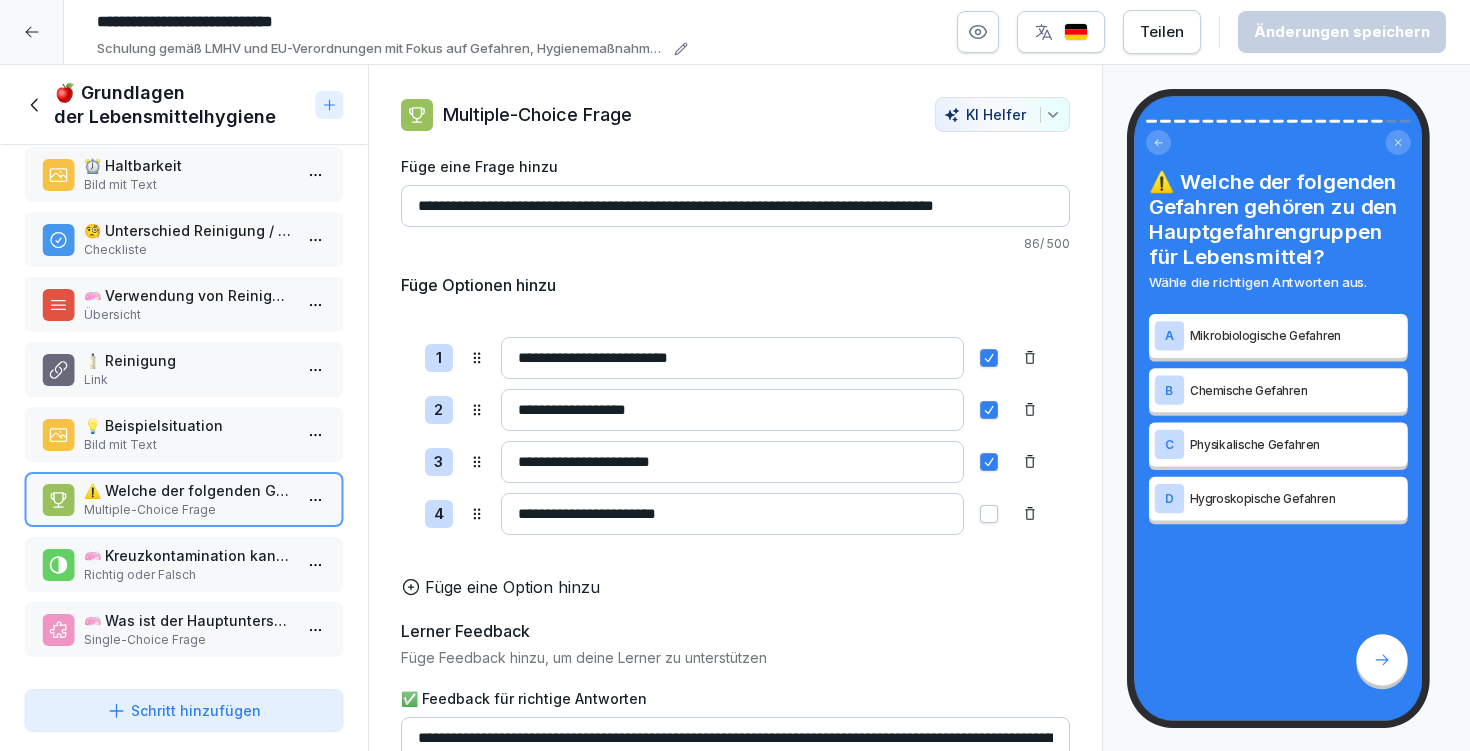 click on "Richtig oder Falsch" at bounding box center (188, 575) 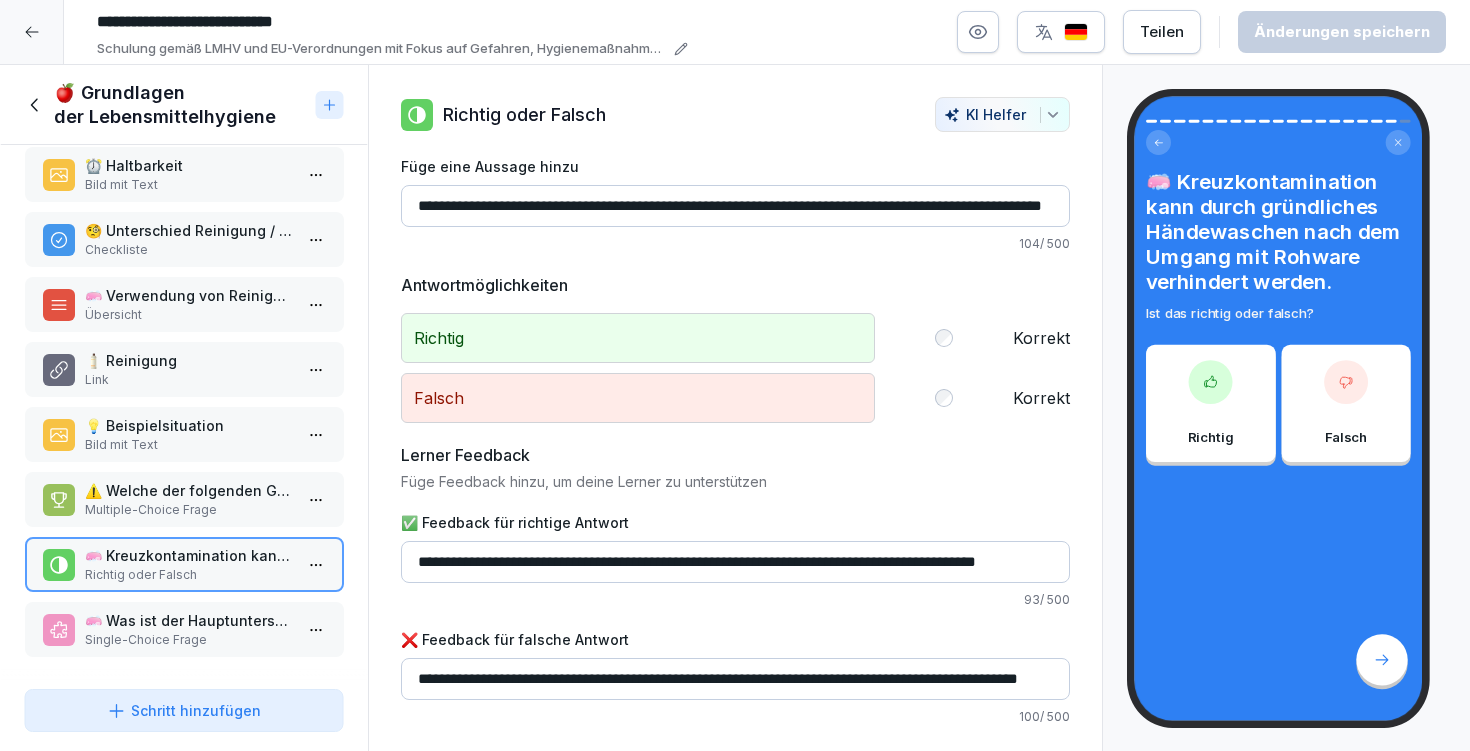 click on "🧼 Was ist der Hauptunterschied zwischen Reinigung und Desinfektion?" at bounding box center [188, 620] 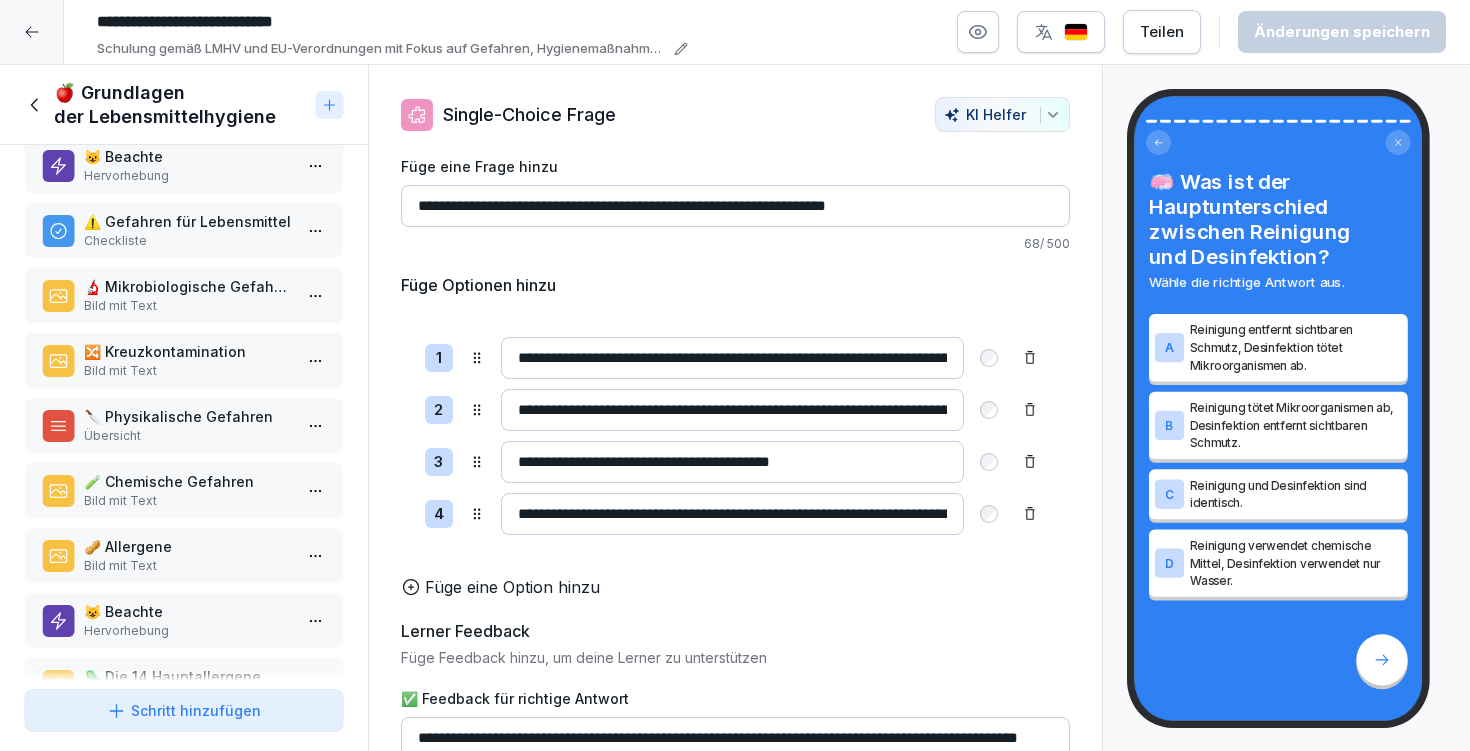 scroll, scrollTop: 0, scrollLeft: 0, axis: both 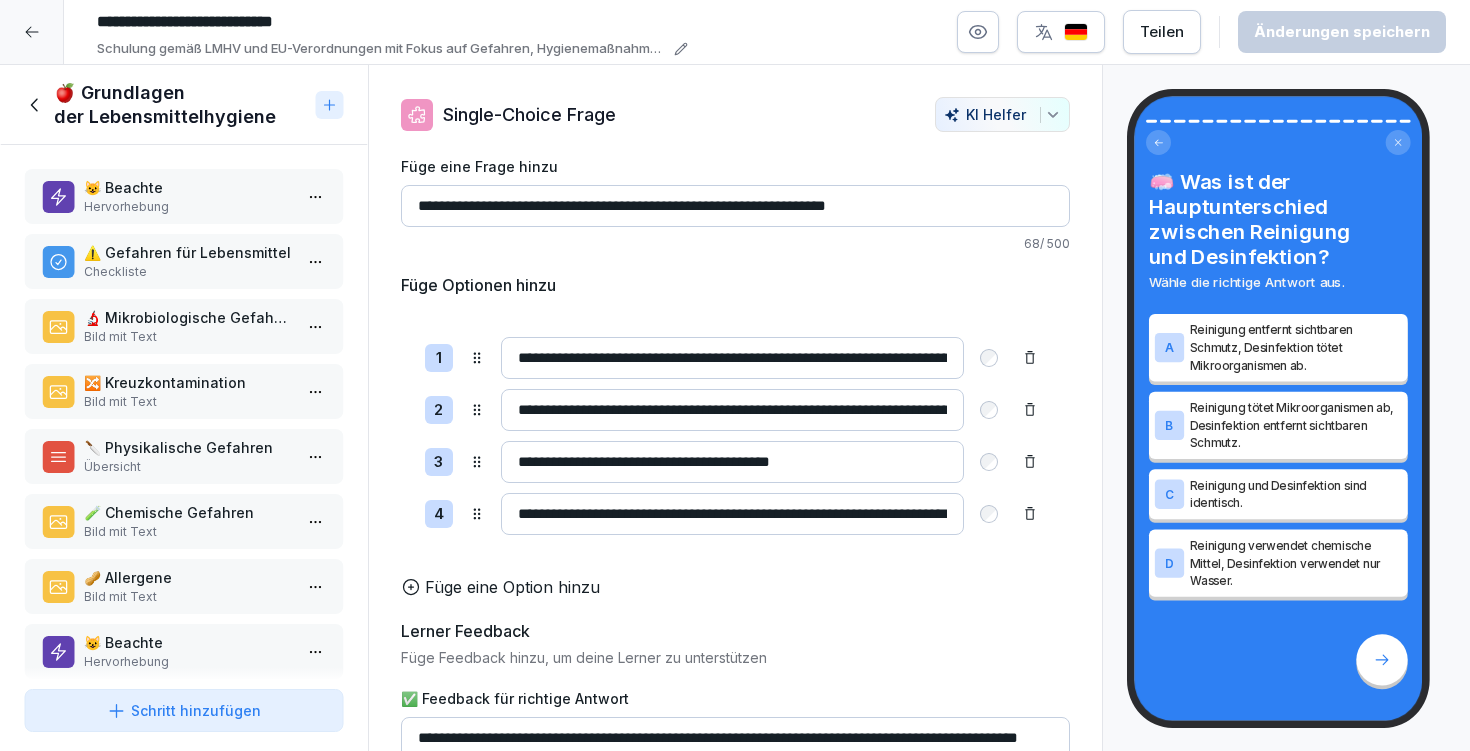 click on "🍎 Grundlagen der Lebensmittelhygiene" at bounding box center [181, 105] 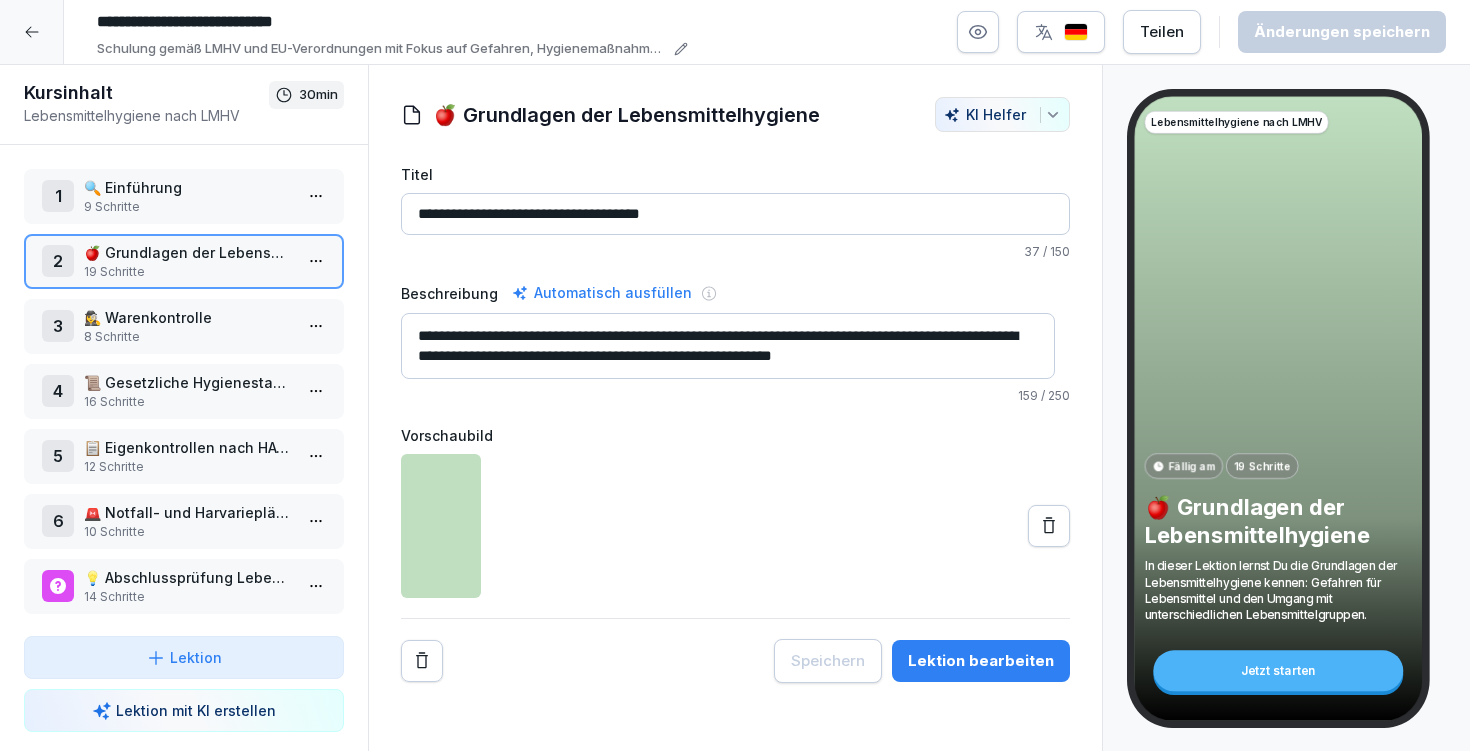 click on "8 Schritte" at bounding box center (188, 337) 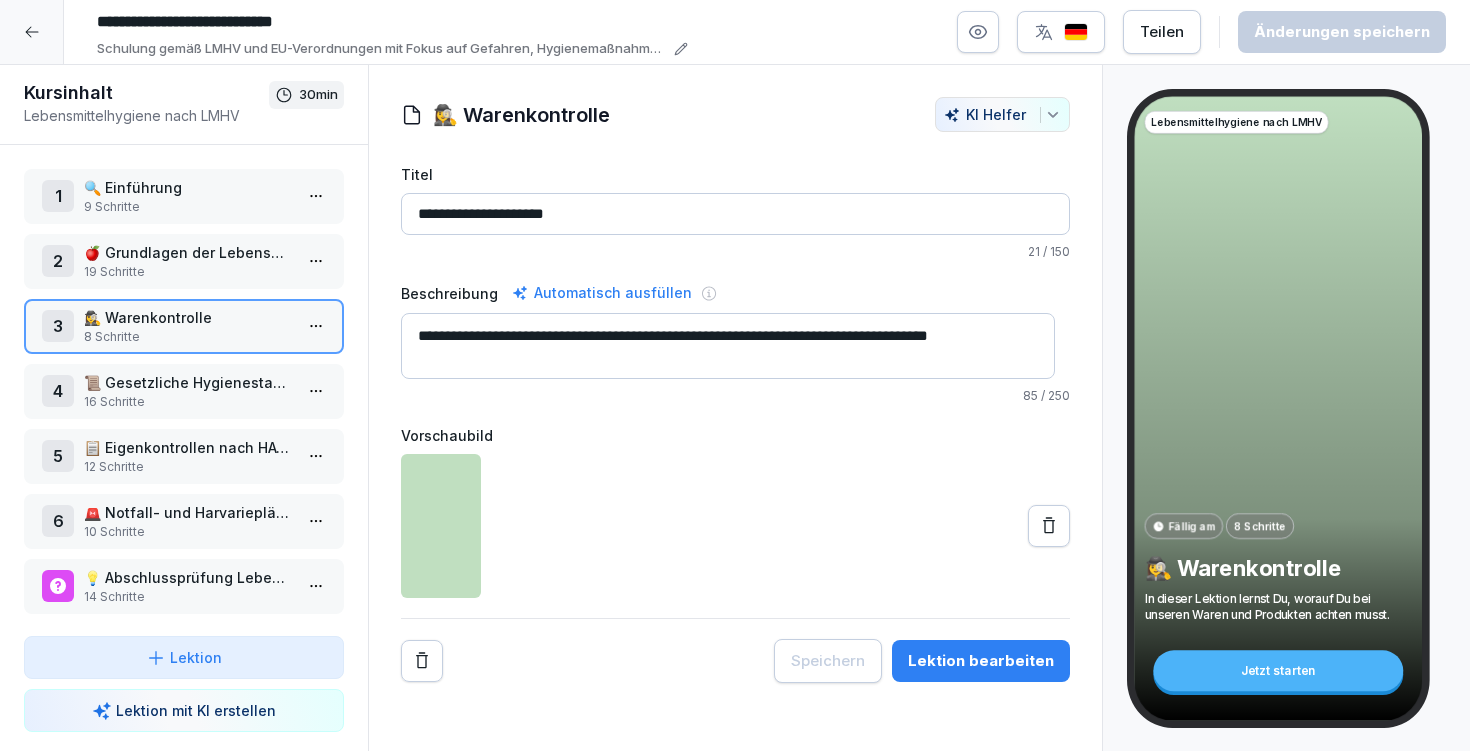click on "Lektion bearbeiten" at bounding box center [981, 661] 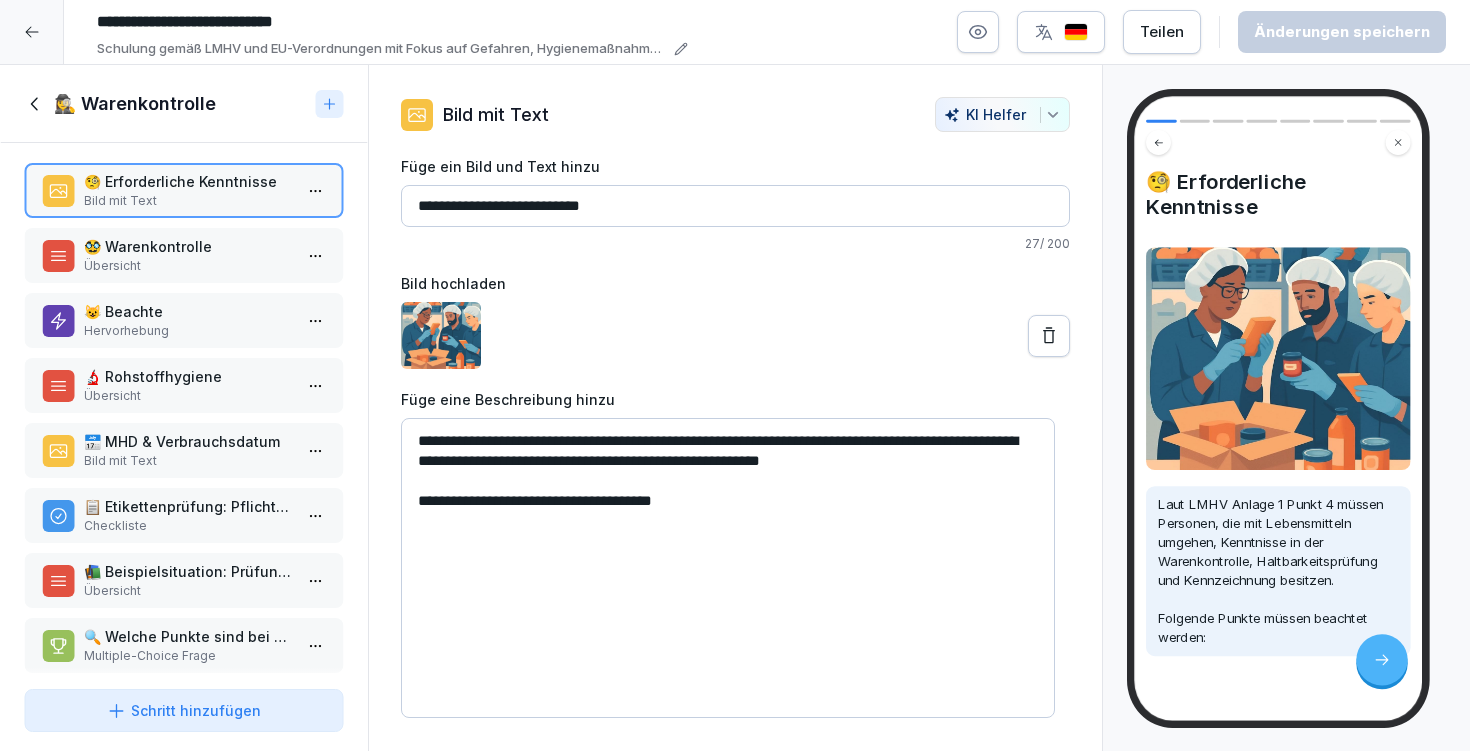 scroll, scrollTop: 37, scrollLeft: 0, axis: vertical 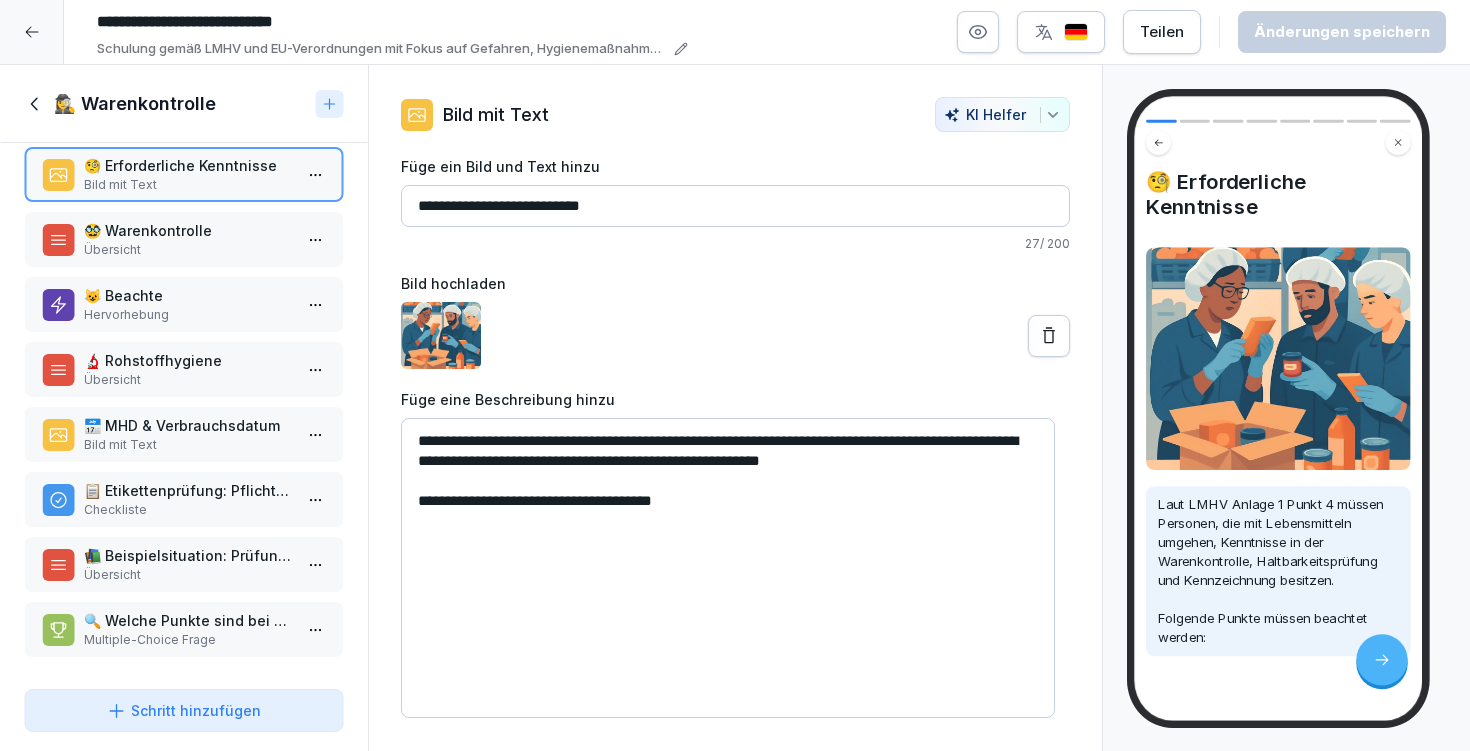 click on "🕵️‍♀️ Warenkontrolle" at bounding box center [184, 104] 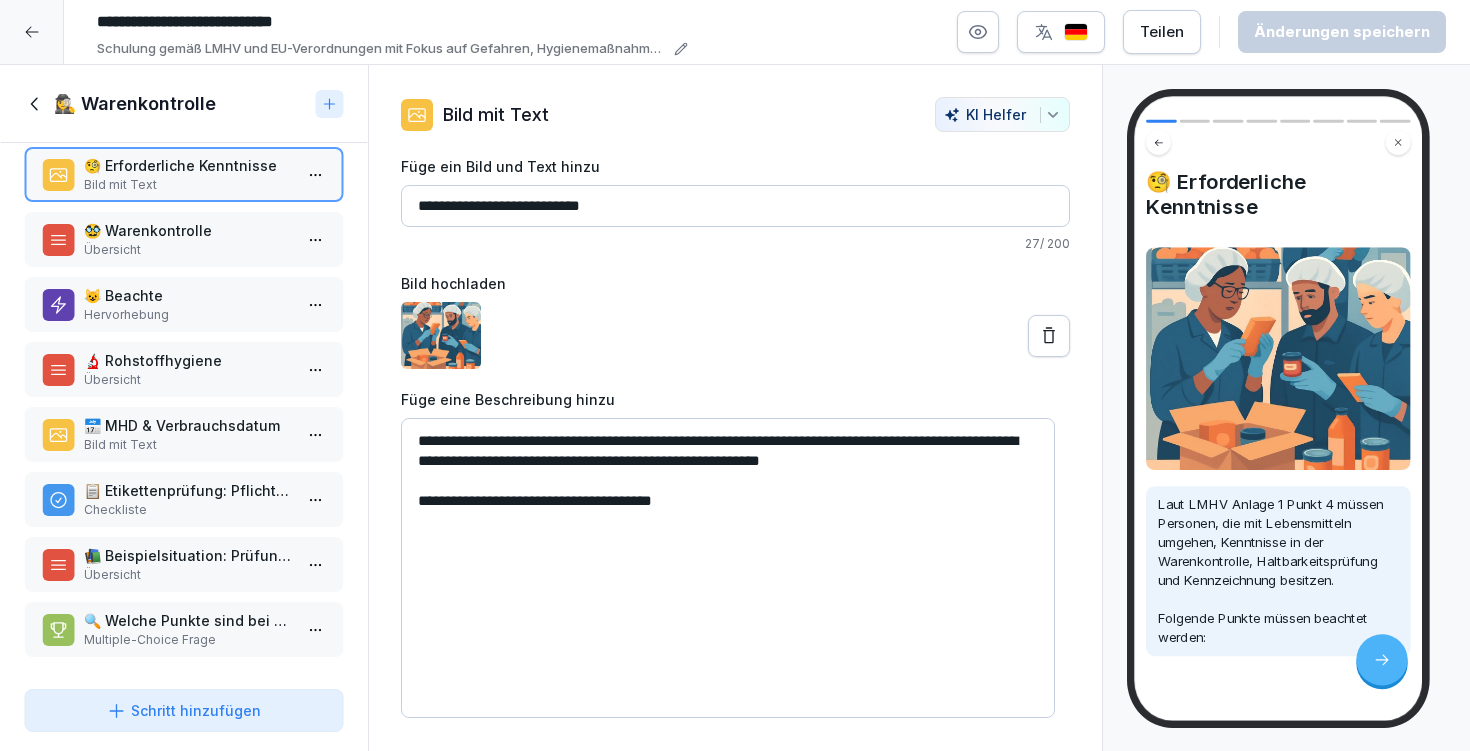 click 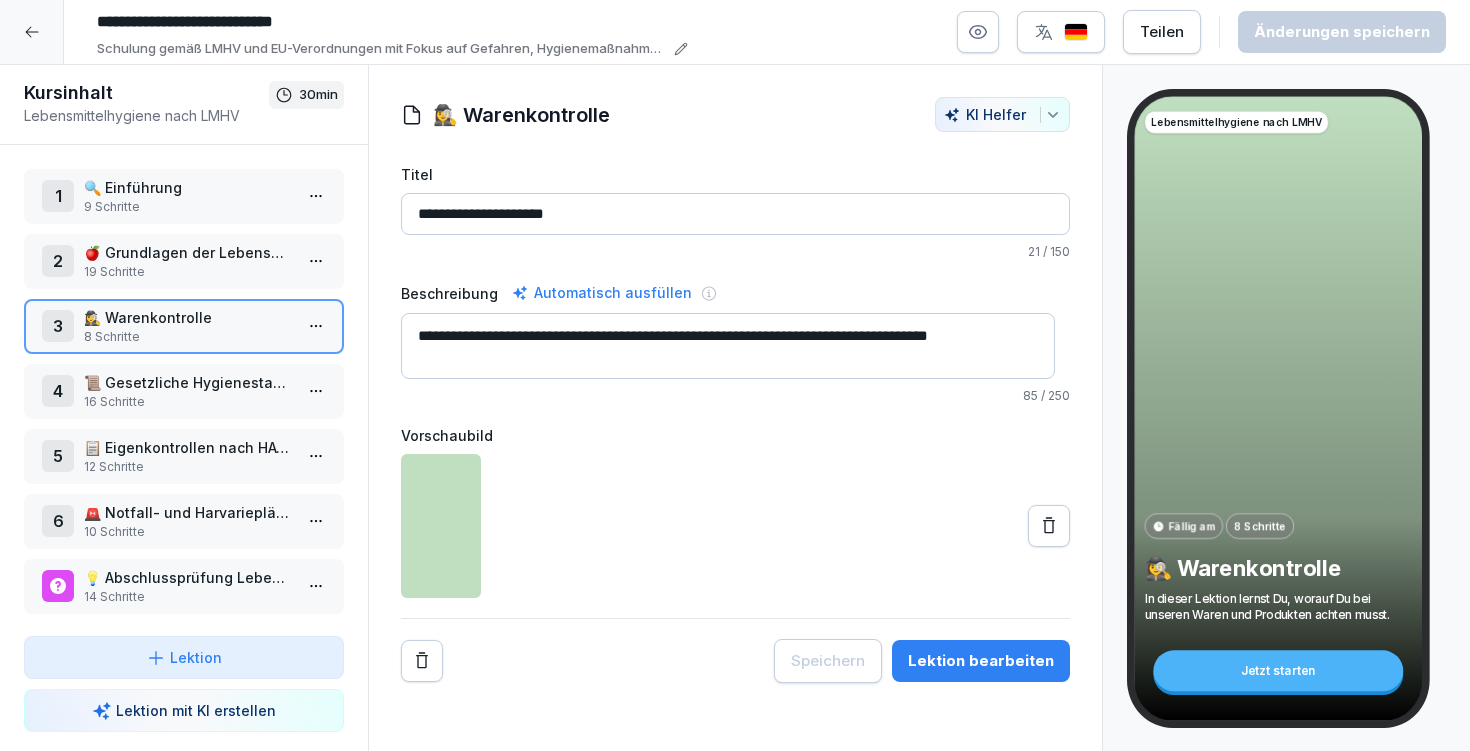 click on "📜 Gesetzliche Hygienestandards" at bounding box center (188, 382) 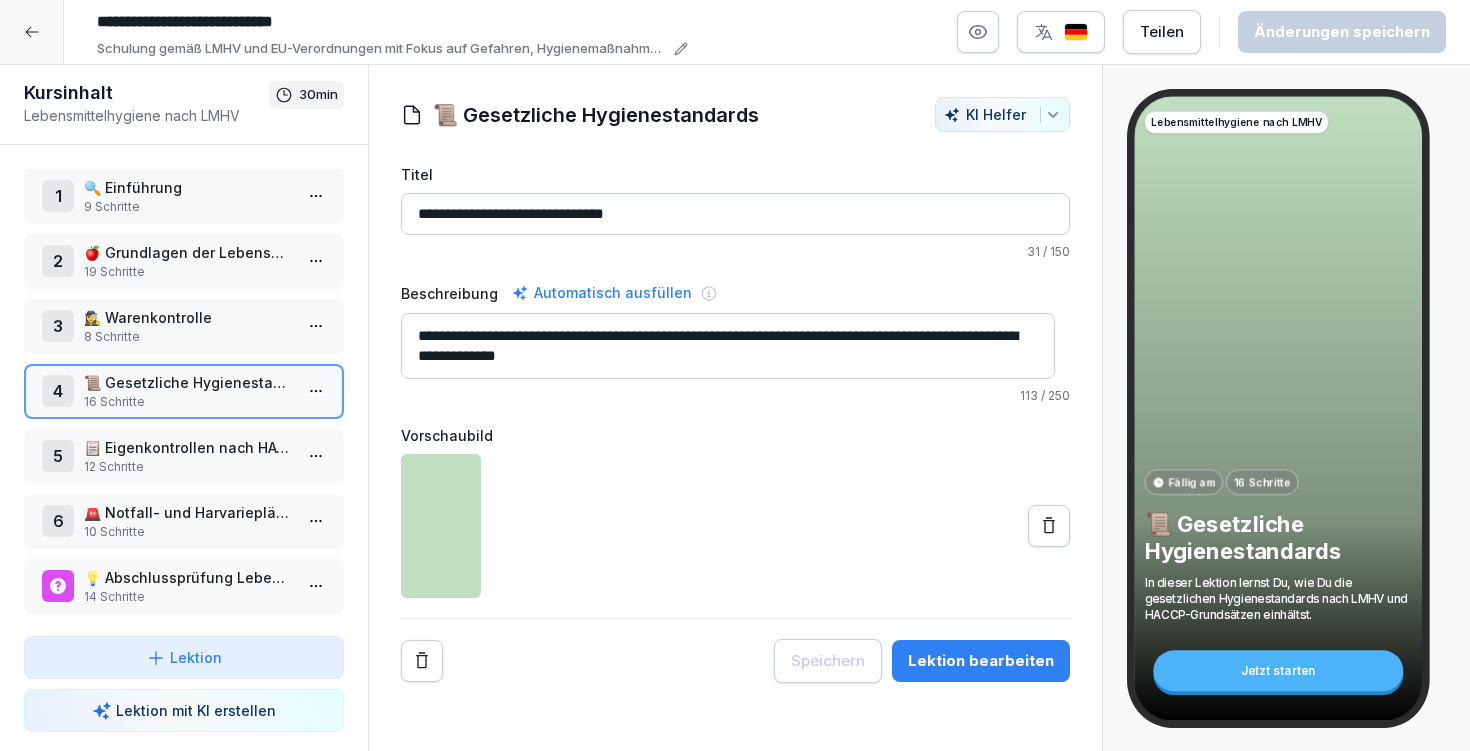 click on "Lektion bearbeiten" at bounding box center (981, 661) 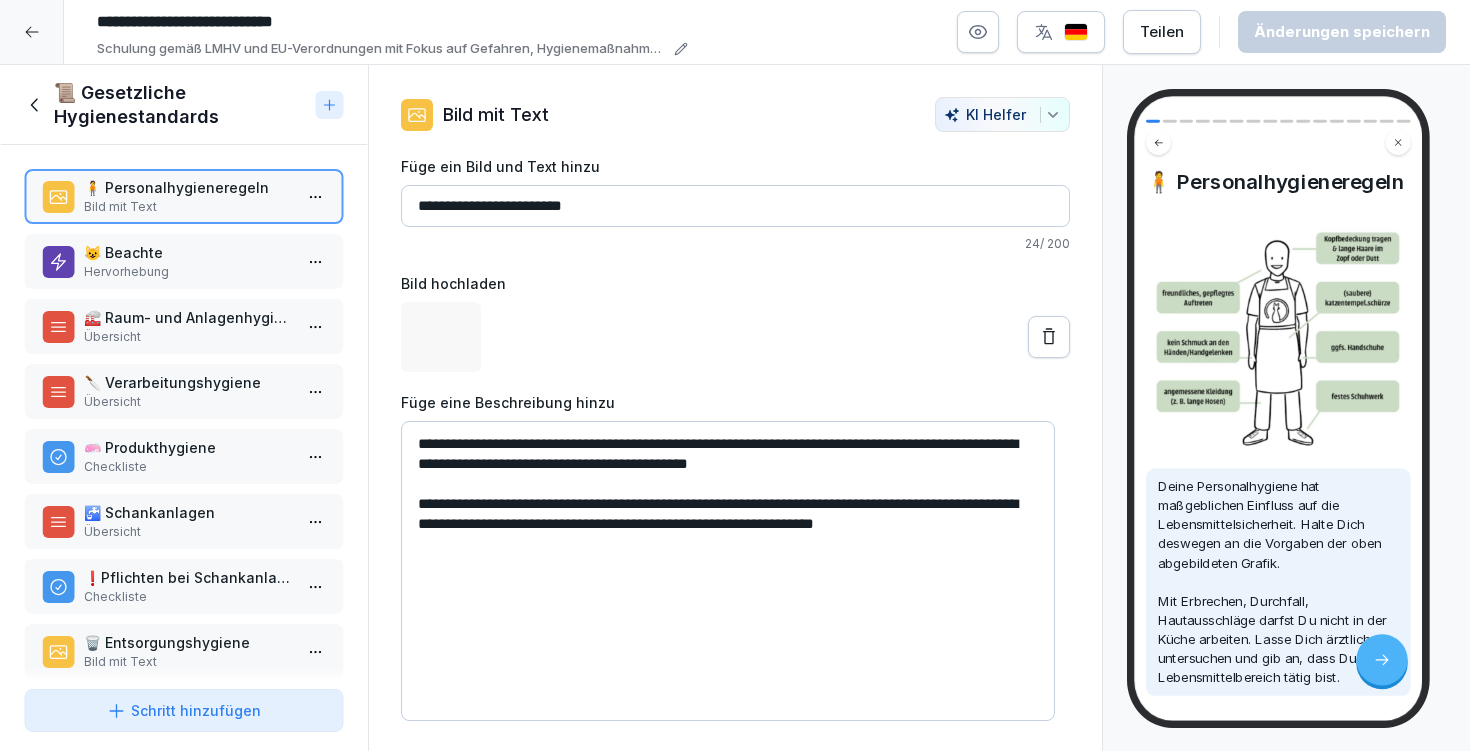 scroll, scrollTop: 557, scrollLeft: 0, axis: vertical 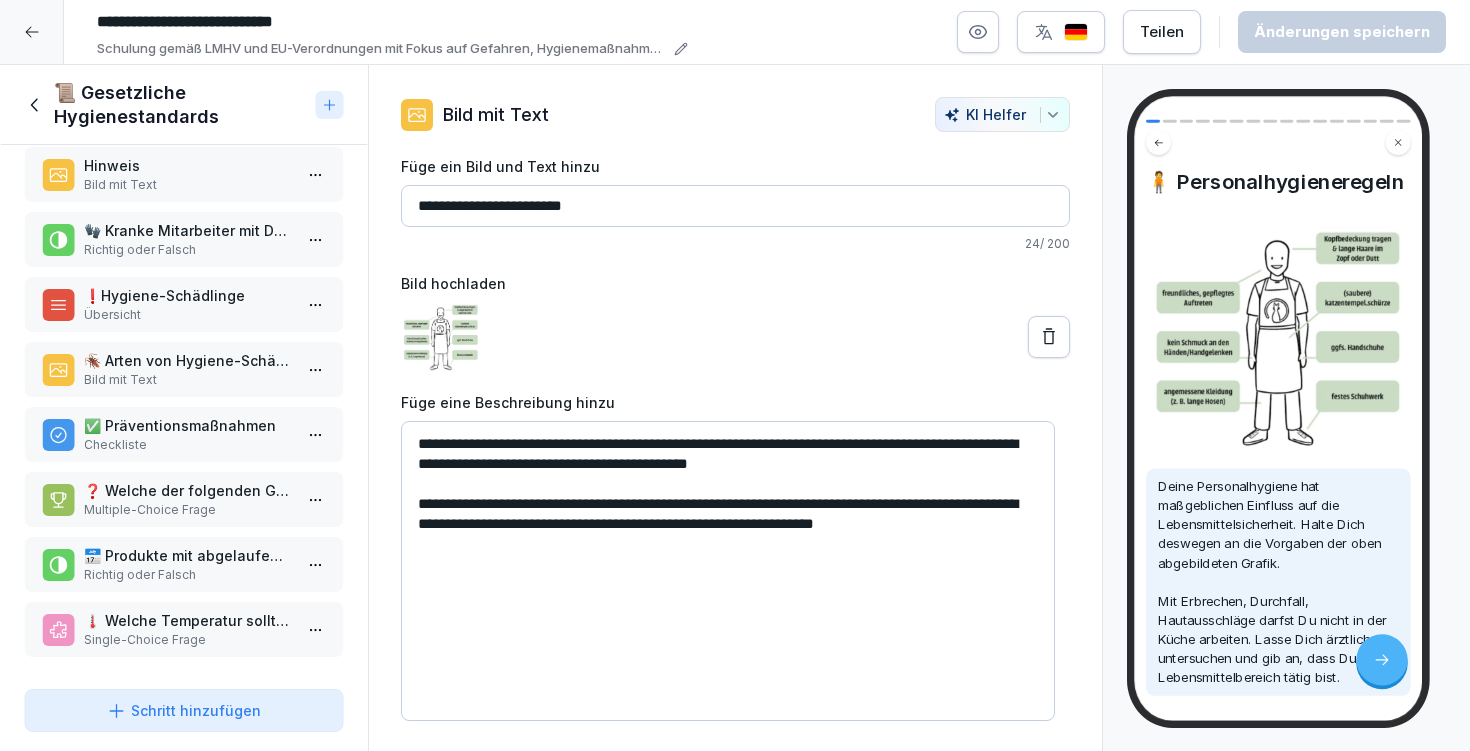 click on "📜 Gesetzliche Hygienestandards" at bounding box center (181, 105) 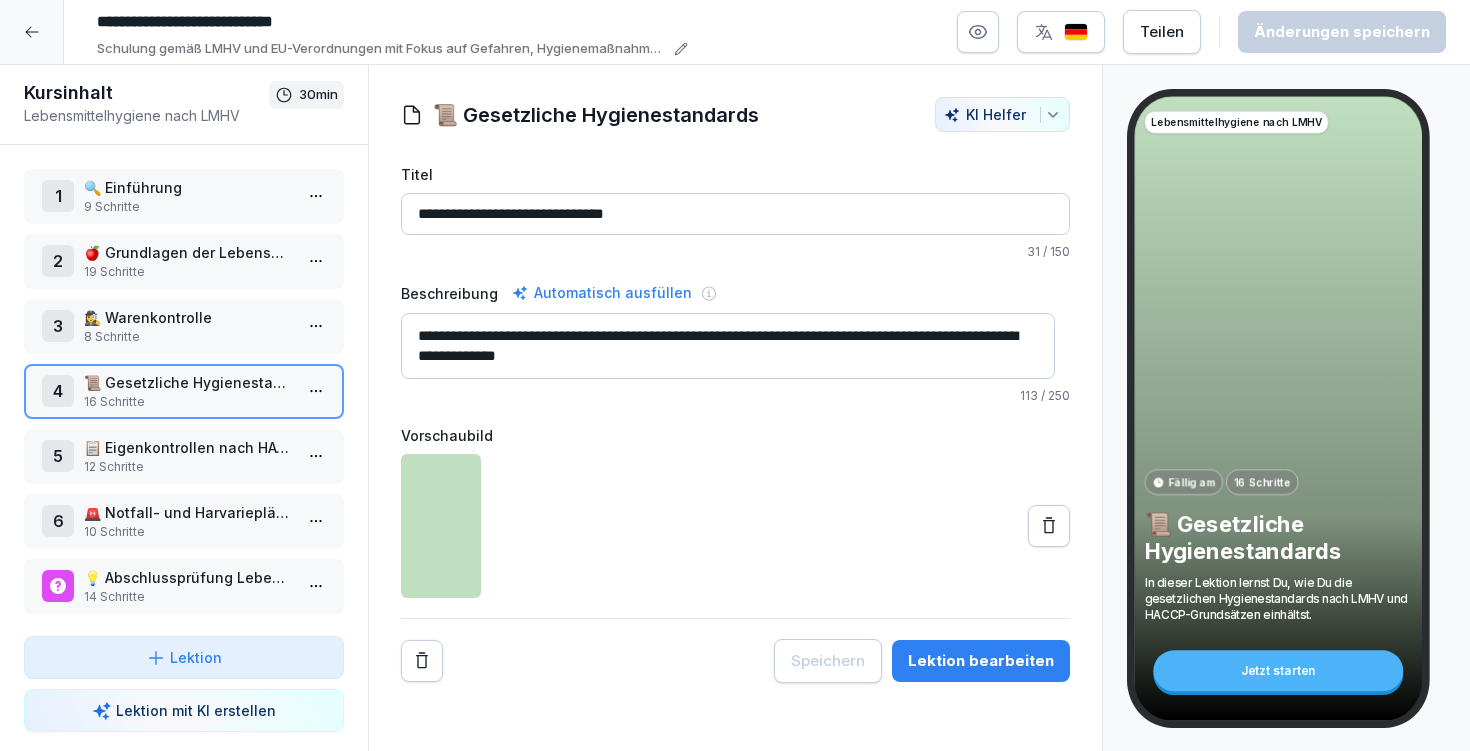 click on "14 Schritte" at bounding box center [188, 597] 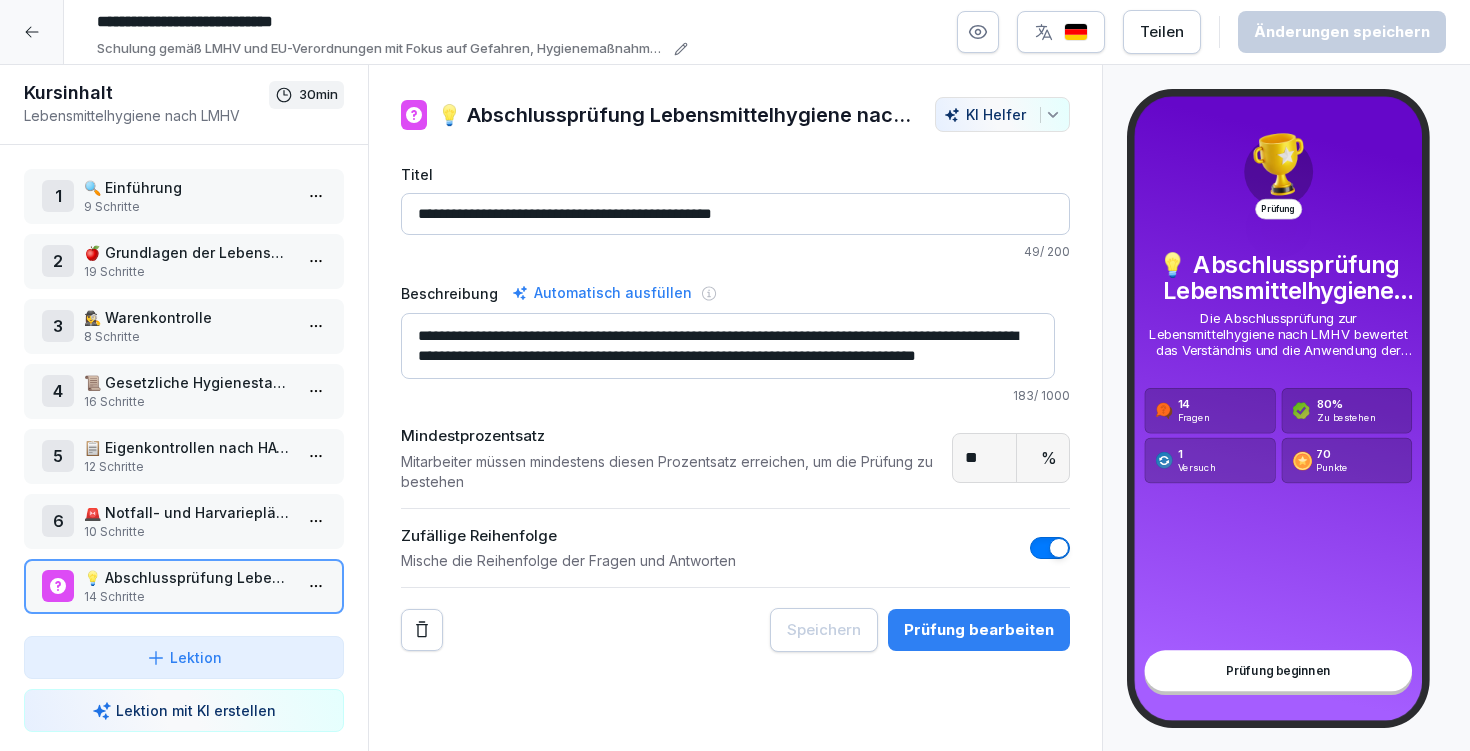 click on "Prüfung bearbeiten" at bounding box center [979, 630] 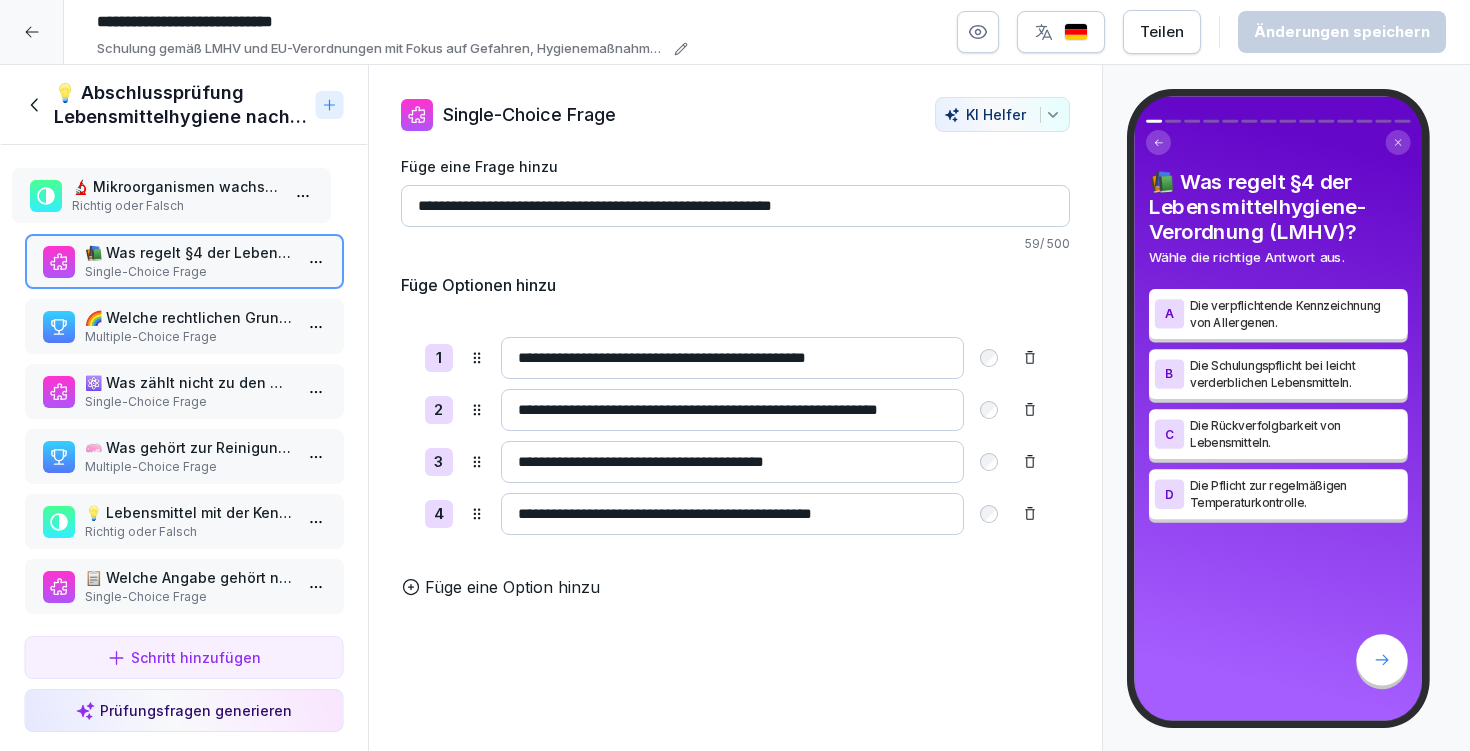 drag, startPoint x: 155, startPoint y: 333, endPoint x: 144, endPoint y: 207, distance: 126.47925 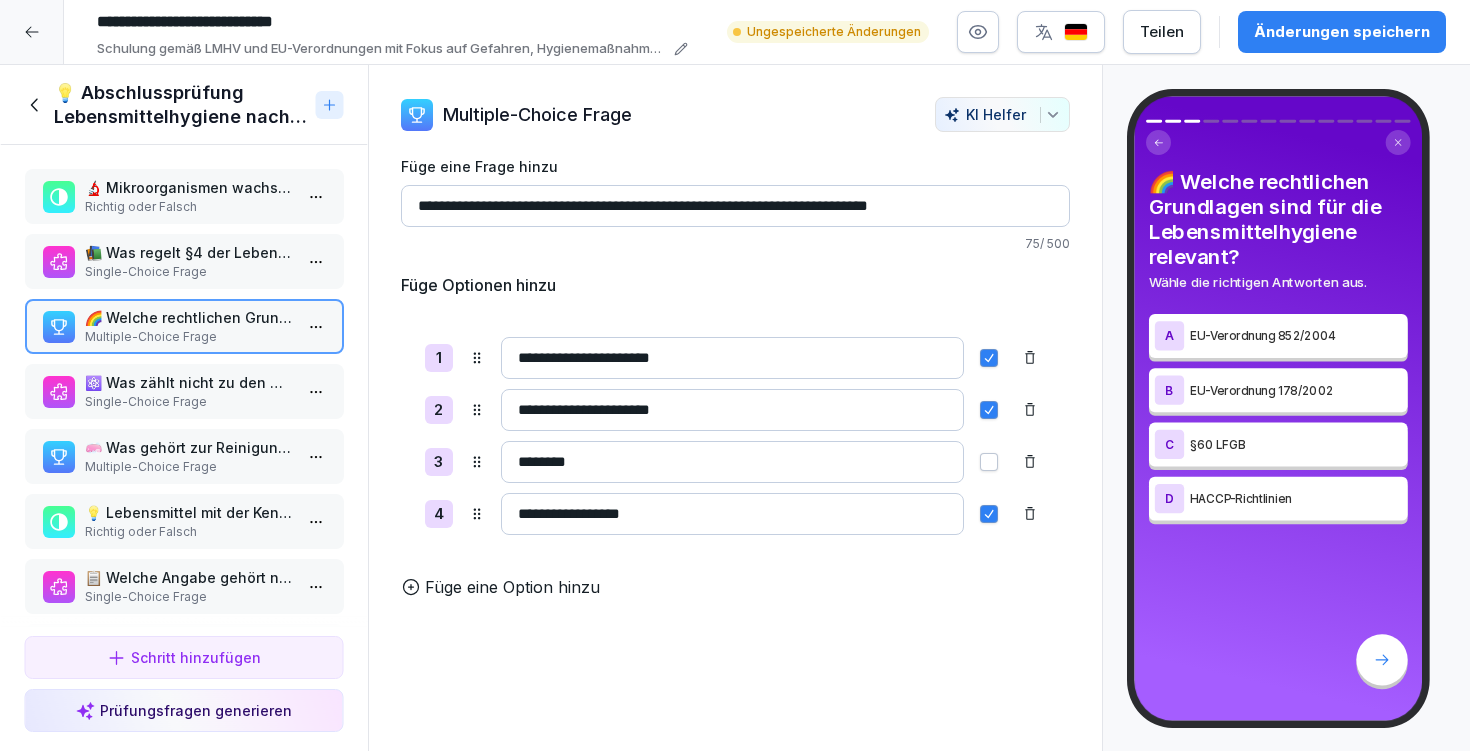 click on "⚛️ Was zählt nicht zu den Gefahrenquellen für Lebensmittel?" at bounding box center (188, 382) 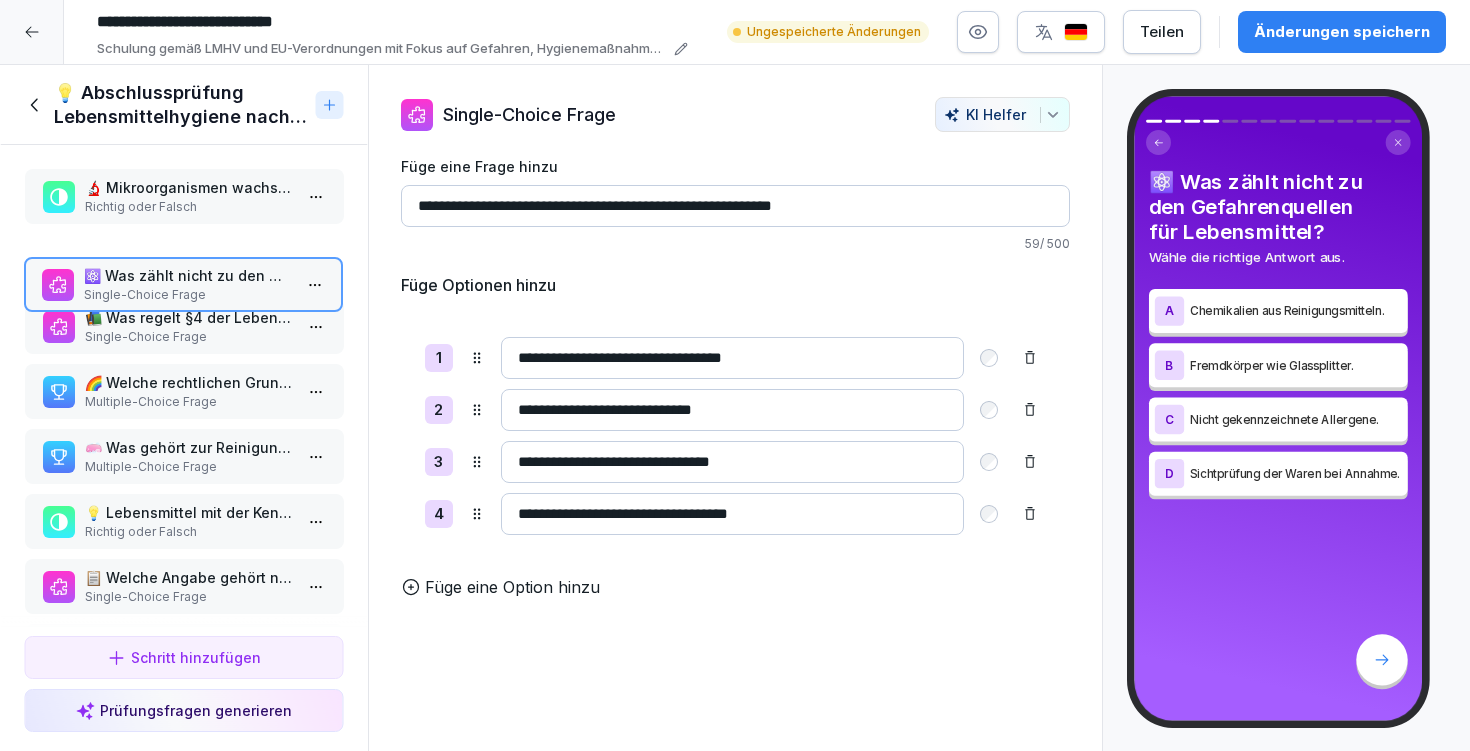 drag, startPoint x: 184, startPoint y: 392, endPoint x: 183, endPoint y: 280, distance: 112.00446 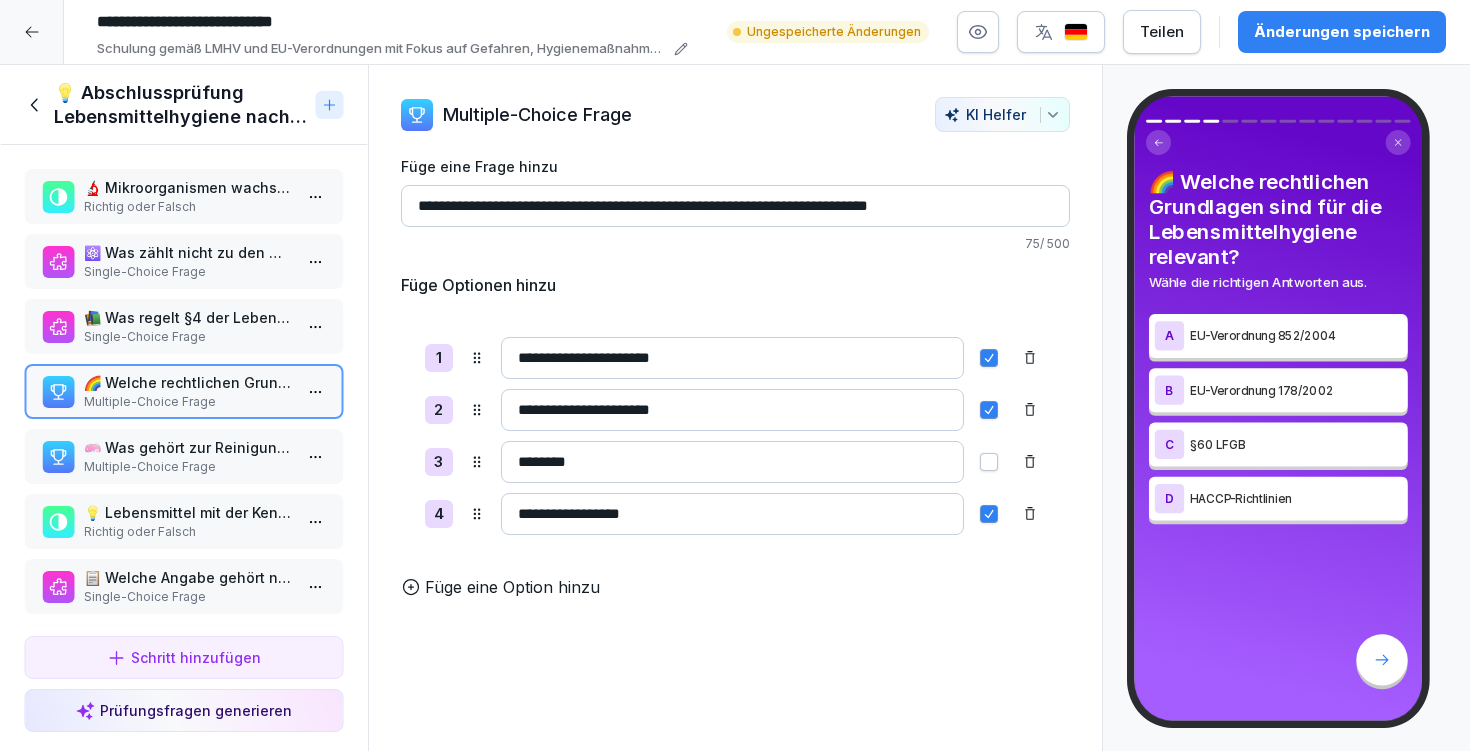 click on "🧼 Was gehört zur Reinigung und Desinfektion?" at bounding box center [188, 447] 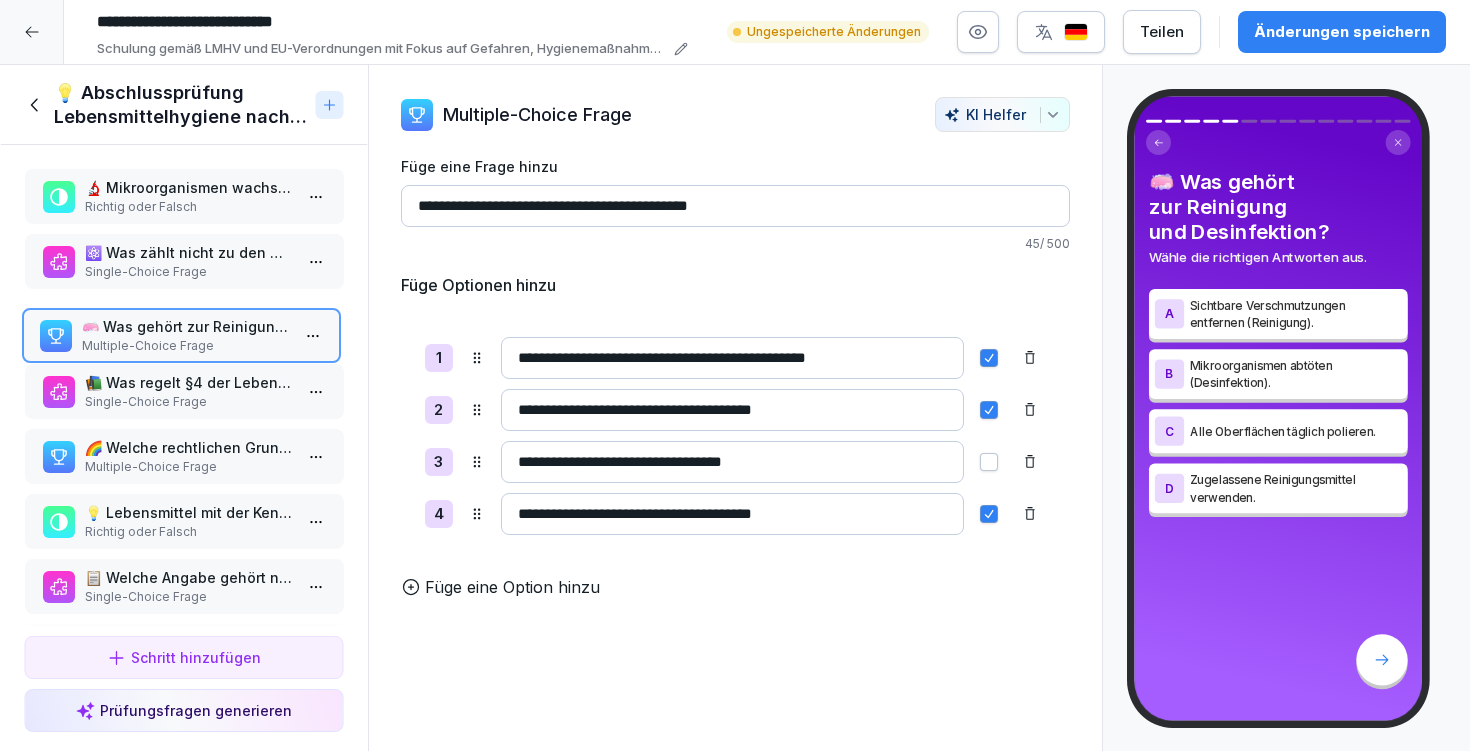 drag, startPoint x: 173, startPoint y: 444, endPoint x: 170, endPoint y: 323, distance: 121.037186 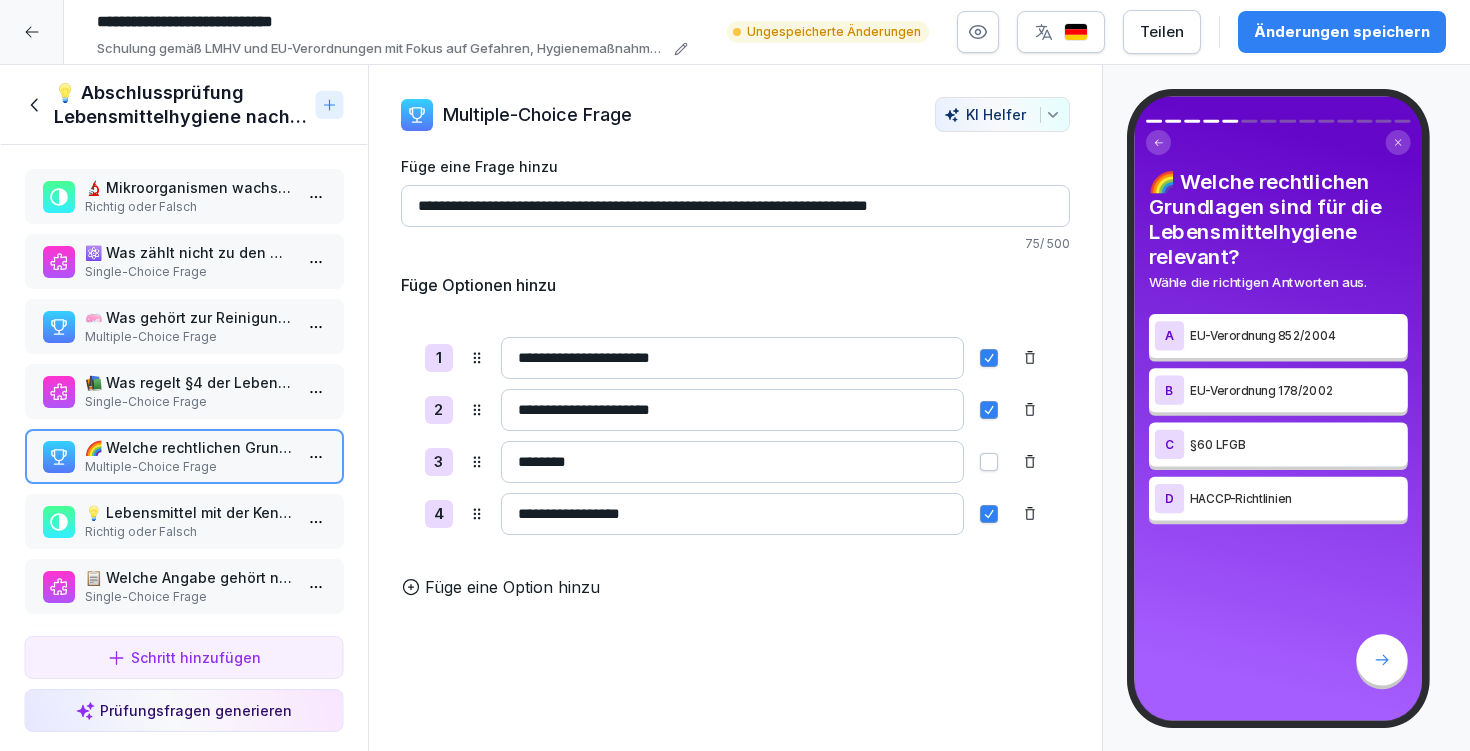 click on "🧼 Was gehört zur Reinigung und Desinfektion?" at bounding box center [188, 317] 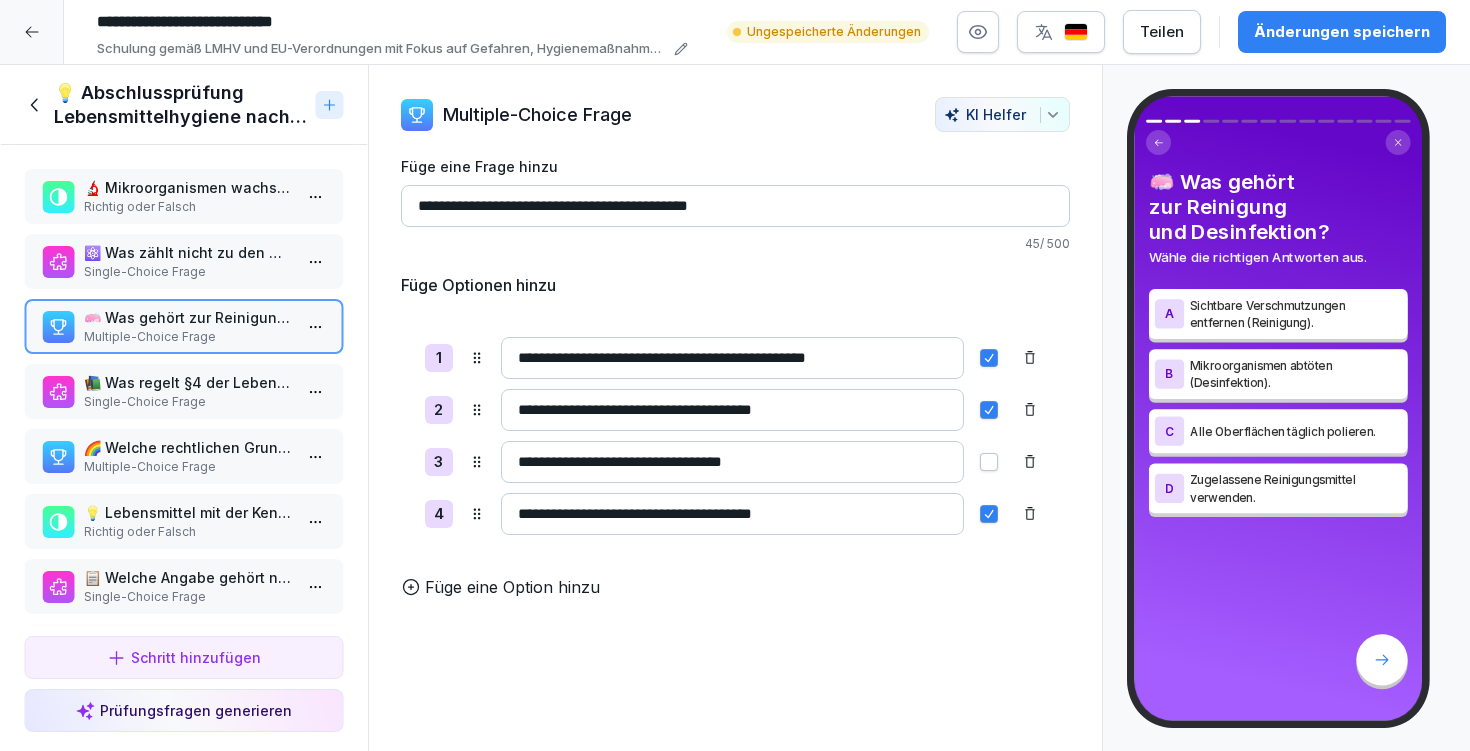 click on "💡 Lebensmittel mit der Kennzeichnung „zu verbrauchen bis“ dürfen nach Ablauf nicht mehr in Verkehr gebracht oder verzehrt werden. Richtig oder Falsch" at bounding box center [184, 521] 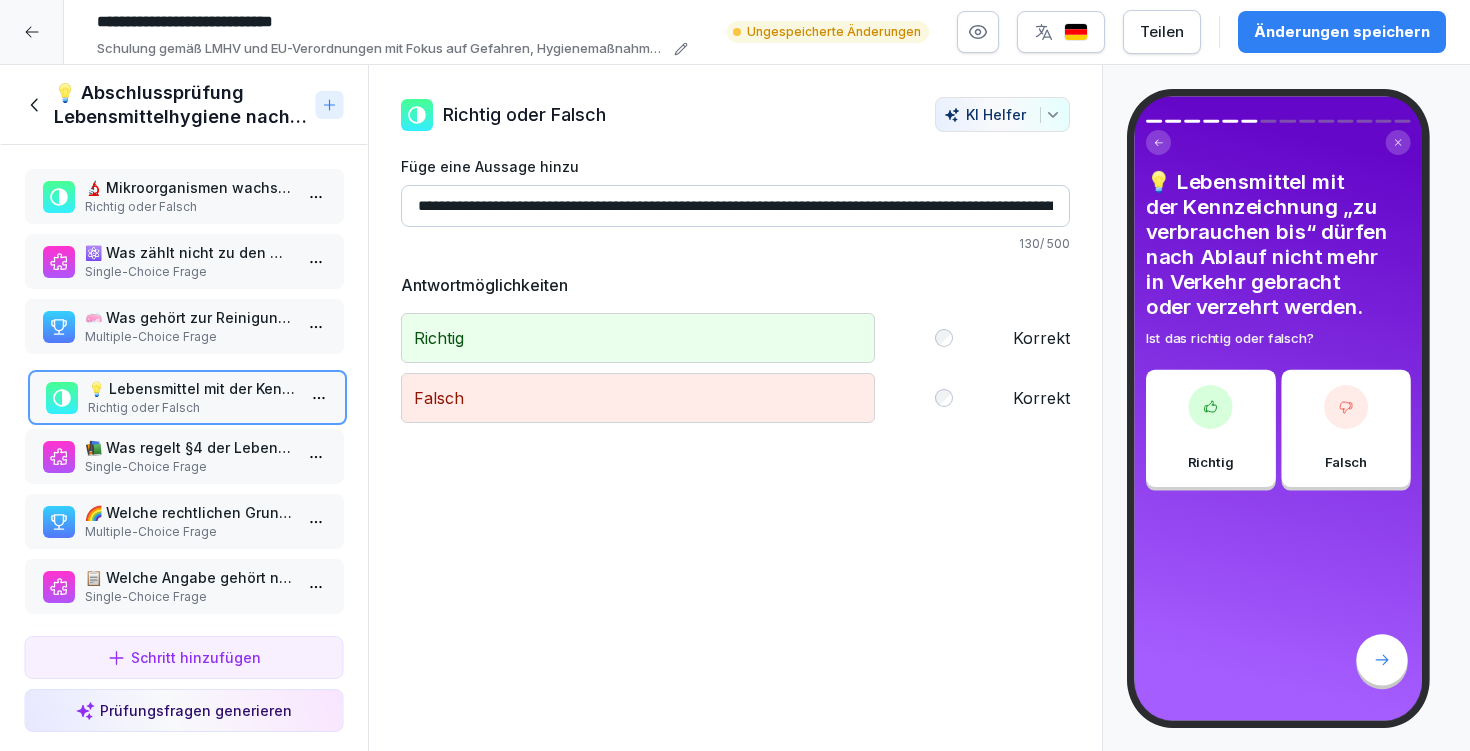 drag, startPoint x: 156, startPoint y: 504, endPoint x: 159, endPoint y: 378, distance: 126.035706 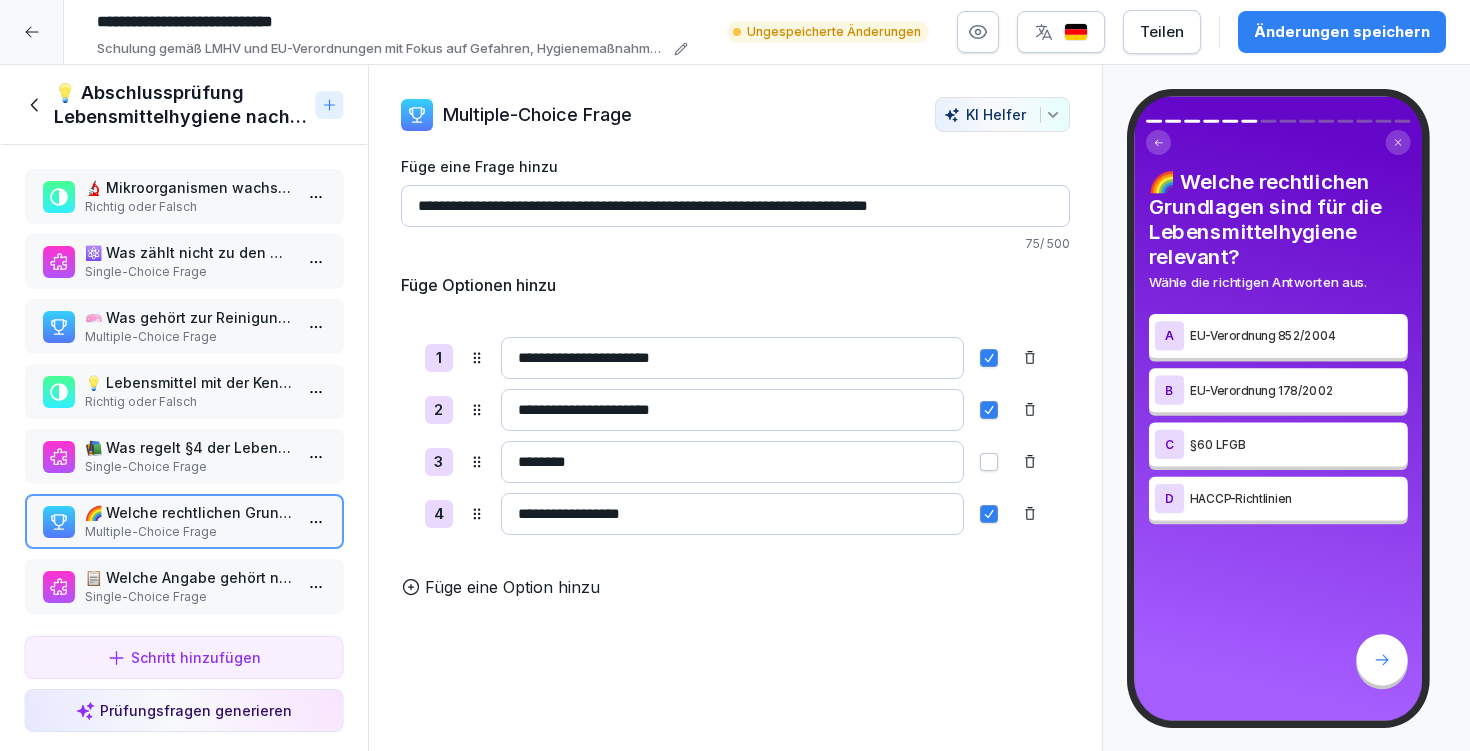 click on "💡 Lebensmittel mit der Kennzeichnung „zu verbrauchen bis“ dürfen nach Ablauf nicht mehr in Verkehr gebracht oder verzehrt werden." at bounding box center [188, 382] 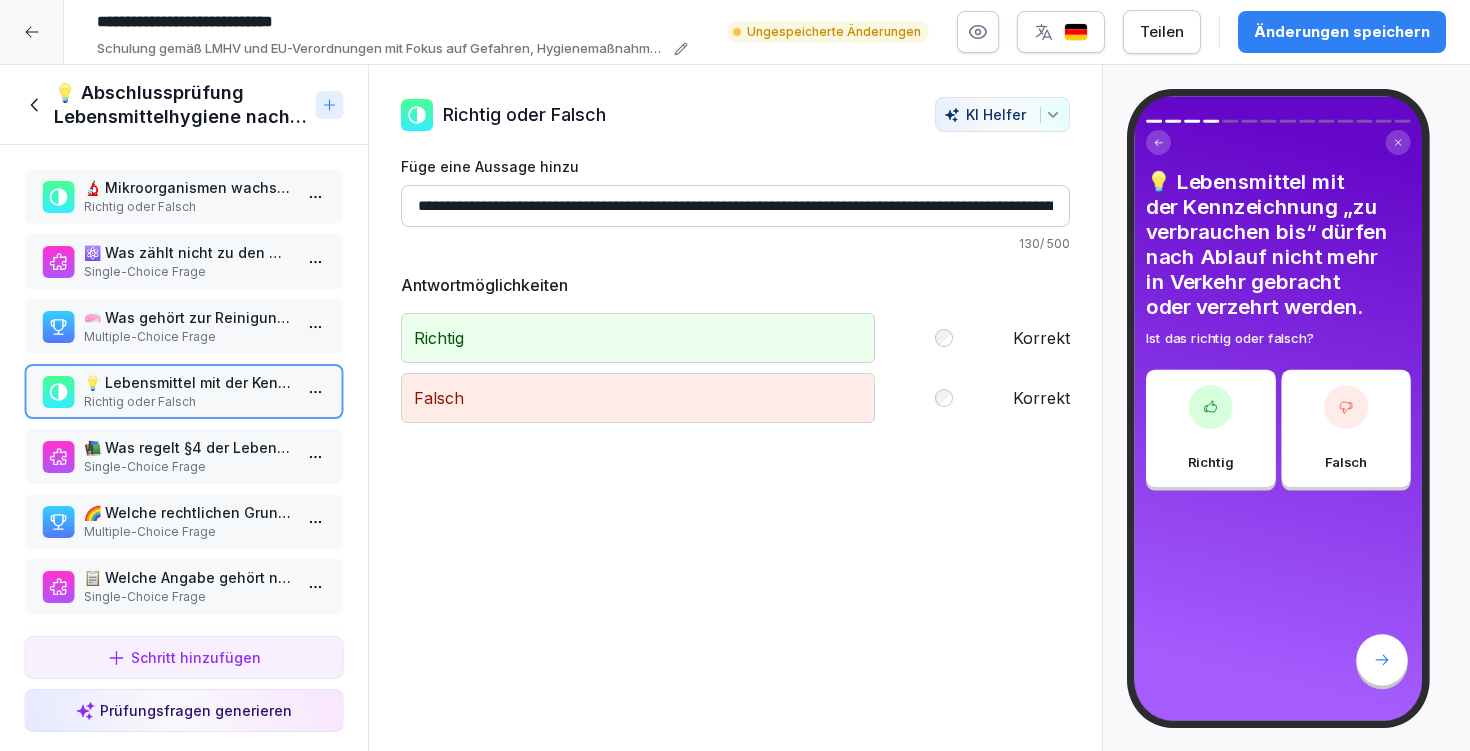 click on "💡 Abschlussprüfung Lebensmittelhygiene nach LMHV" at bounding box center [181, 105] 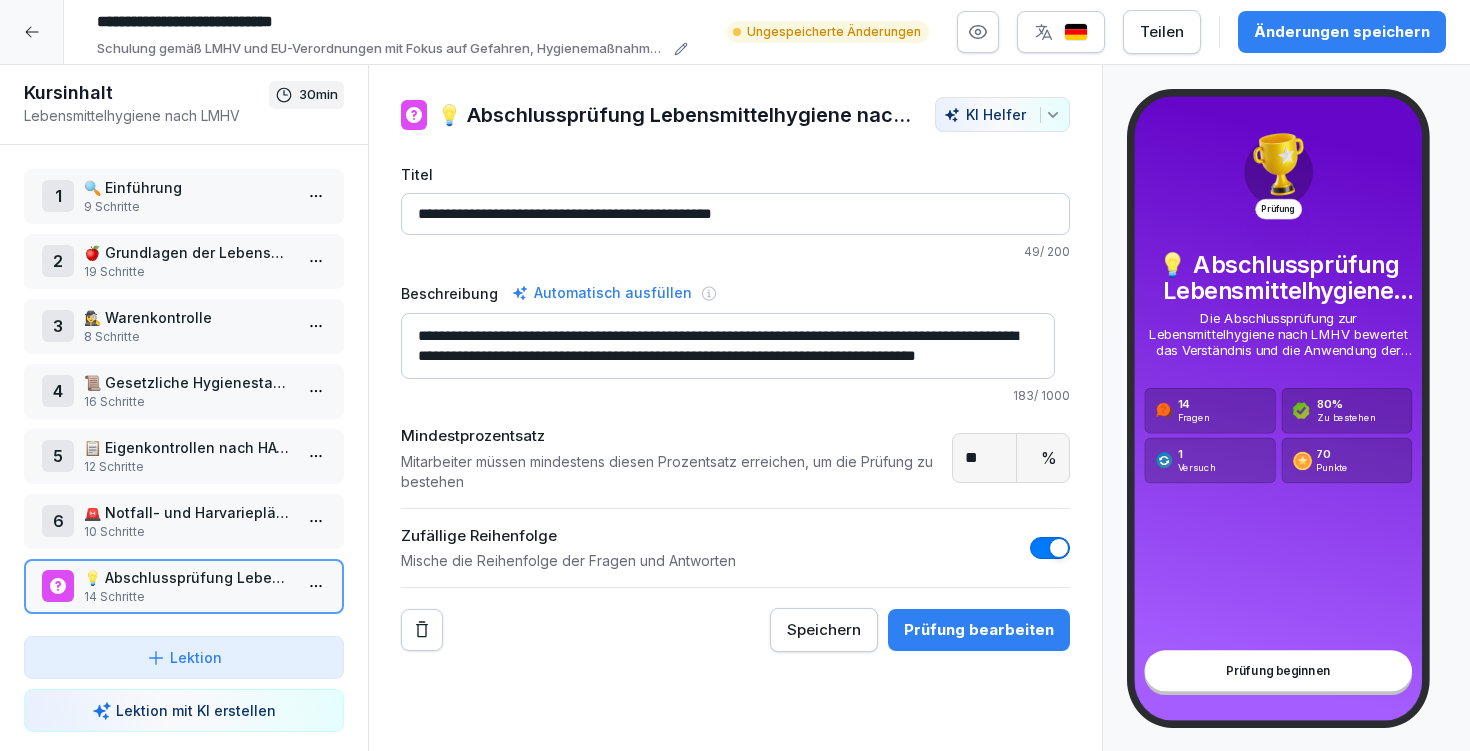 click on "🍎 Grundlagen der Lebensmittelhygiene" at bounding box center [188, 252] 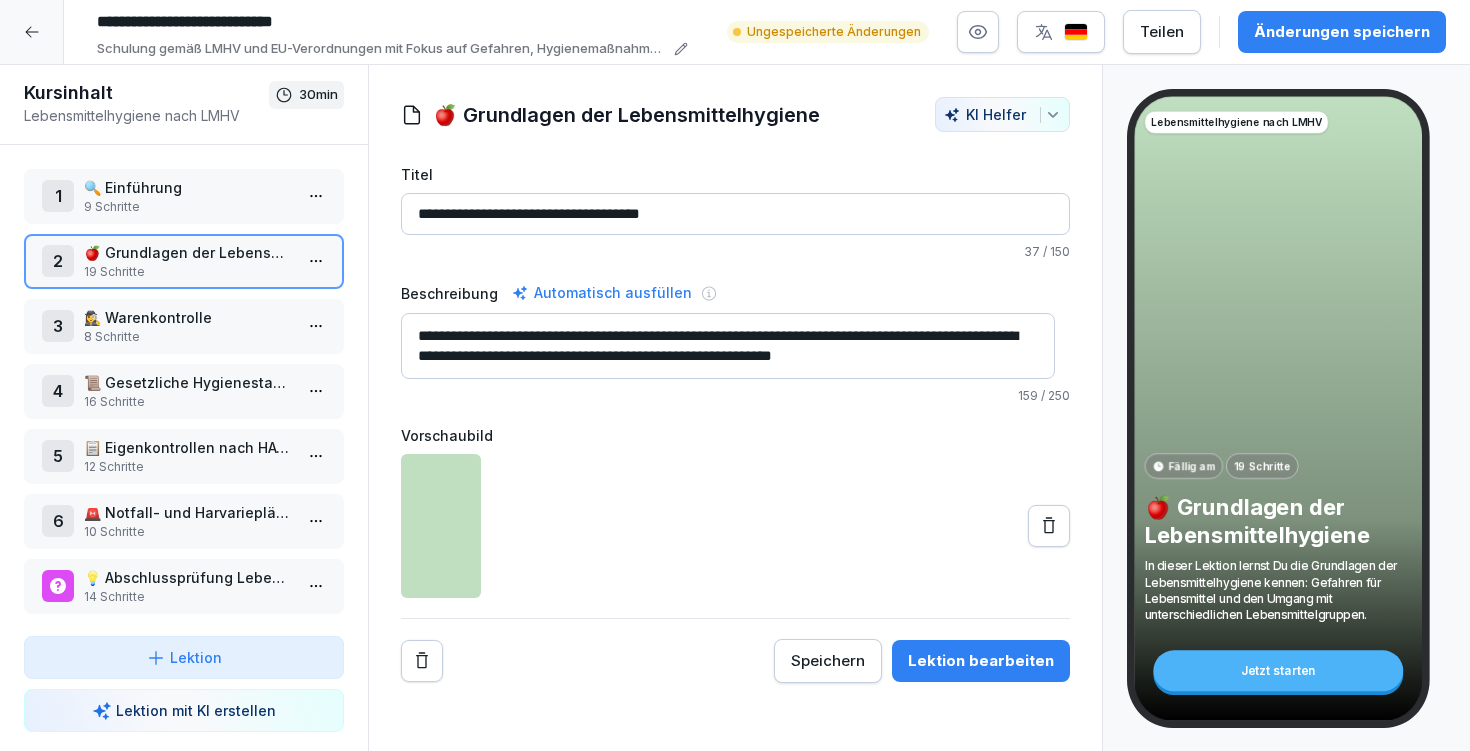 click on "Lektion bearbeiten" at bounding box center [981, 661] 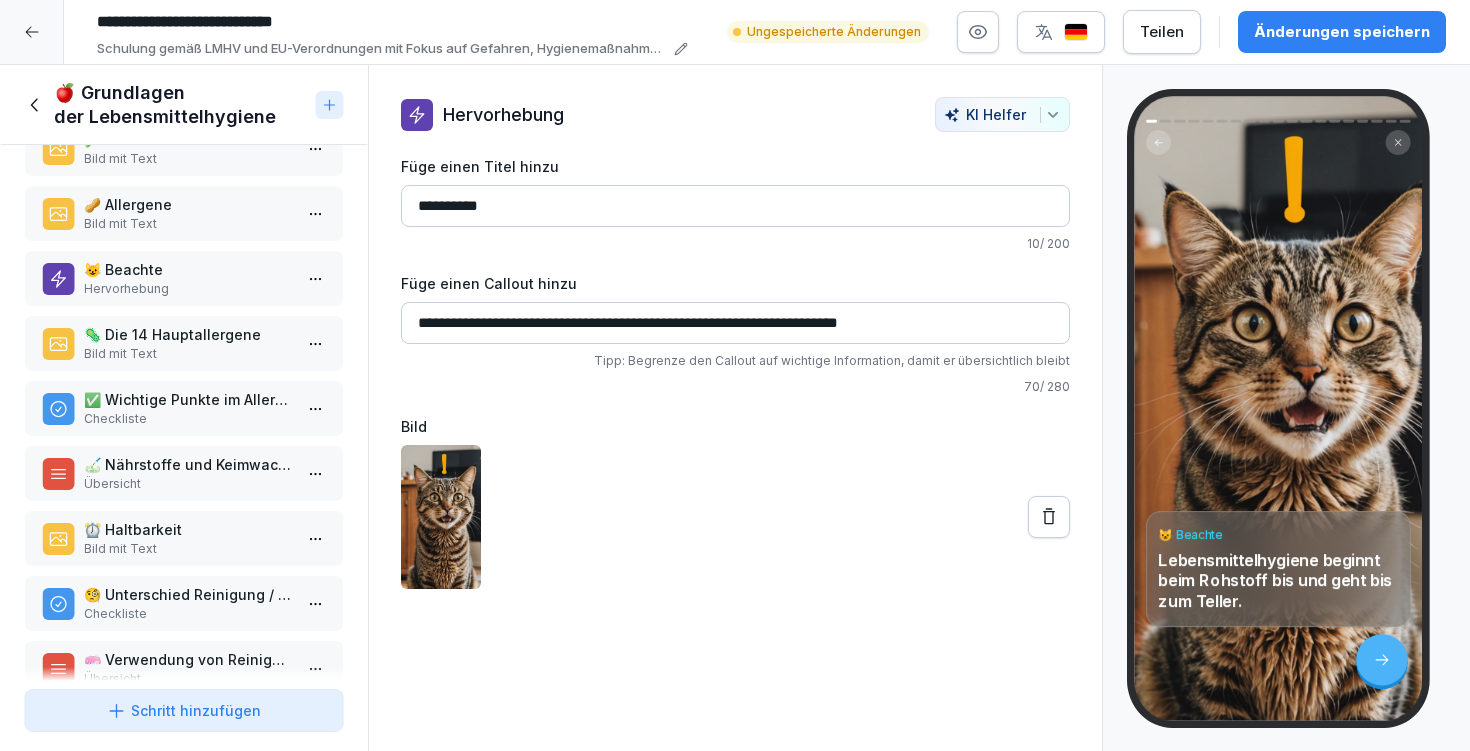 scroll, scrollTop: 752, scrollLeft: 0, axis: vertical 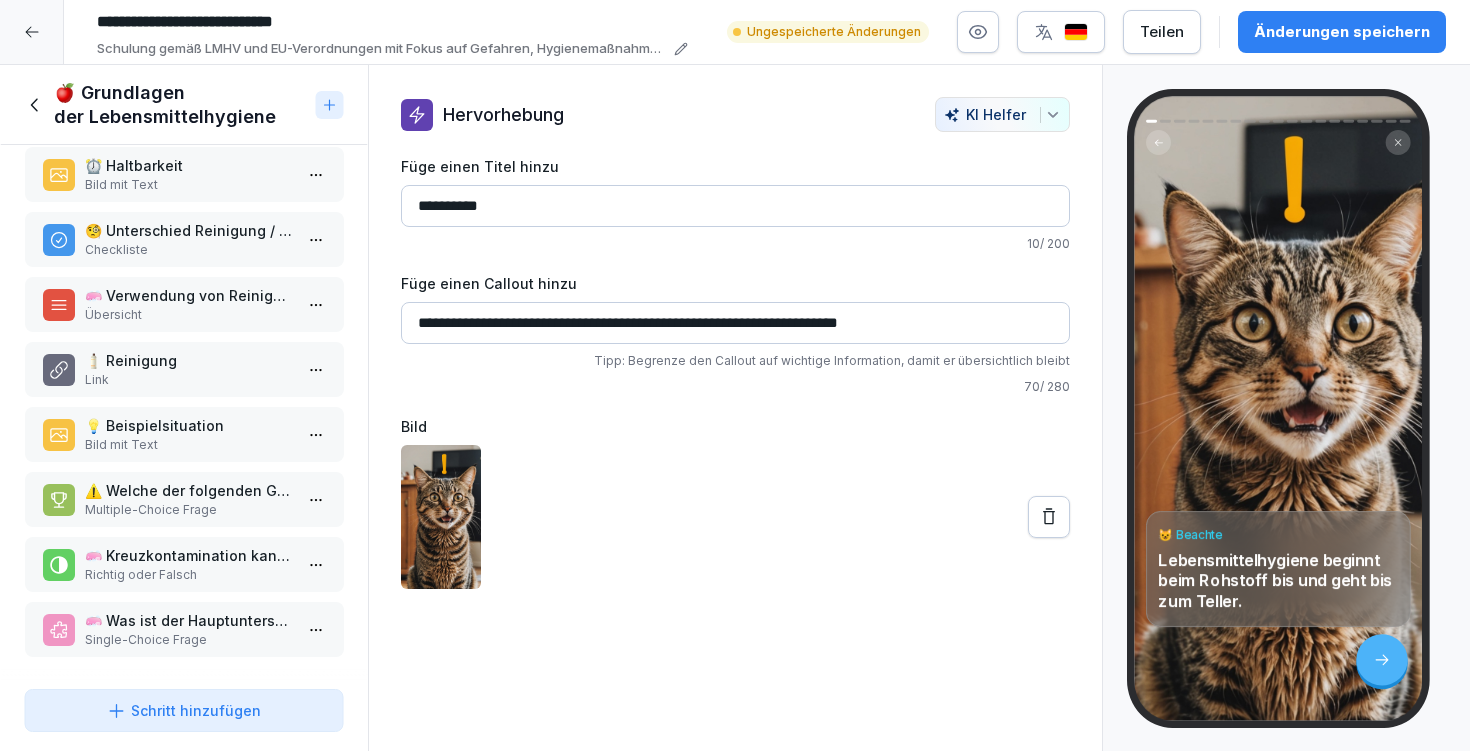 click on "🧼 Was ist der Hauptunterschied zwischen Reinigung und Desinfektion?" at bounding box center (188, 620) 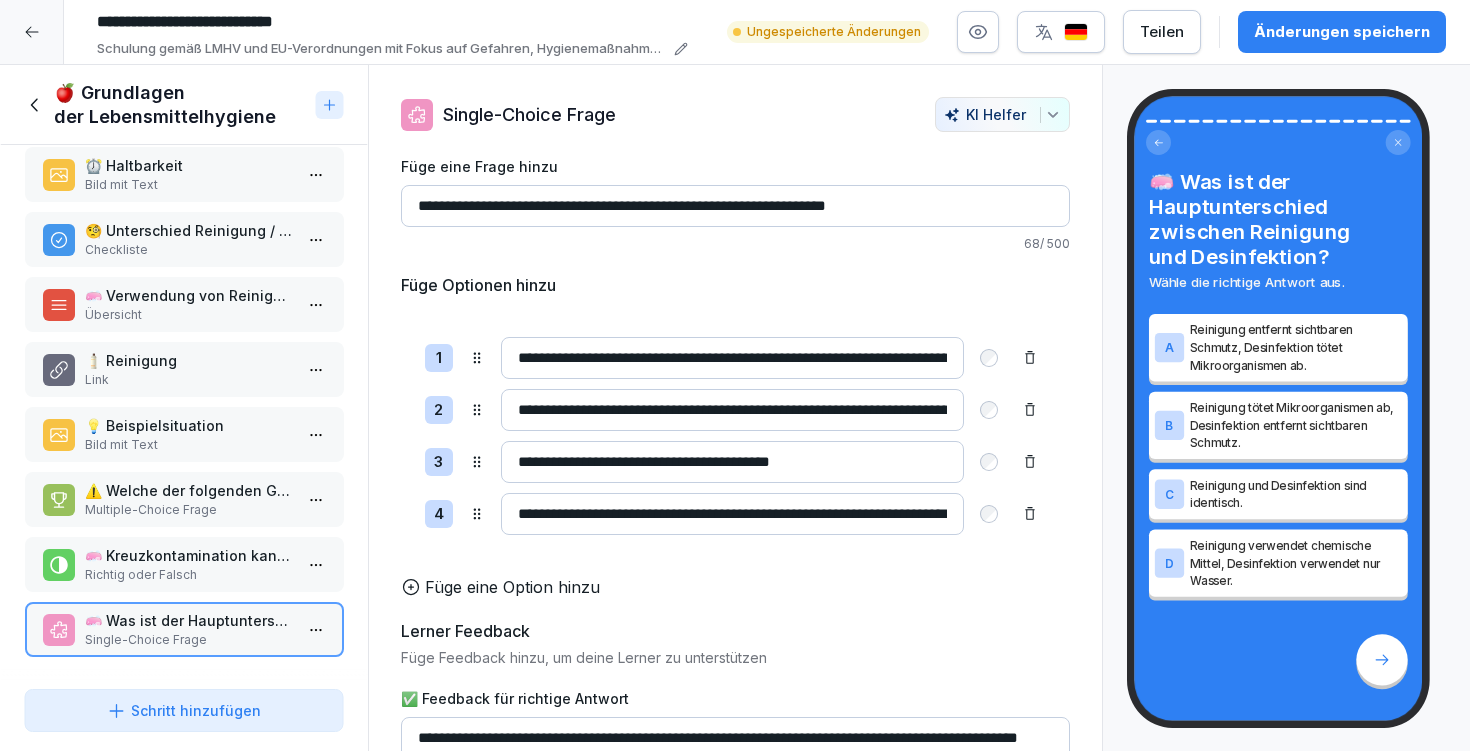 click on "⚠️ Welche der folgenden Gefahren gehören zu den Hauptgefahrengruppen für Lebensmittel?" at bounding box center (188, 490) 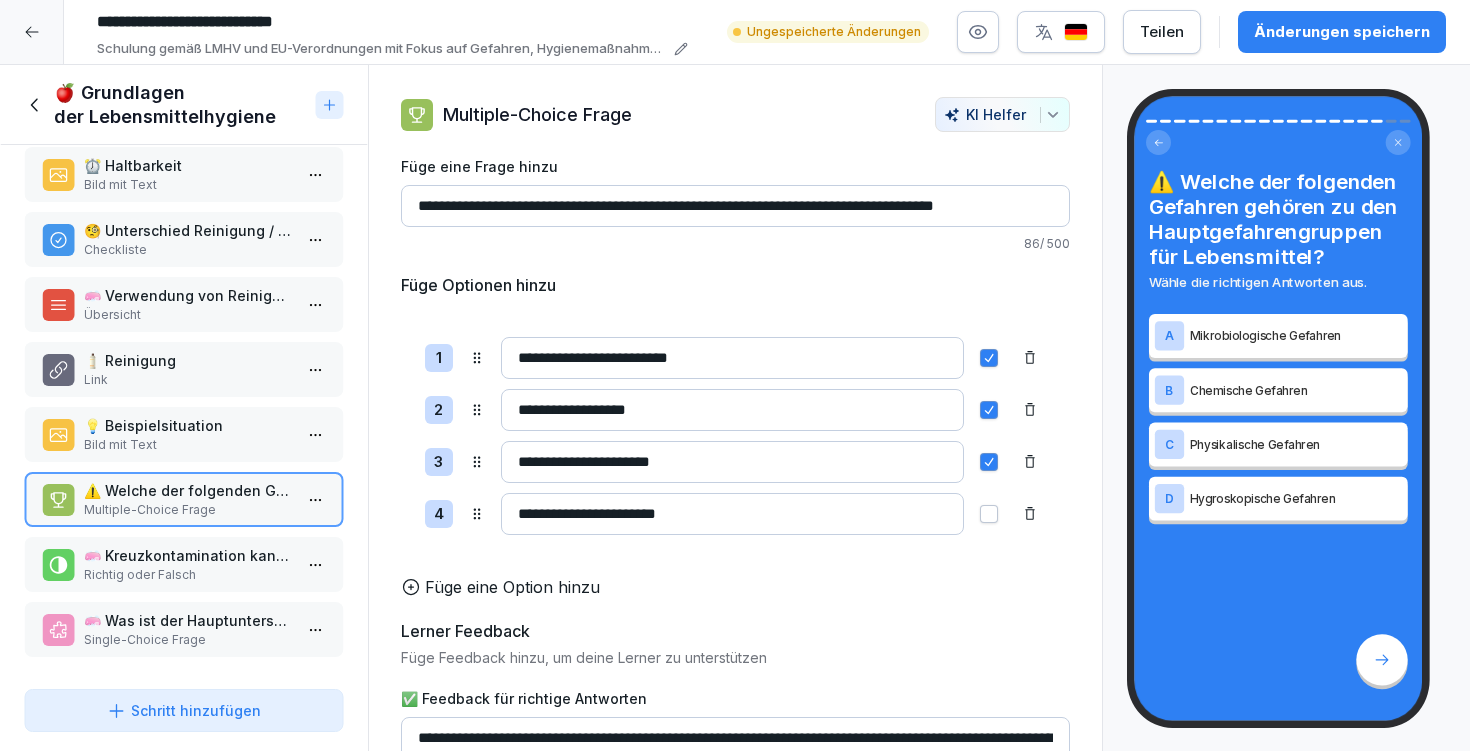 click on "🍎 Grundlagen der Lebensmittelhygiene" at bounding box center [181, 105] 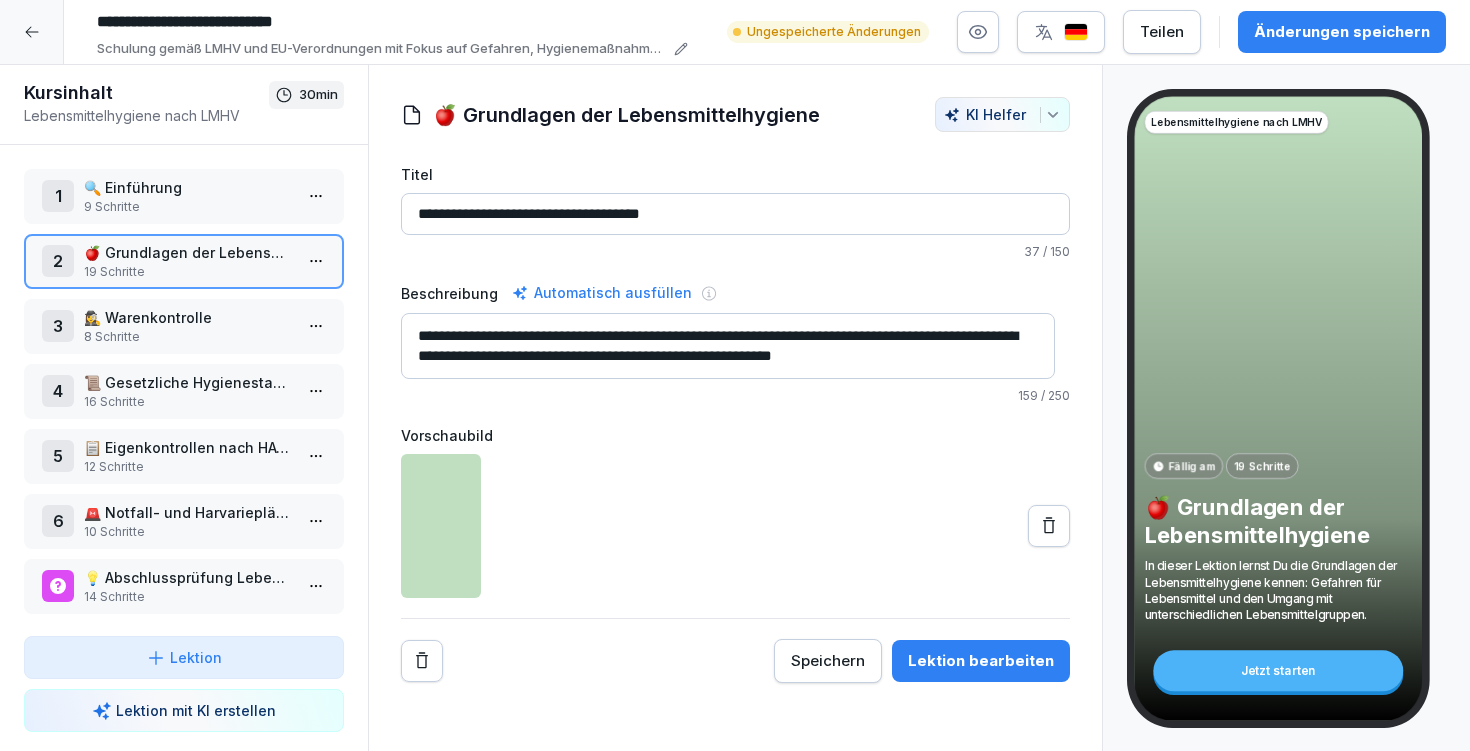click on "📜 Gesetzliche Hygienestandards" at bounding box center (188, 382) 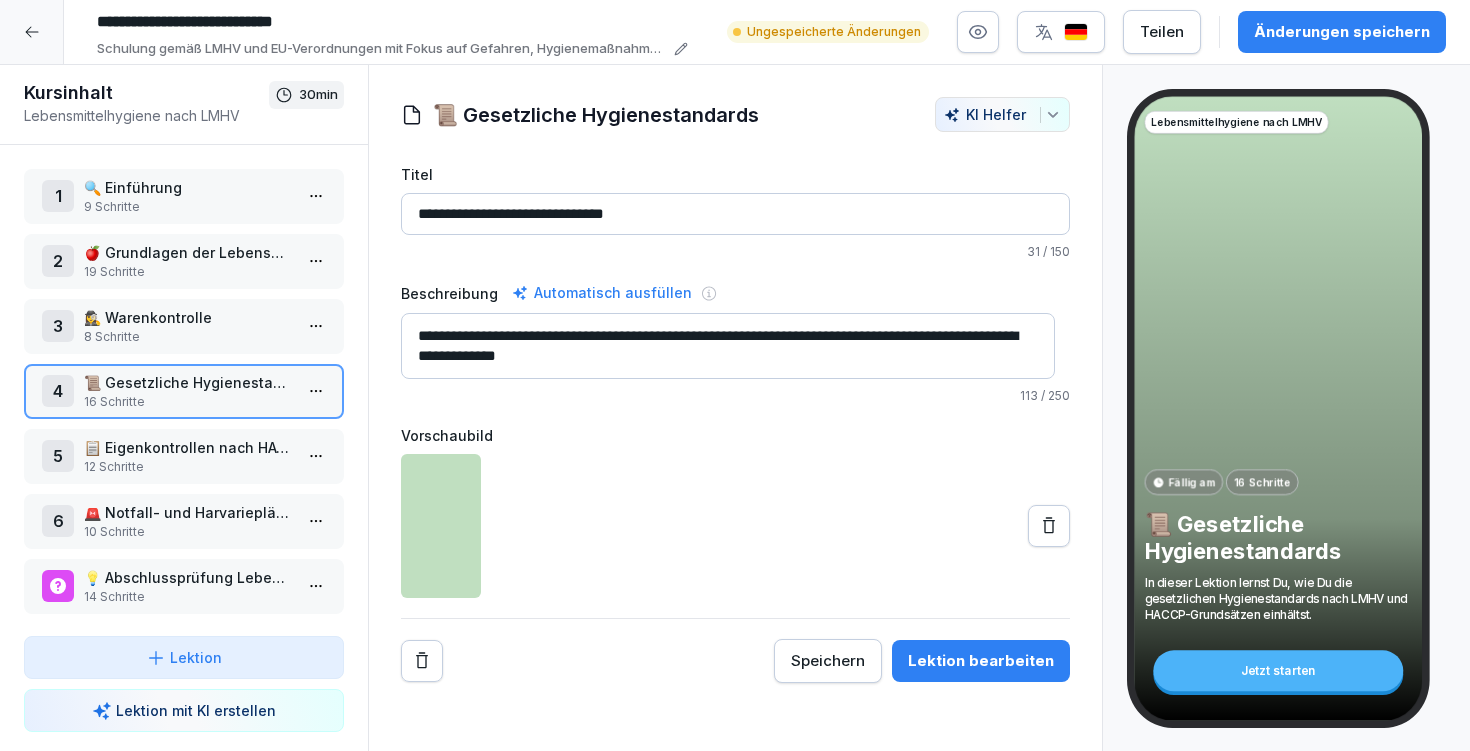 click on "Lektion bearbeiten" at bounding box center [981, 661] 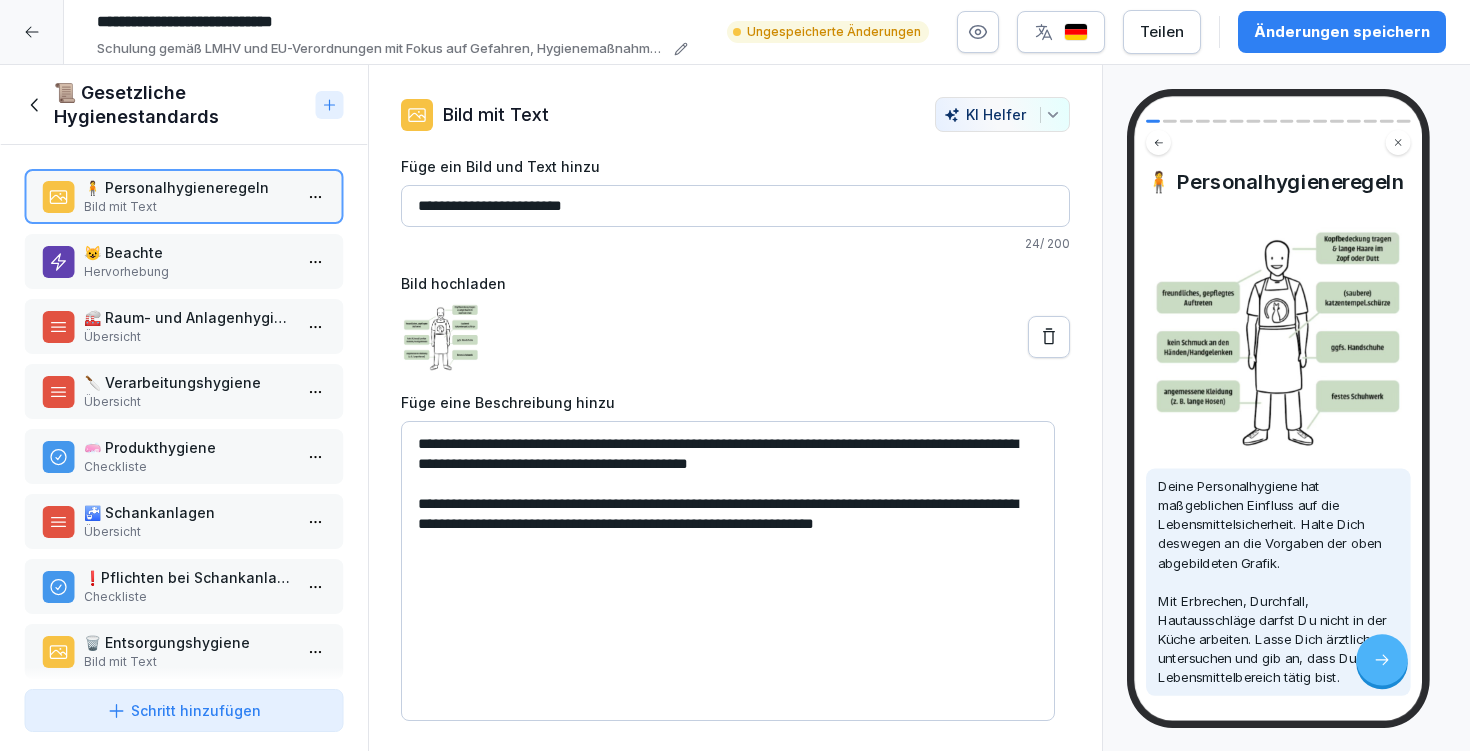 scroll, scrollTop: 557, scrollLeft: 0, axis: vertical 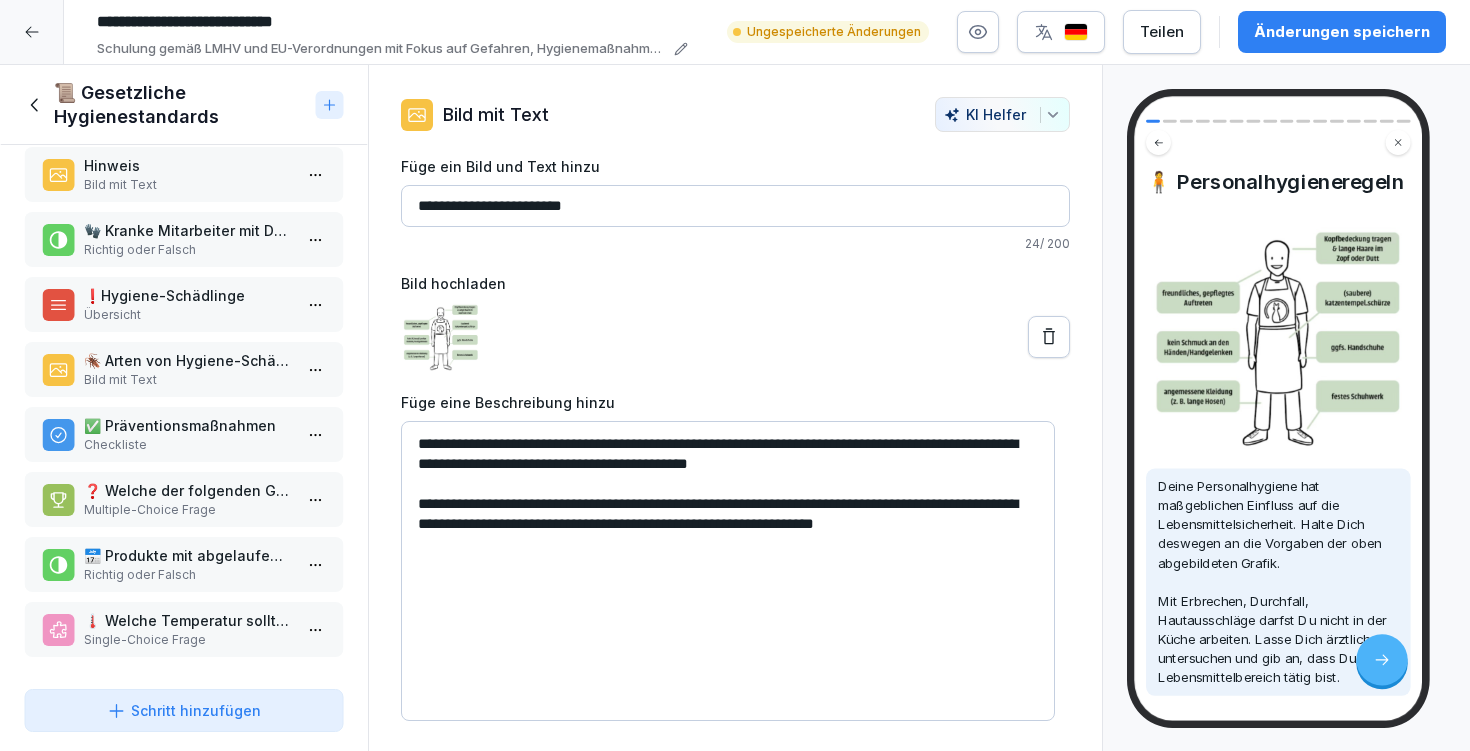 click on "❓ Welche der folgenden Gruppen benötigen keine Hygieneschulung?" at bounding box center [188, 490] 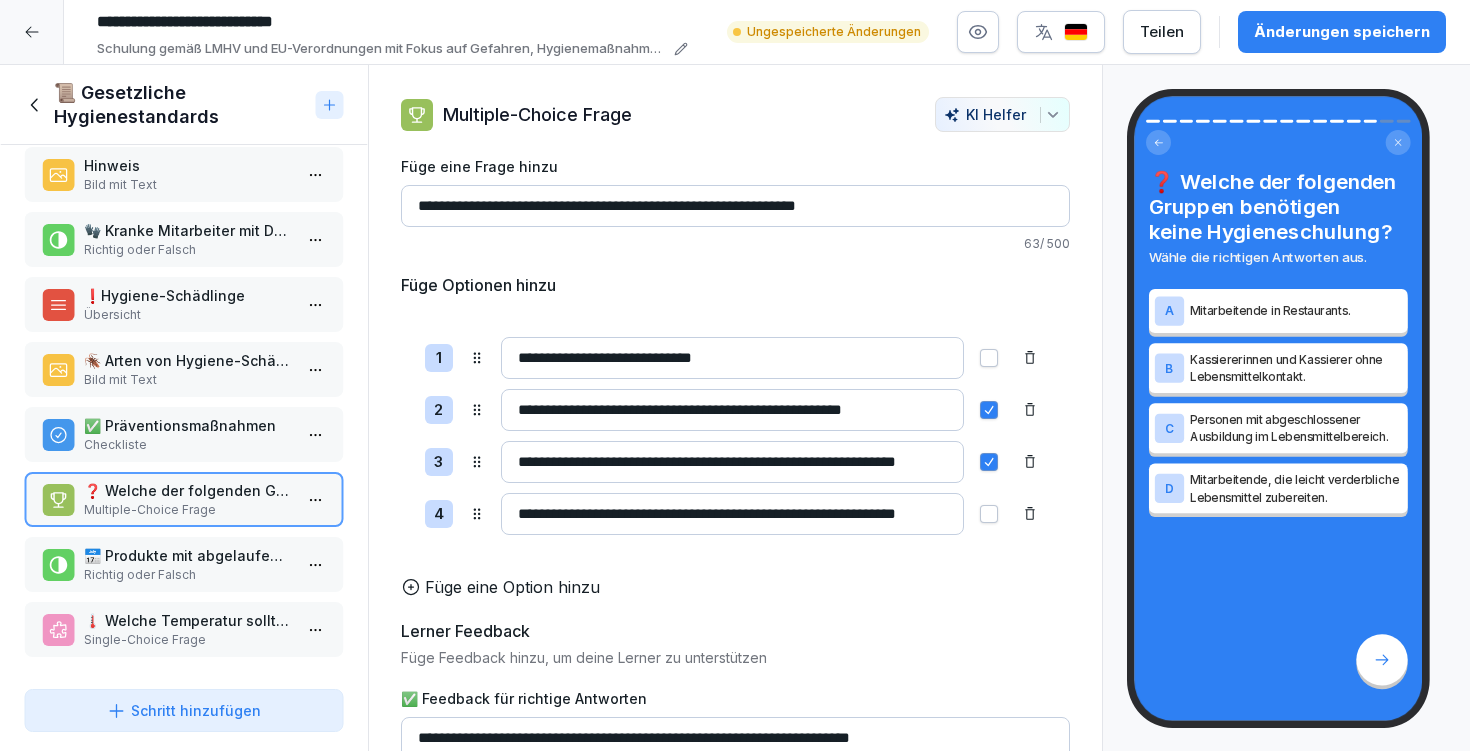 click on "📅 Produkte mit abgelaufenem Mindesthaltbarkeitsdatum (MHD) dürfen unter bestimmten Bedingungen noch verzehrt/ verwendet werden." at bounding box center (188, 555) 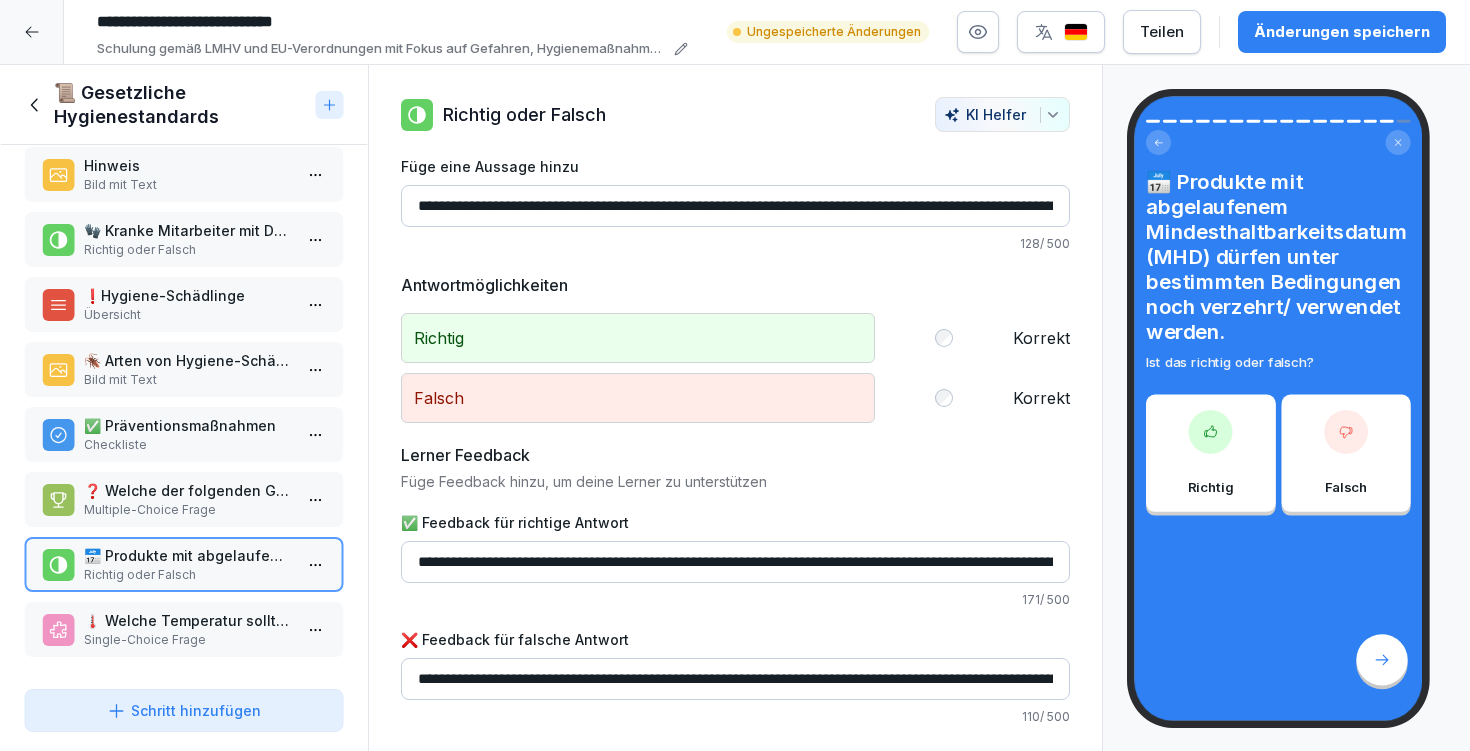 click on "🌡️ Welche Temperatur sollte bei der Lagerung von gekühlten Lebensmitteln eingehalten werden?" at bounding box center [188, 620] 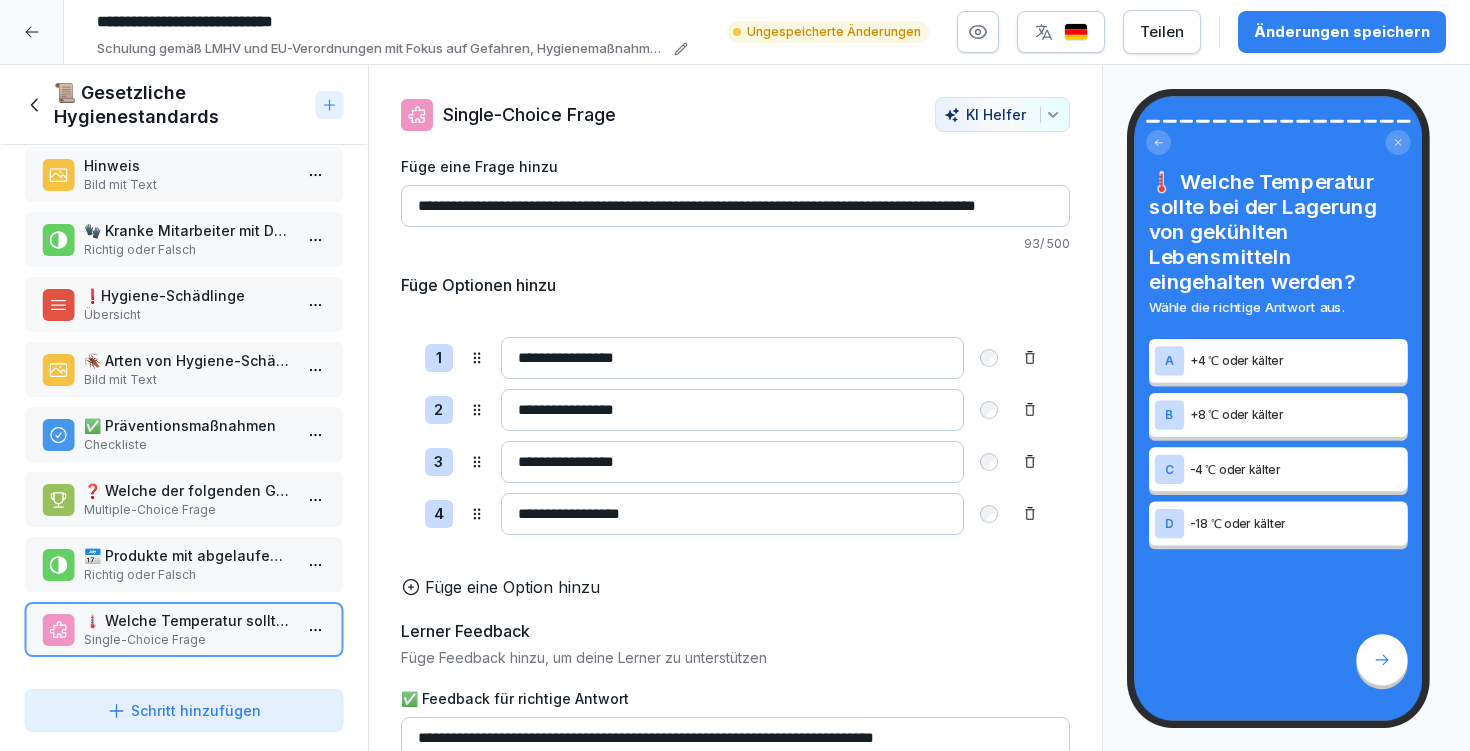 click 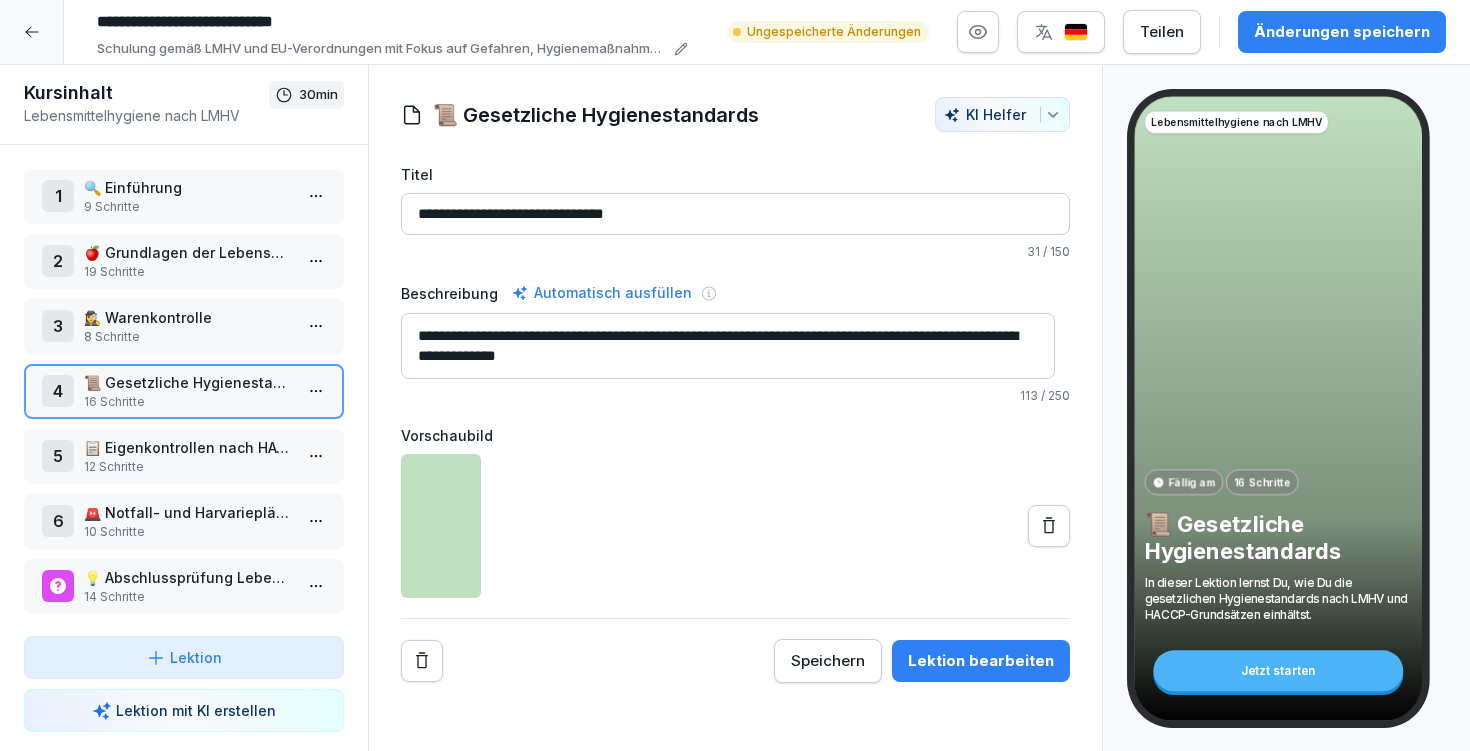click on "💡 Abschlussprüfung Lebensmittelhygiene nach LMHV" at bounding box center (188, 577) 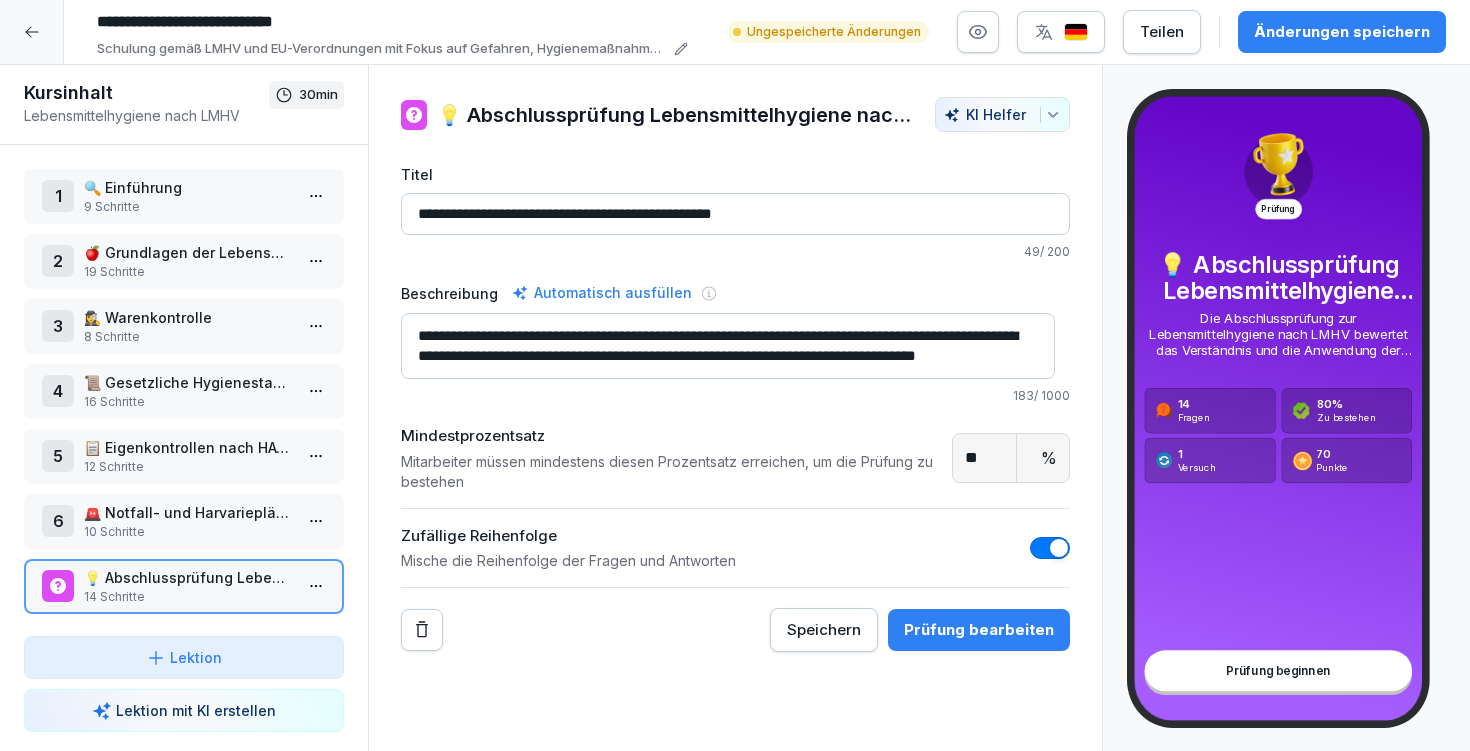 click on "Prüfung bearbeiten" at bounding box center [979, 630] 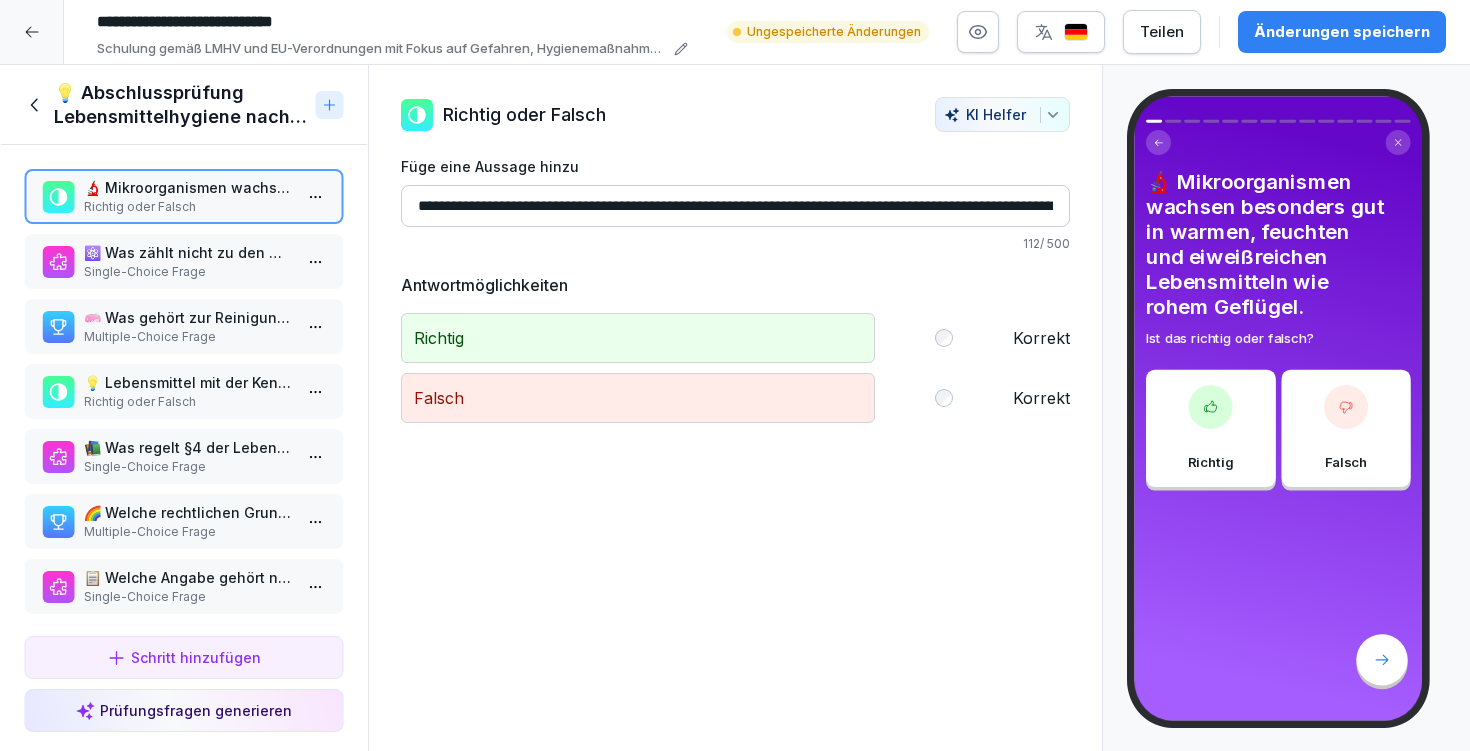 click on "📋 Welche Angabe gehört nicht zu den Pflichtangaben gemäß der Lebensmittelinformationsverordnung (LMIV)?" at bounding box center [188, 577] 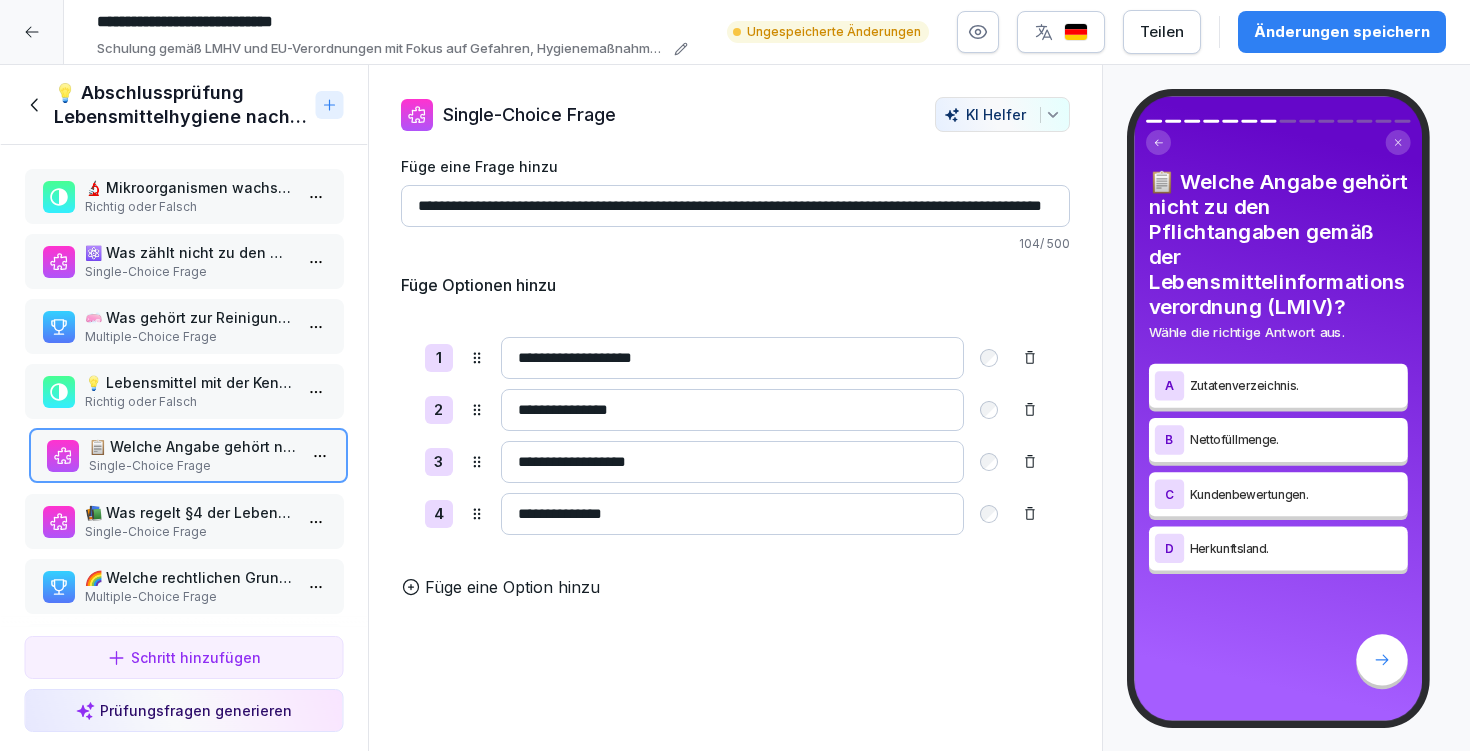drag, startPoint x: 213, startPoint y: 572, endPoint x: 217, endPoint y: 441, distance: 131.06105 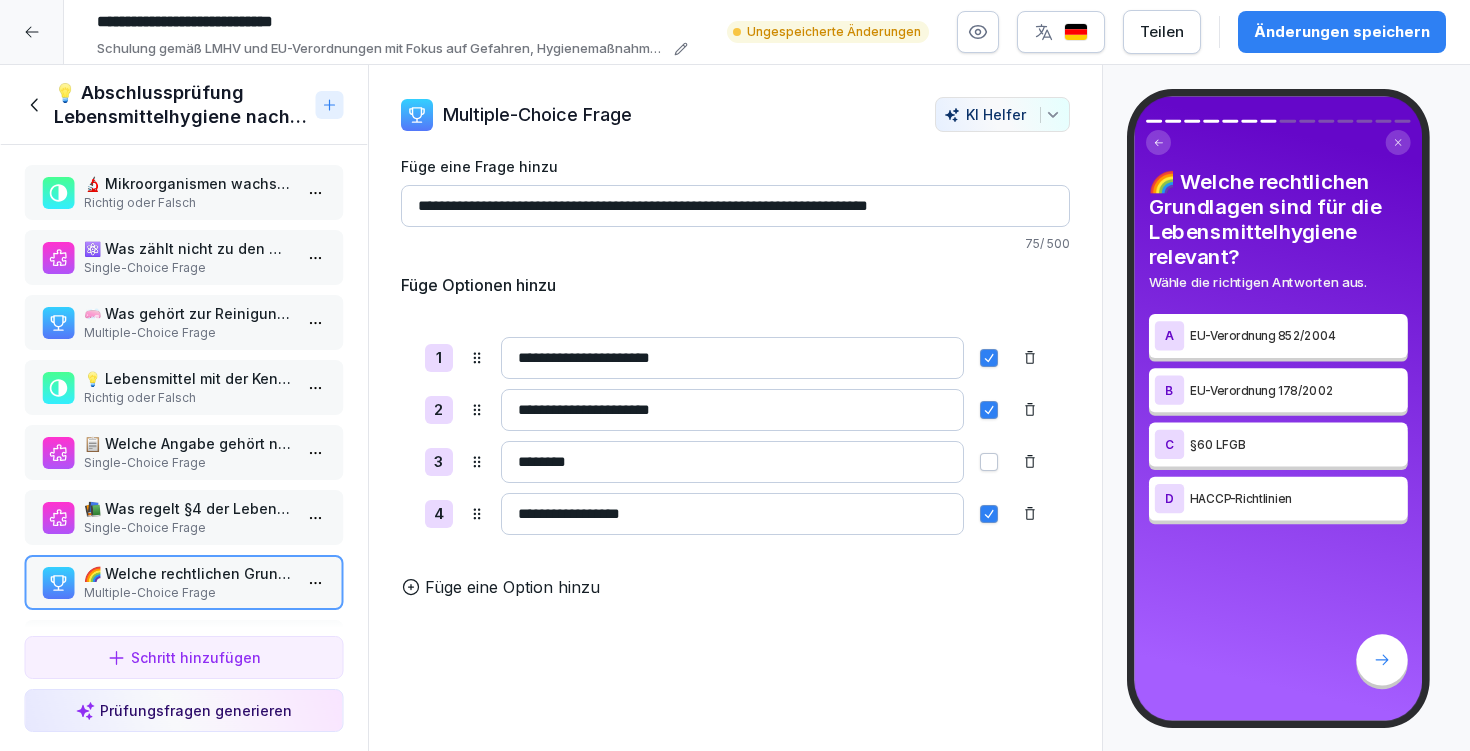 scroll, scrollTop: 49, scrollLeft: 0, axis: vertical 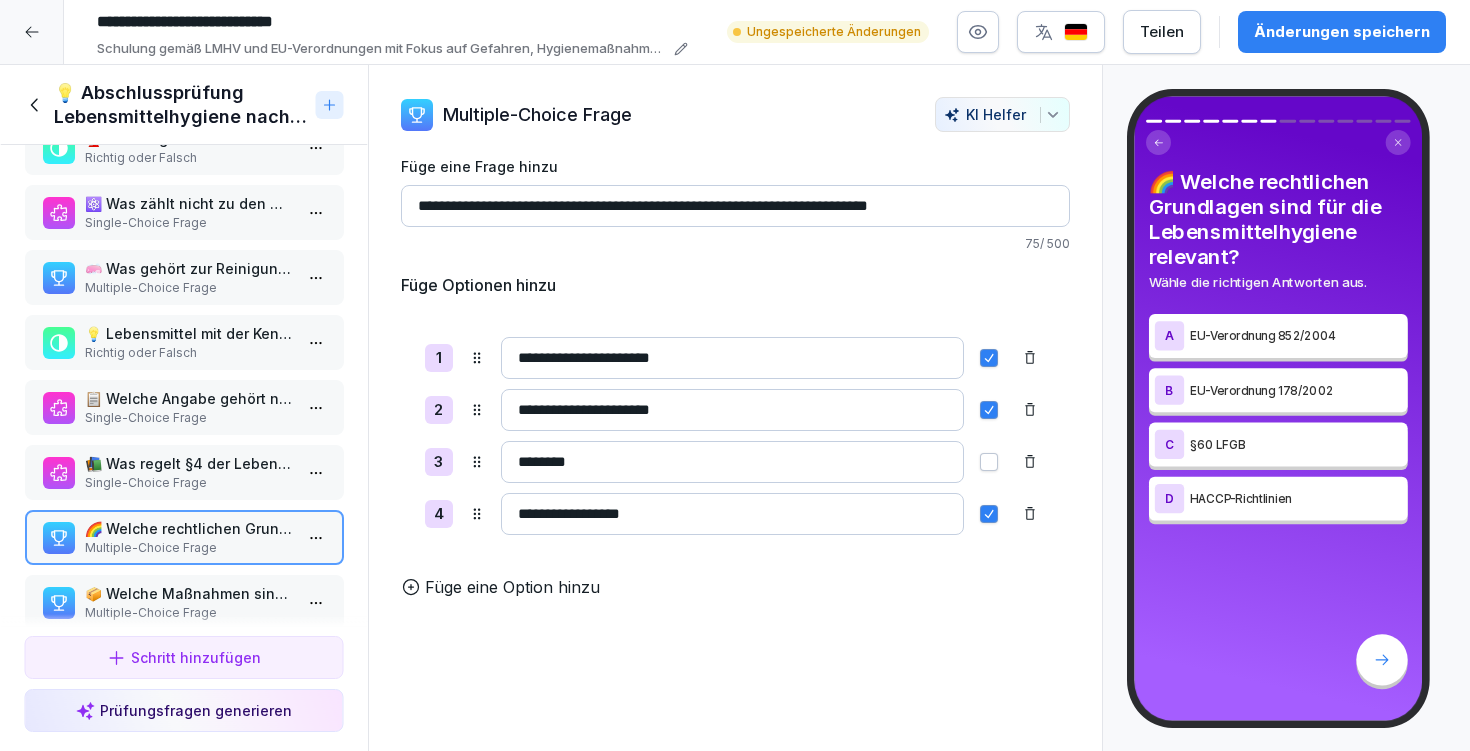 click on "📚 Was regelt §4 der Lebensmittelhygiene-Verordnung (LMHV)?" at bounding box center (188, 463) 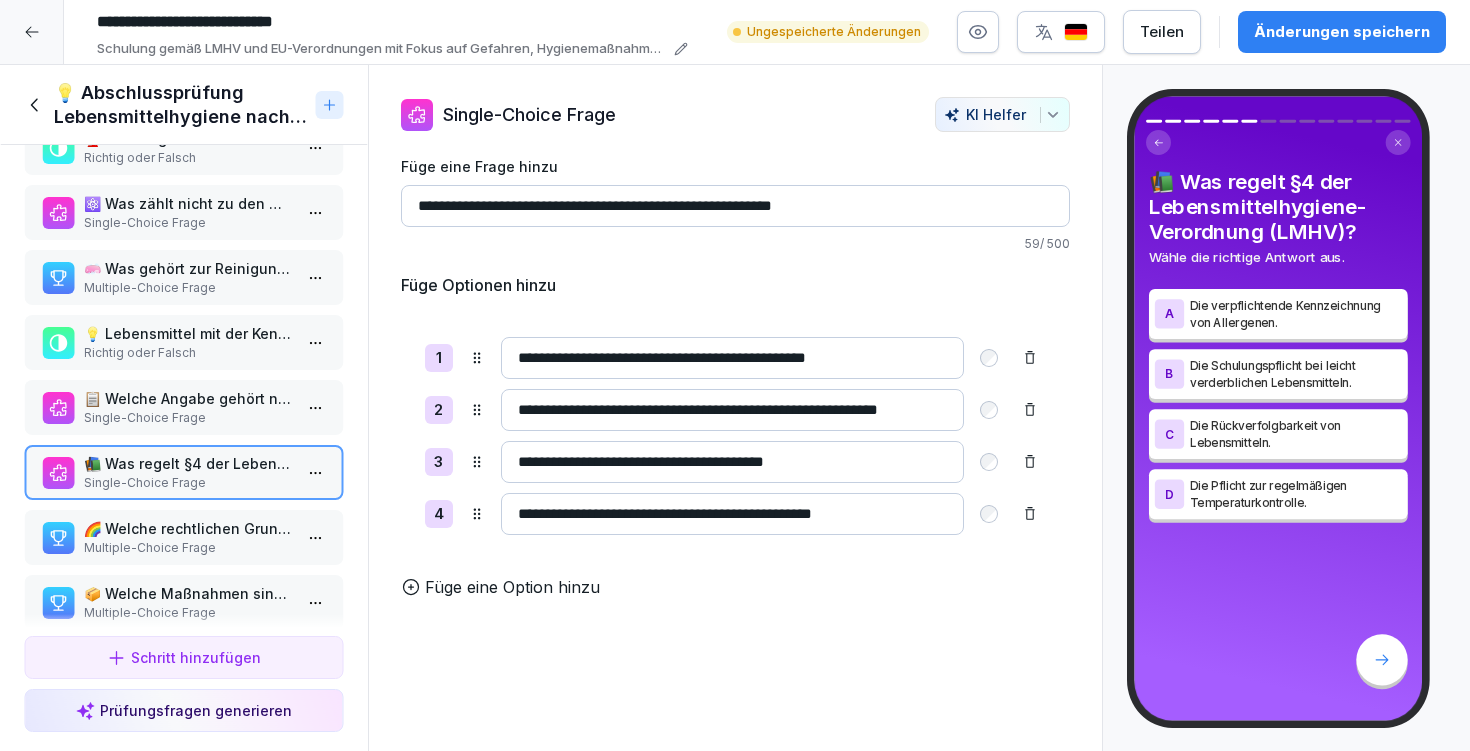 click on "**********" at bounding box center [735, 375] 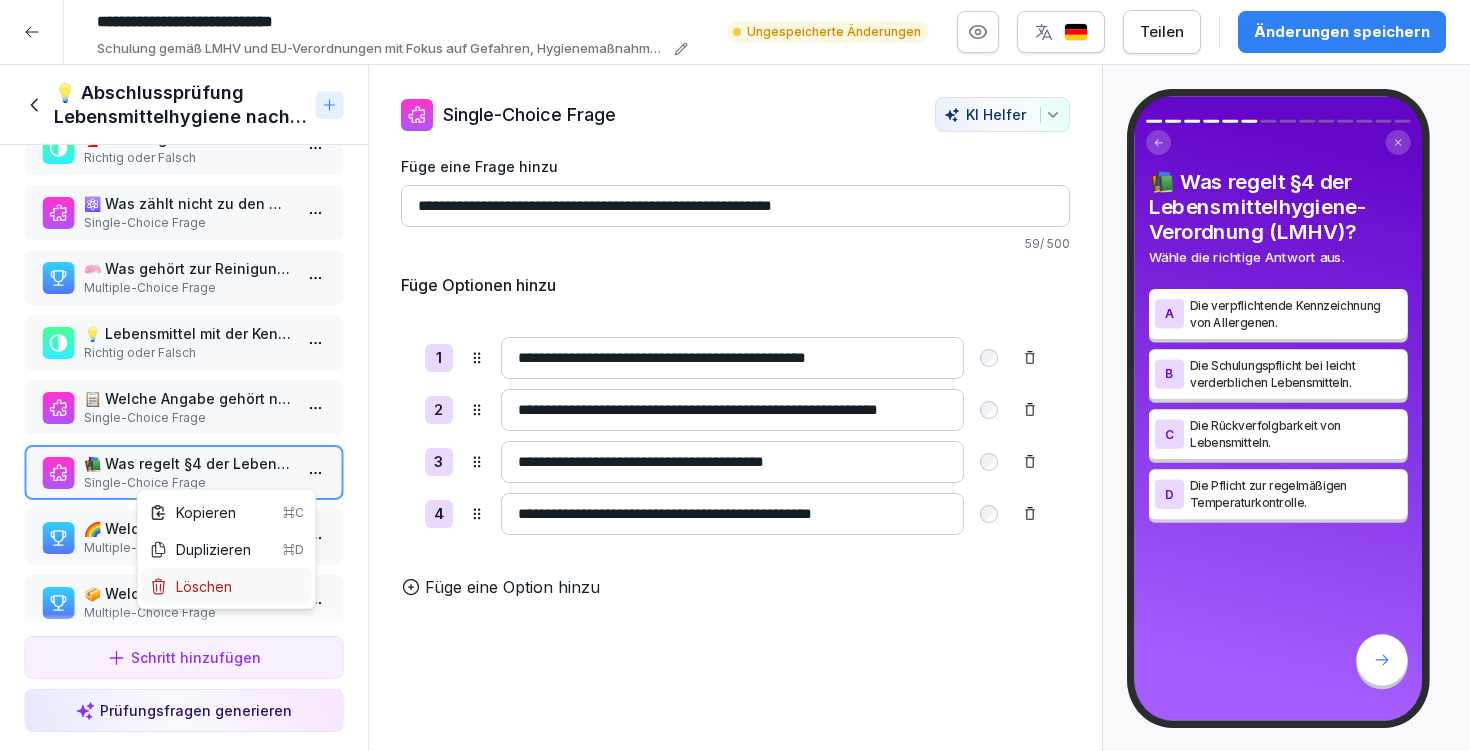 click on "Löschen" at bounding box center [227, 586] 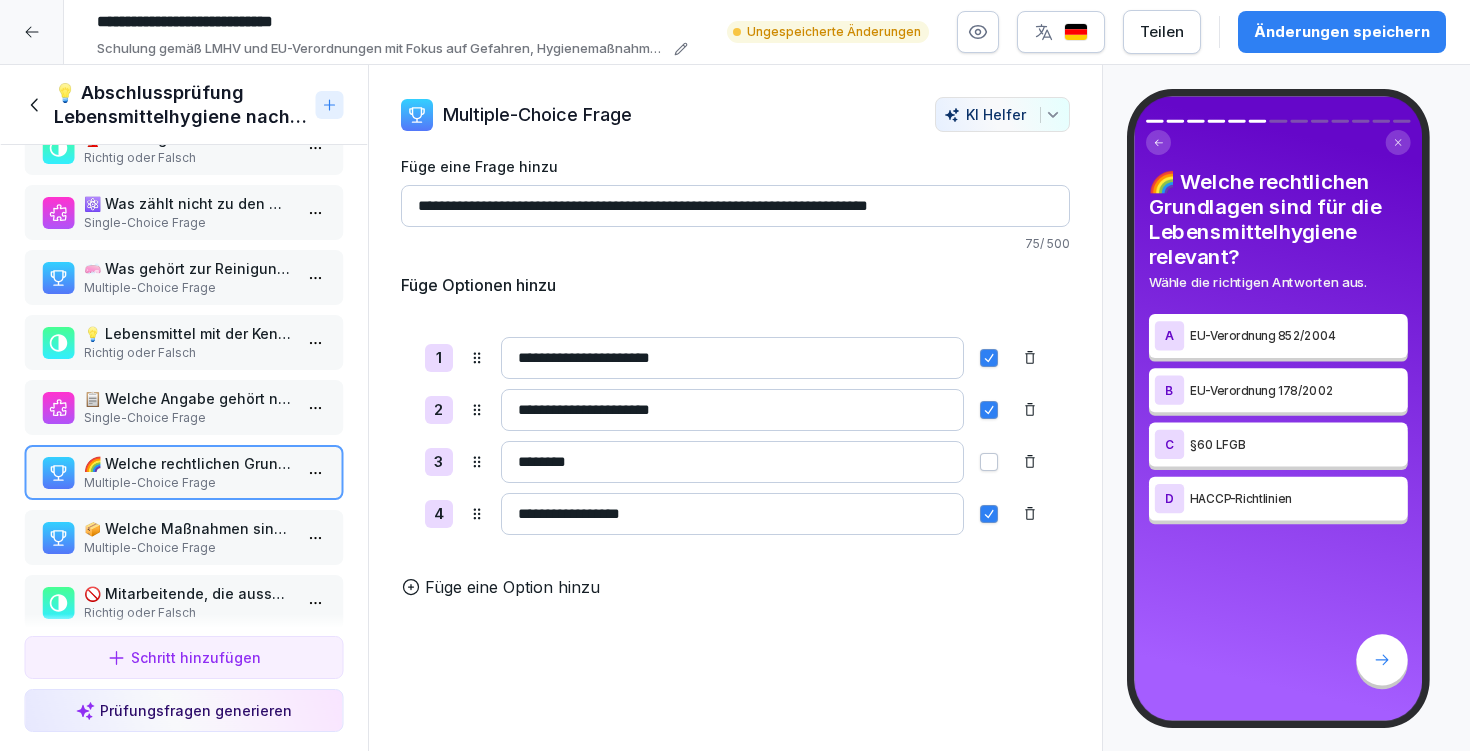 click on "**********" at bounding box center [735, 375] 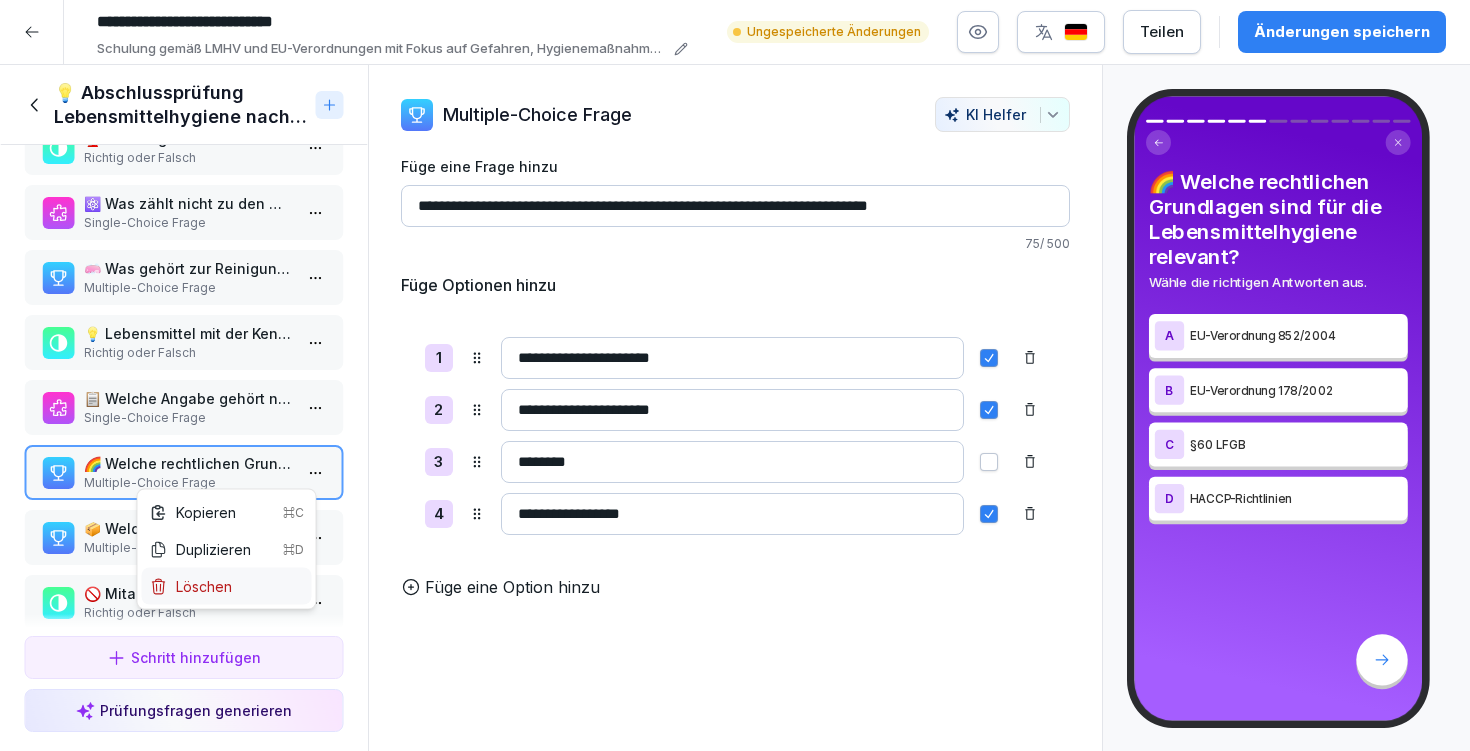 click on "Löschen" at bounding box center (227, 586) 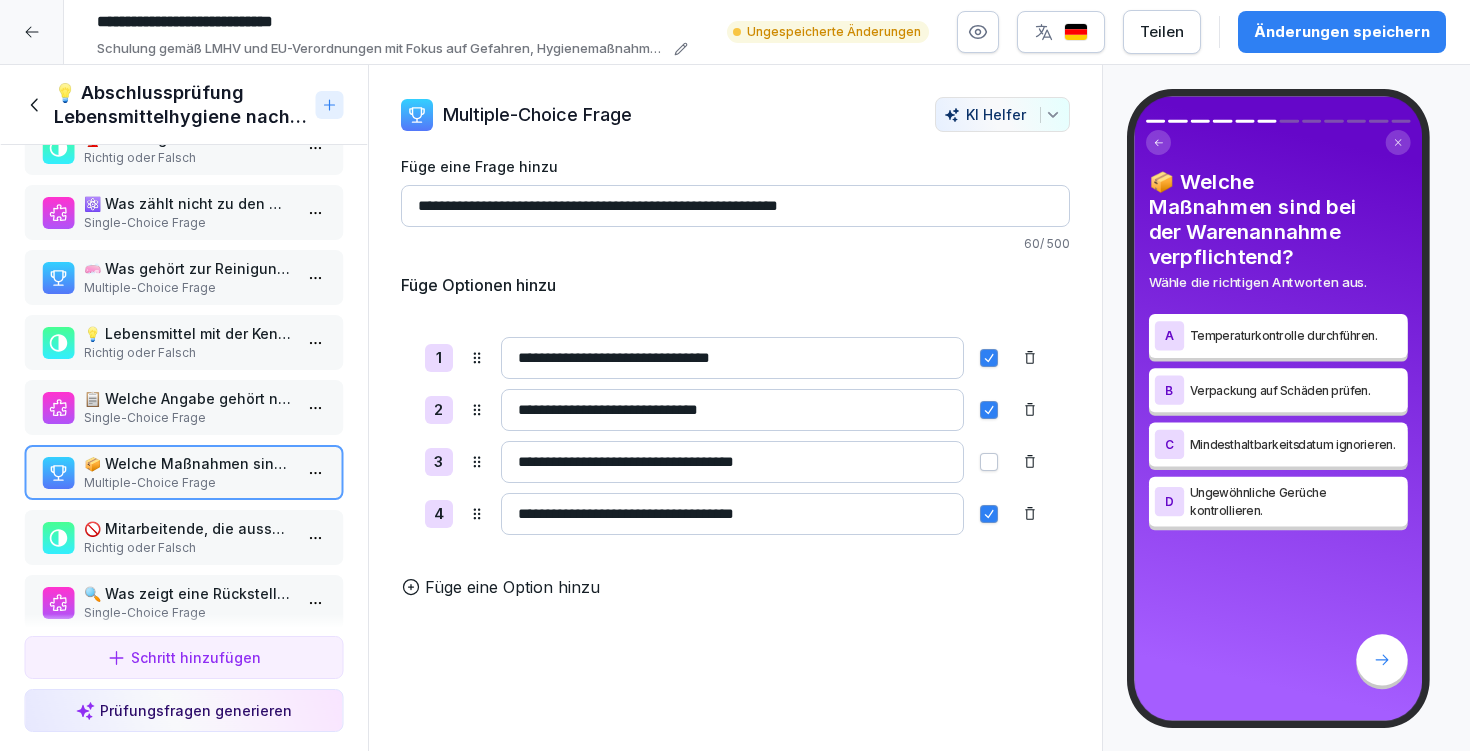 click on "Änderungen speichern" at bounding box center (1342, 32) 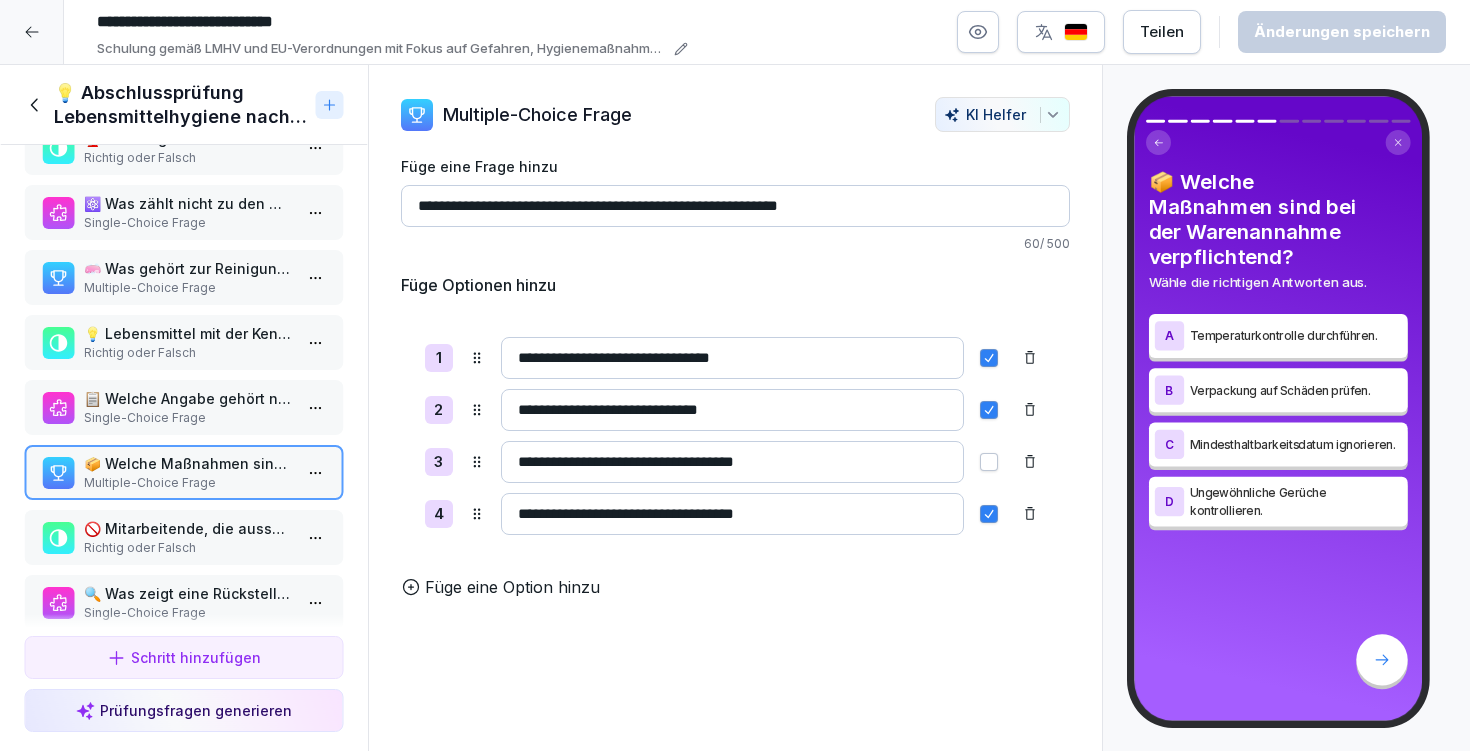 click on "🚫 Mitarbeitende, die ausschließlich verpackte Lebensmittel verkaufen, benötigen keine Hygieneschulung." at bounding box center [188, 528] 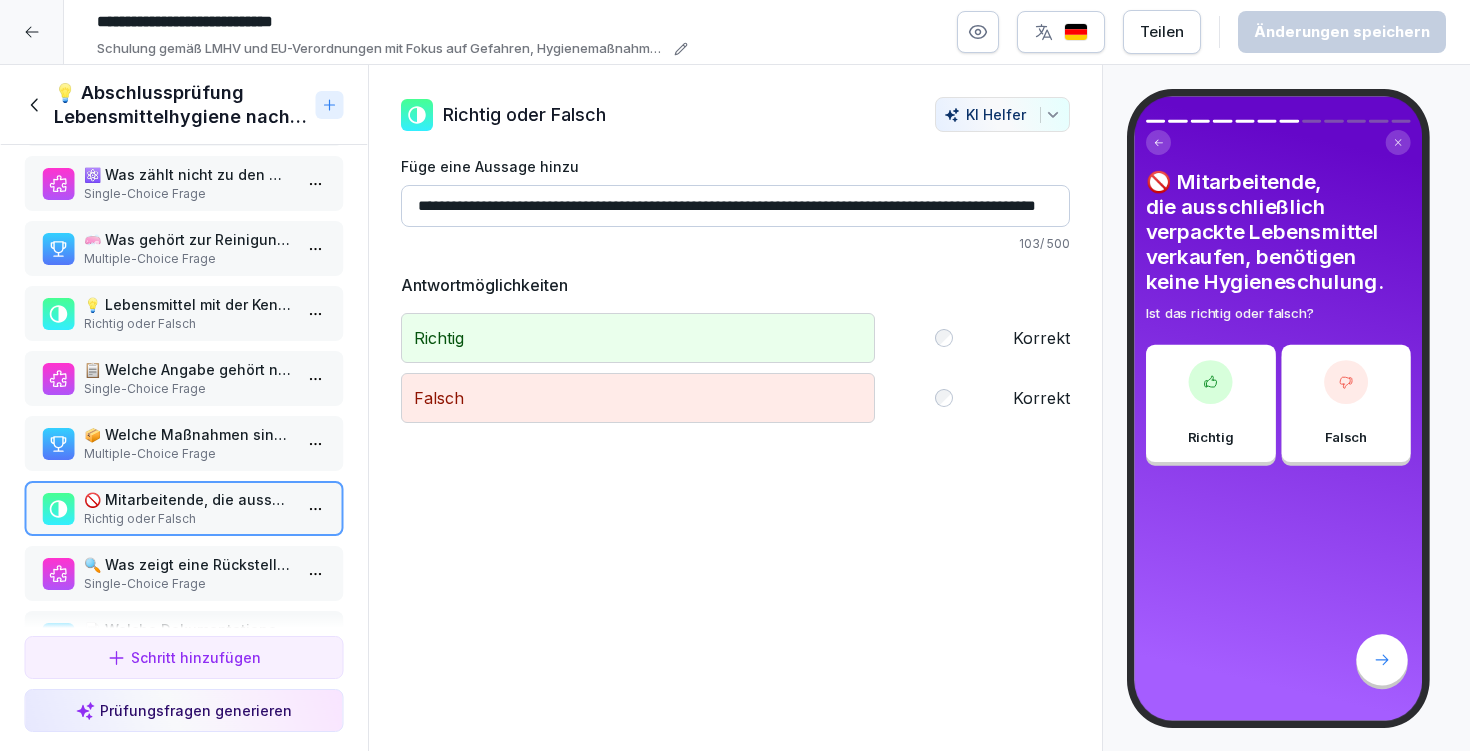 scroll, scrollTop: 110, scrollLeft: 0, axis: vertical 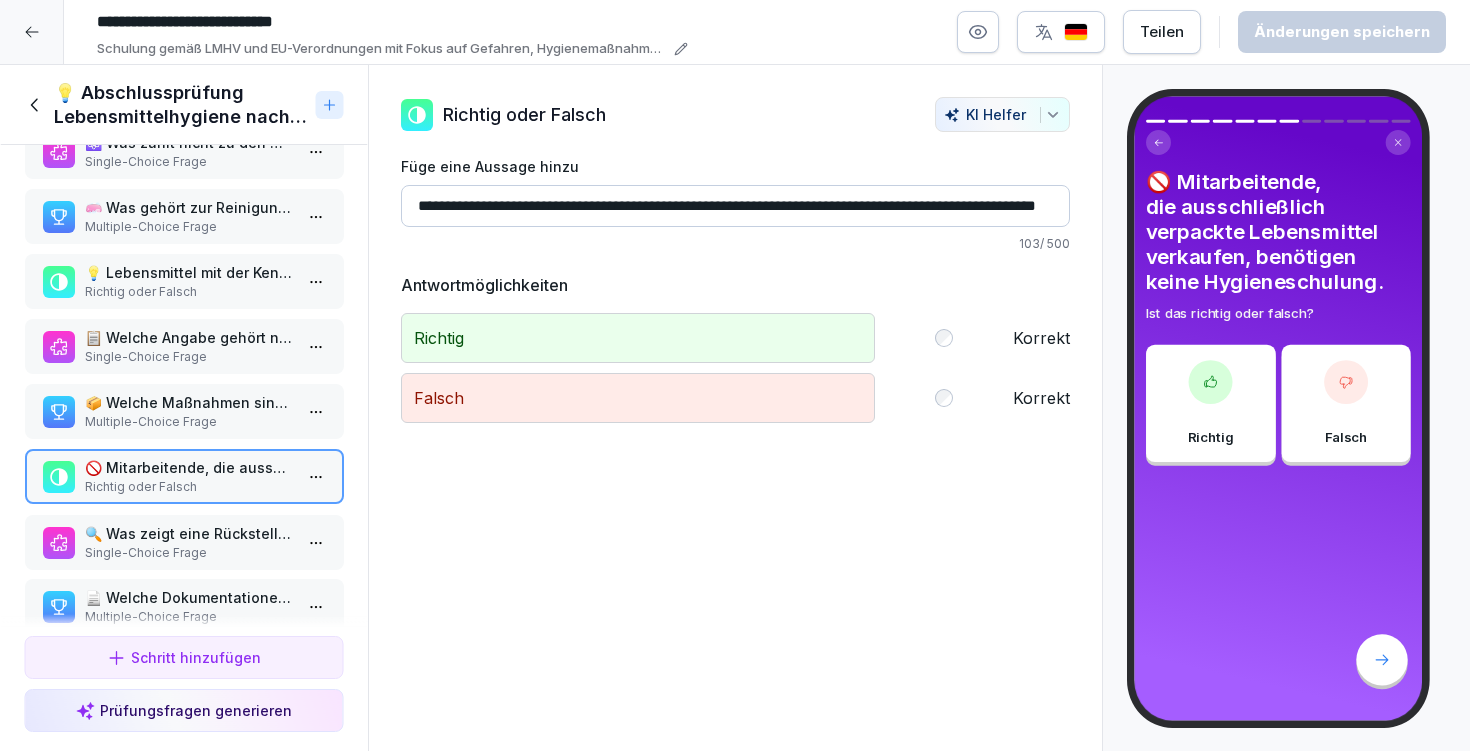 click on "🔍 Was zeigt eine Rückstellprobe?" at bounding box center [188, 533] 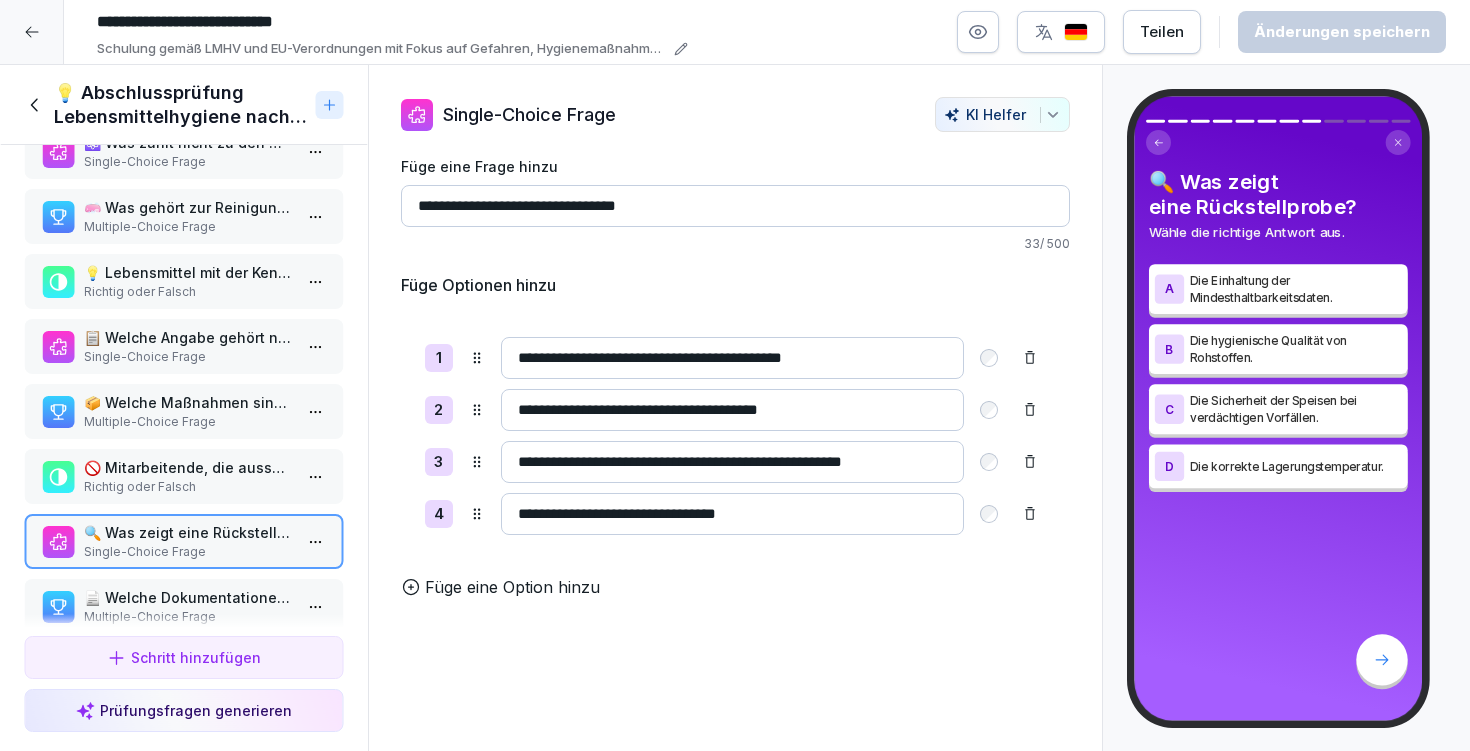 click on "**********" at bounding box center [735, 375] 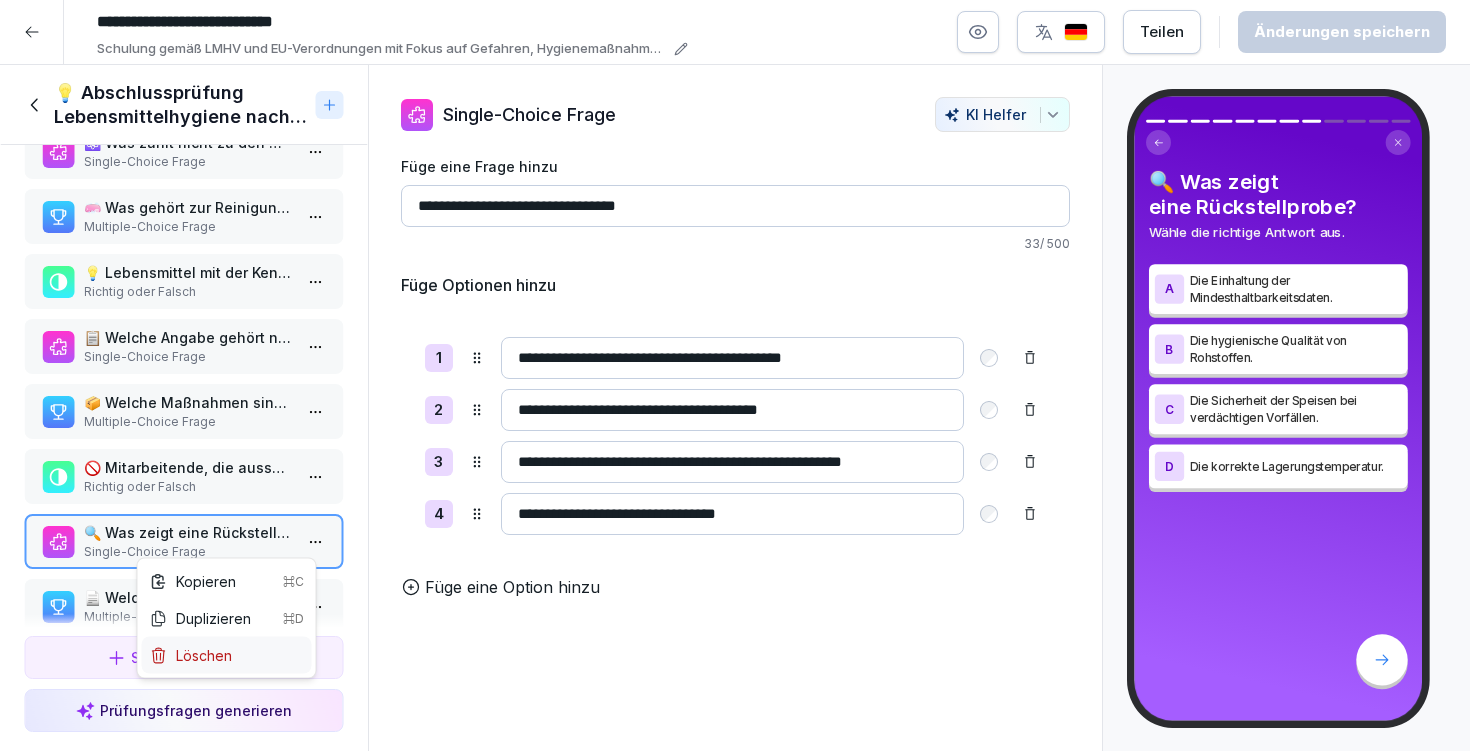 click on "Löschen" at bounding box center [227, 655] 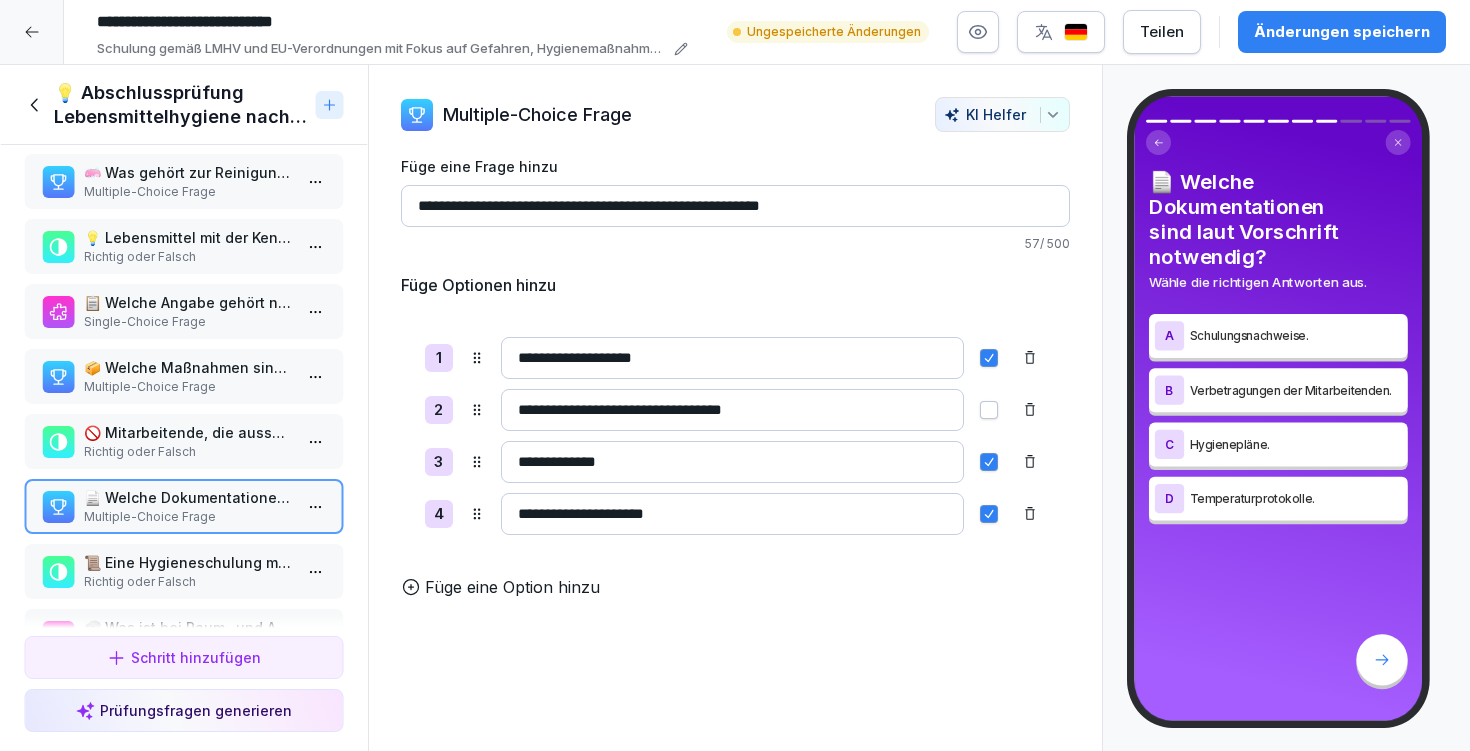 click on "📜 Eine Hygieneschulung muss vor der Arbeitsaufnahme erfolgen." at bounding box center (188, 562) 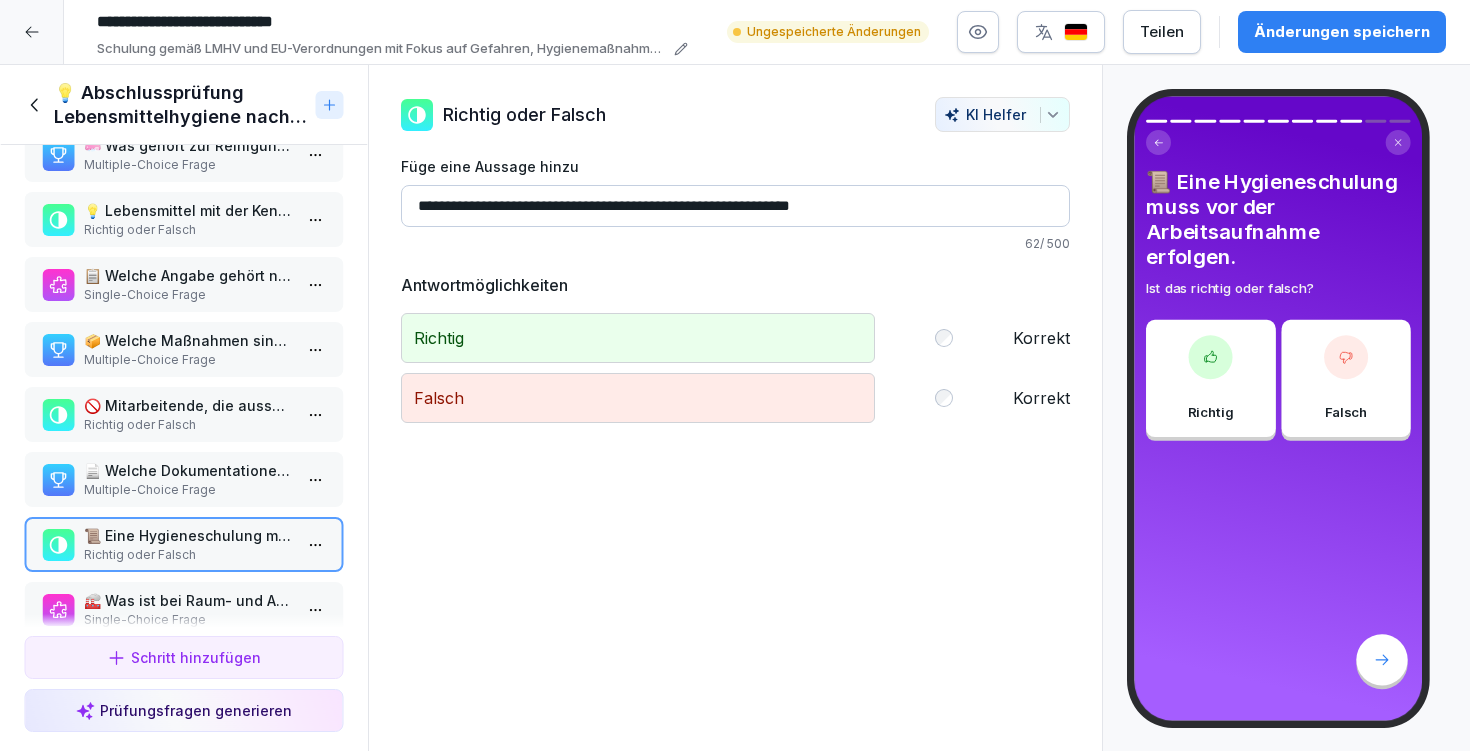 scroll, scrollTop: 176, scrollLeft: 0, axis: vertical 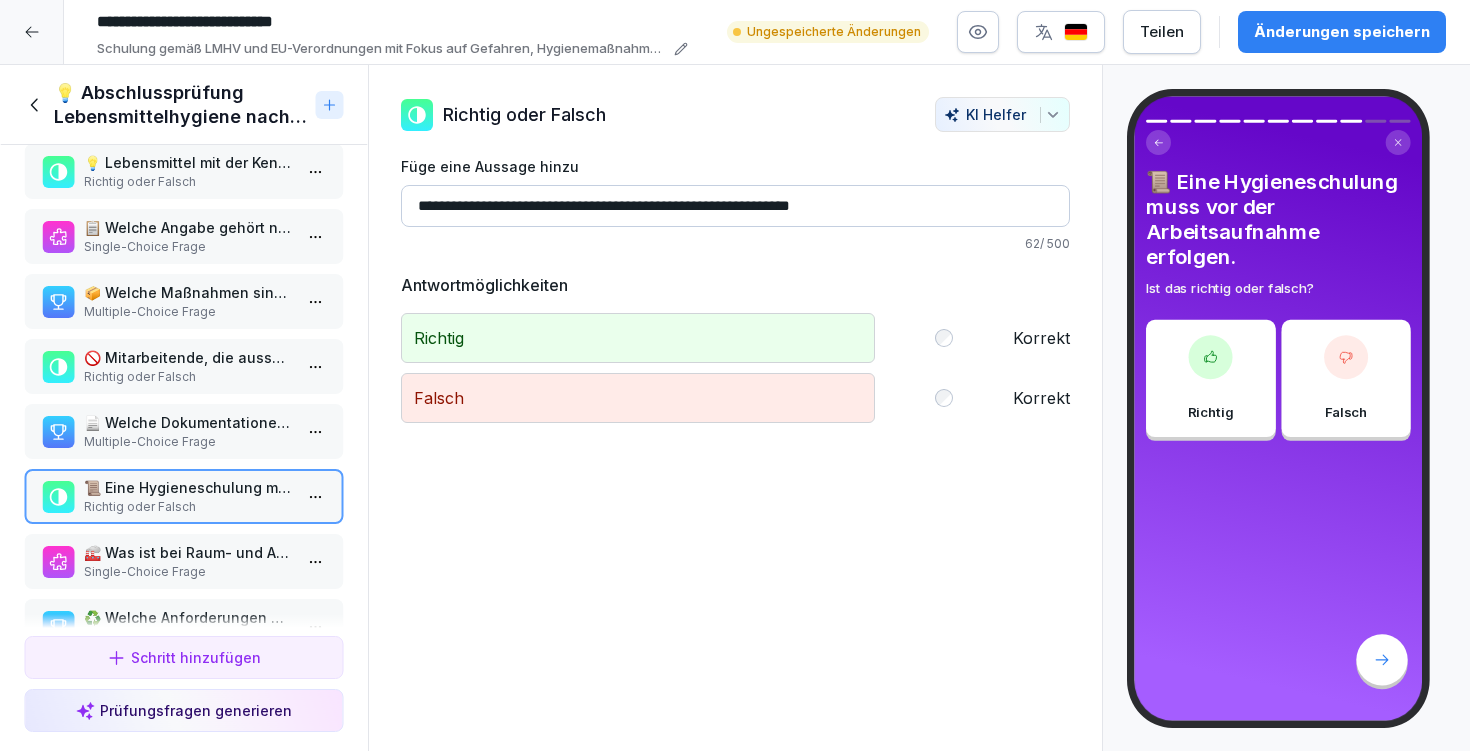 click on "🏭 Was ist bei Raum- und Anlagenhygiene essenziell? Single-Choice Frage" at bounding box center (188, 561) 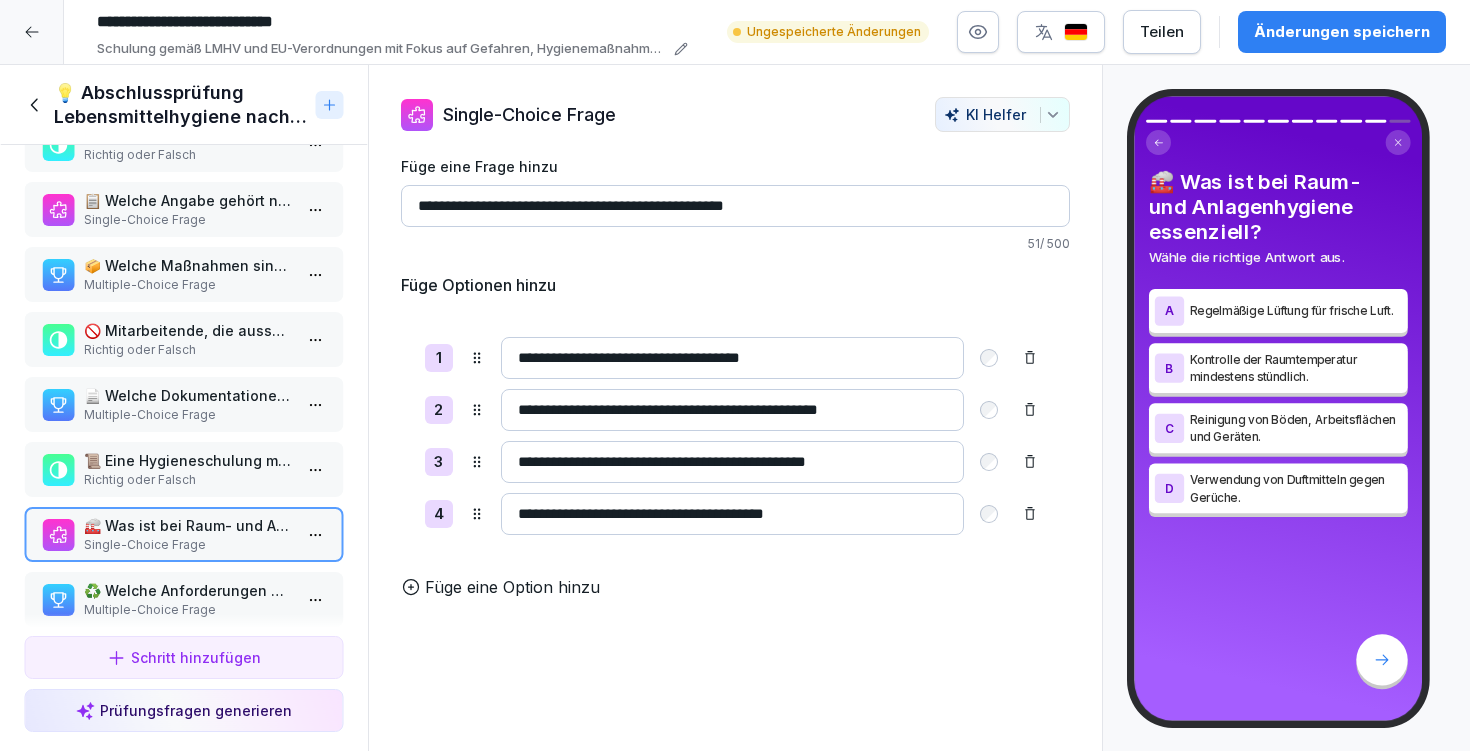 click on "♻️ Welche Anforderungen gibt es bei der Entsorgungshygiene?" at bounding box center [188, 590] 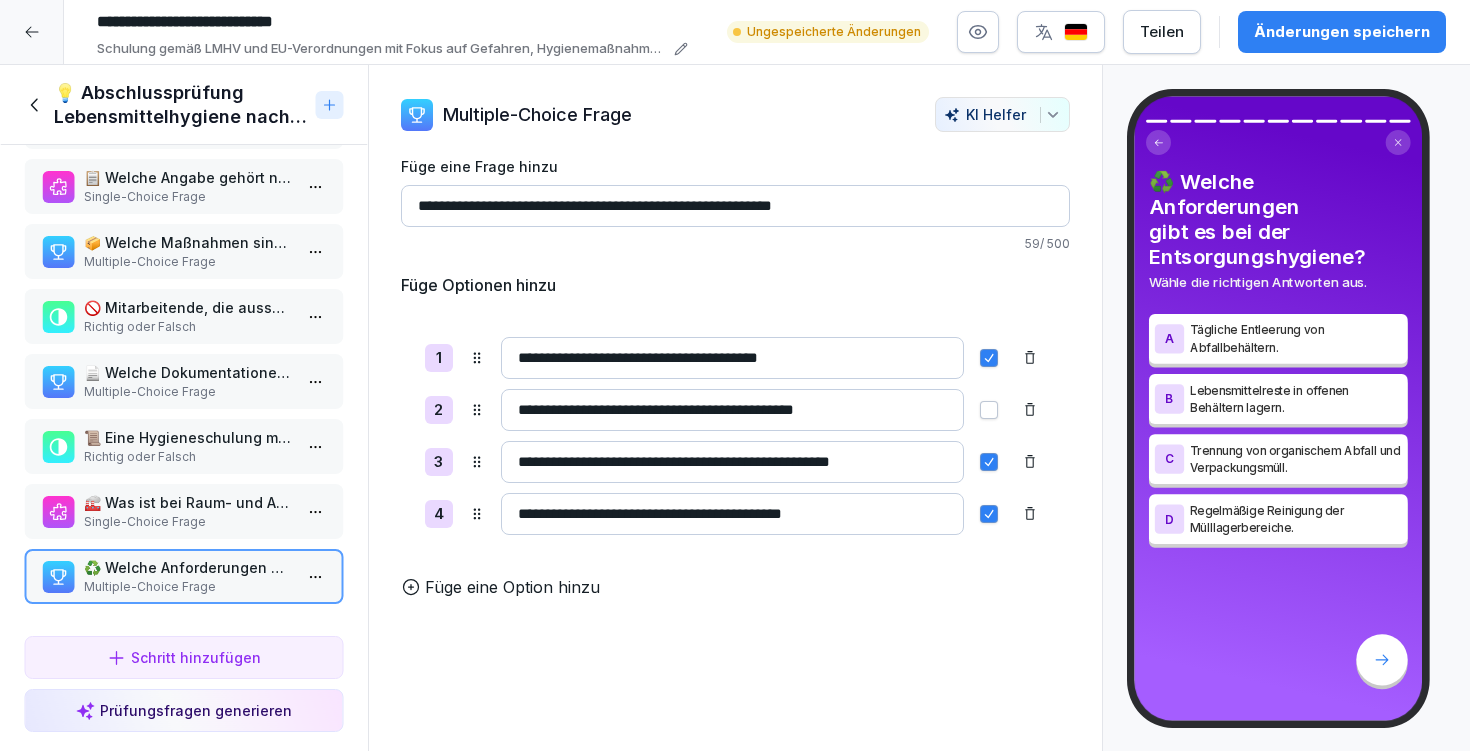 scroll, scrollTop: 285, scrollLeft: 0, axis: vertical 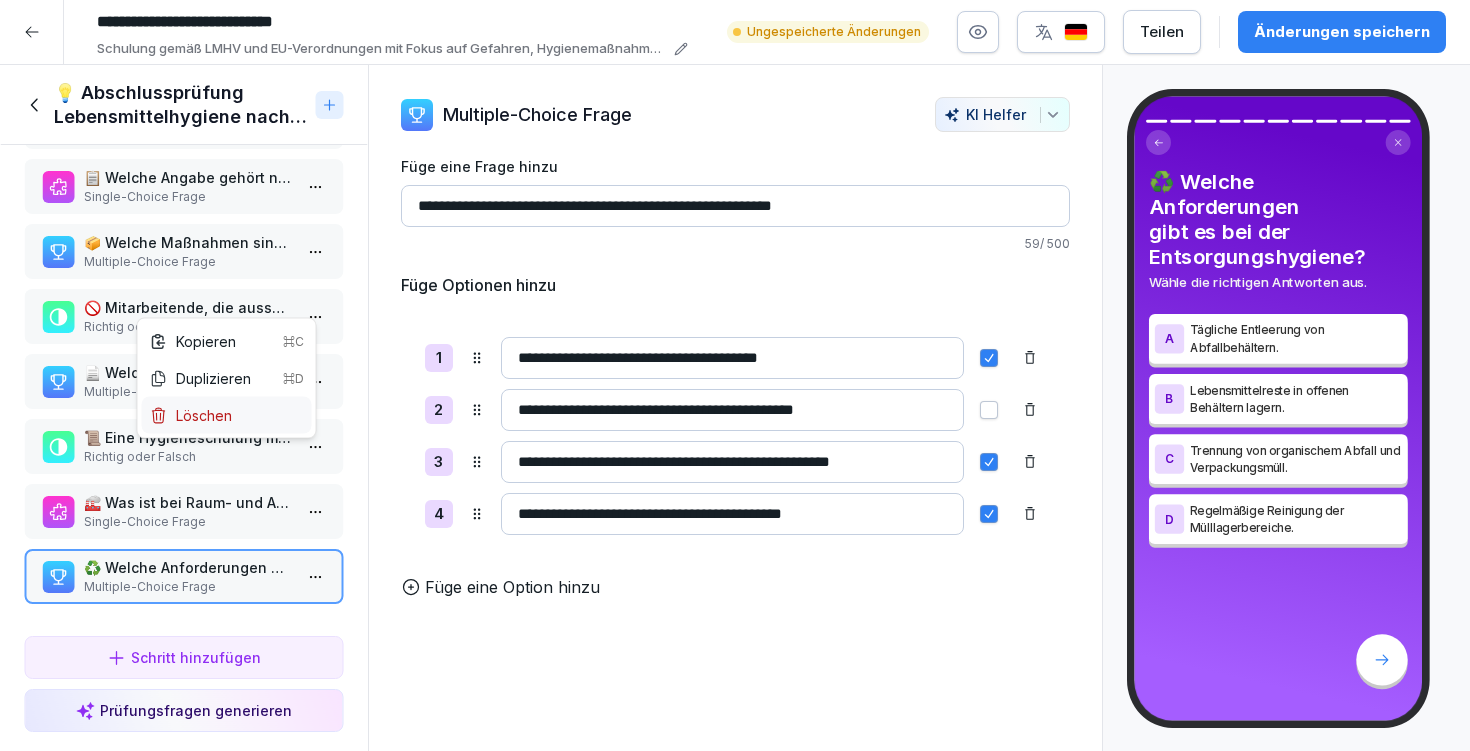 click on "Löschen" at bounding box center [227, 415] 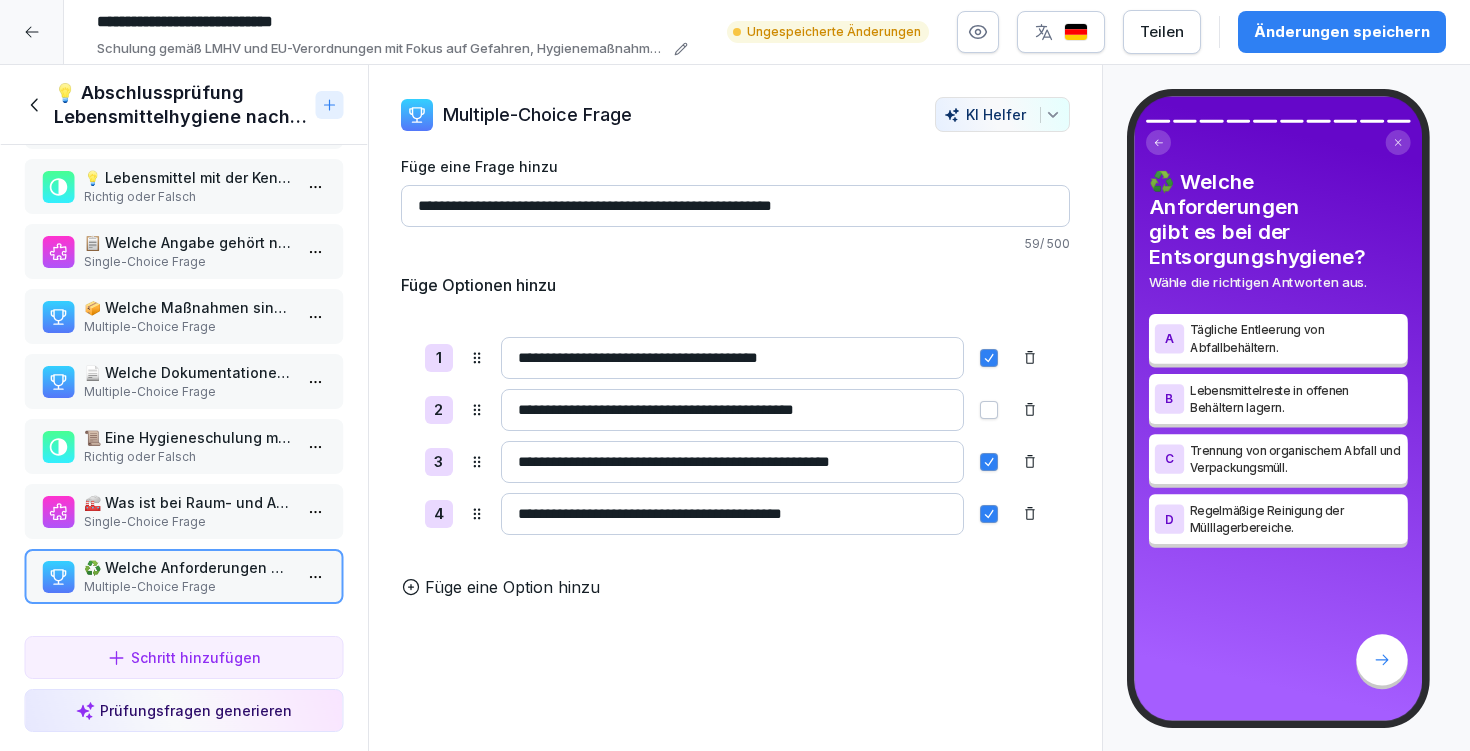 scroll, scrollTop: 0, scrollLeft: 0, axis: both 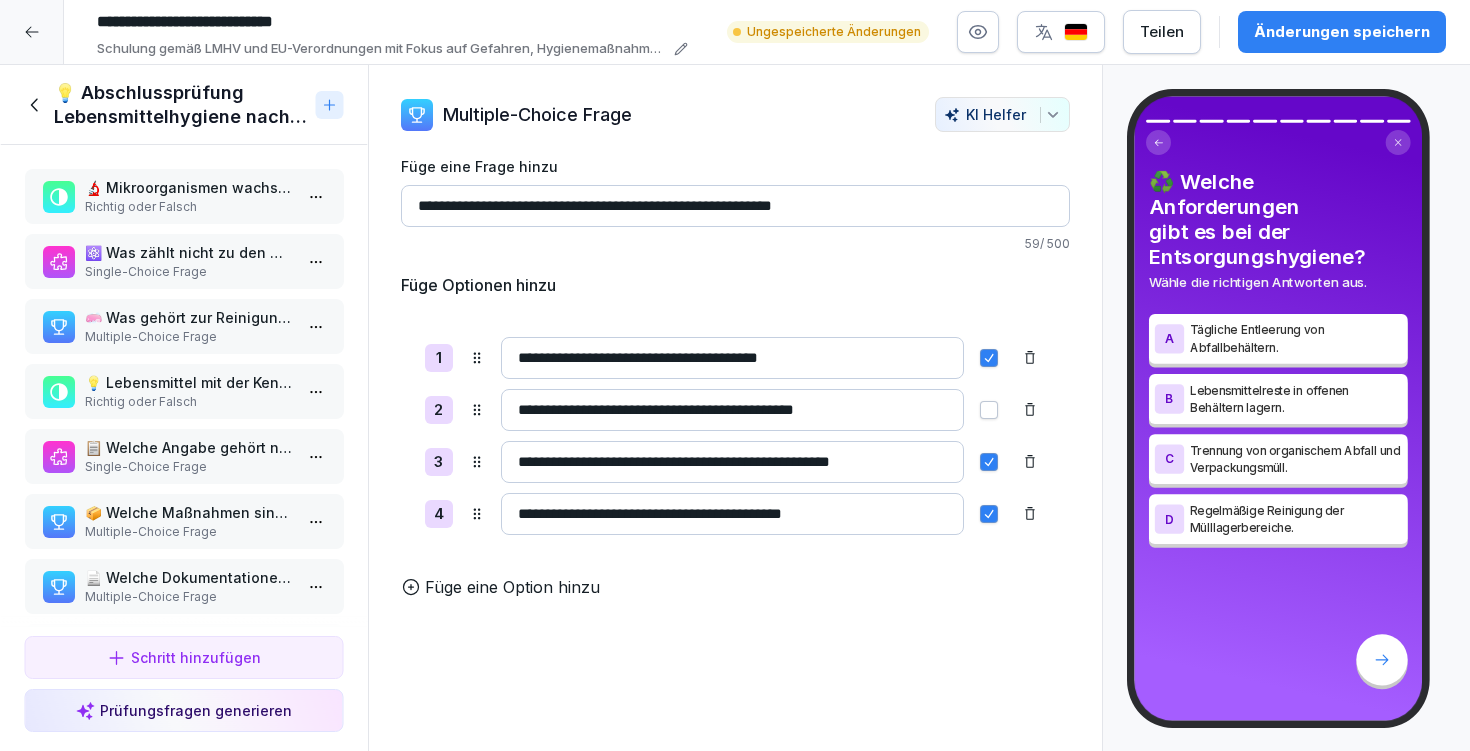 click on "🔬 Mikroorganismen wachsen besonders gut in warmen, feuchten und eiweißreichen Lebensmitteln wie rohem Geflügel." at bounding box center [188, 187] 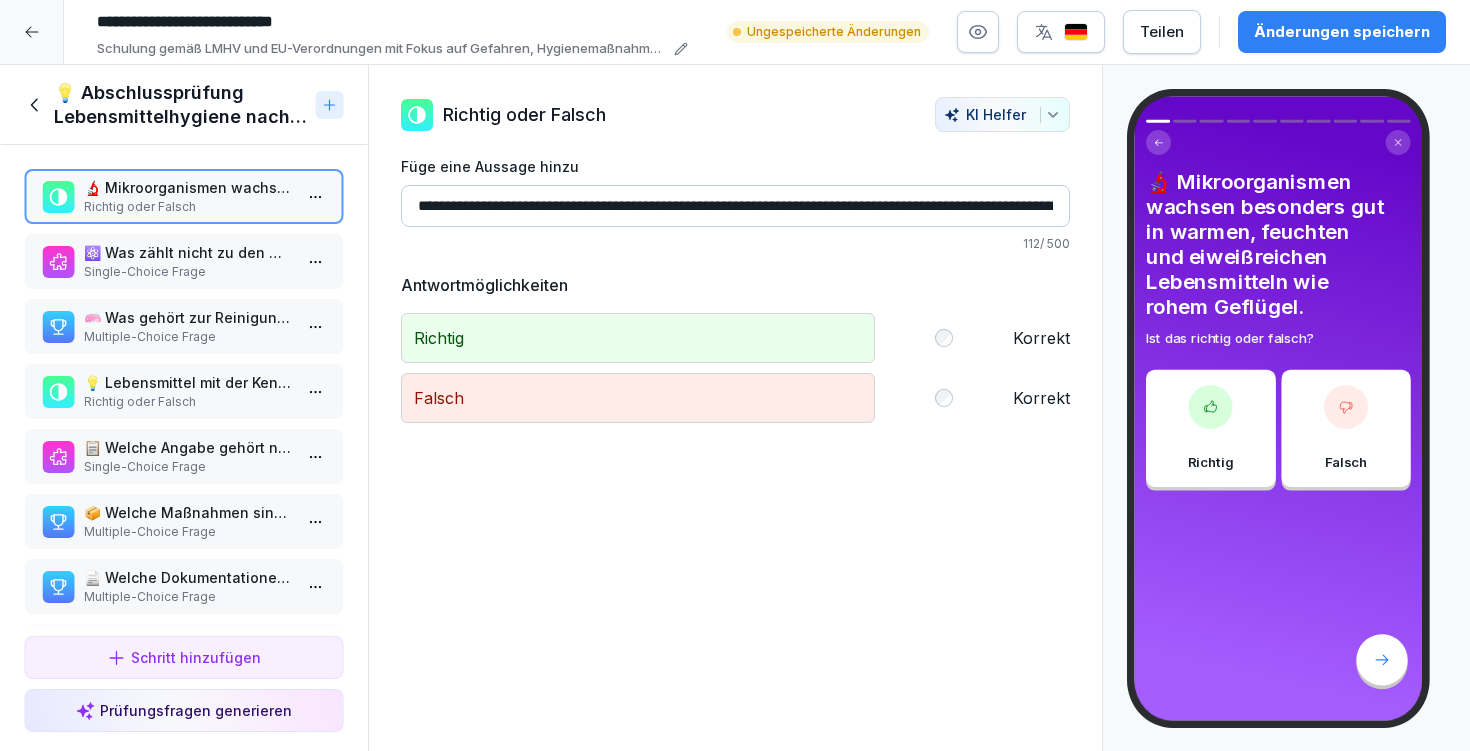 click on "**********" at bounding box center (735, 260) 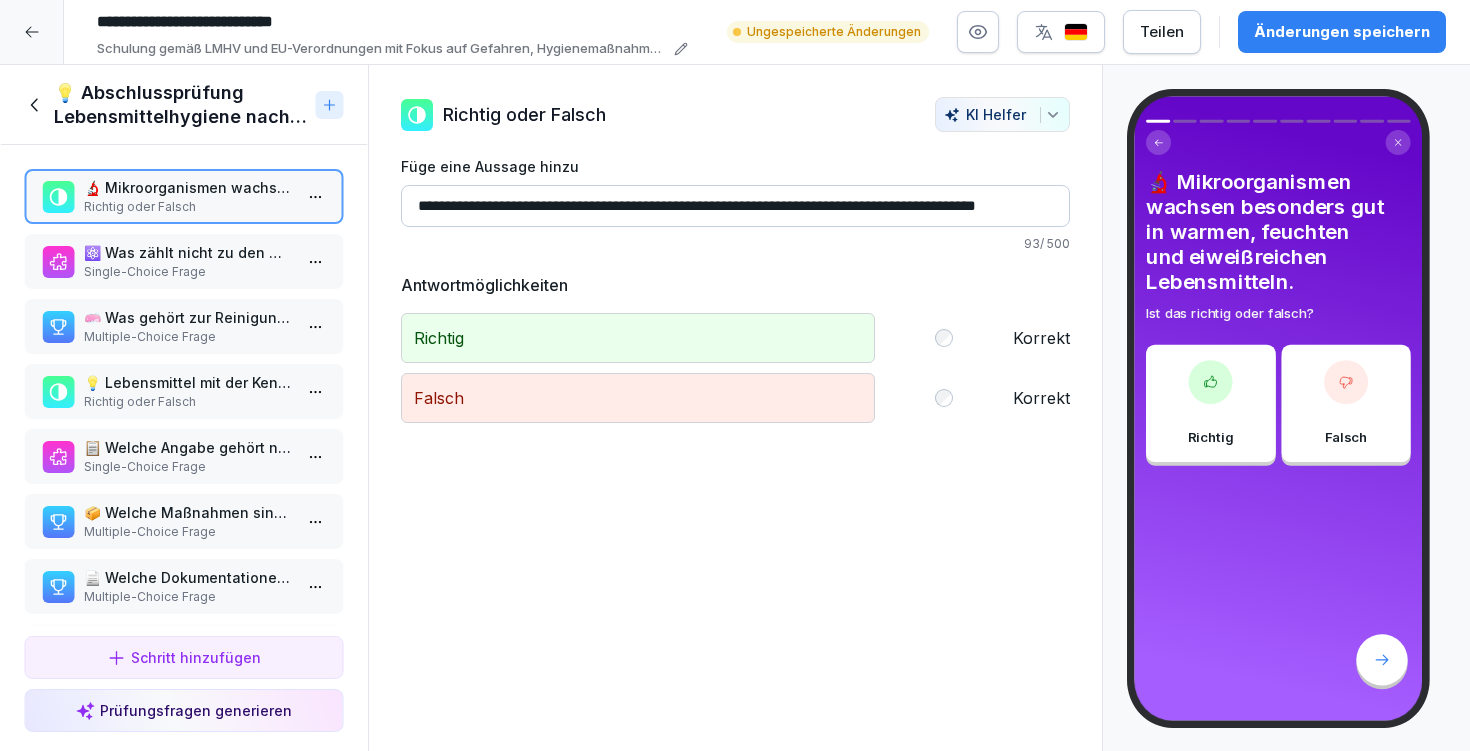 type on "**********" 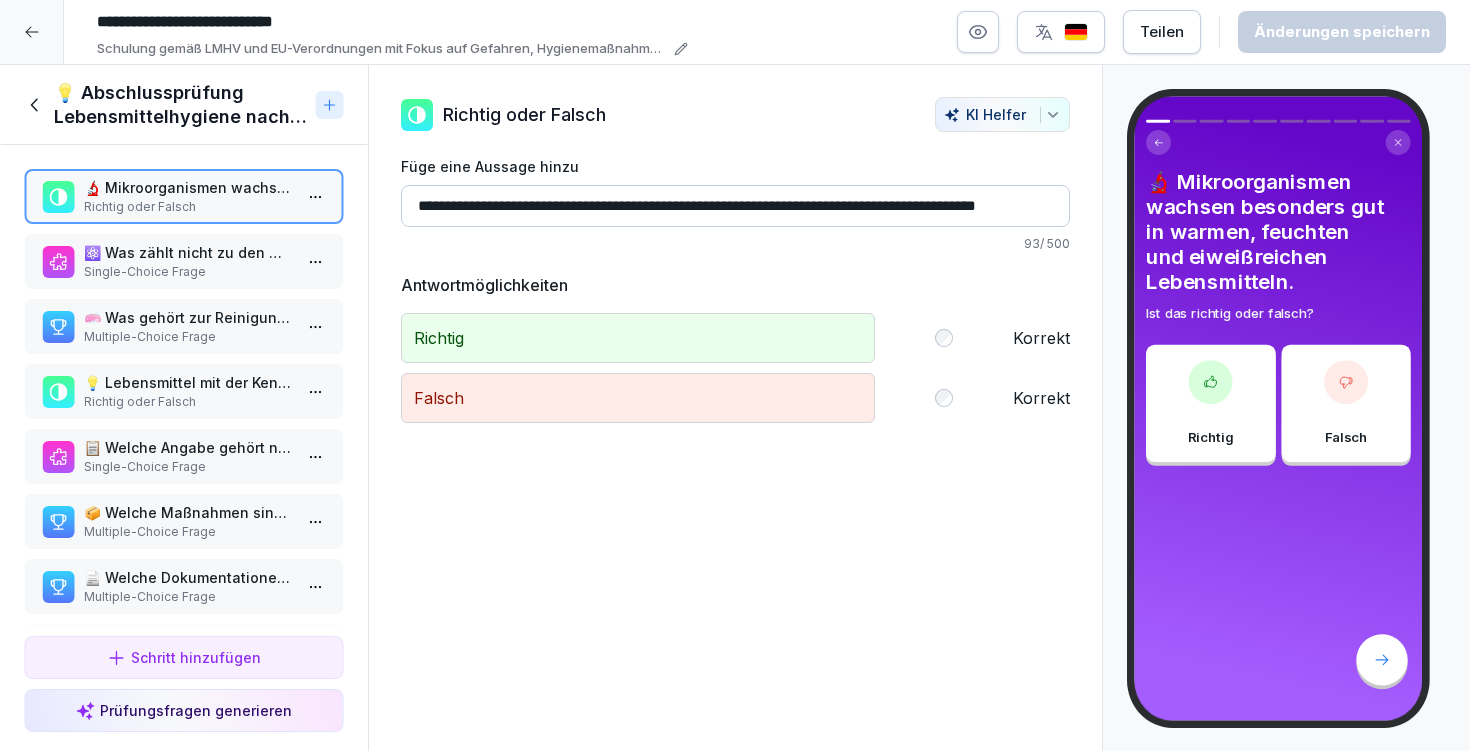 click on "Single-Choice Frage" at bounding box center (188, 272) 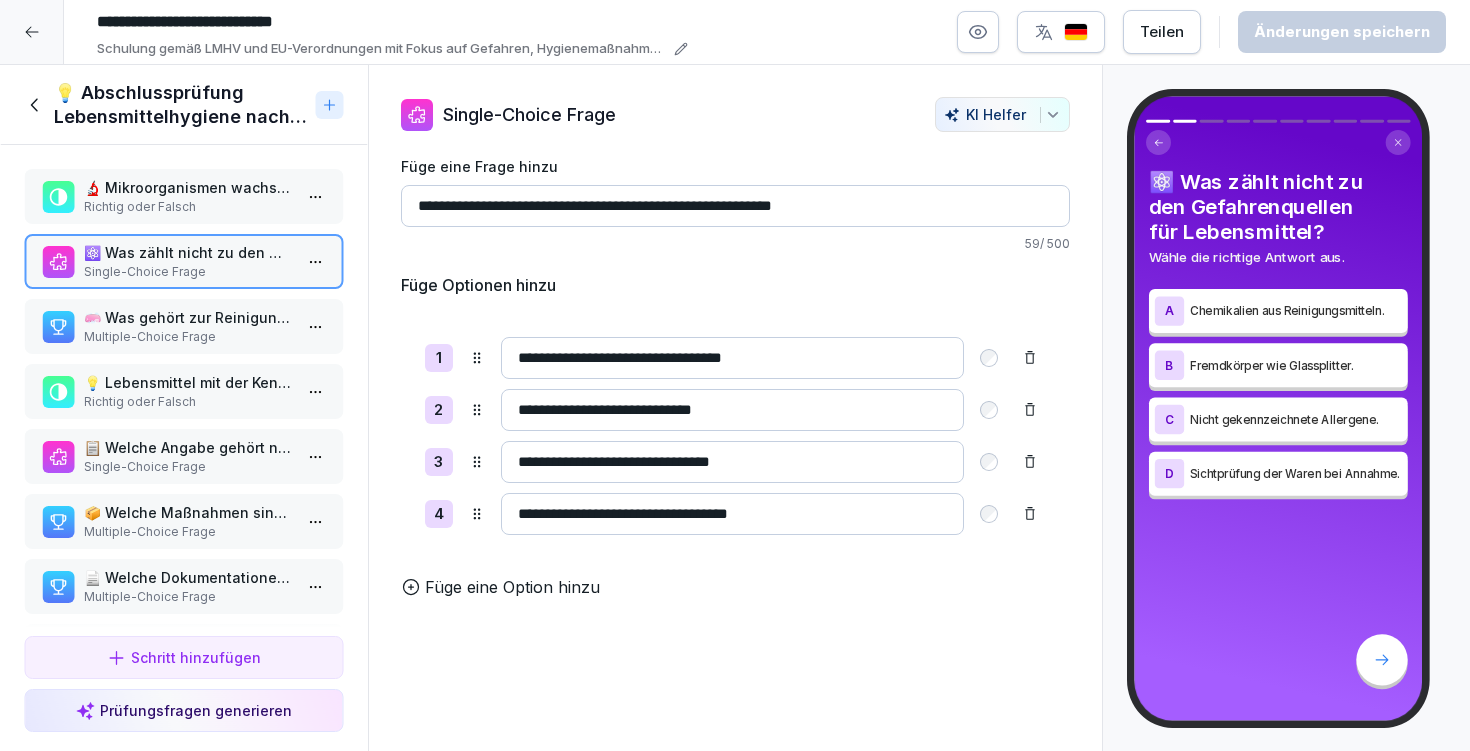 click on "**********" at bounding box center (732, 514) 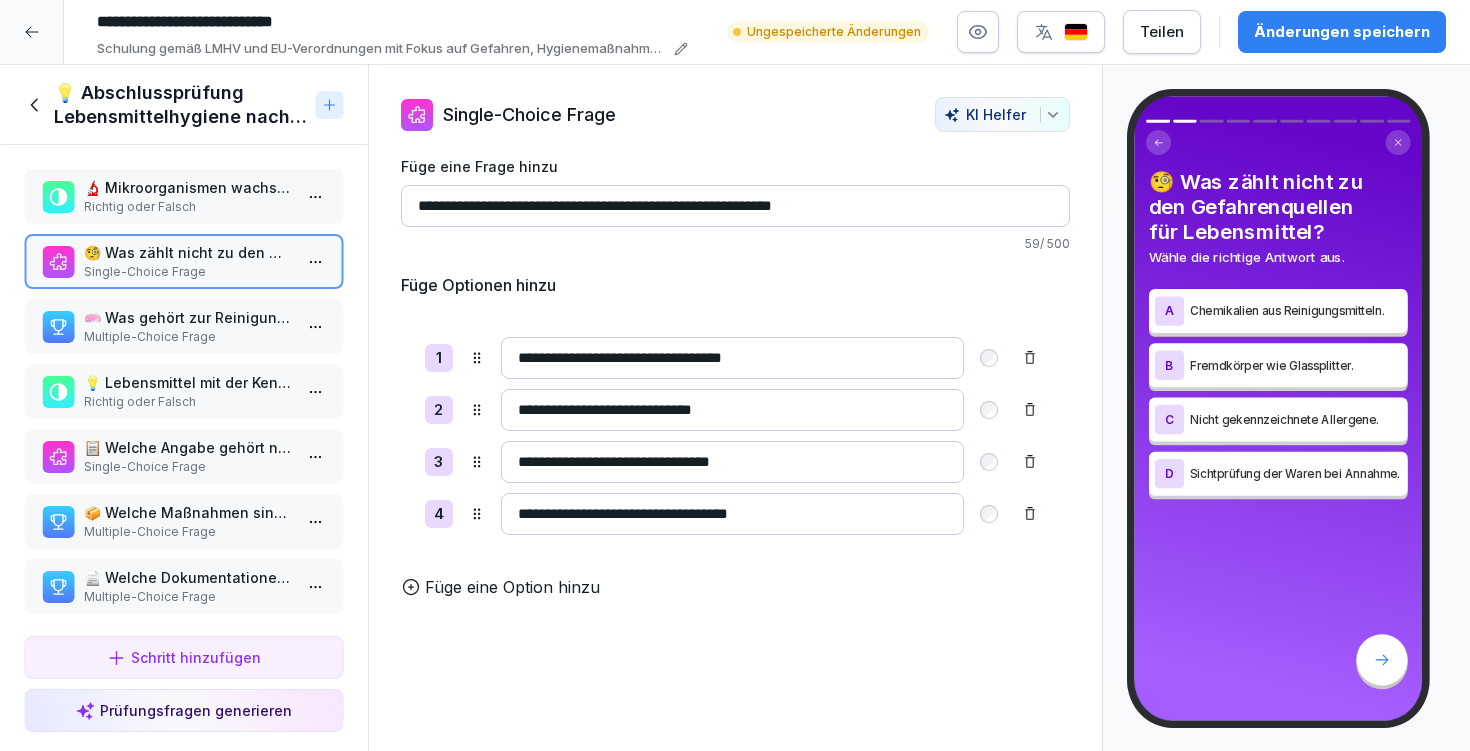type on "**********" 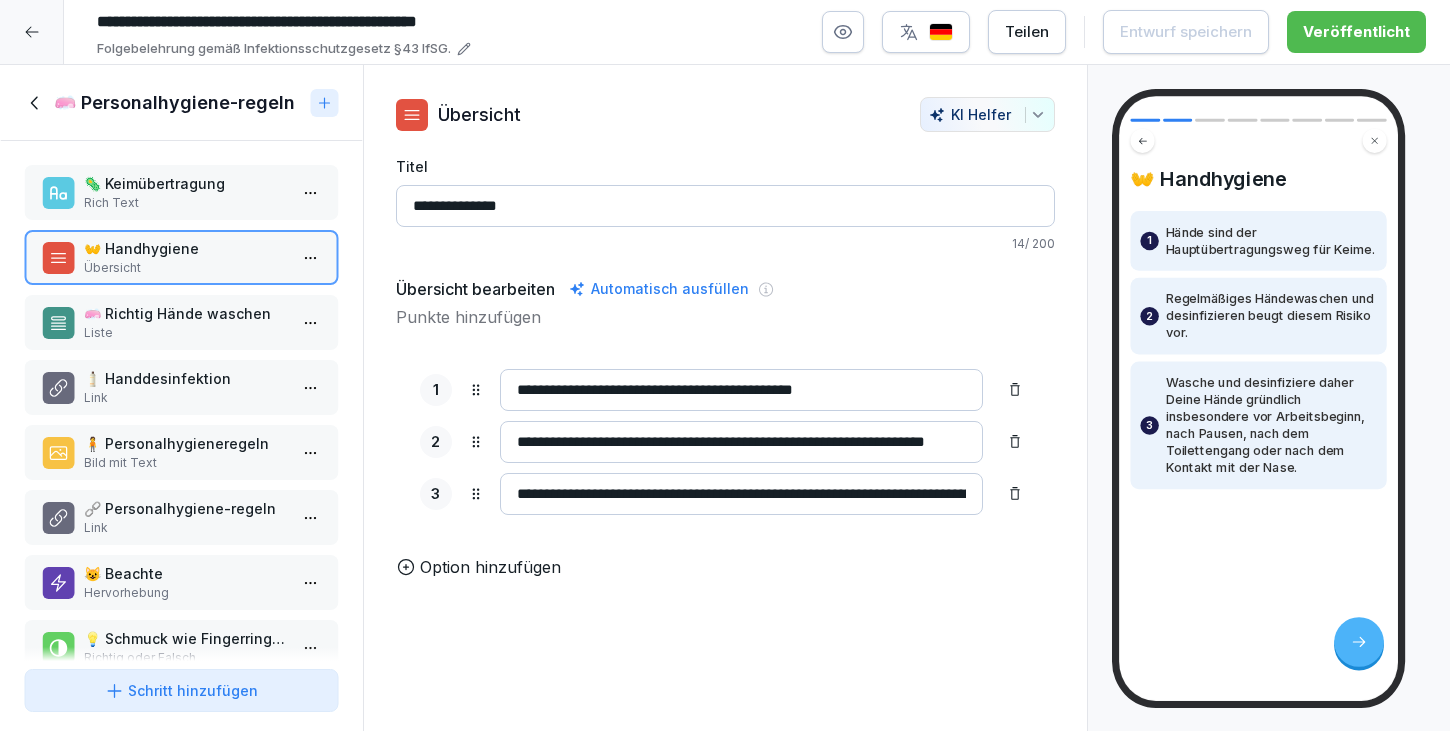 scroll, scrollTop: 0, scrollLeft: 0, axis: both 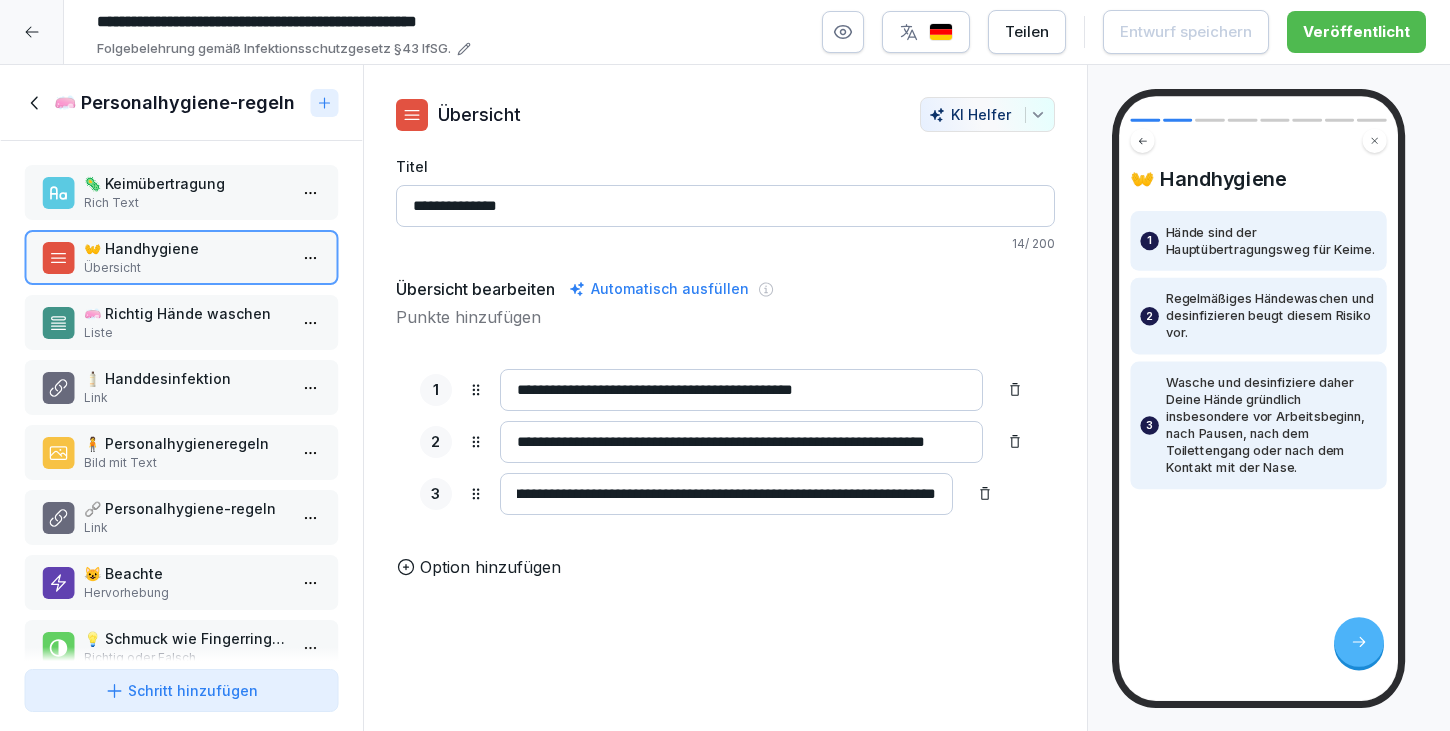 click 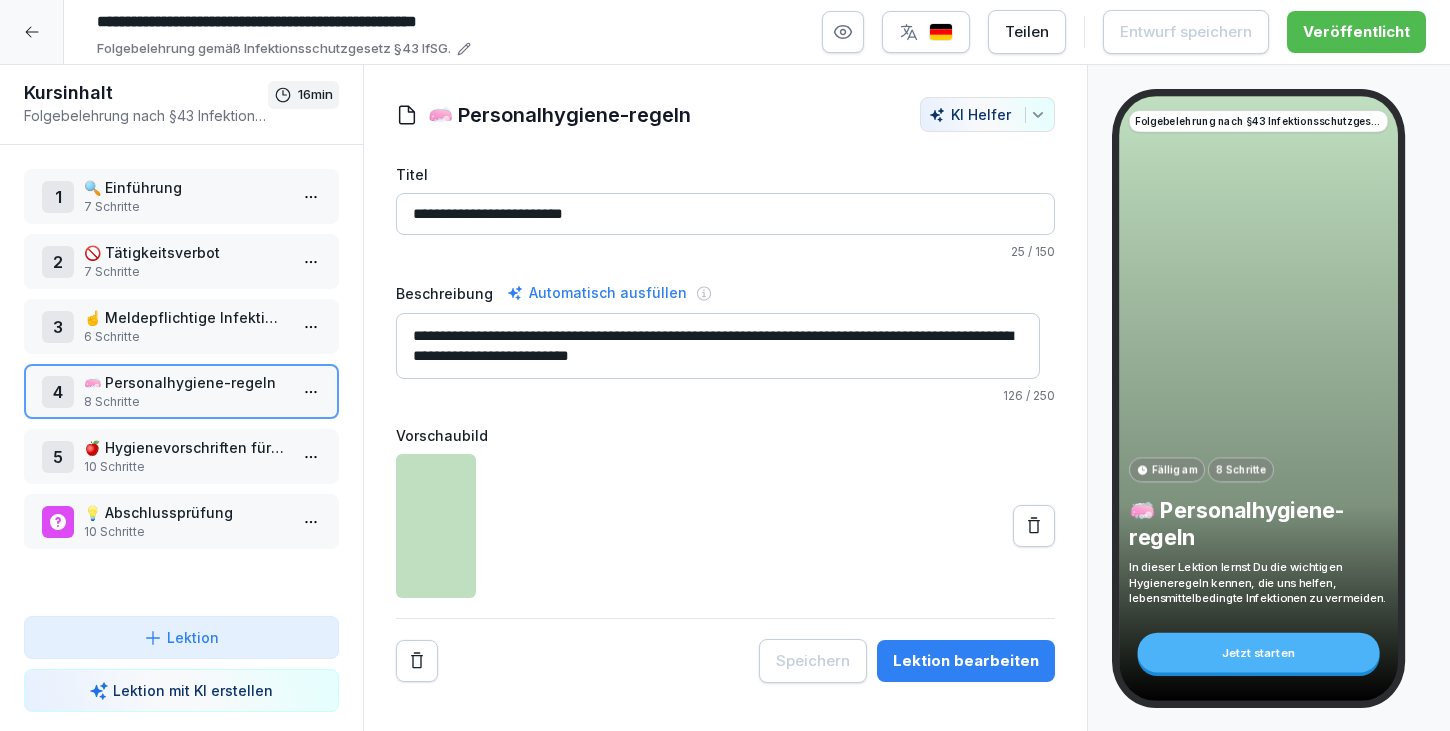click on "🍎 Hygienevorschriften für den Umgang mit Lebensmitteln" at bounding box center (185, 447) 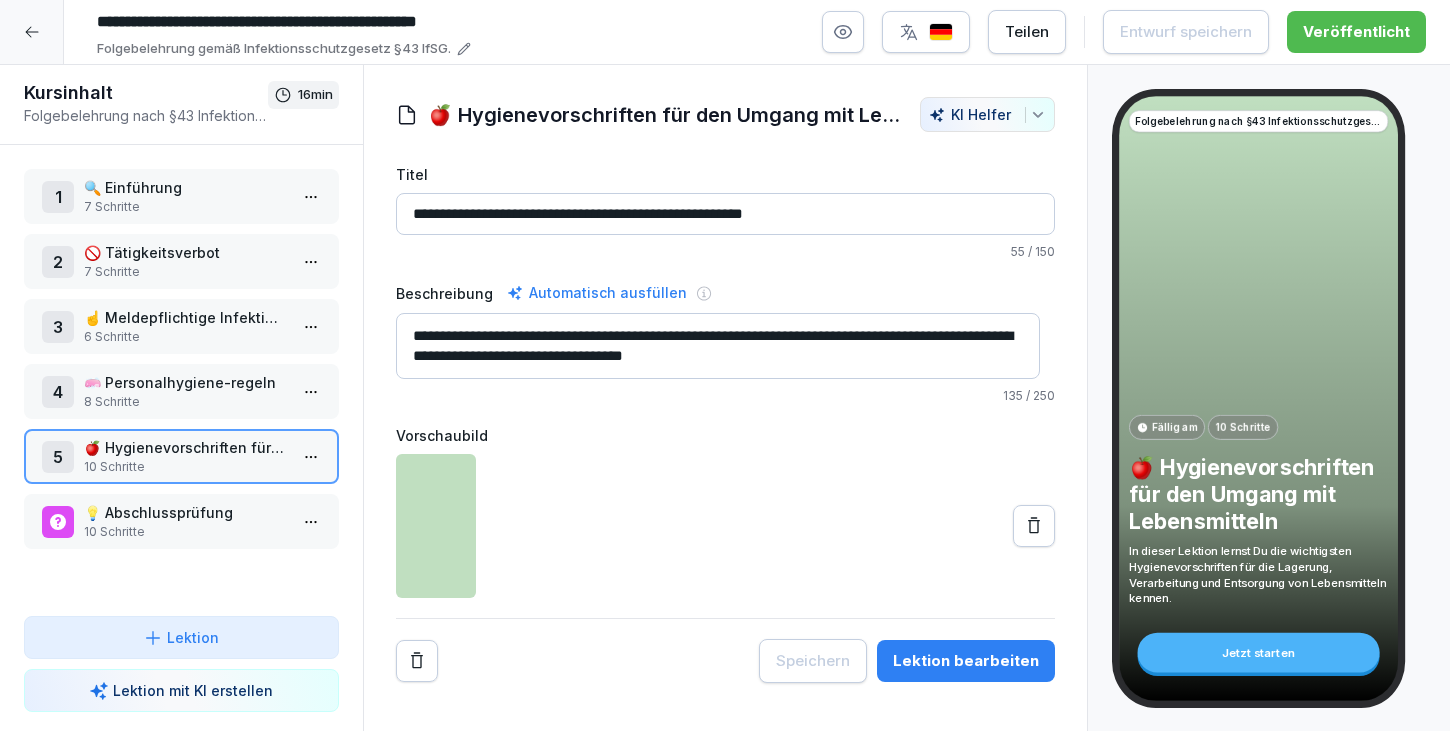 click on "Lektion bearbeiten" at bounding box center (966, 661) 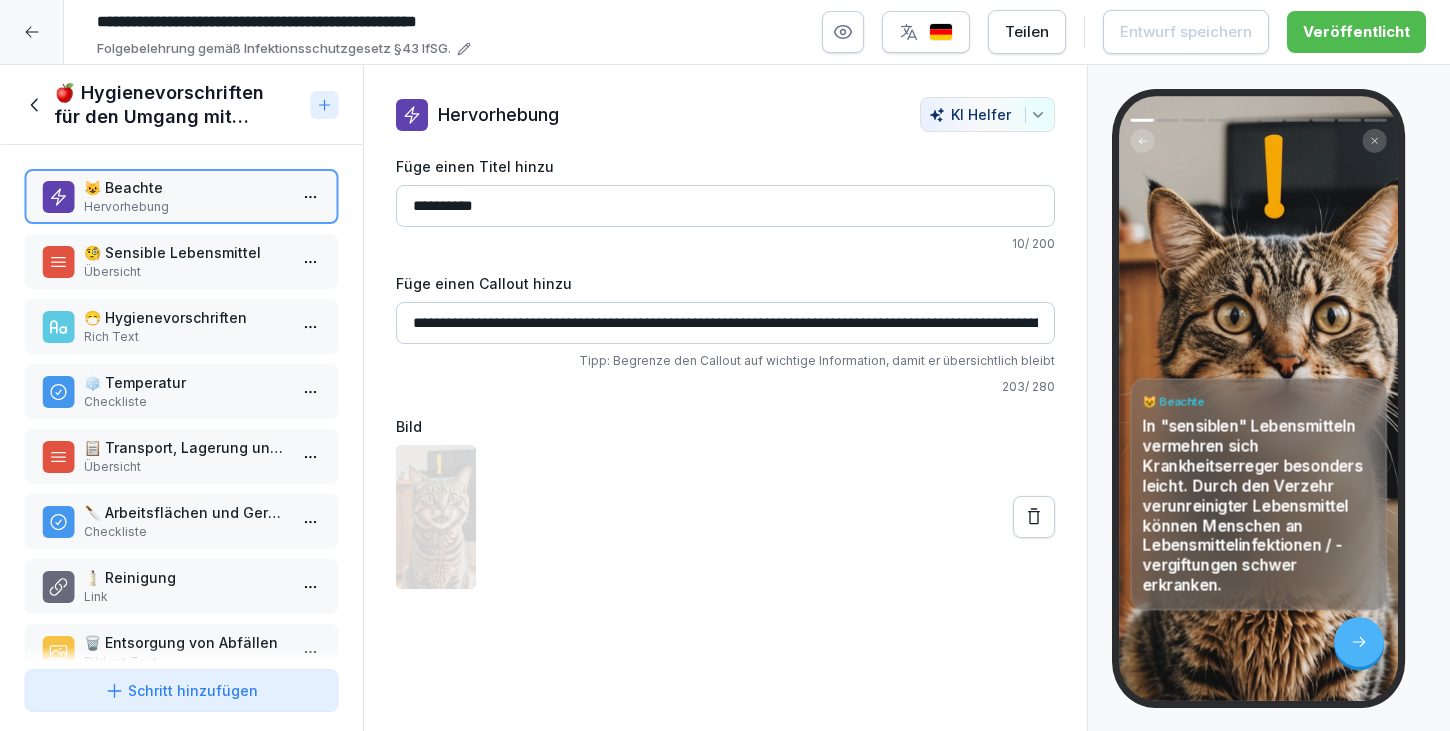 scroll, scrollTop: 187, scrollLeft: 0, axis: vertical 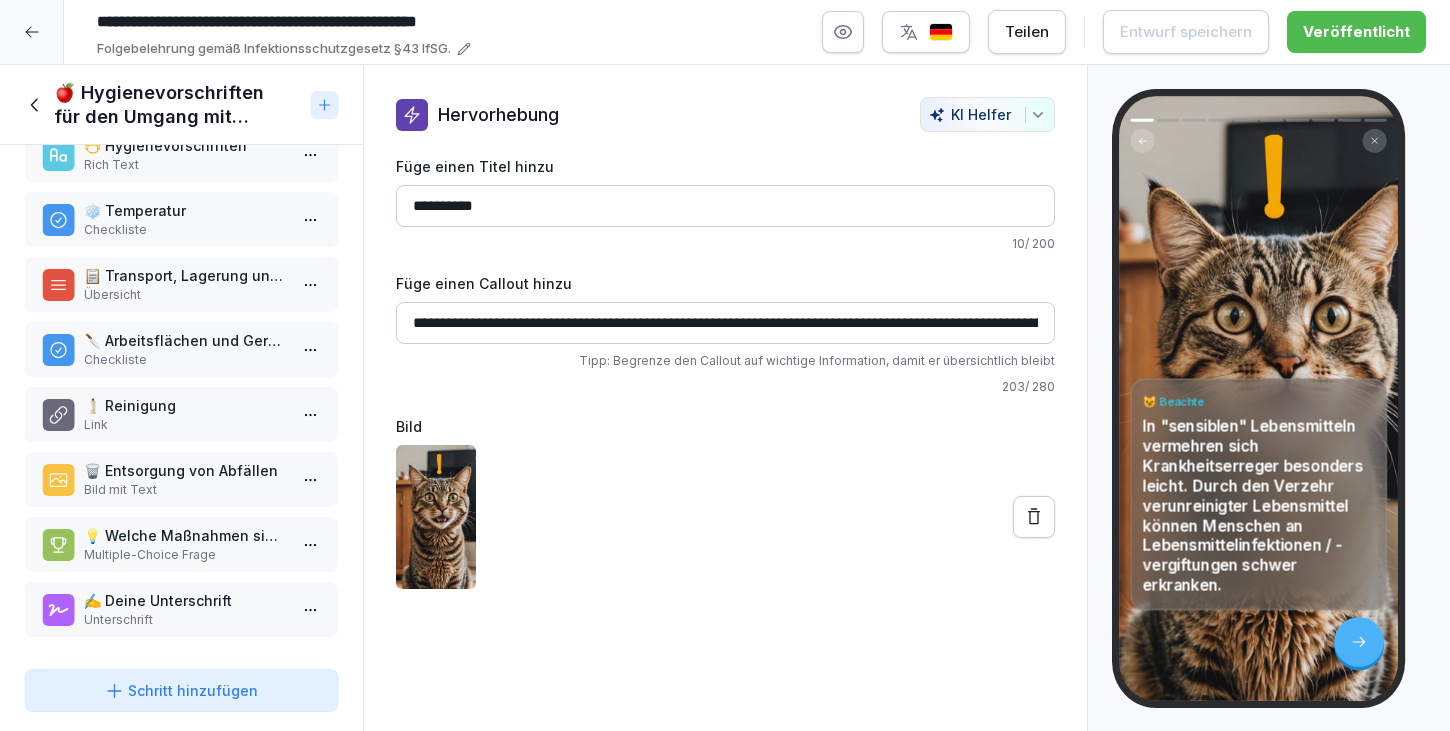 click on "✍️ Deine Unterschrift" at bounding box center [185, 600] 